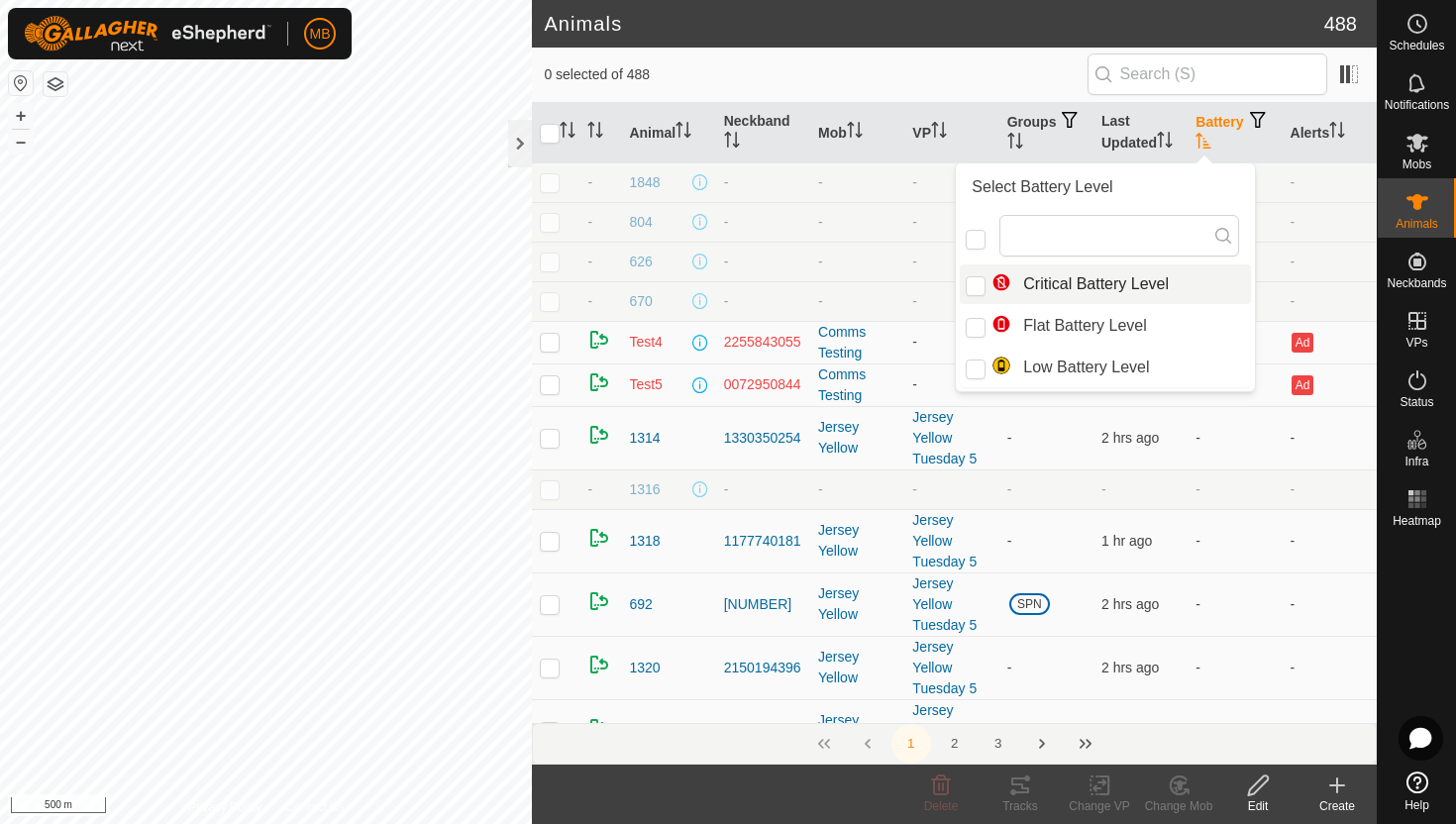 scroll, scrollTop: 0, scrollLeft: 0, axis: both 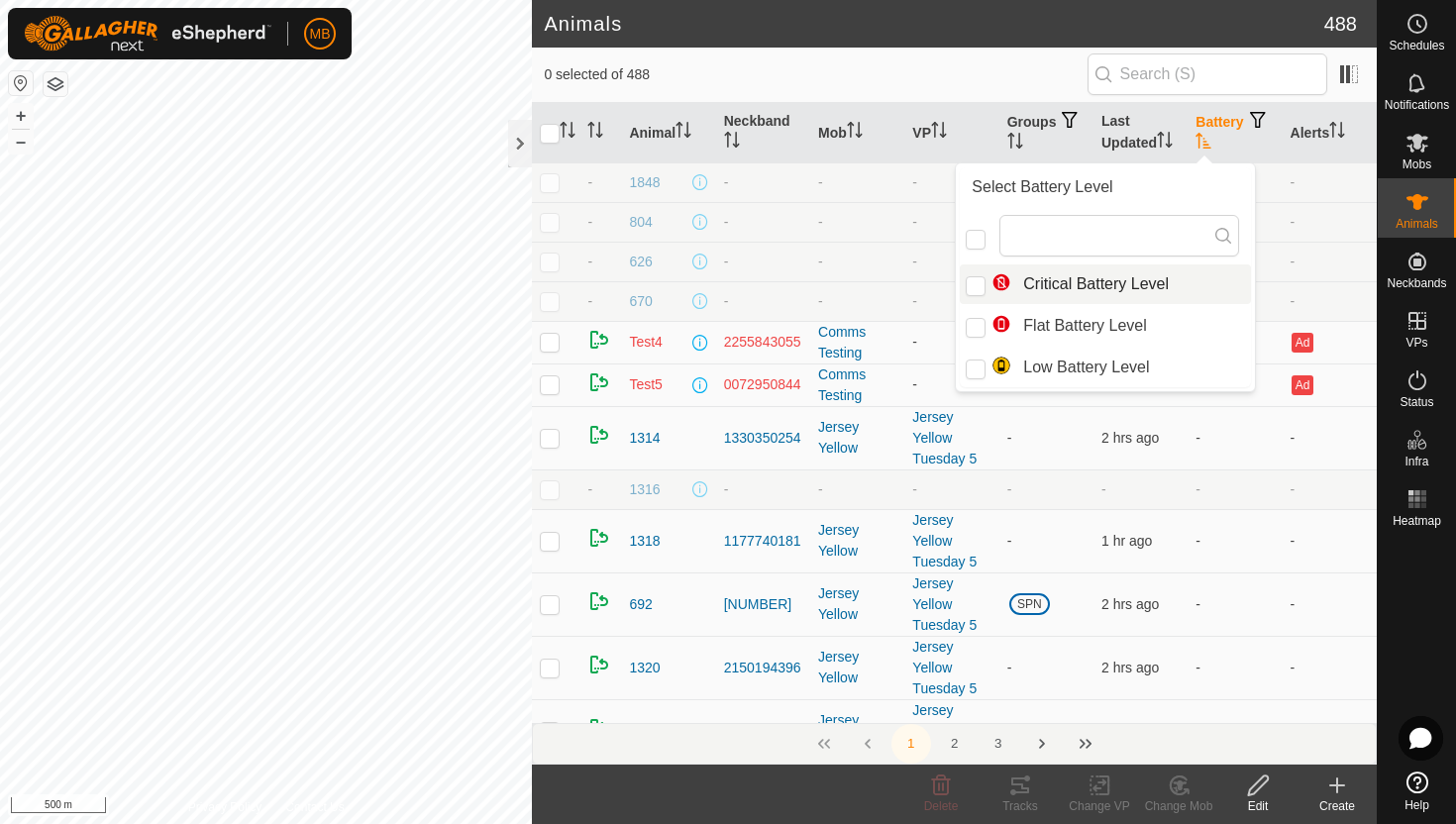 click 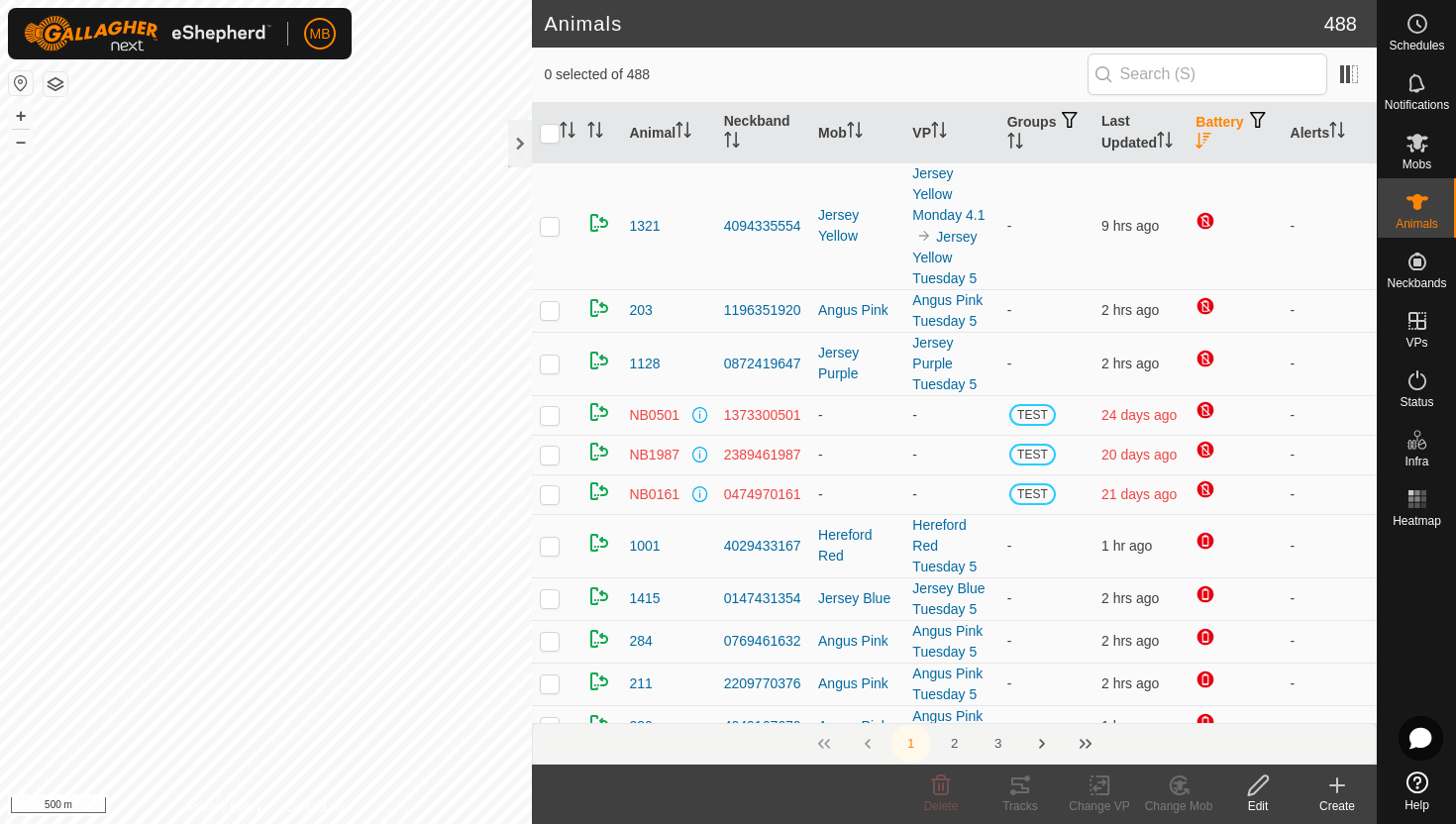 click 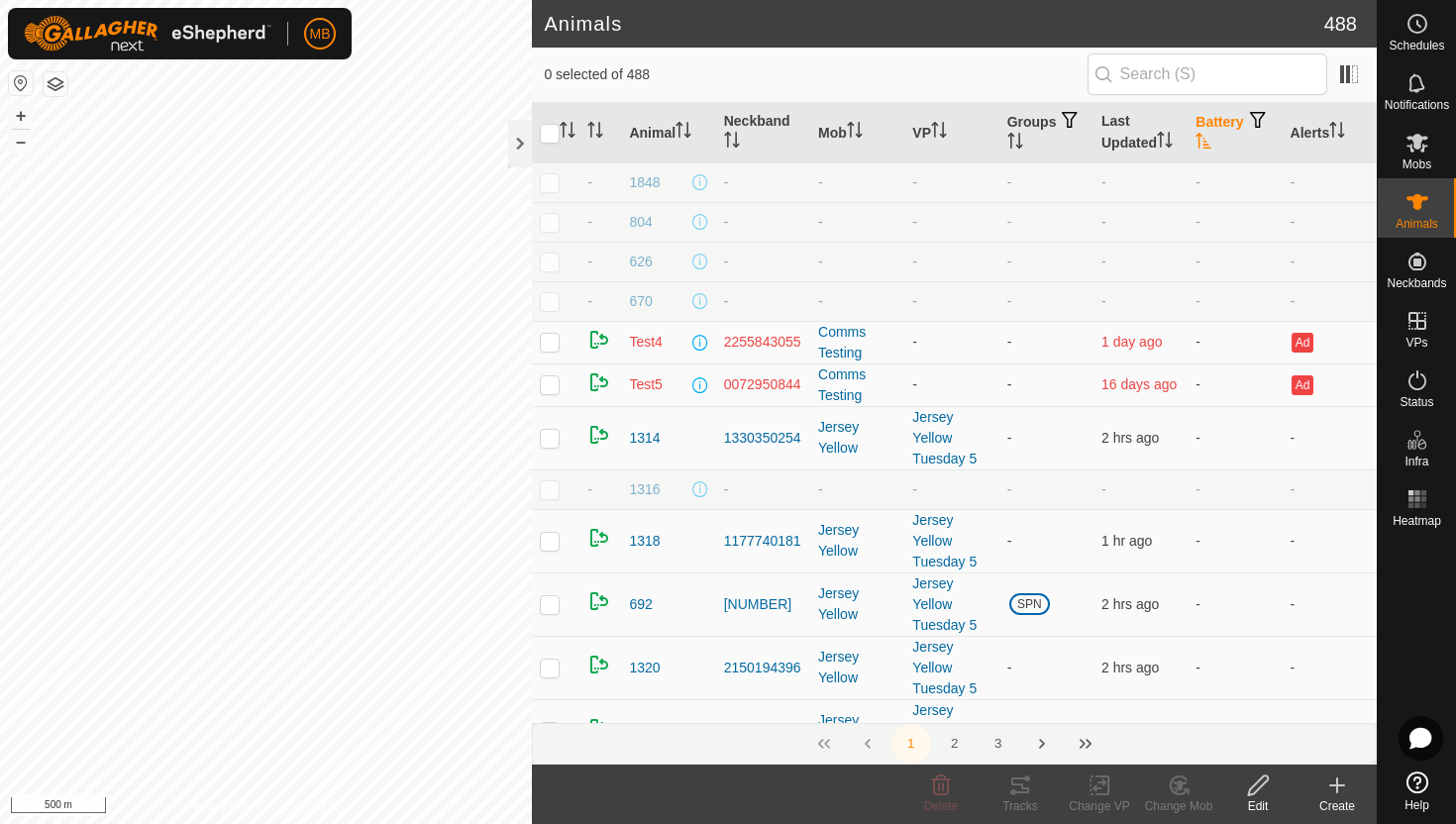 click 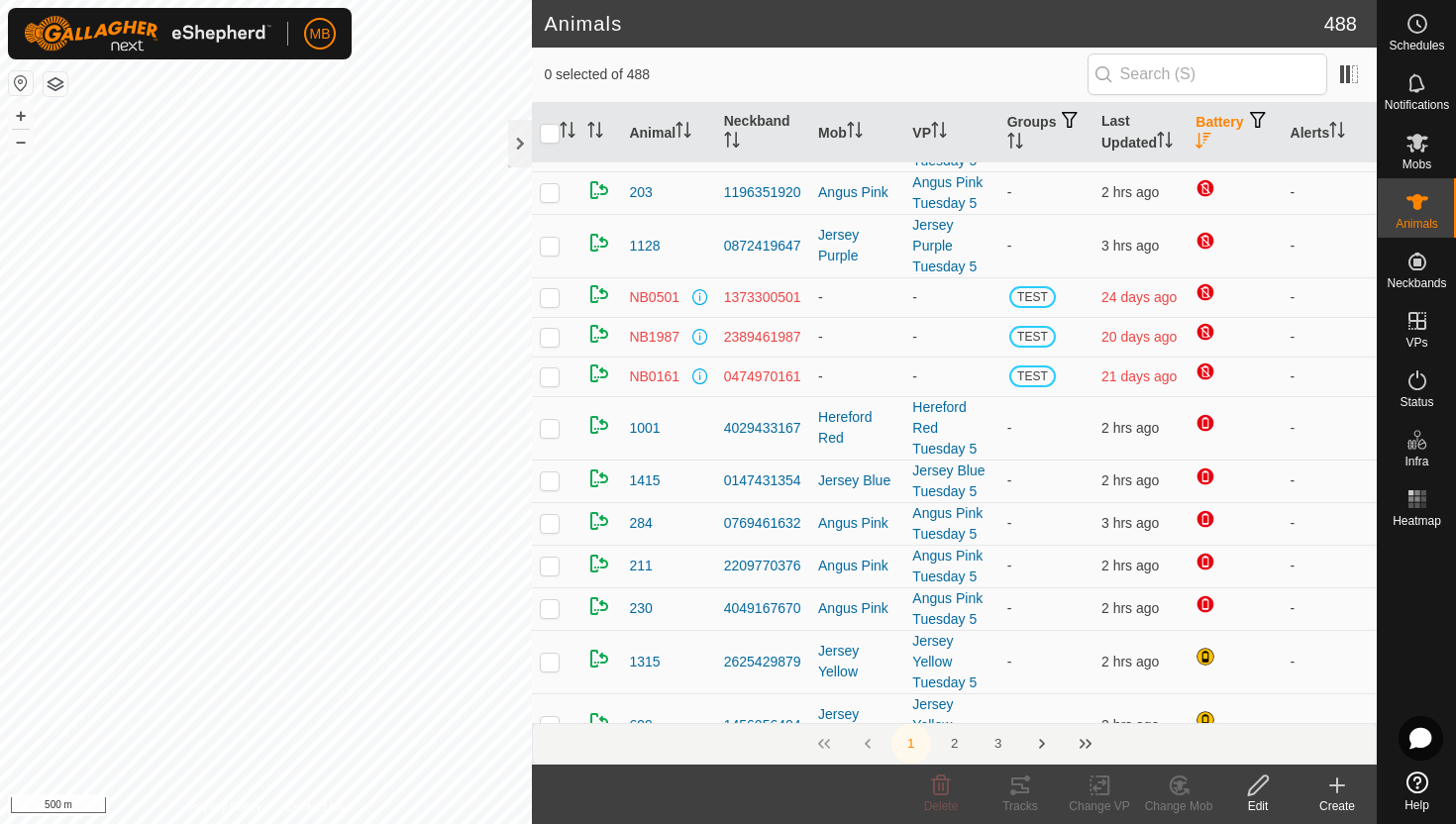 scroll, scrollTop: 120, scrollLeft: 0, axis: vertical 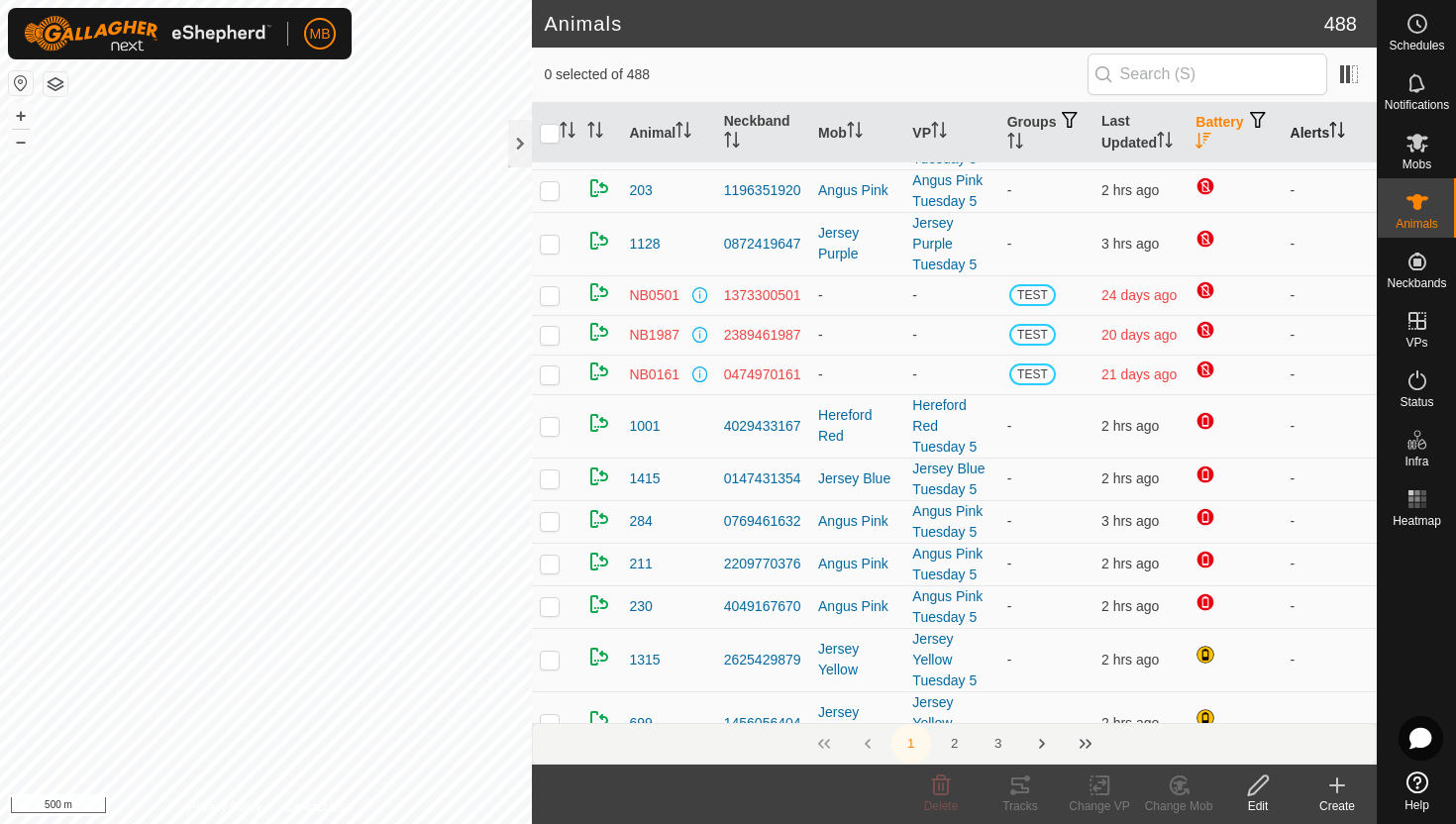 click 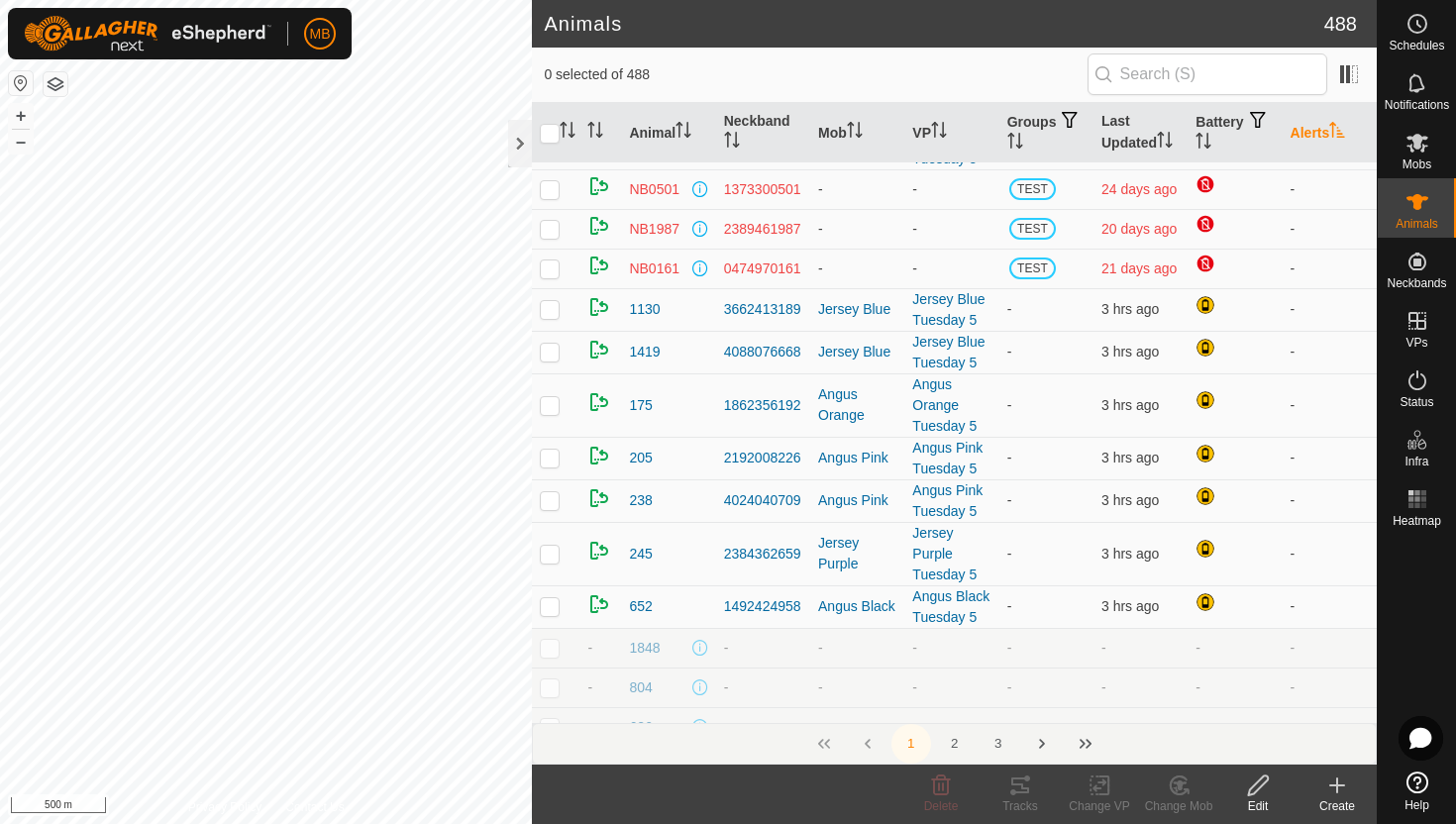 scroll, scrollTop: 0, scrollLeft: 0, axis: both 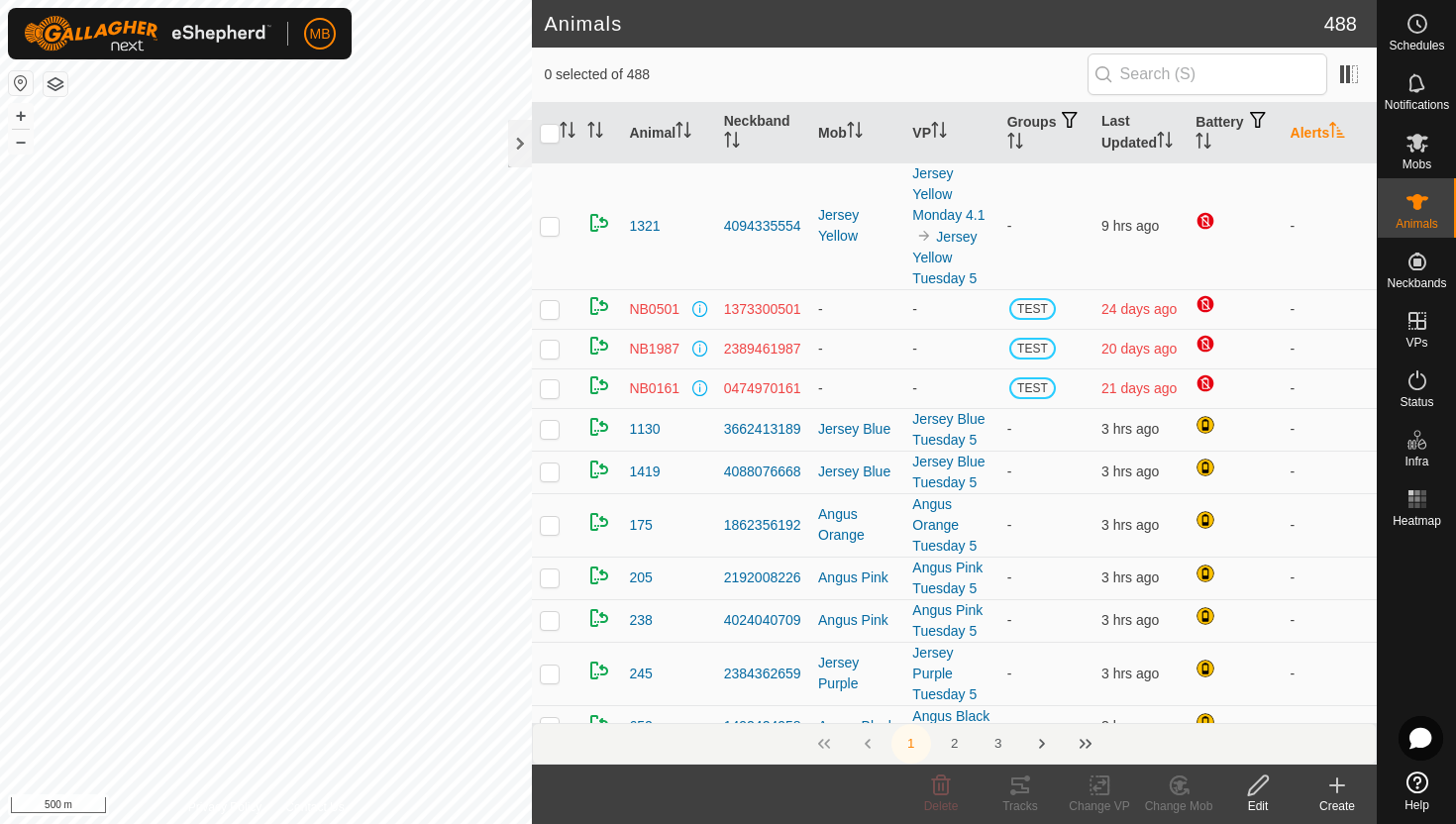 click 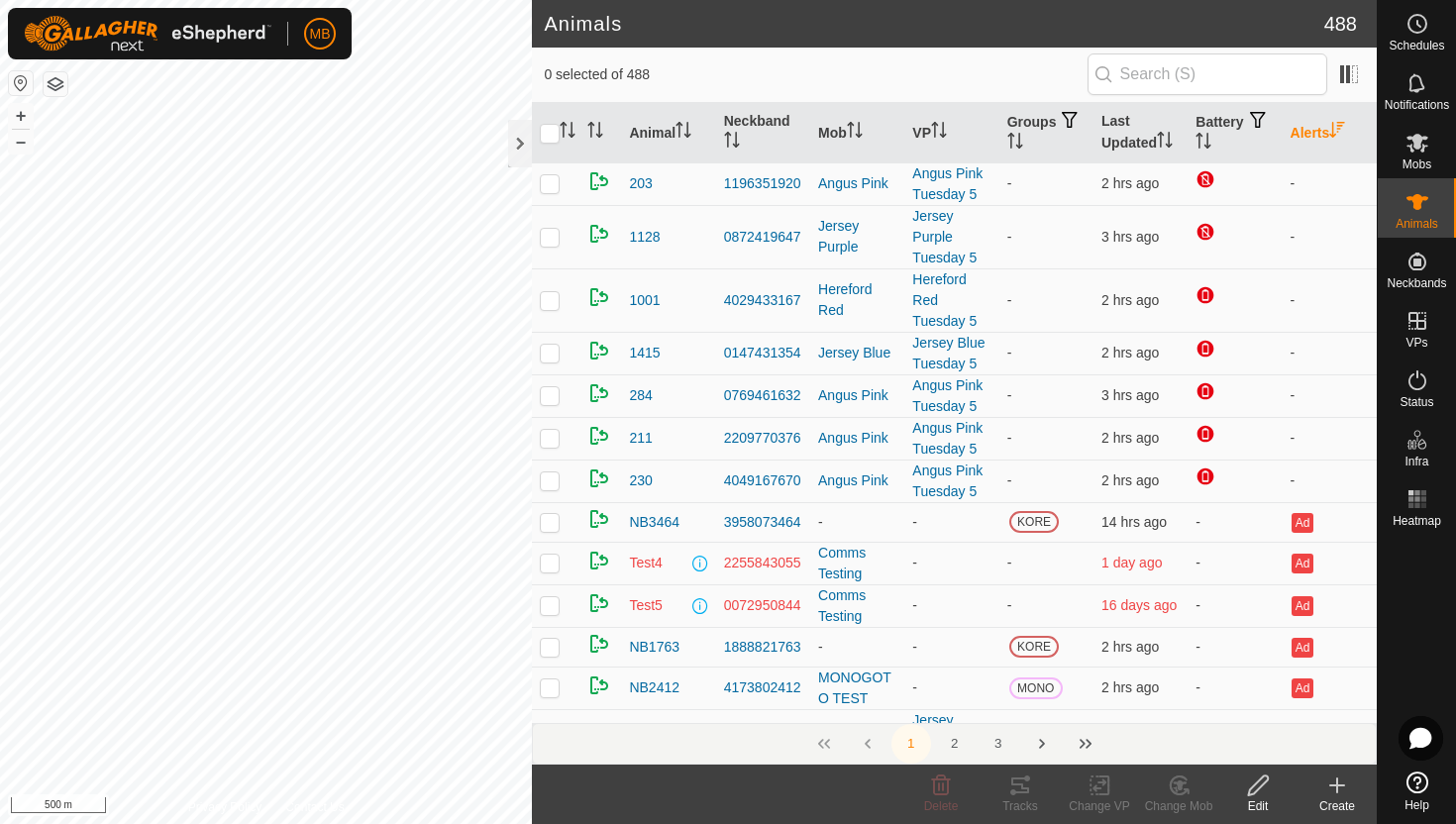 click 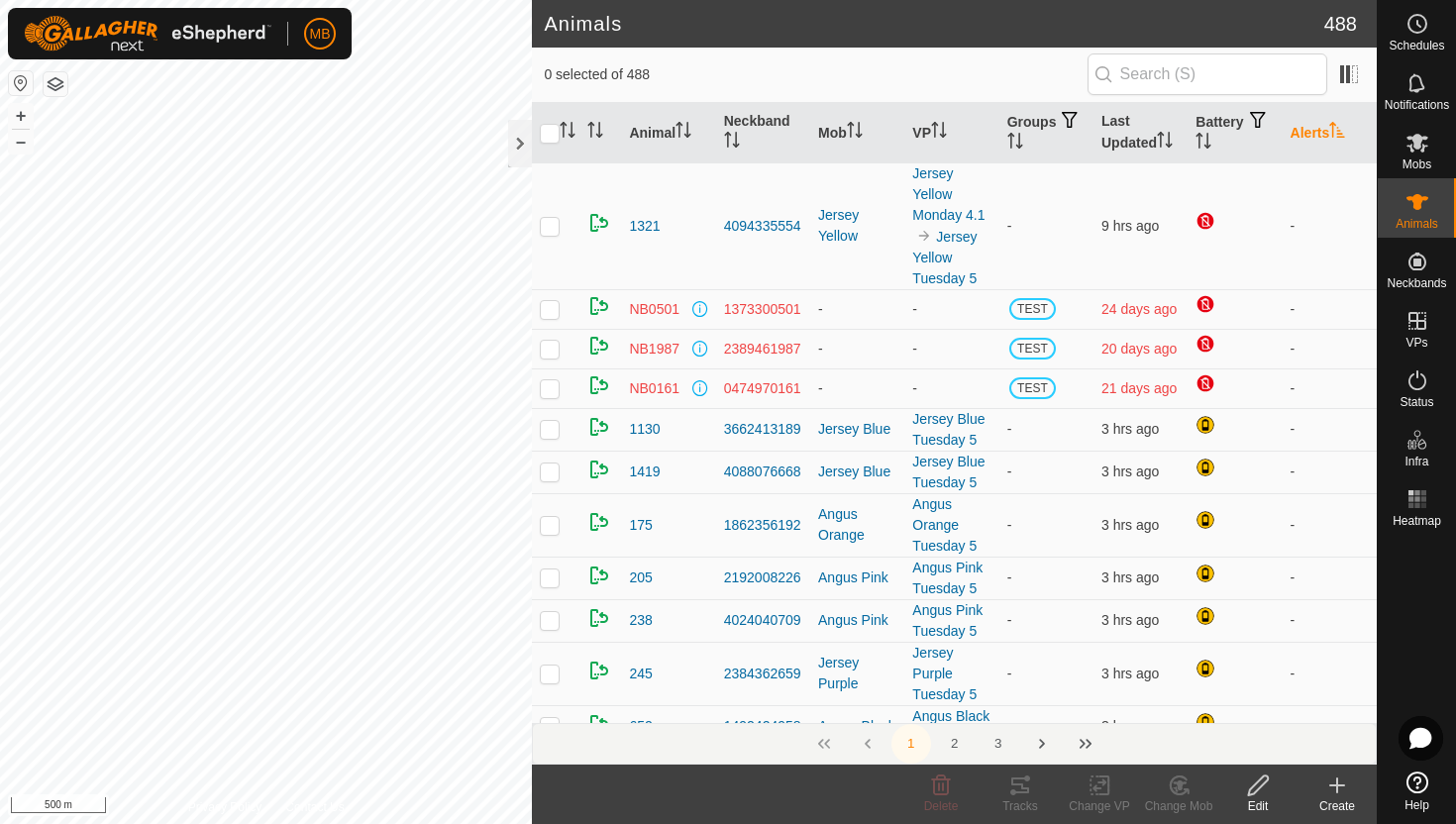 click 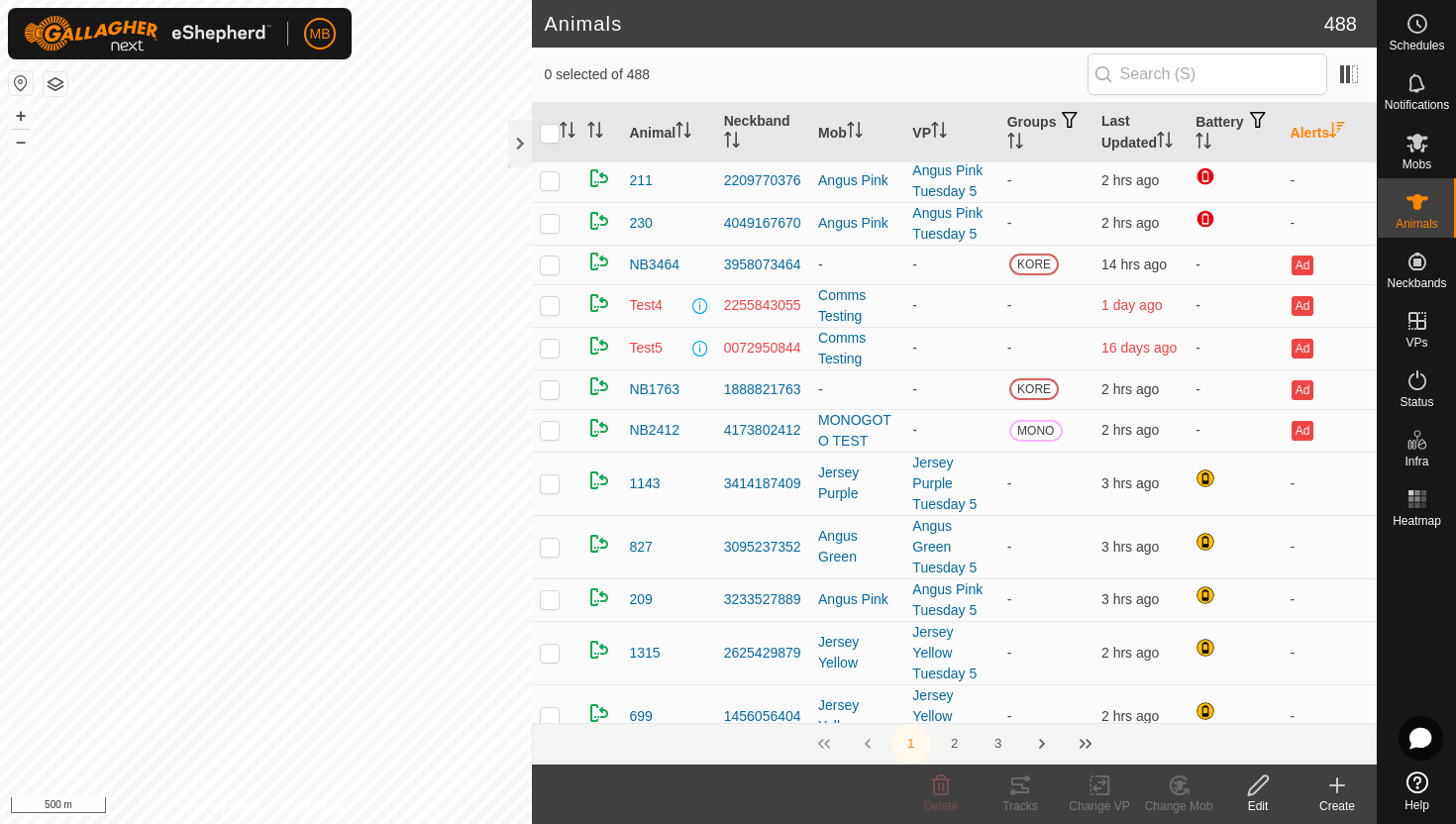 scroll, scrollTop: 0, scrollLeft: 0, axis: both 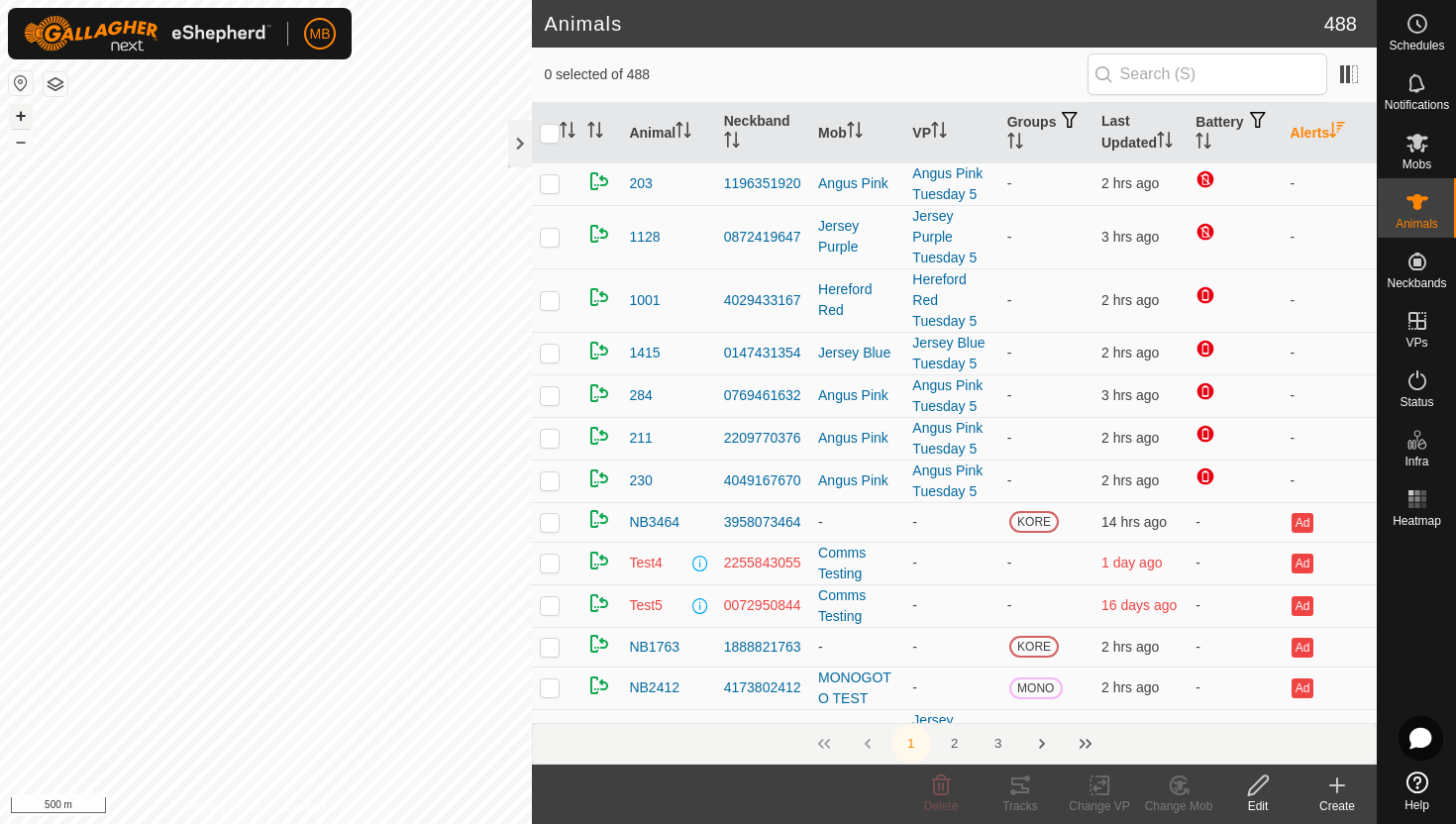 click on "+" at bounding box center (21, 116) 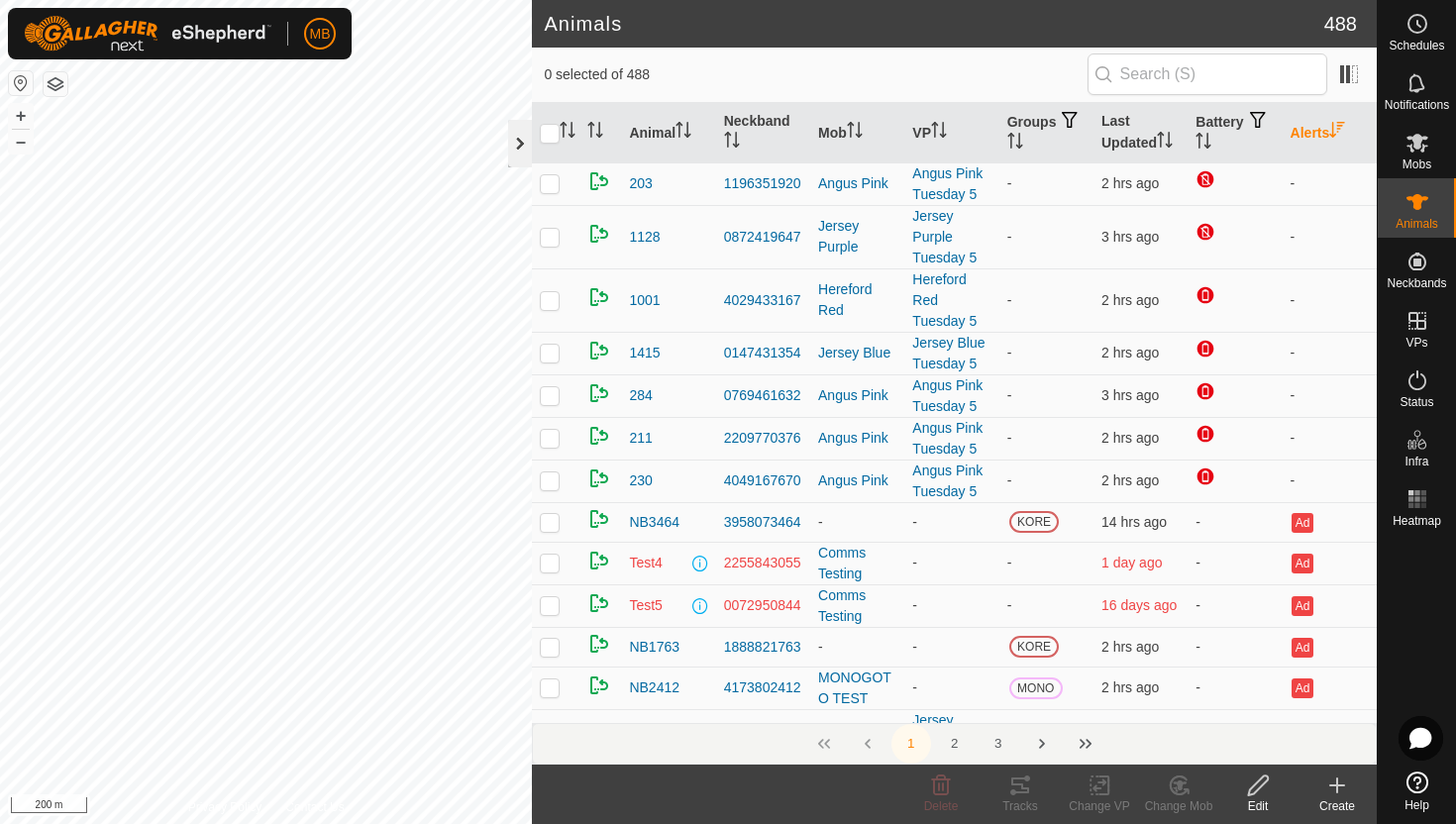 click 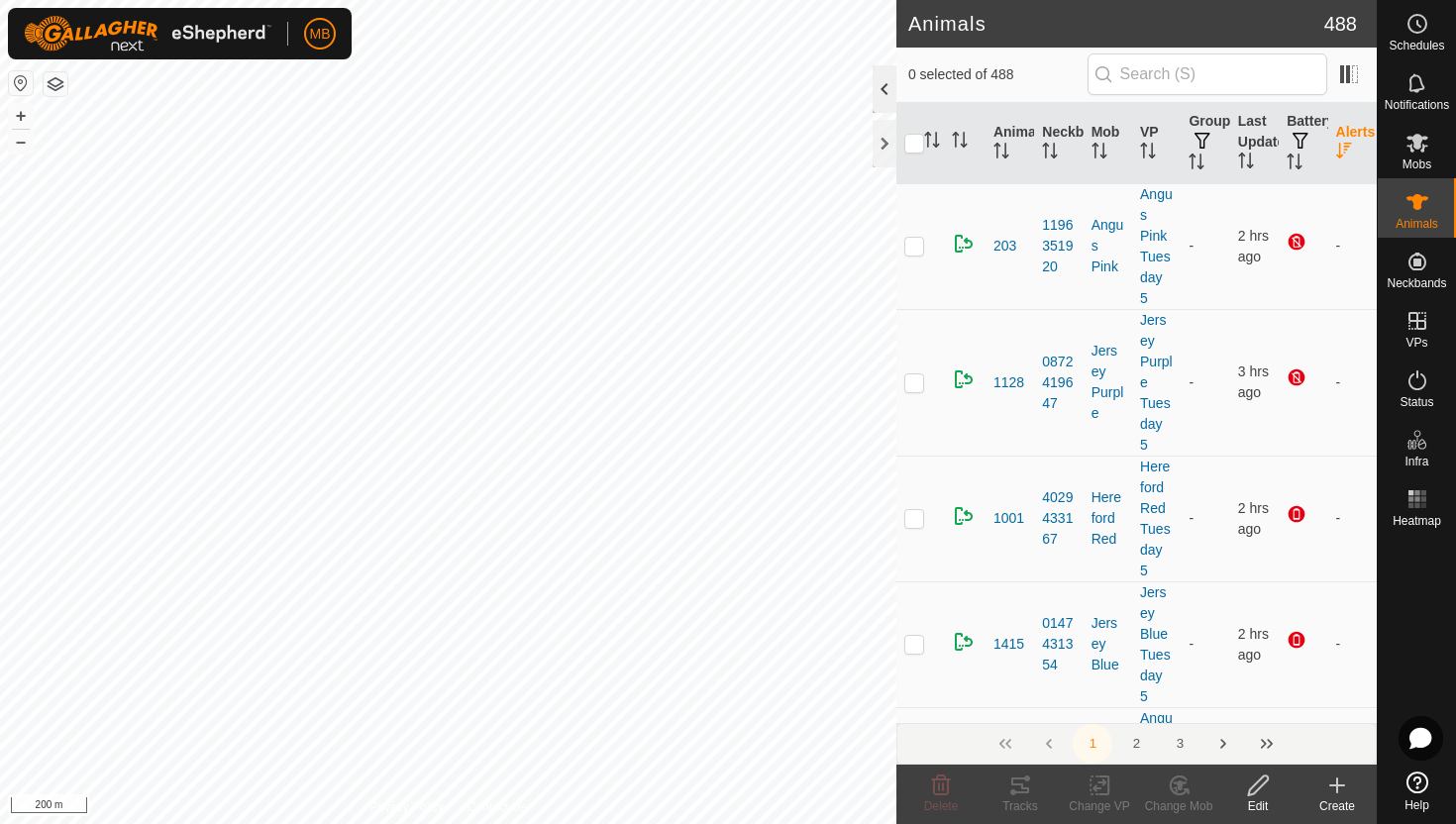 click 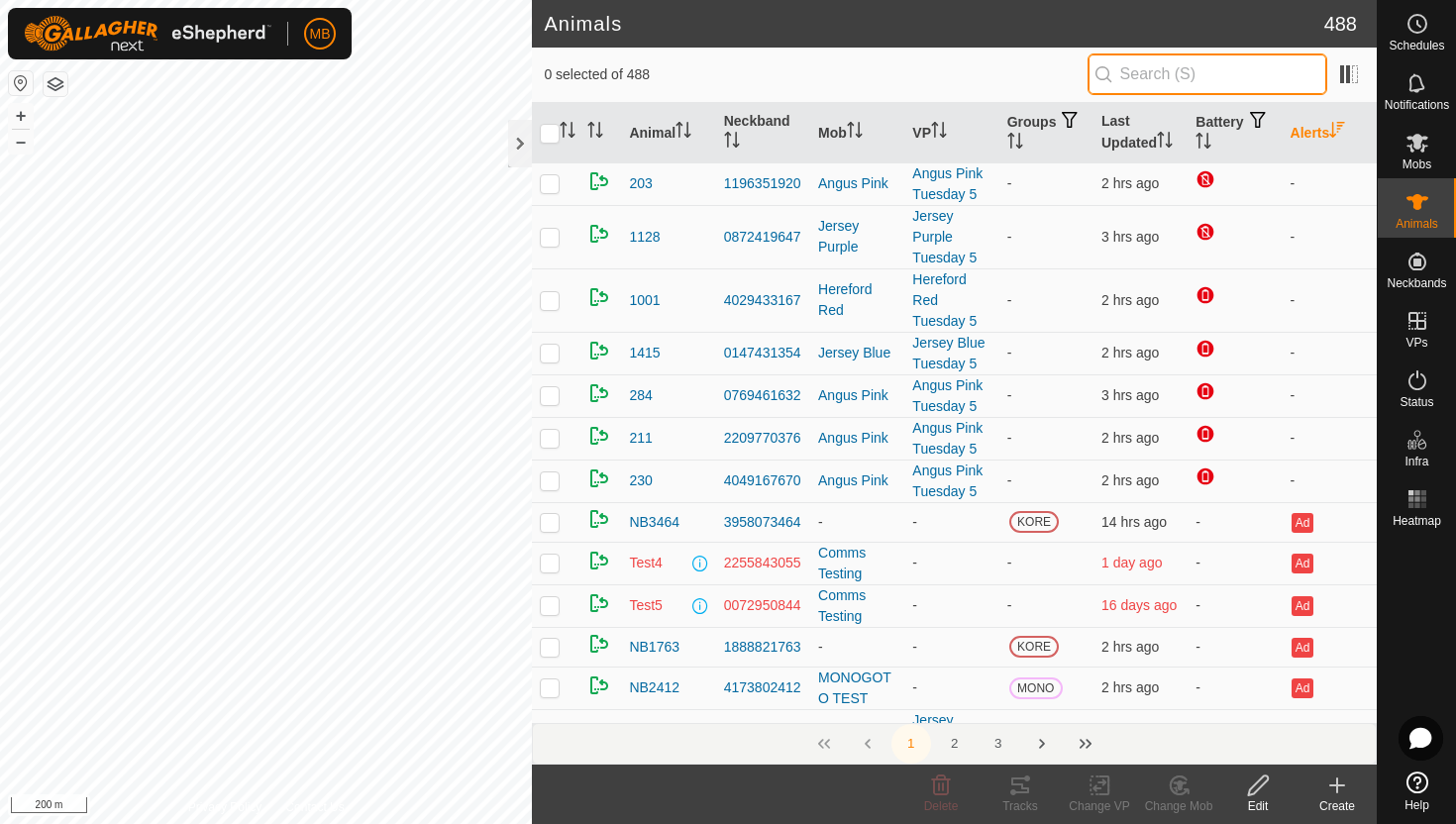 click at bounding box center (1207, 74) 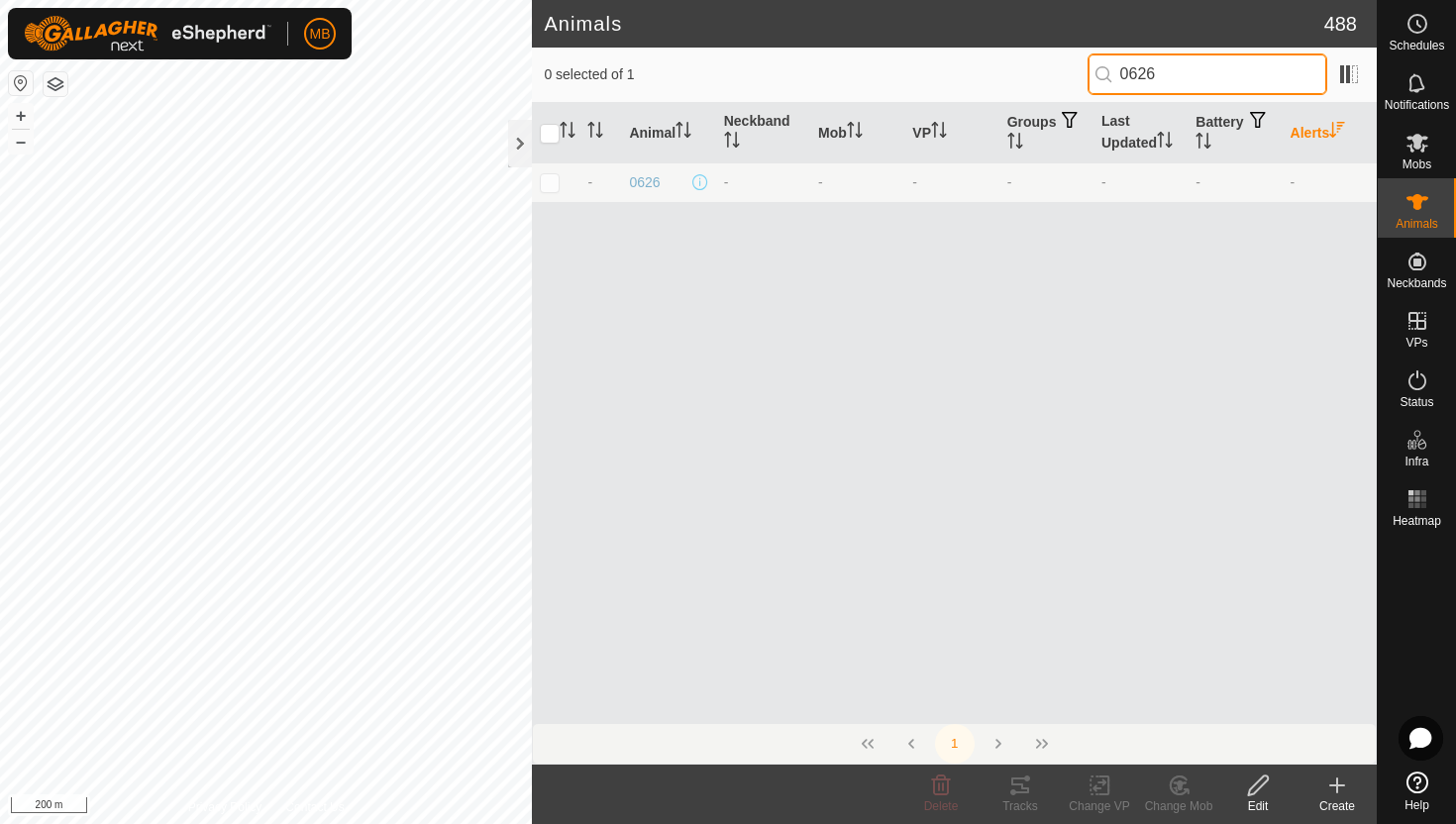 type on "0626" 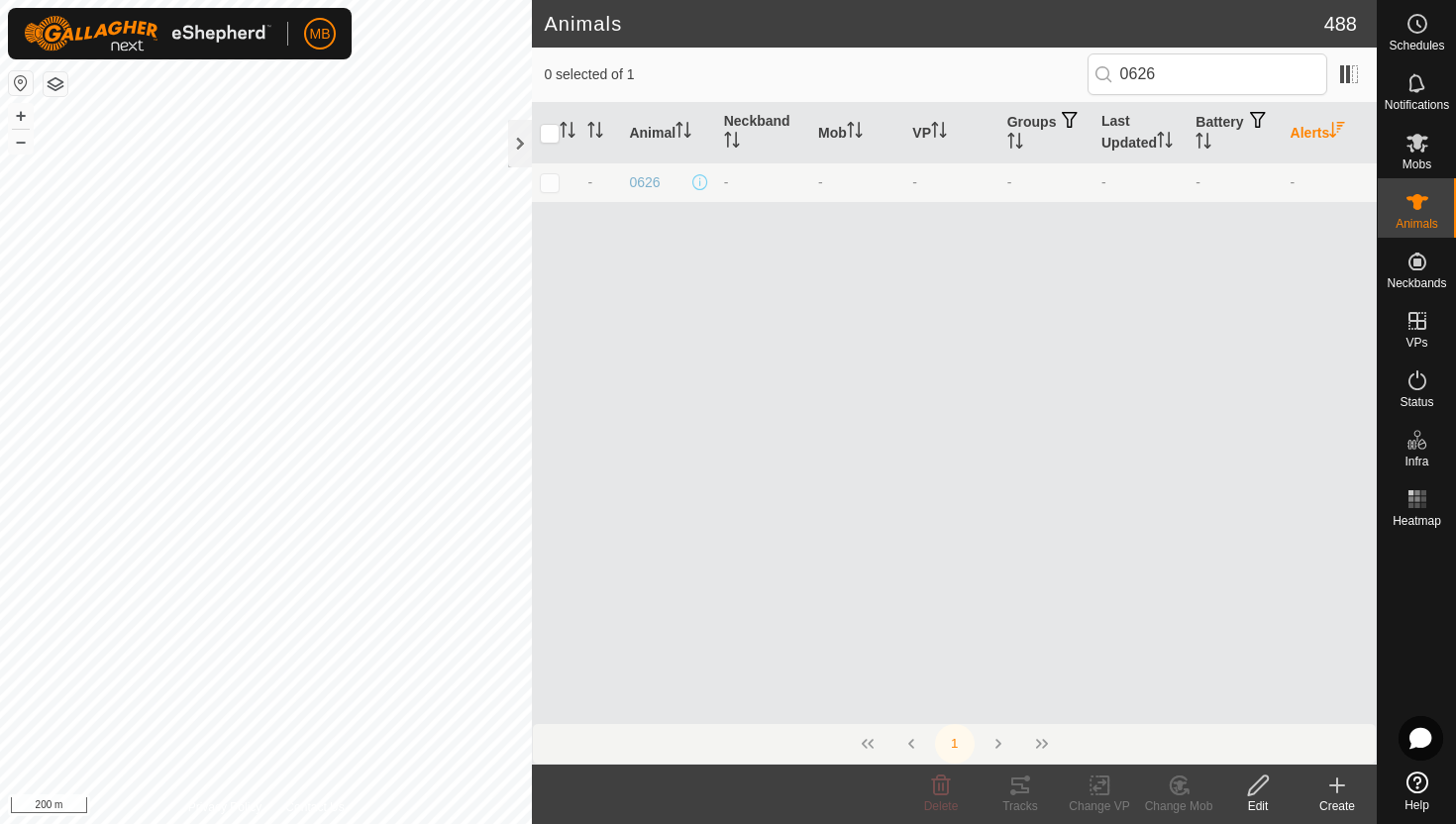 click at bounding box center [550, 182] 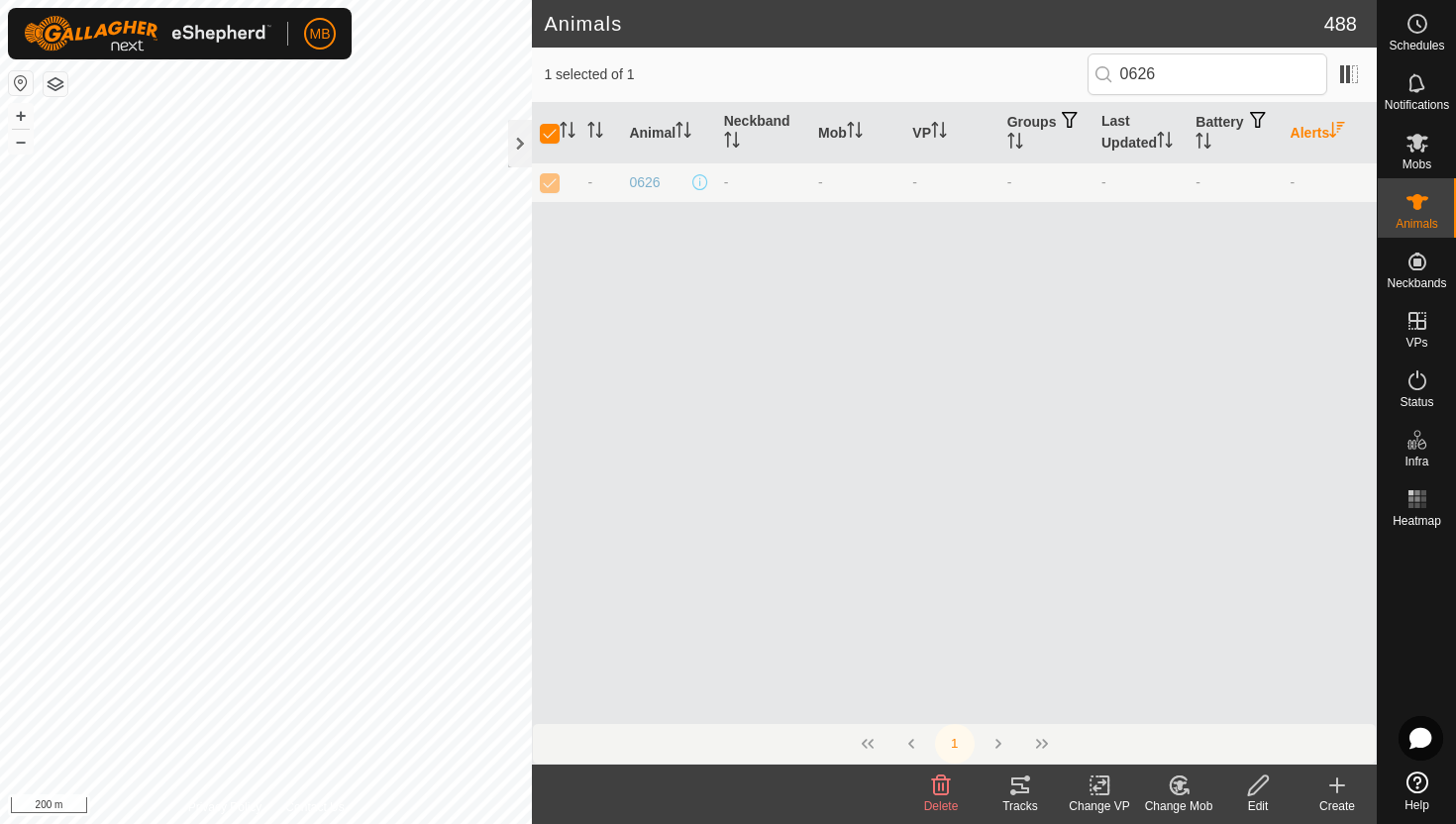 click 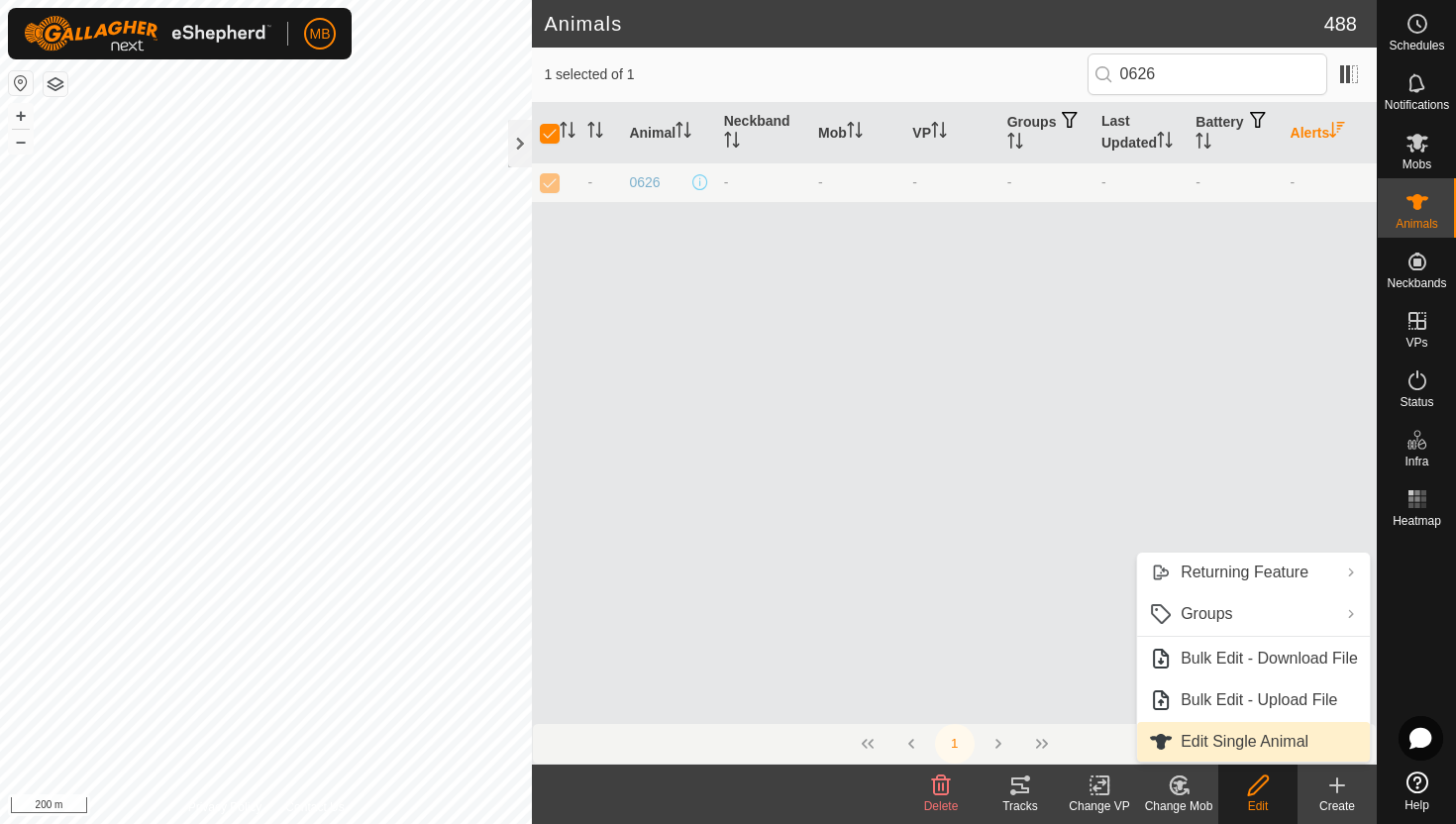 click on "Edit Single Animal" at bounding box center [1253, 742] 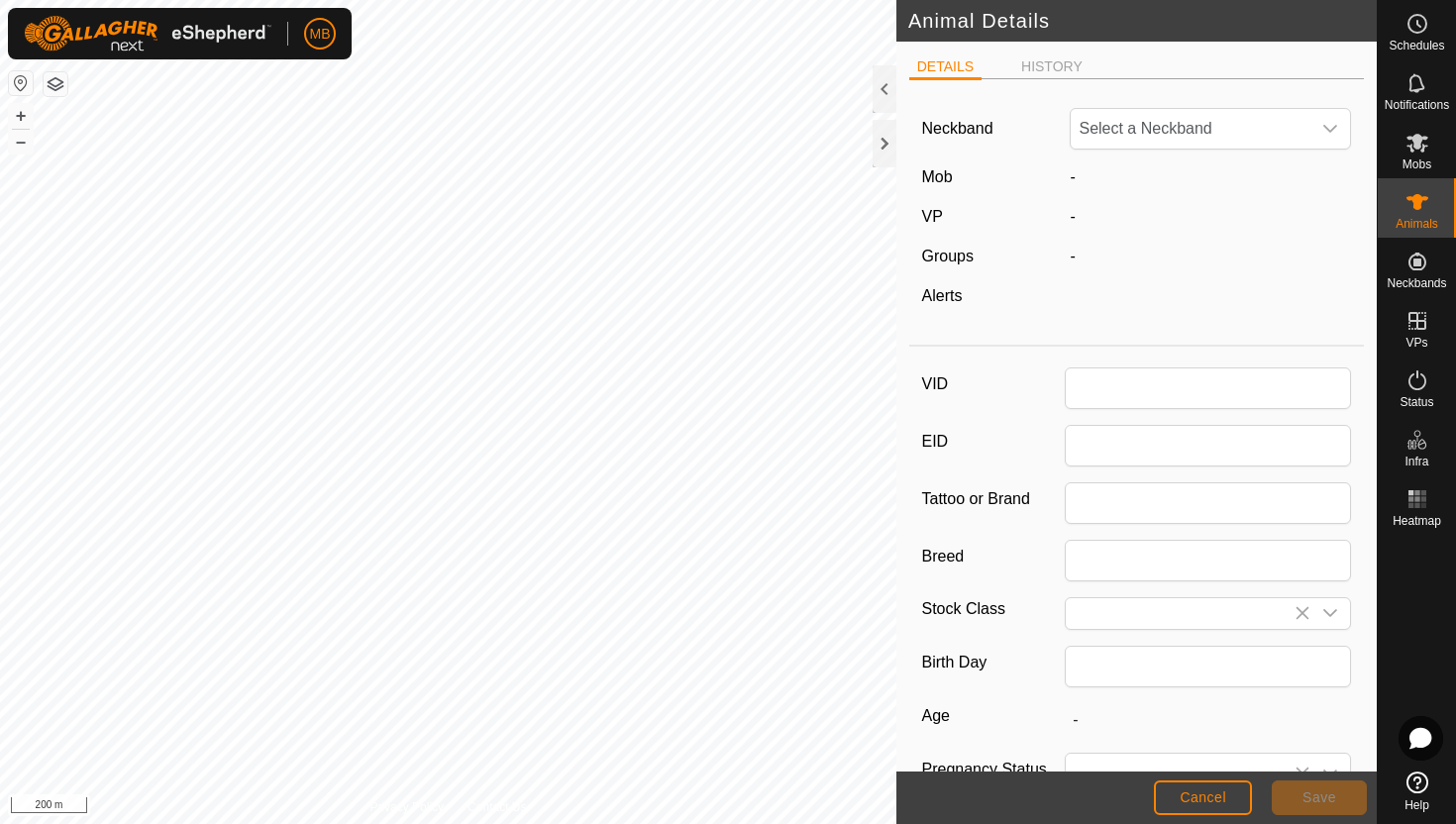 type on "0626" 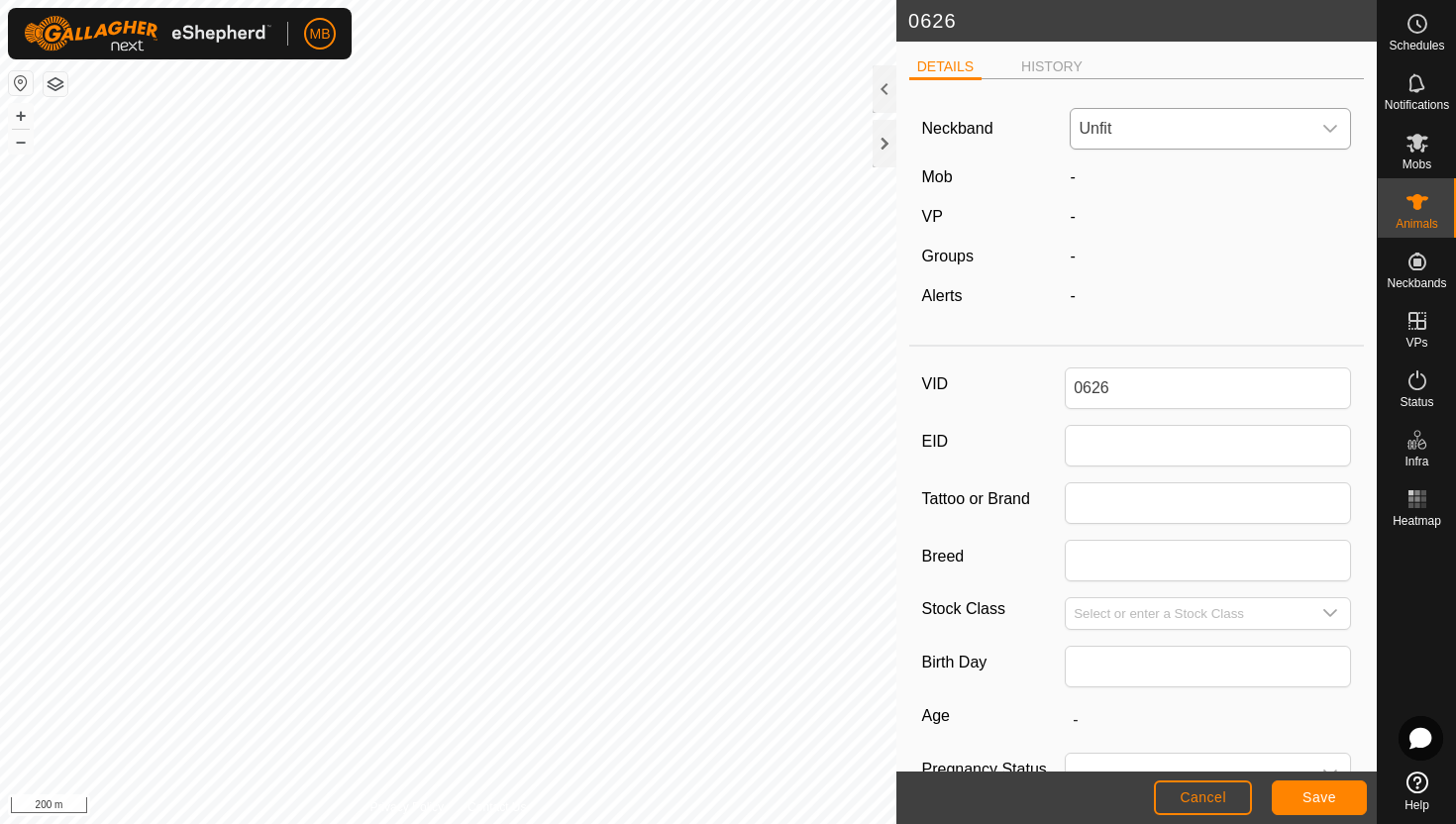 click 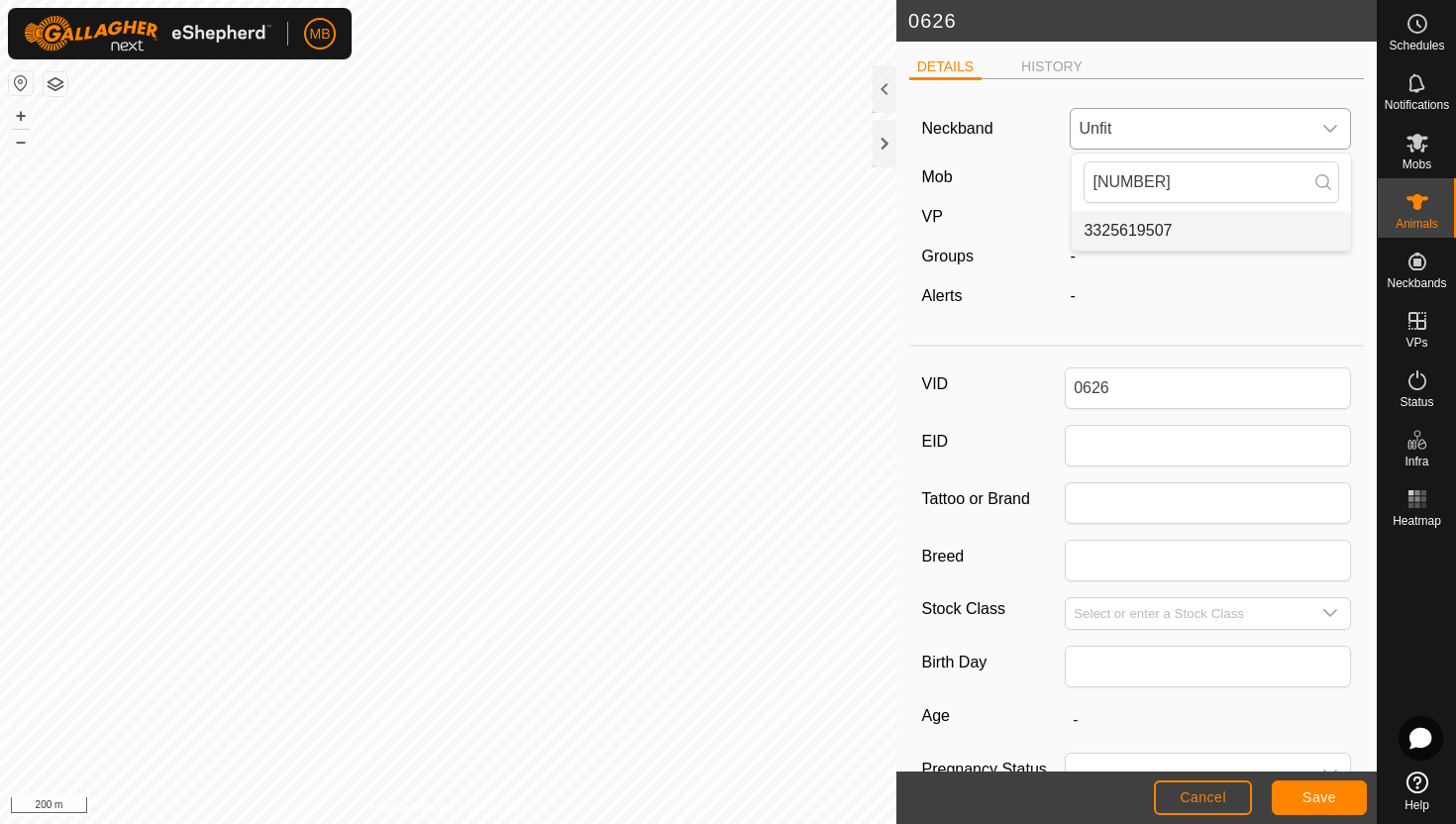 type on "3325" 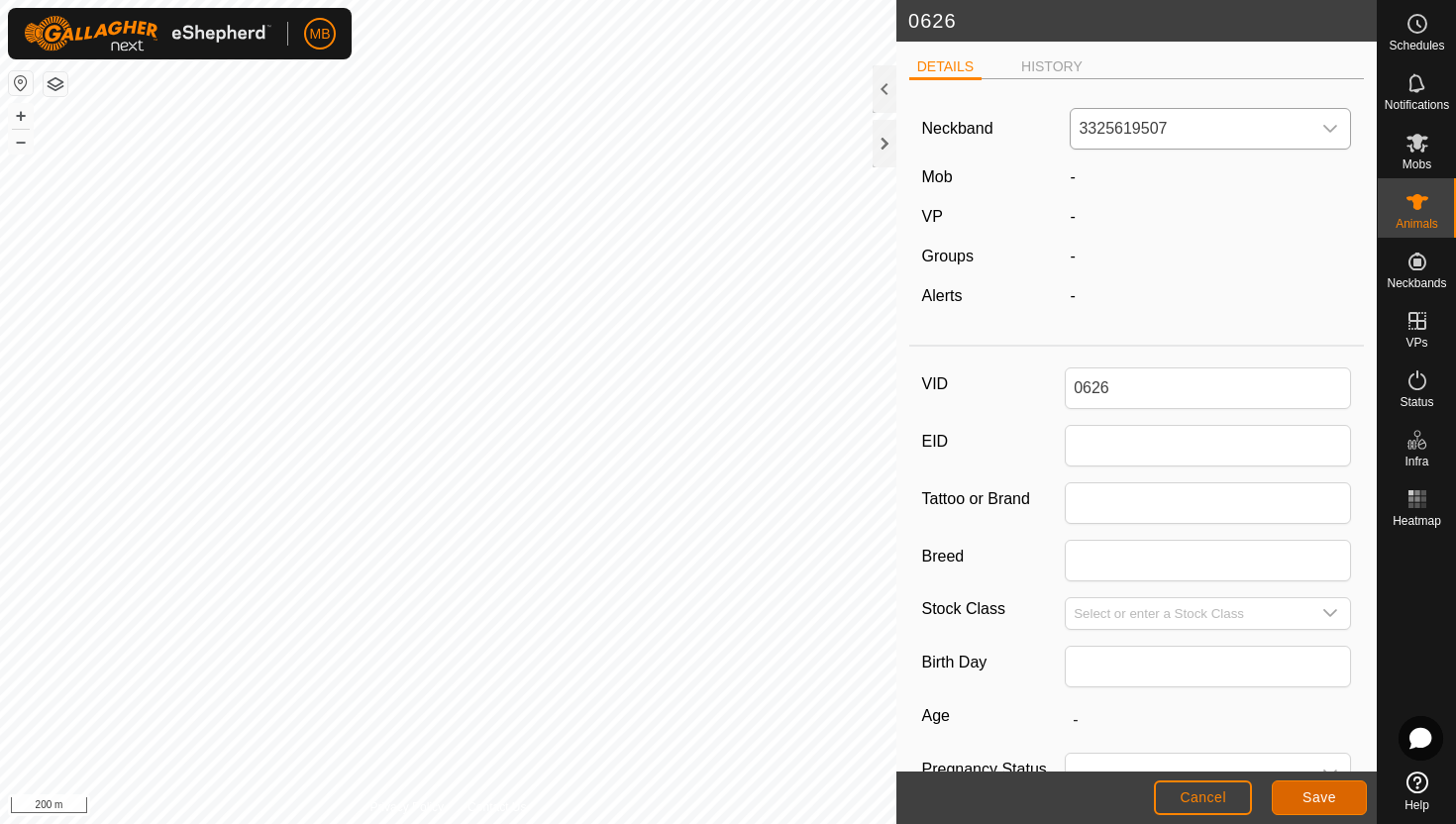 click on "Save" 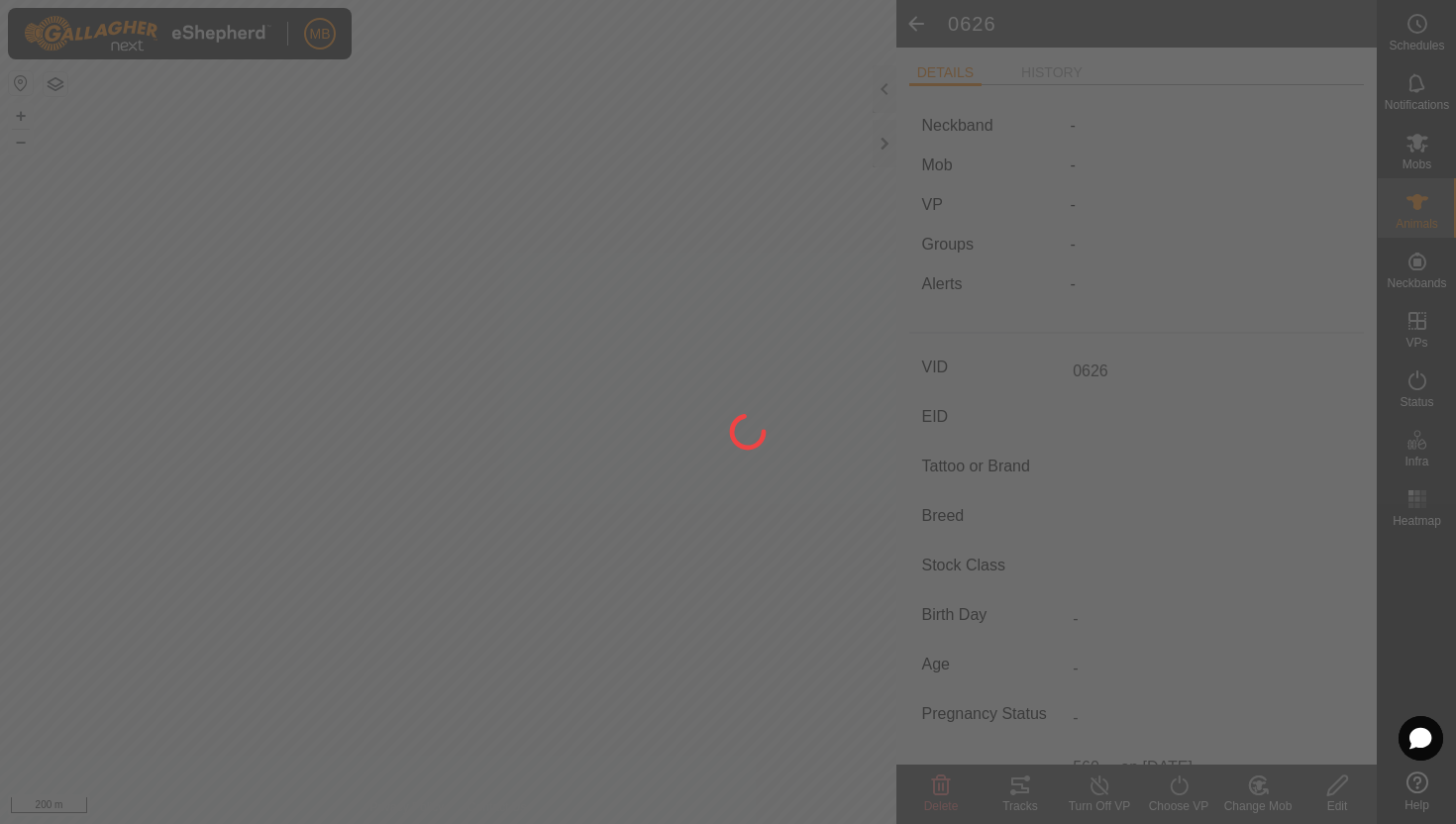 type on "-" 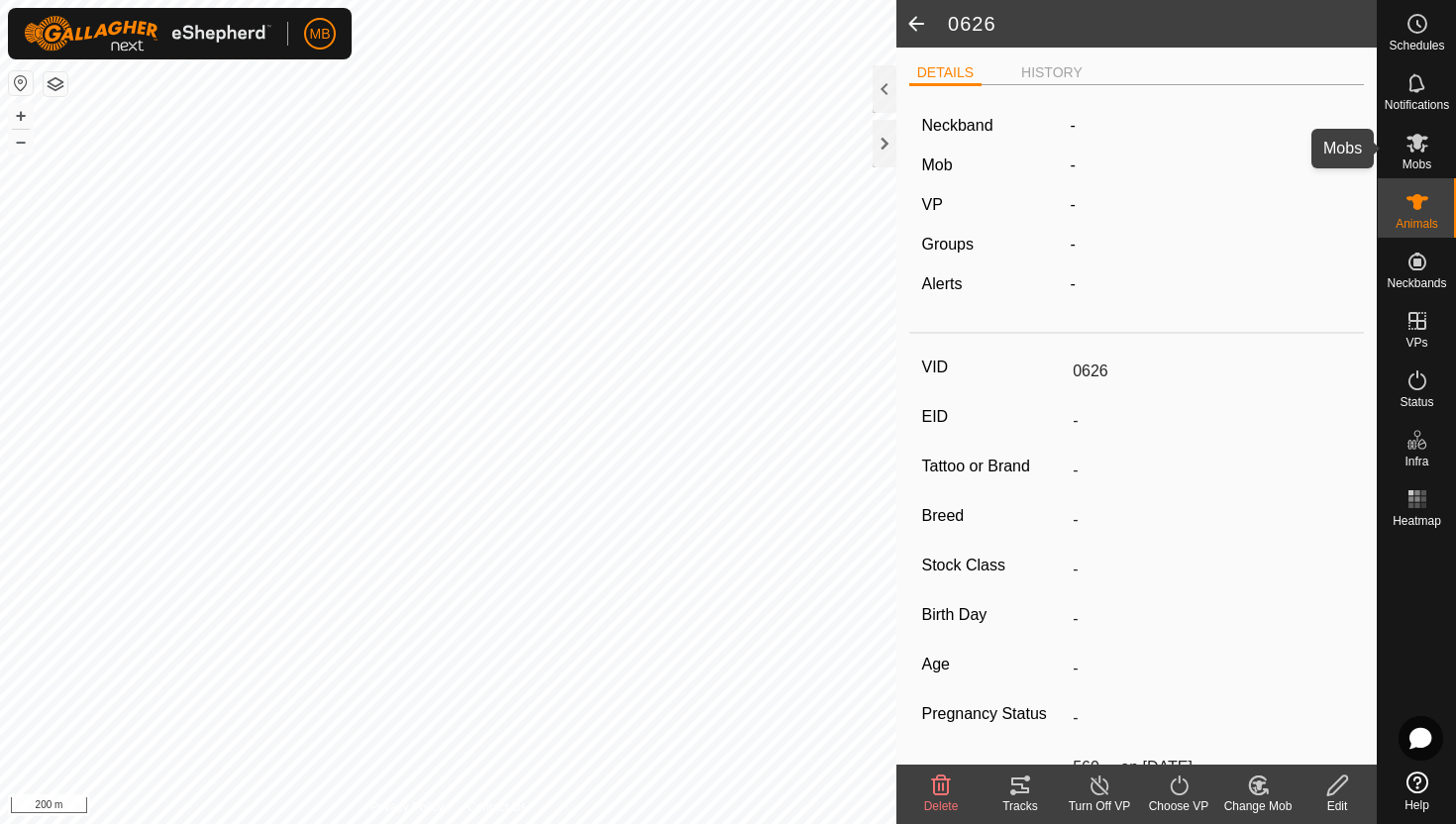 click 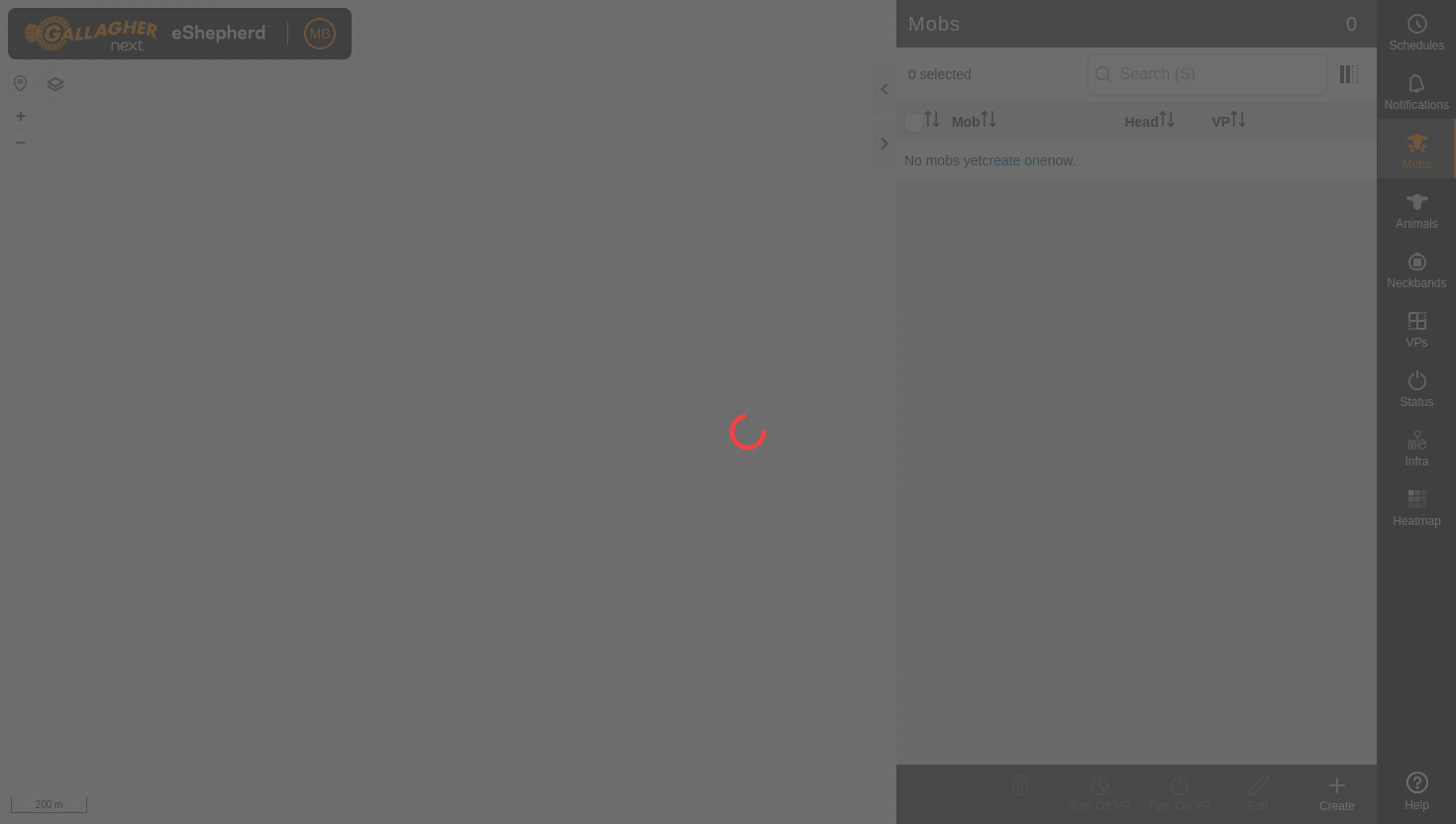 scroll, scrollTop: 0, scrollLeft: 0, axis: both 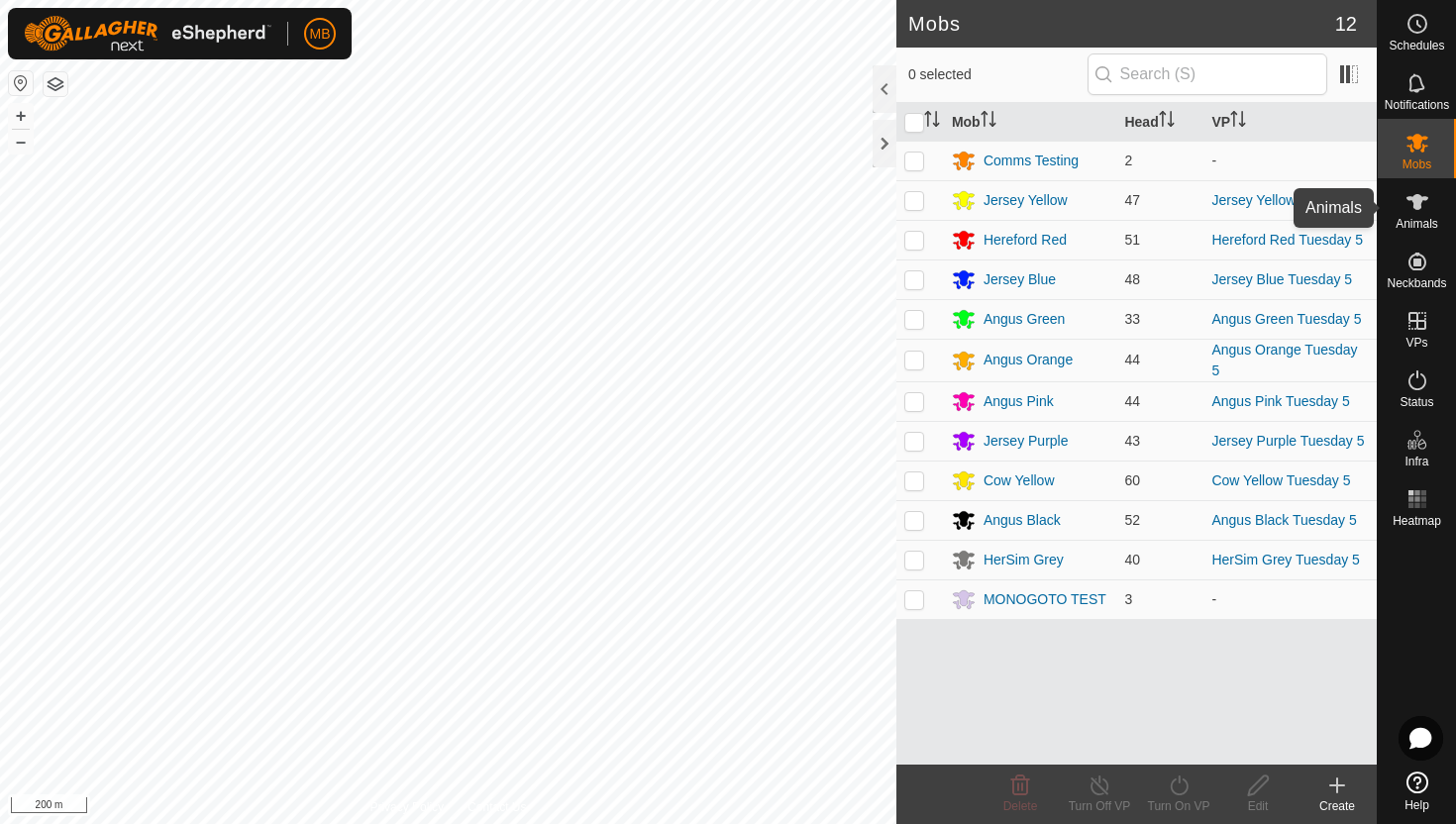 click 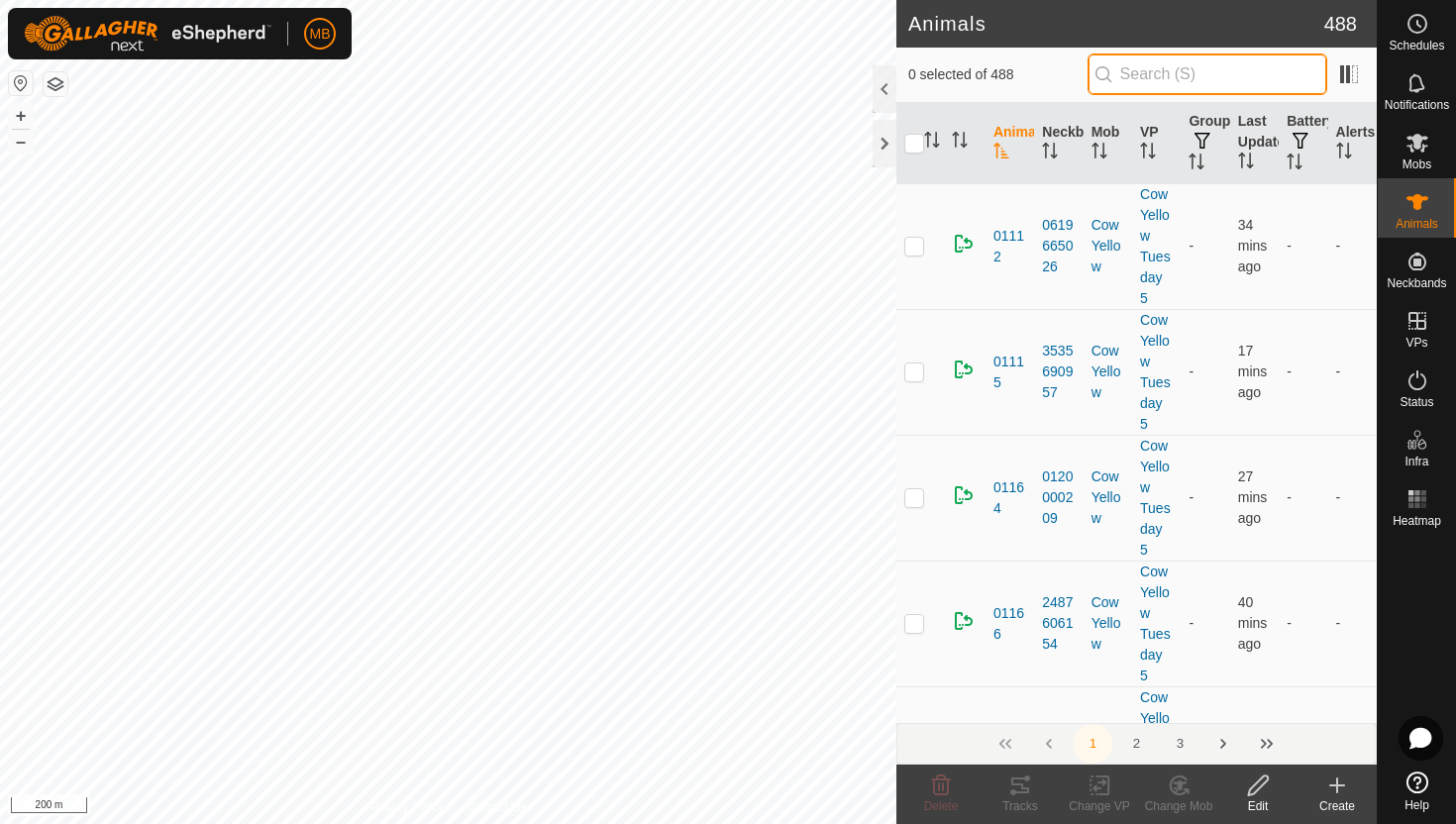 click at bounding box center [1207, 74] 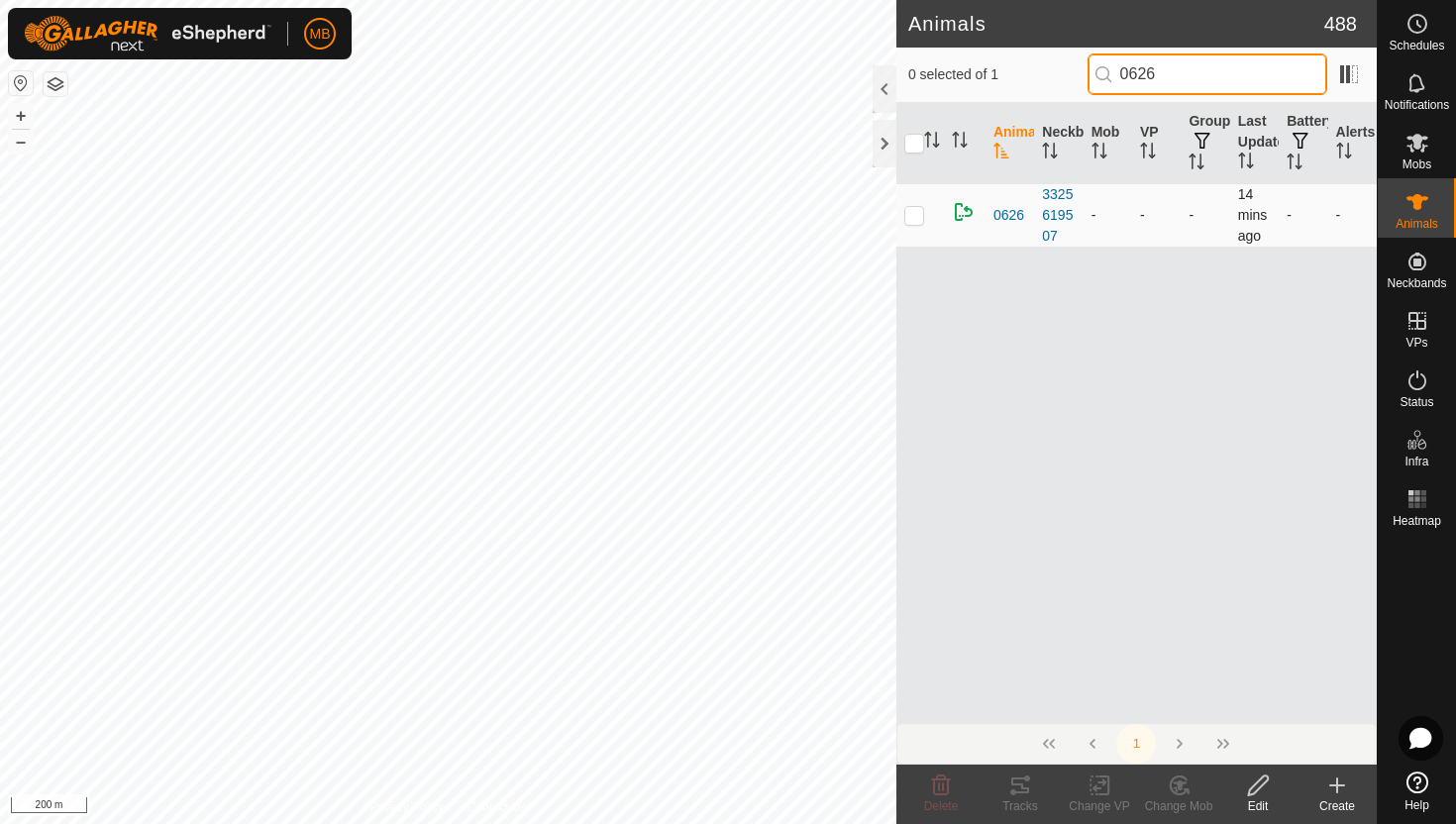type on "0626" 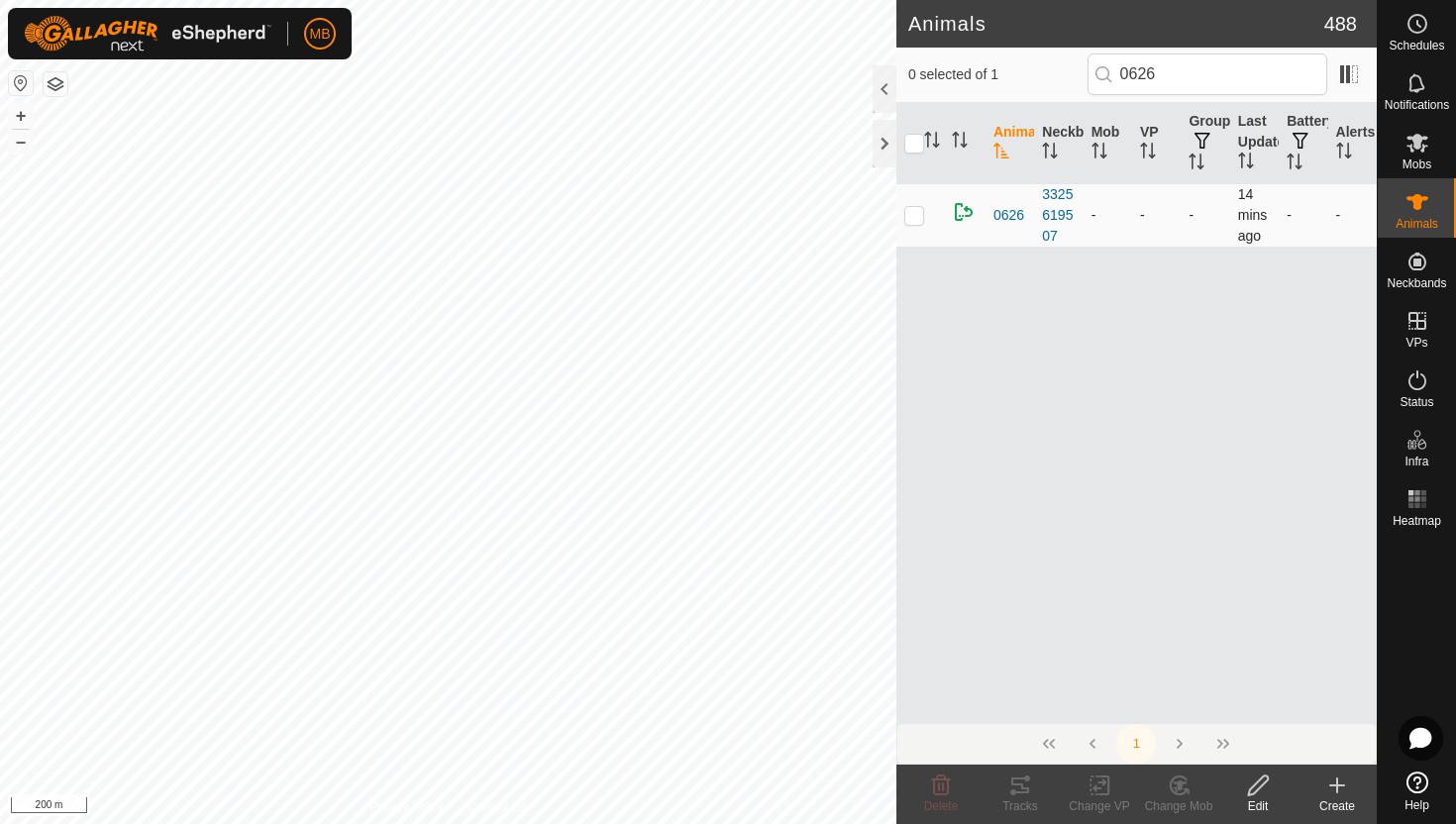 click at bounding box center (914, 215) 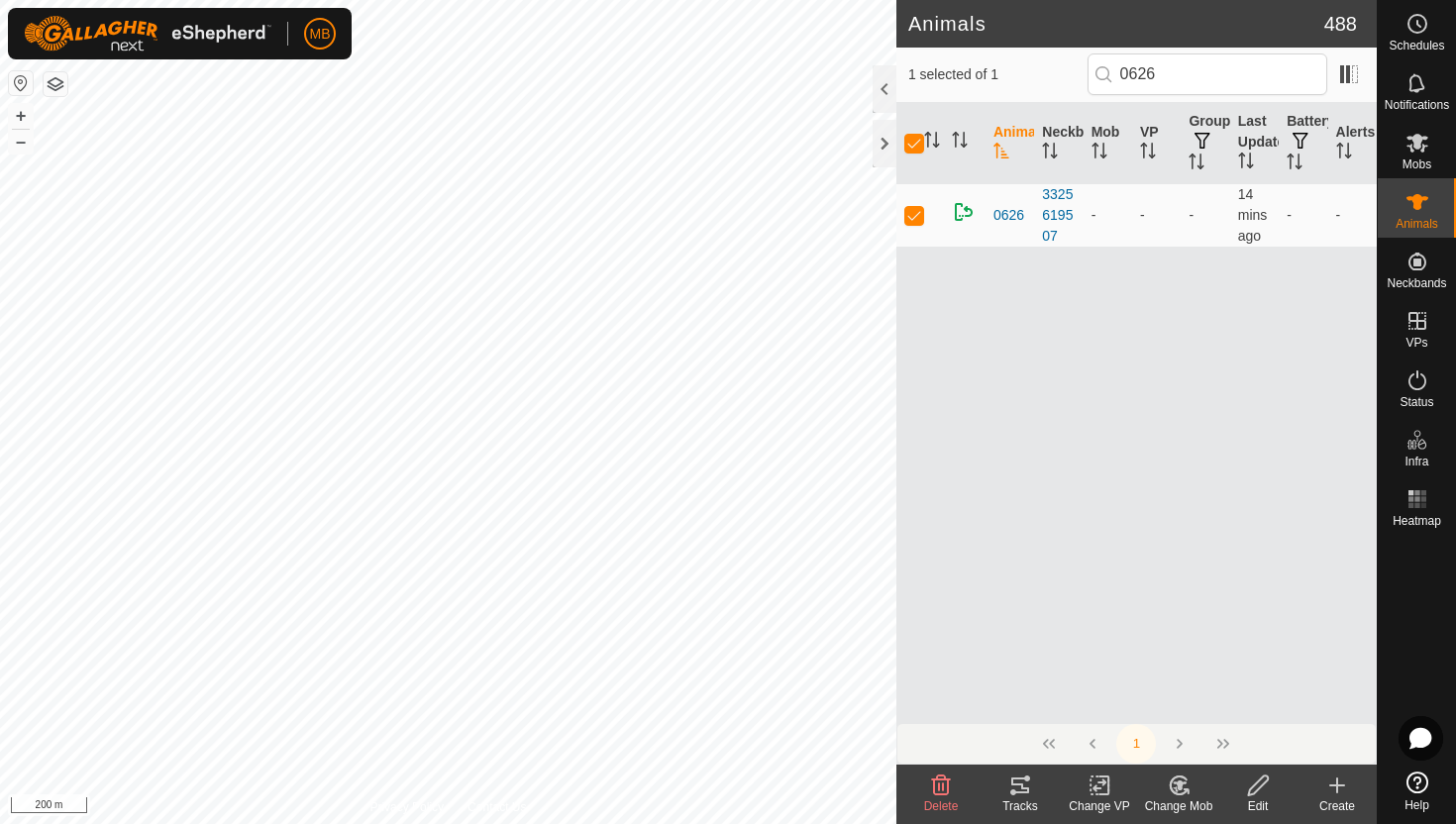 click 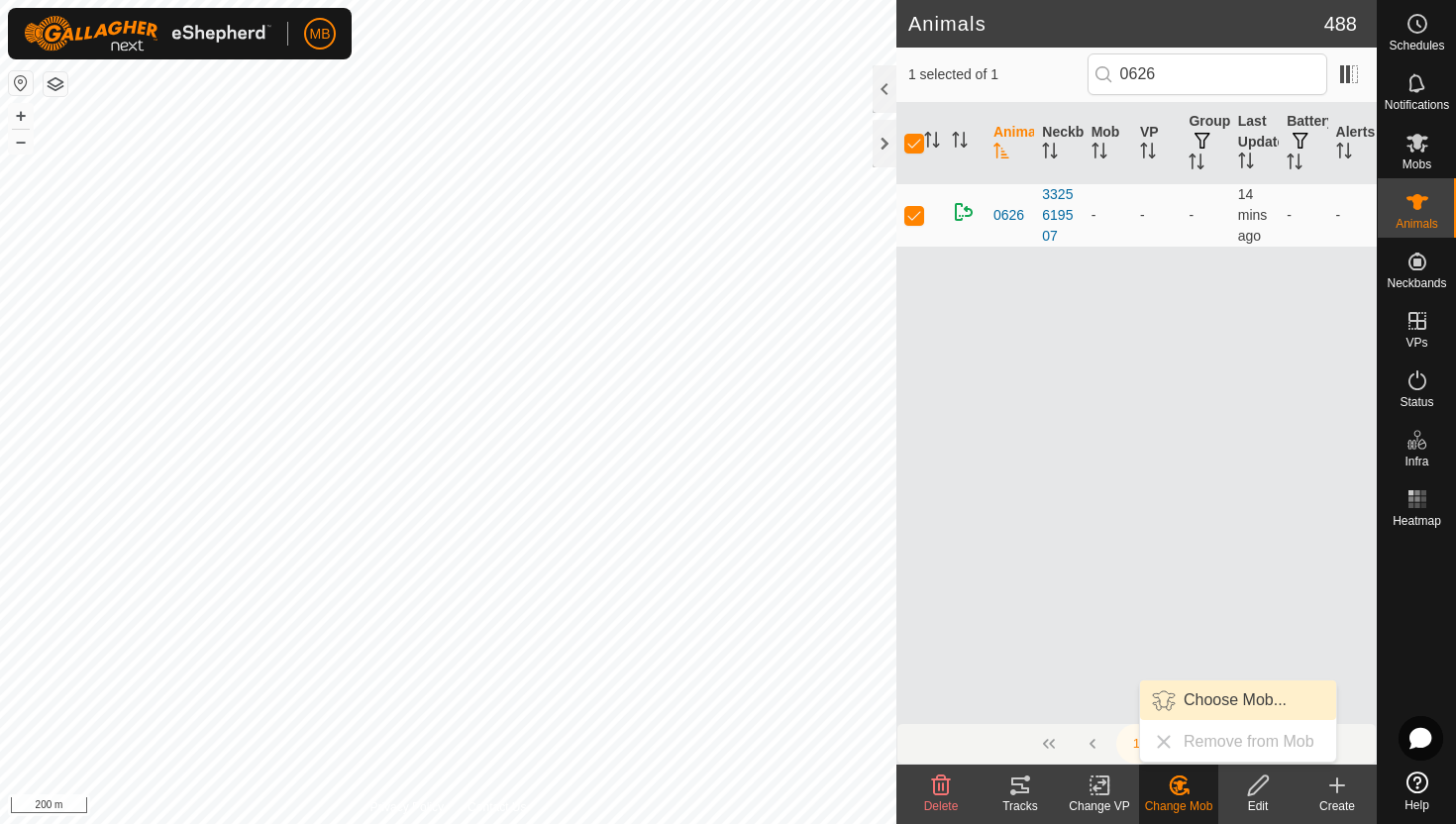 click on "Choose Mob..." at bounding box center (1238, 700) 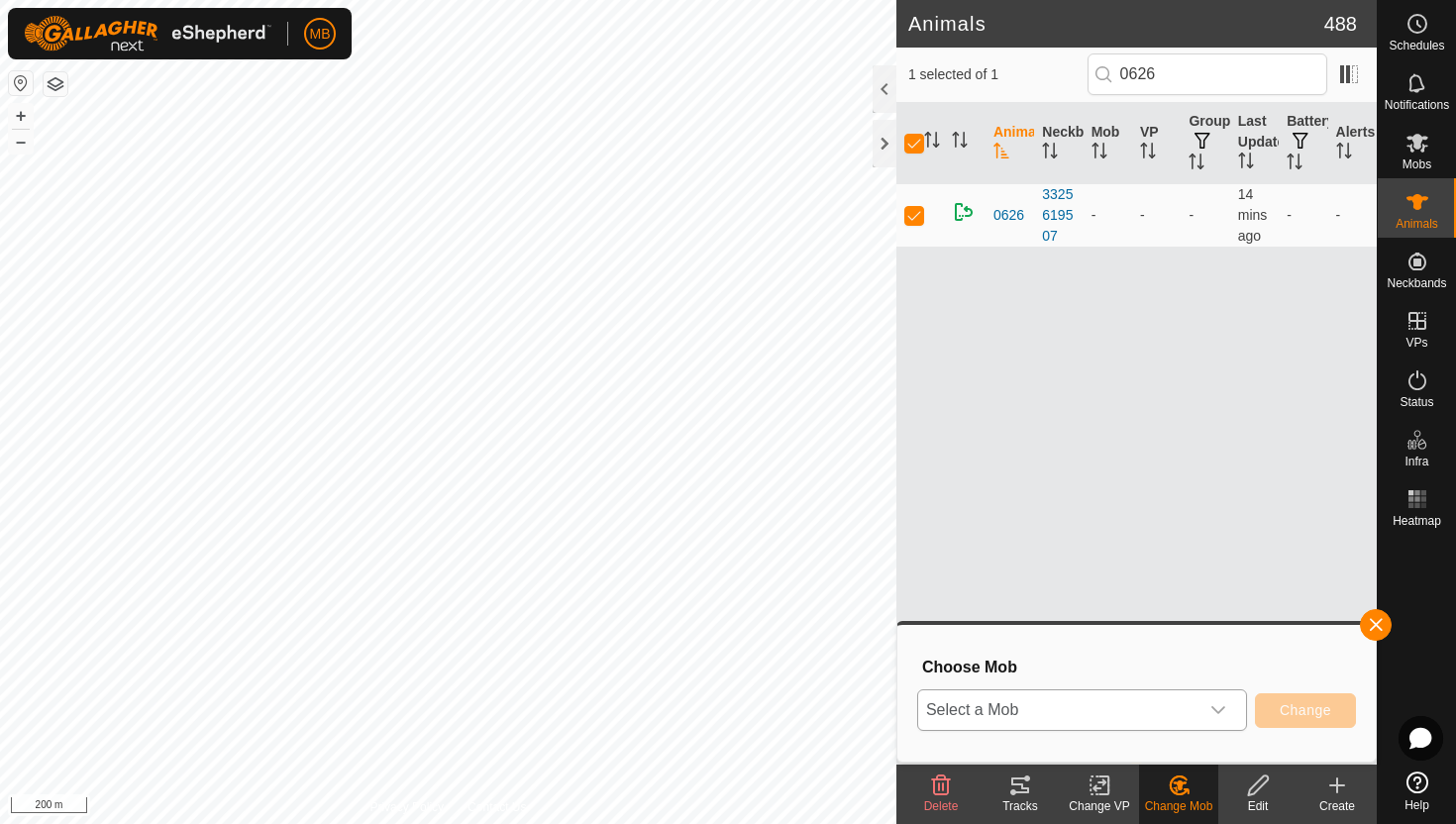 click 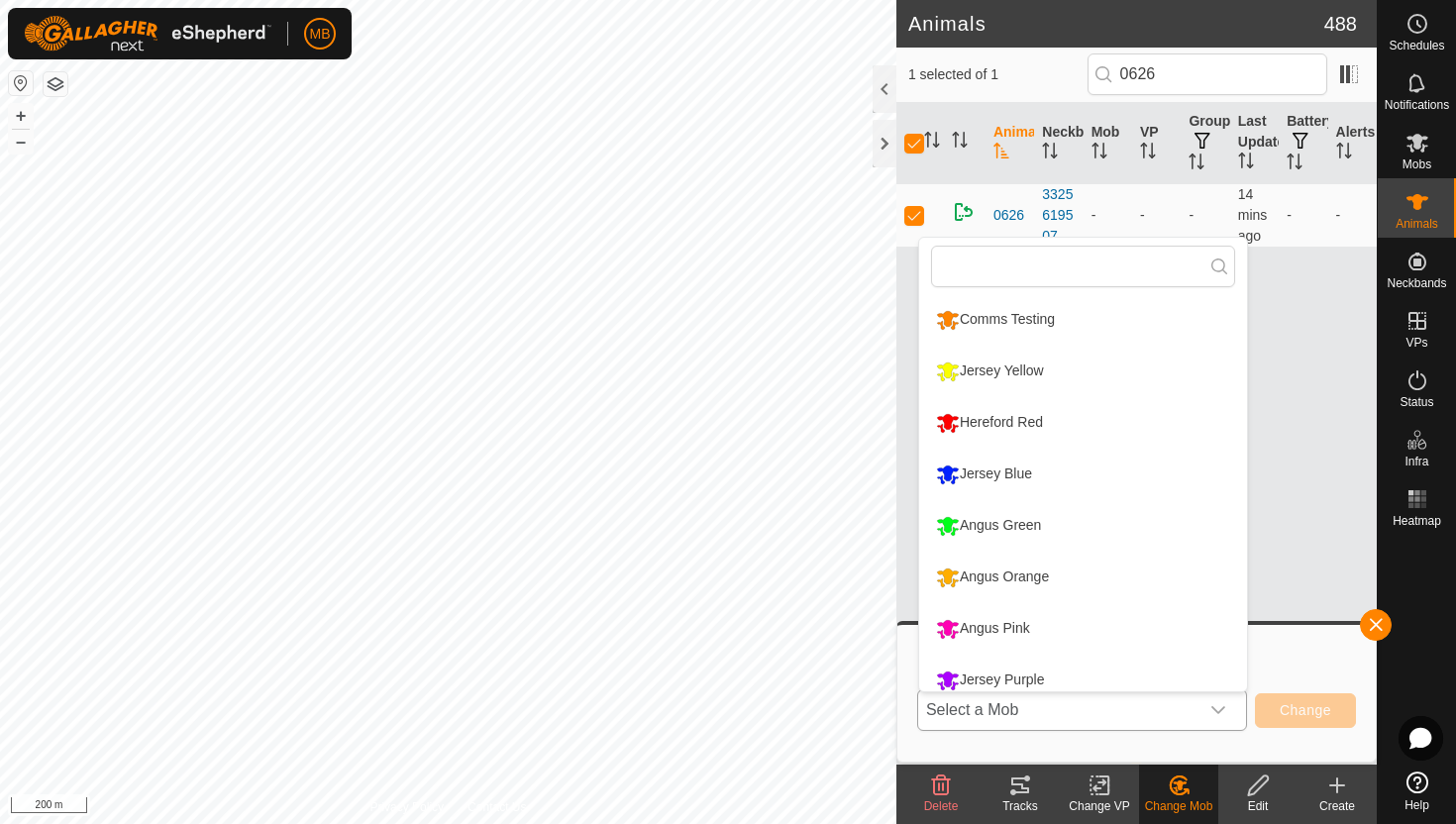scroll, scrollTop: 14, scrollLeft: 0, axis: vertical 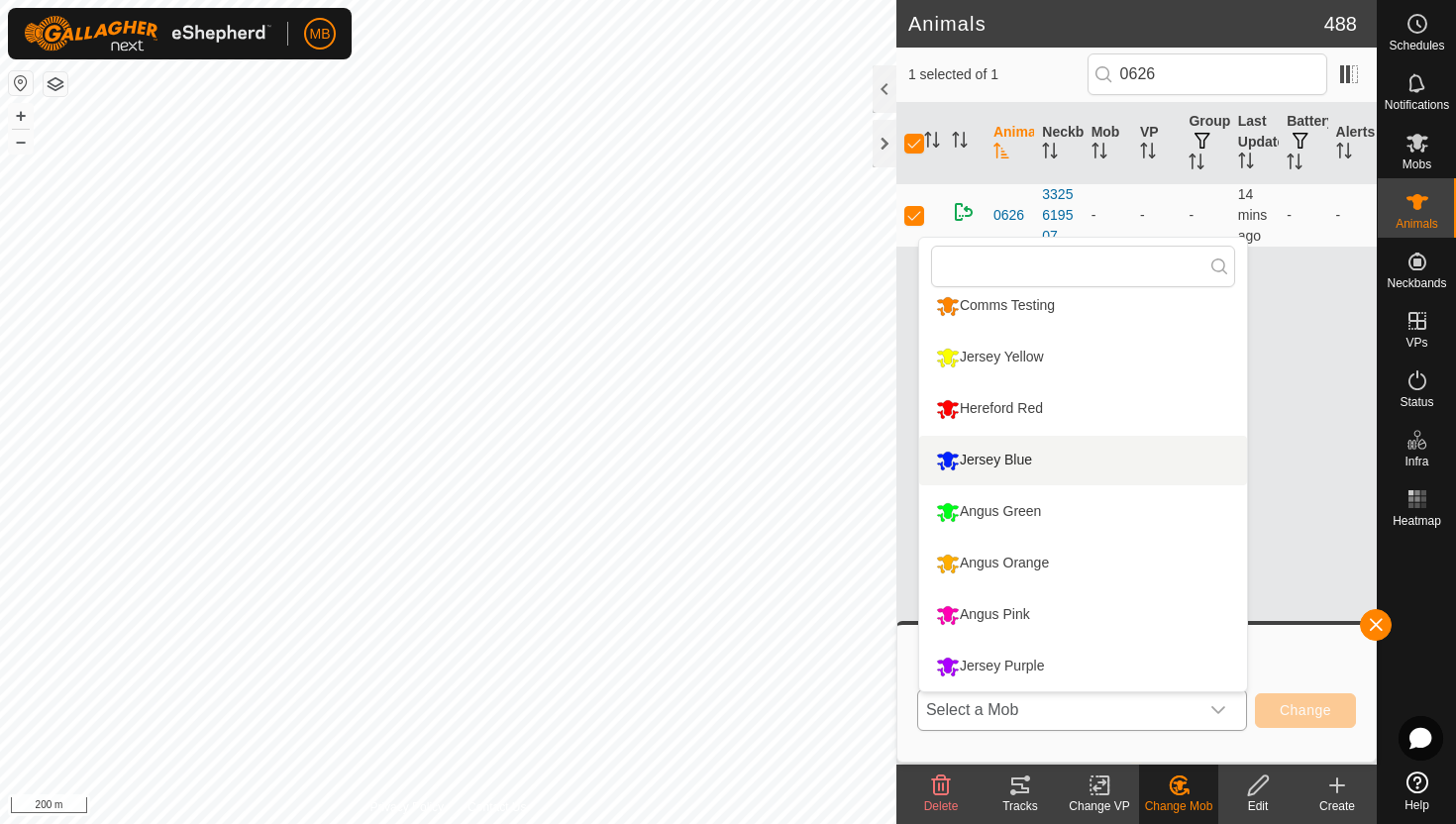 click on "Jersey Blue" at bounding box center (1083, 461) 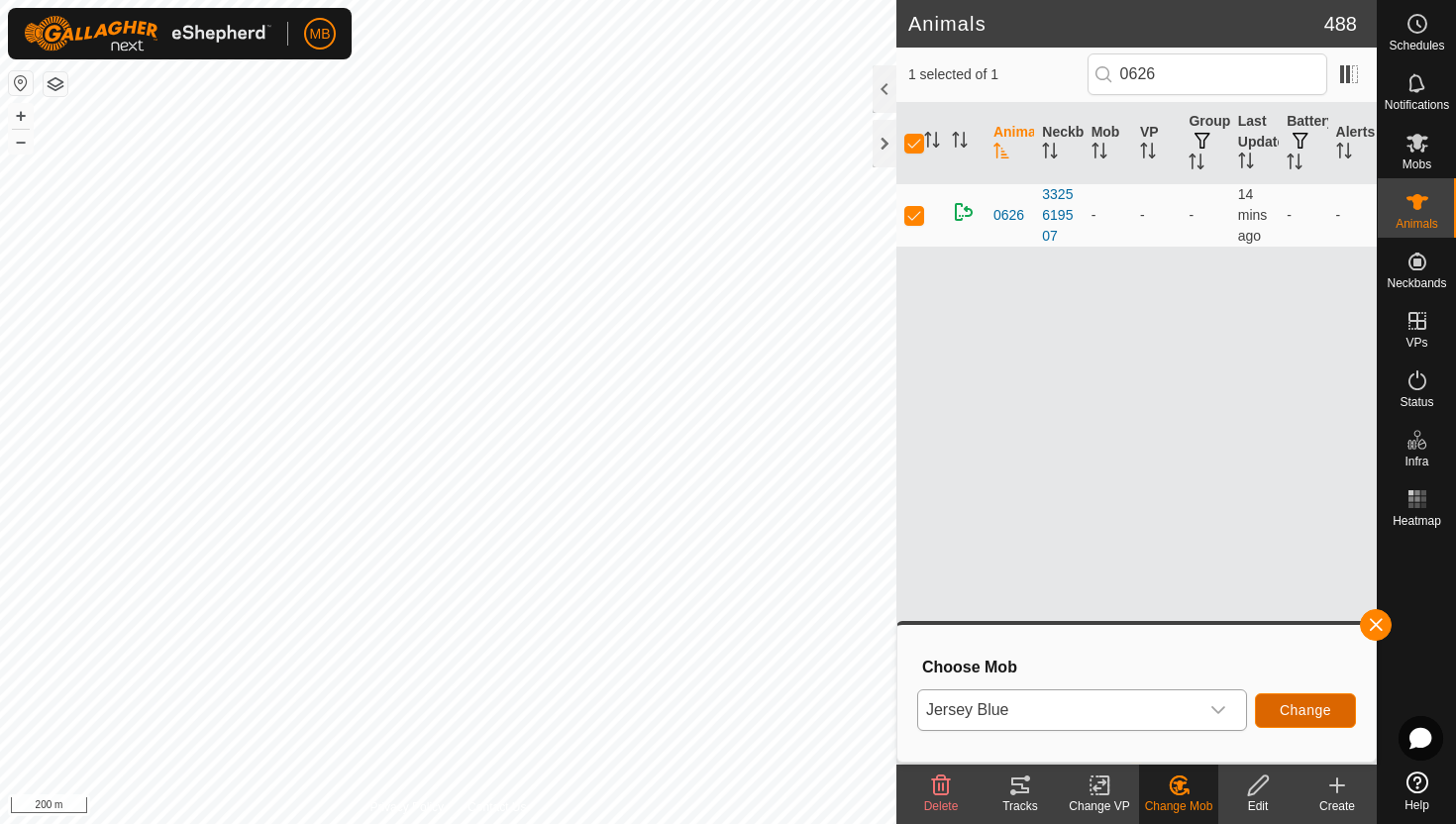 click on "Change" at bounding box center (1305, 710) 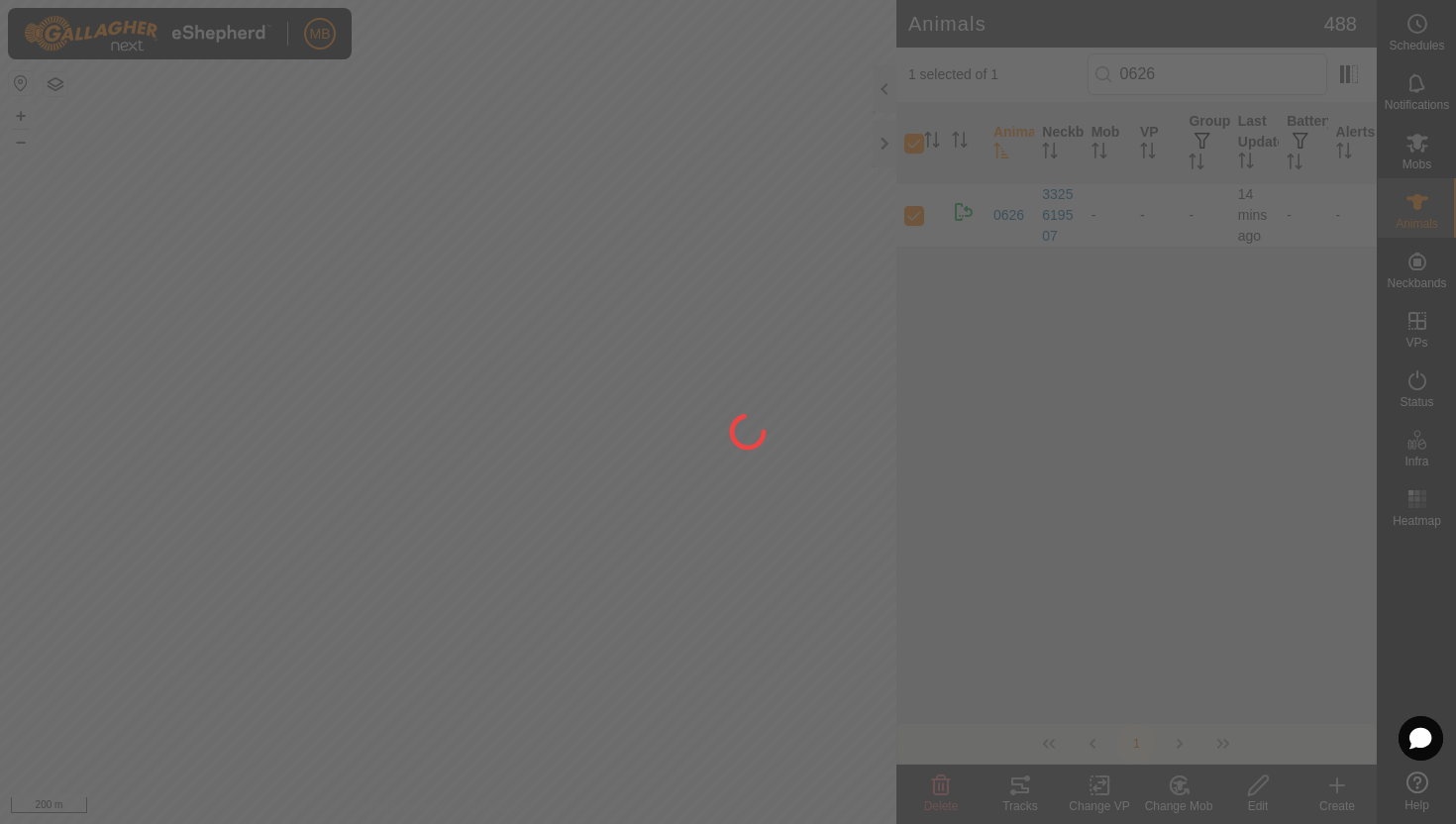 checkbox on "false" 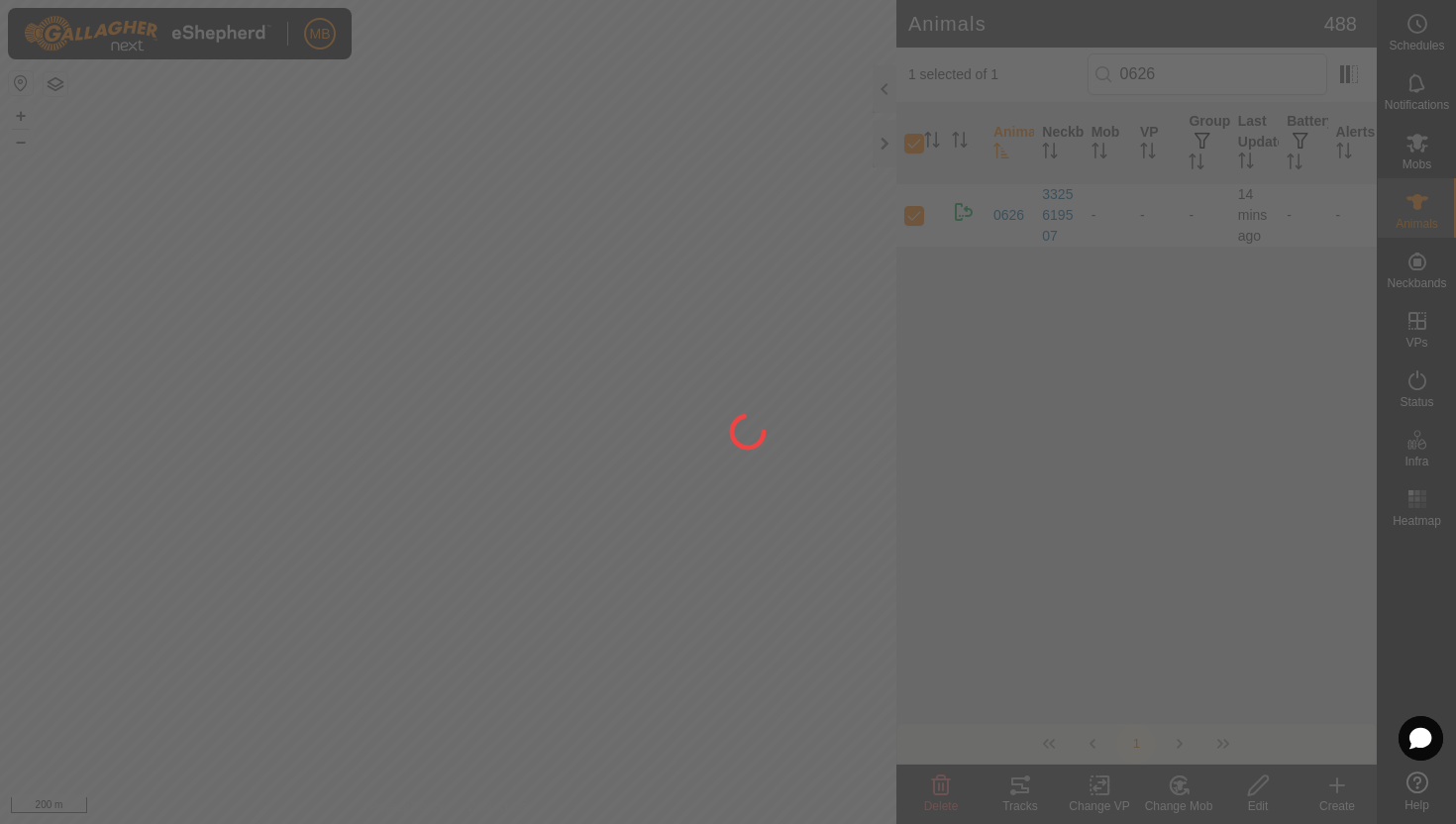 checkbox on "false" 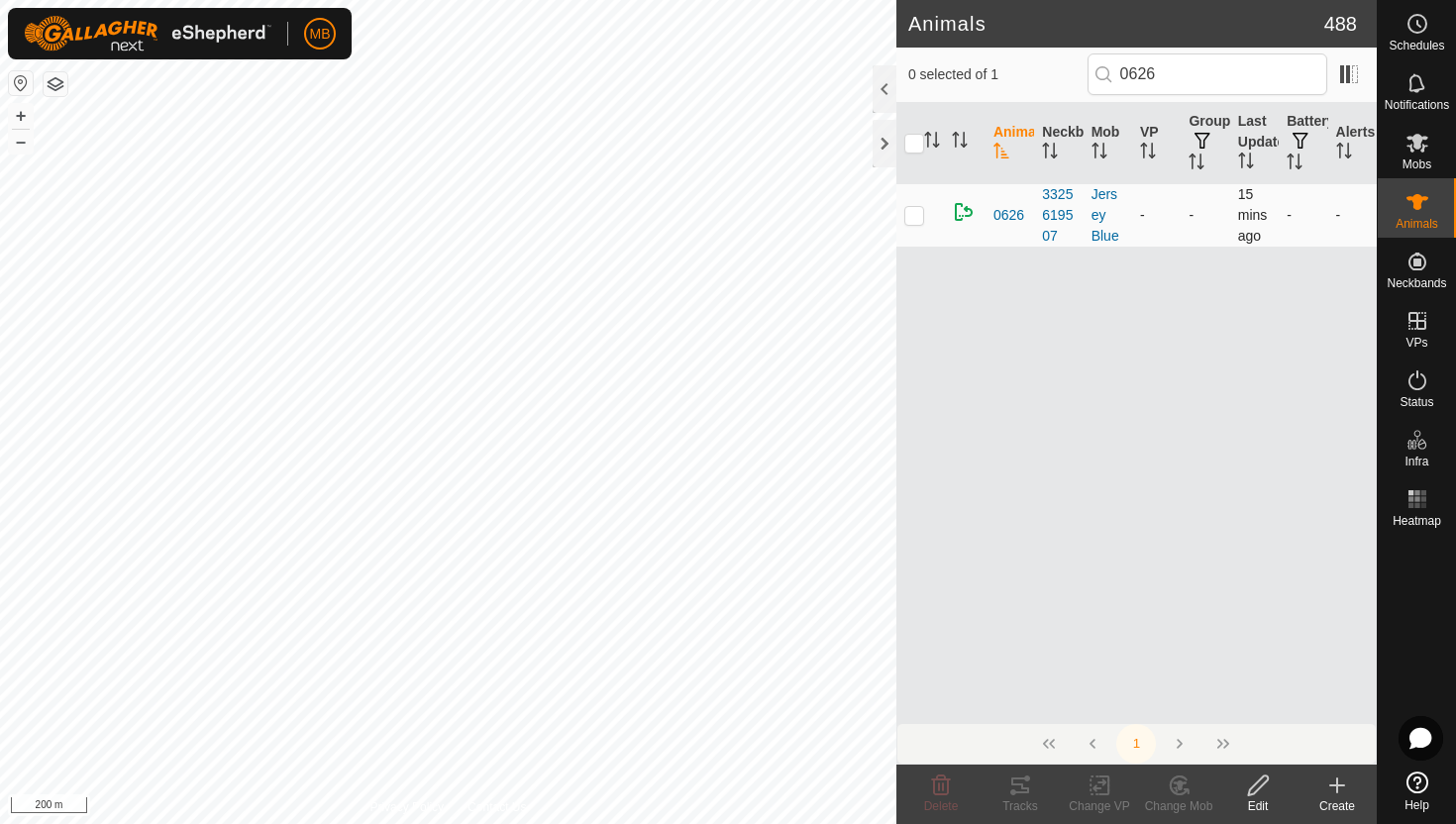 click at bounding box center (914, 215) 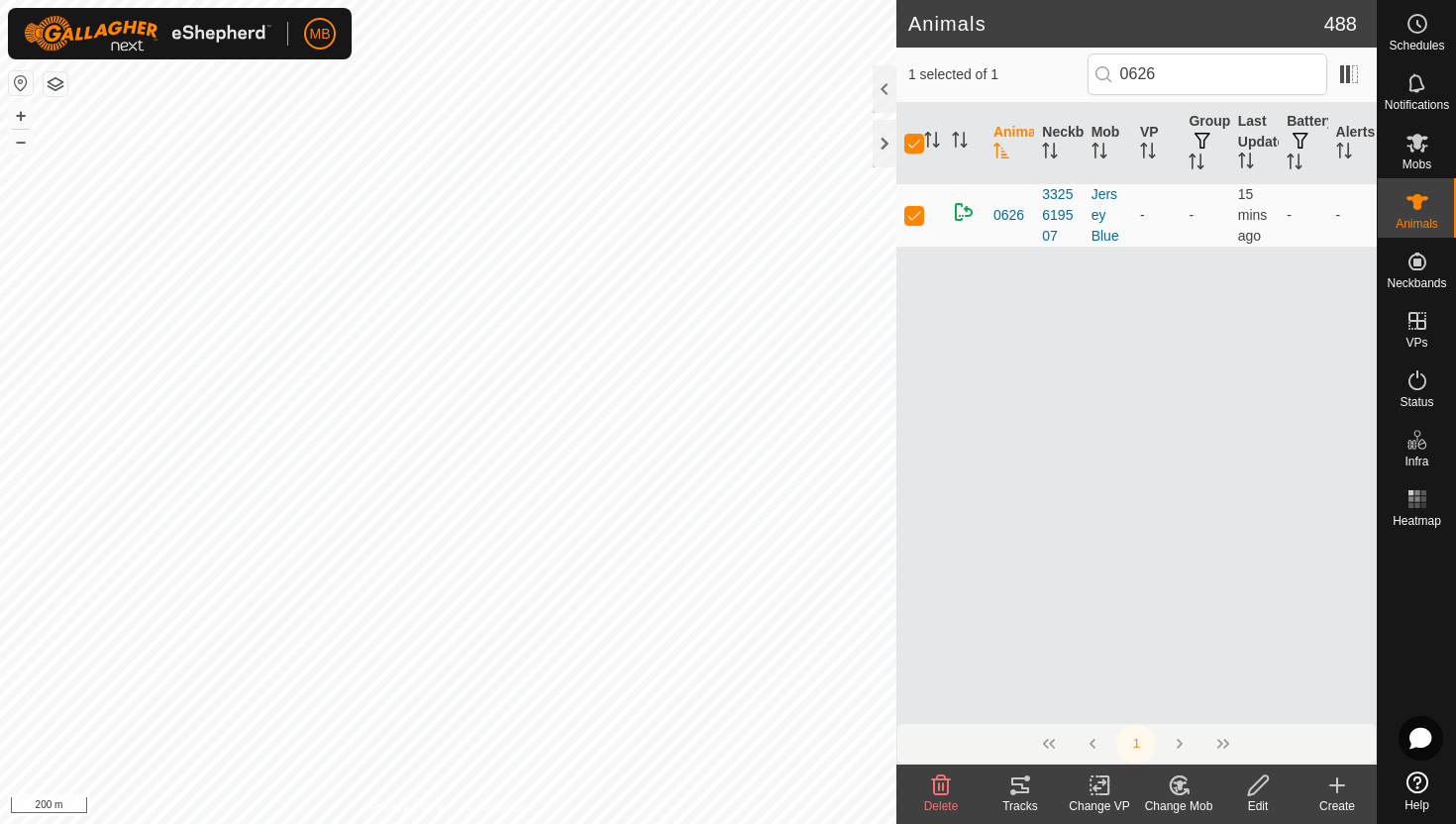 click 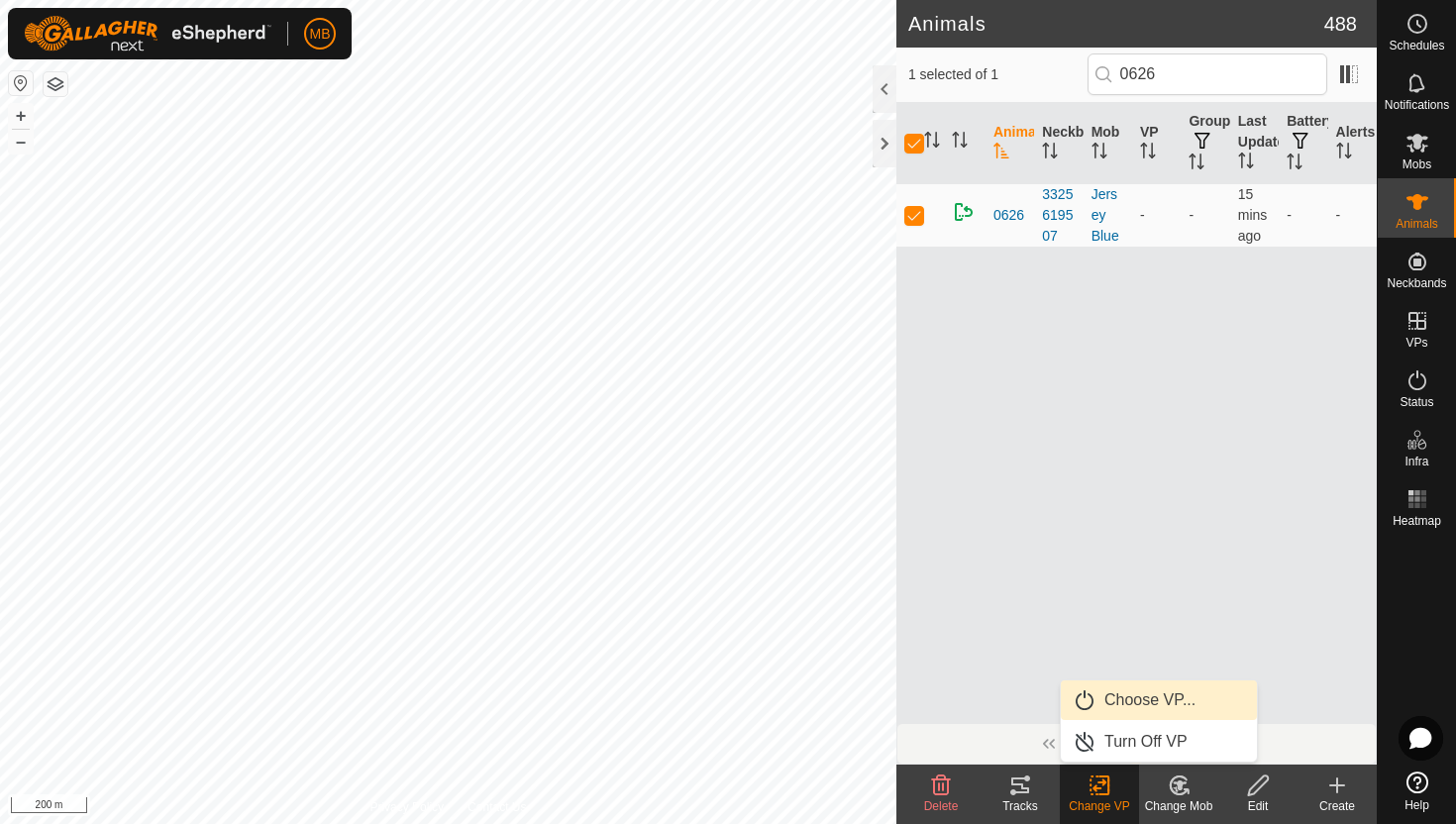 click on "Choose VP..." at bounding box center [1159, 700] 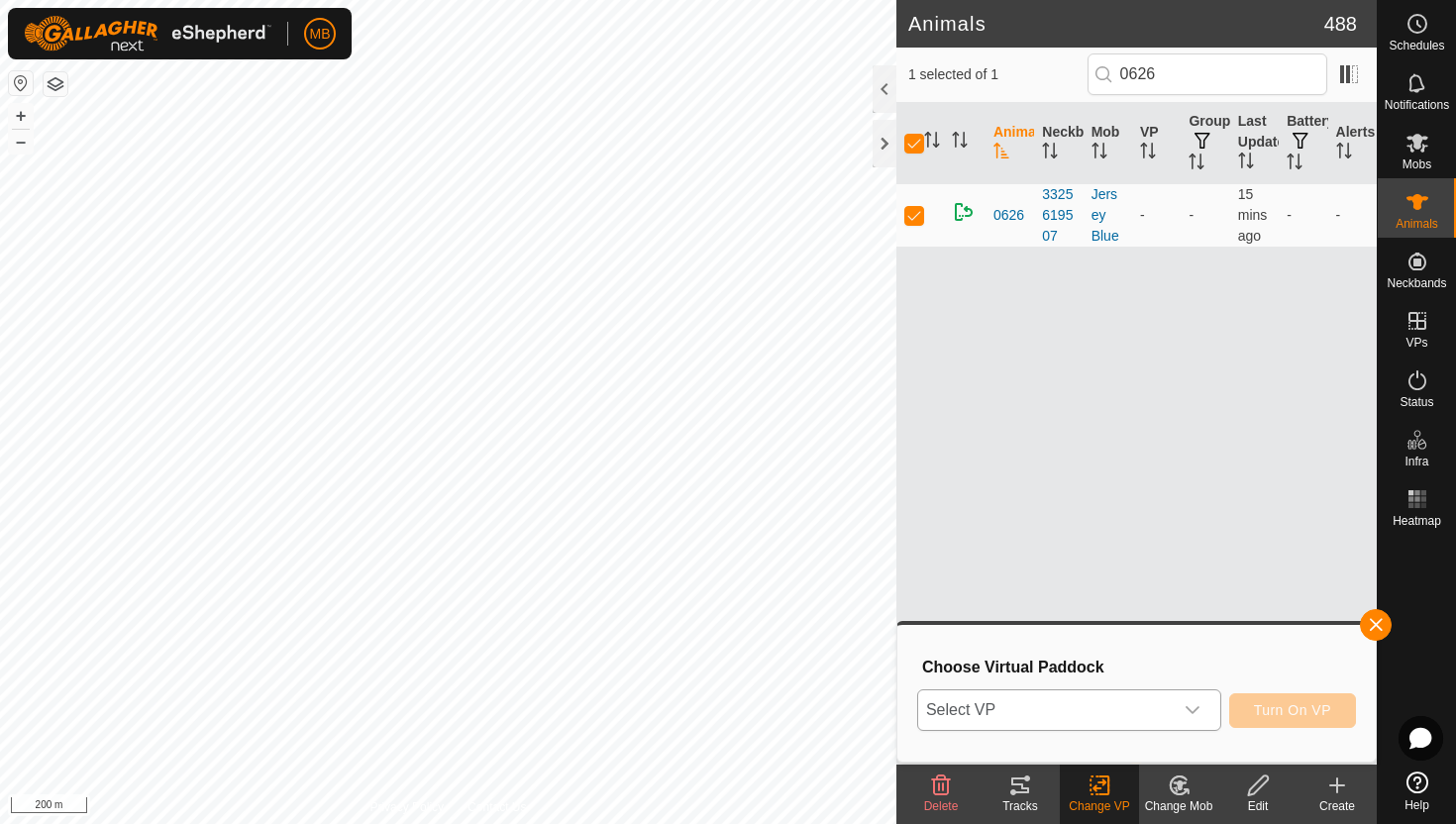 click at bounding box center [1193, 710] 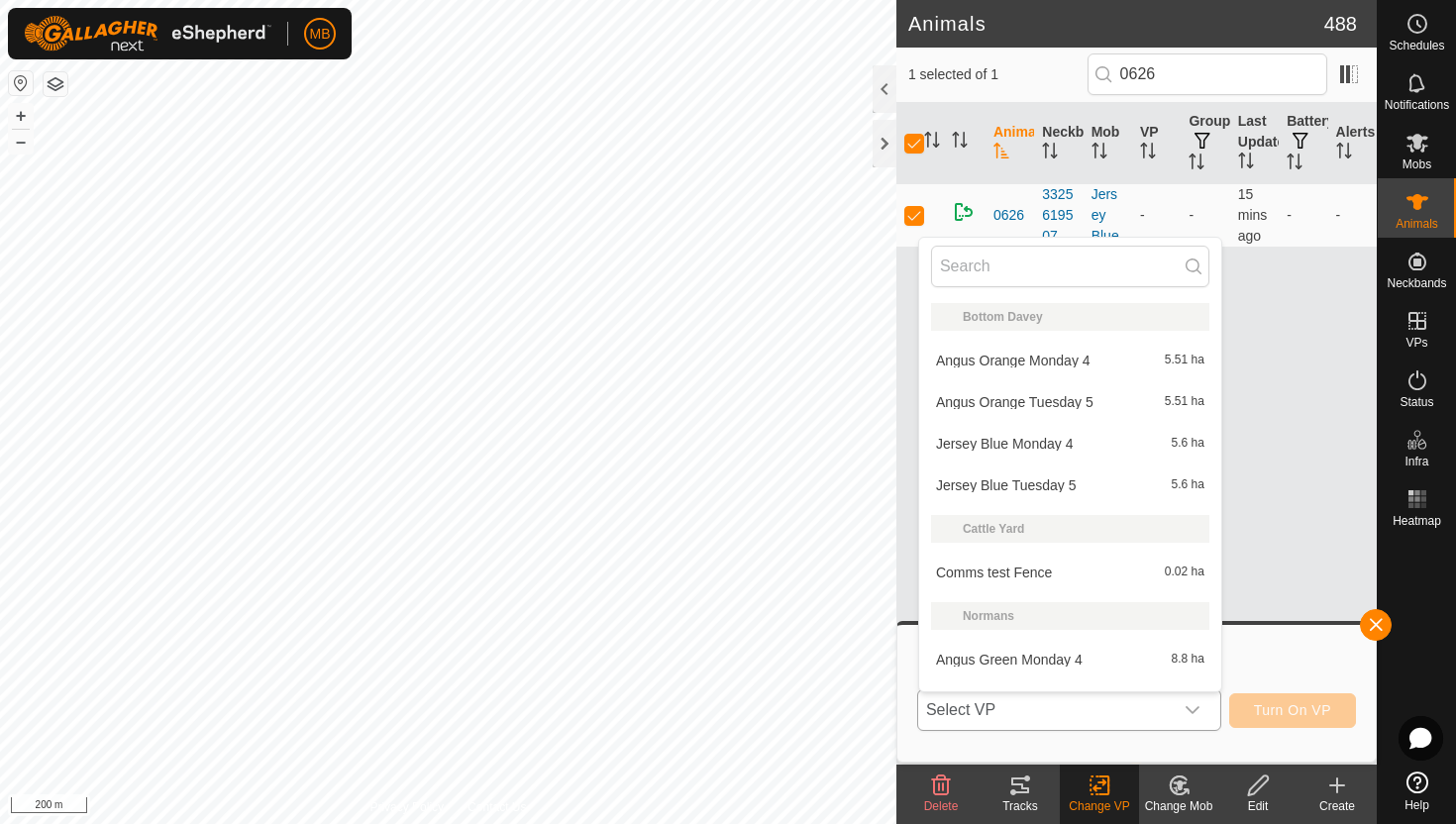 scroll, scrollTop: 30, scrollLeft: 0, axis: vertical 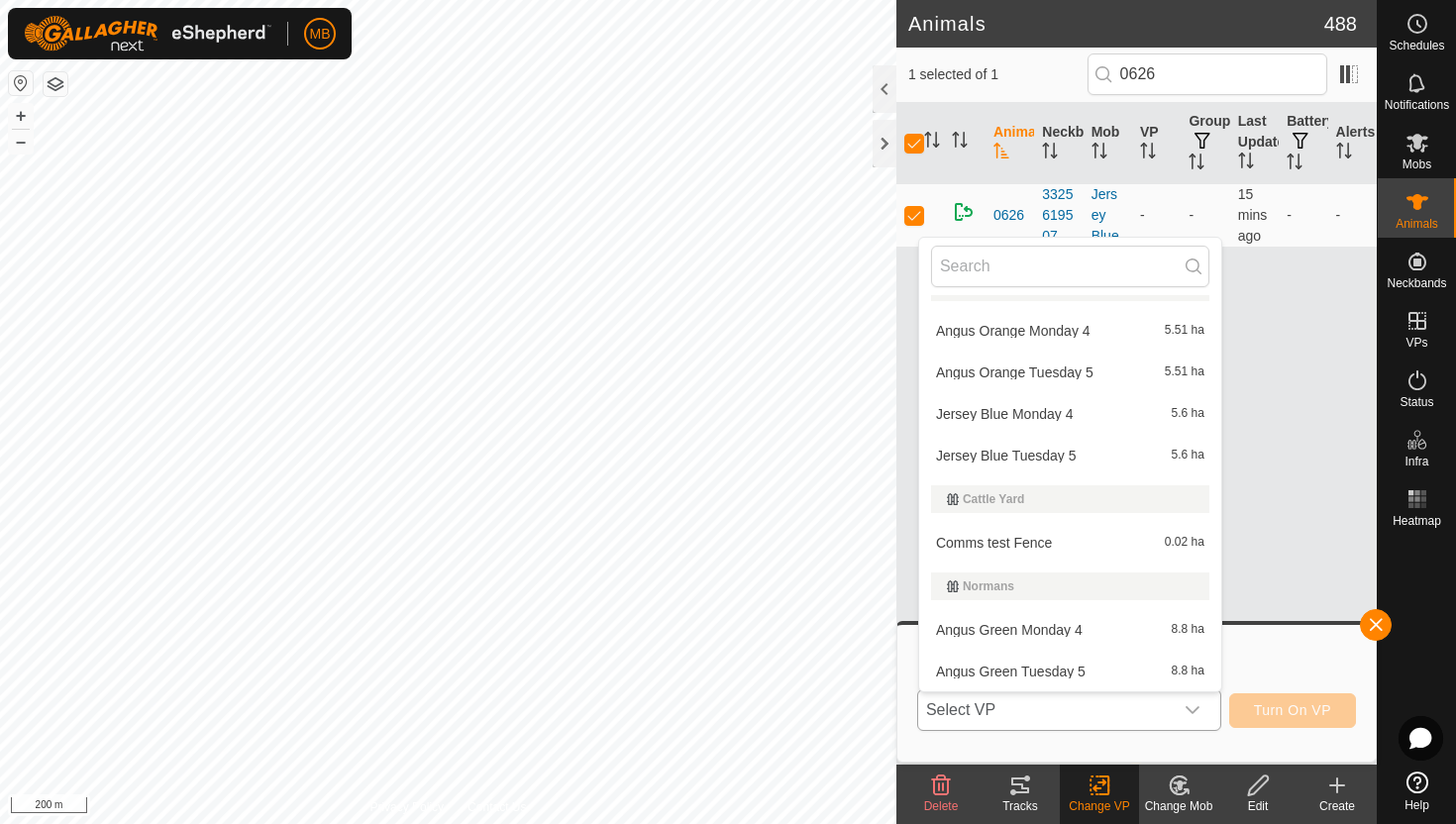 click on "Jersey Blue Tuesday 5  5.6 ha" at bounding box center [1070, 456] 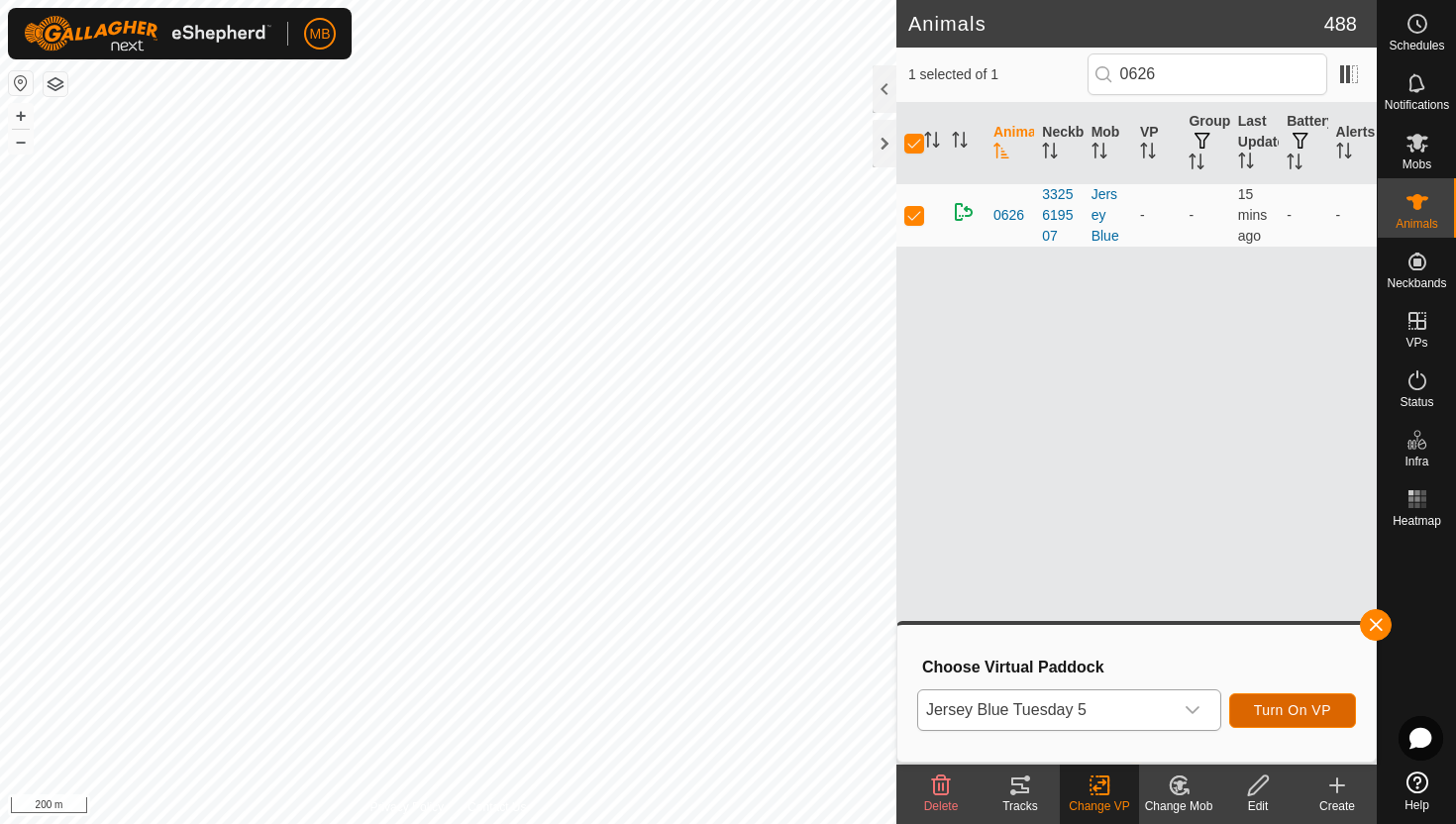 click on "Turn On VP" at bounding box center (1293, 710) 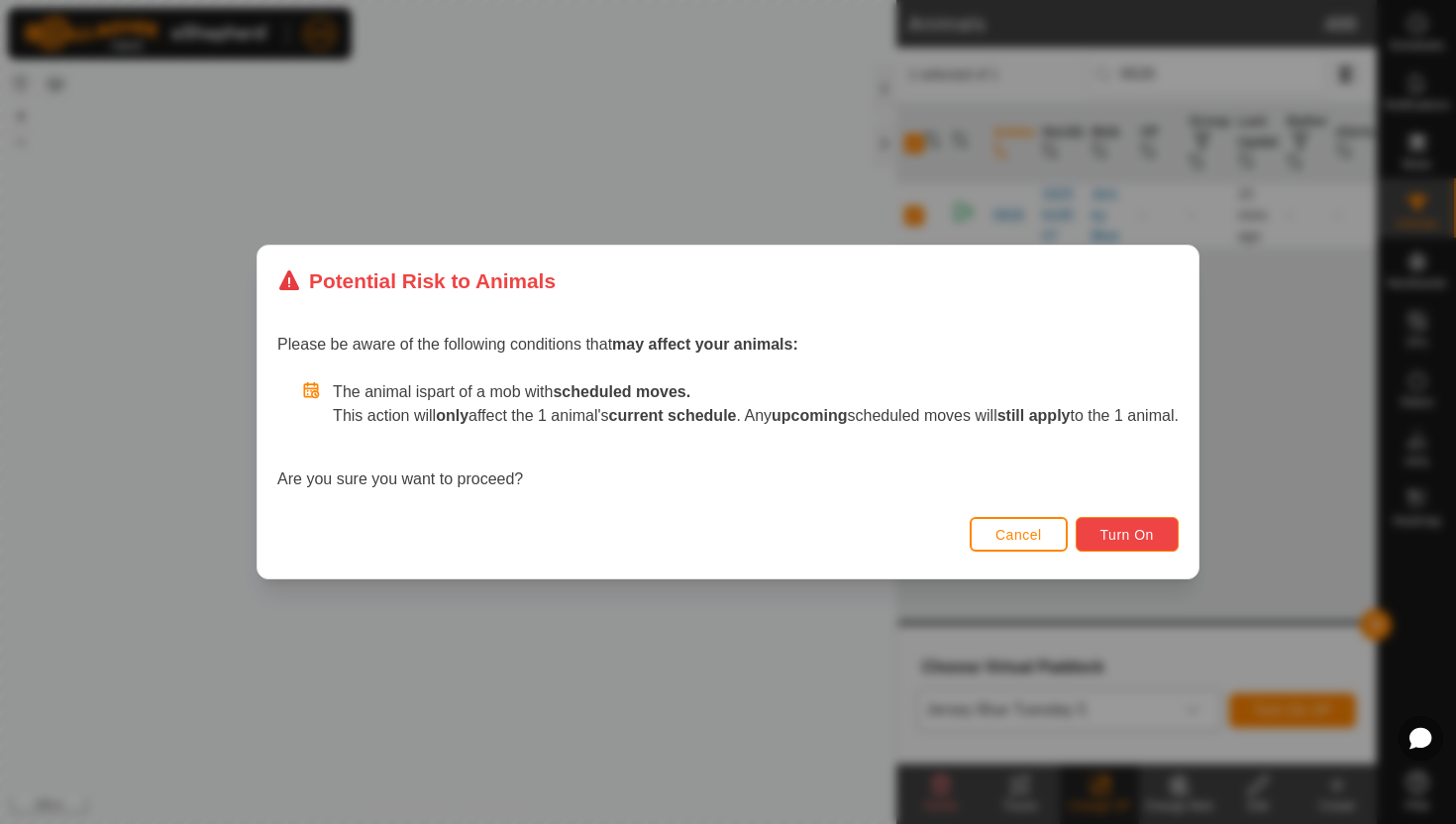 click on "Turn On" at bounding box center (1127, 535) 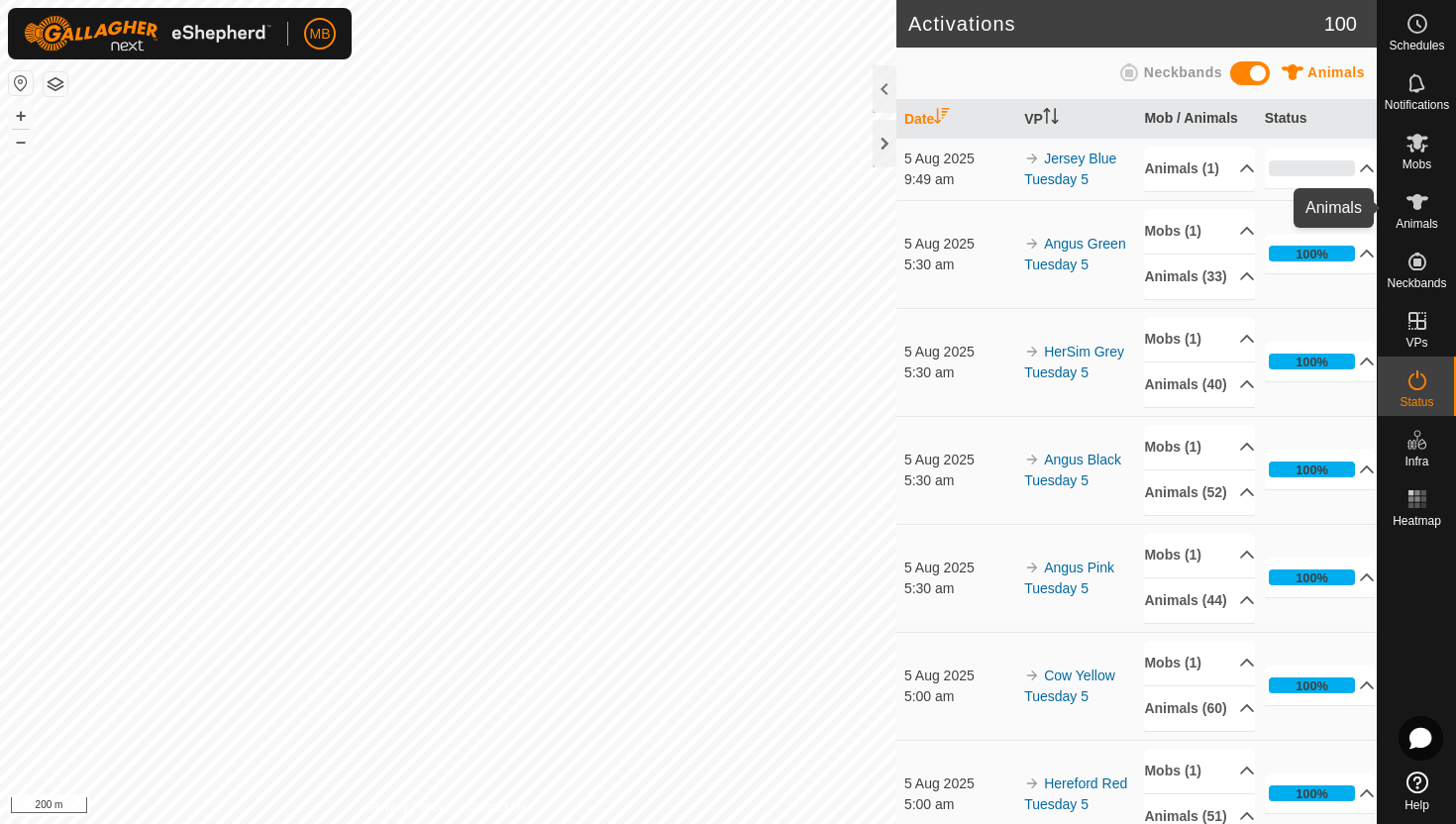 click 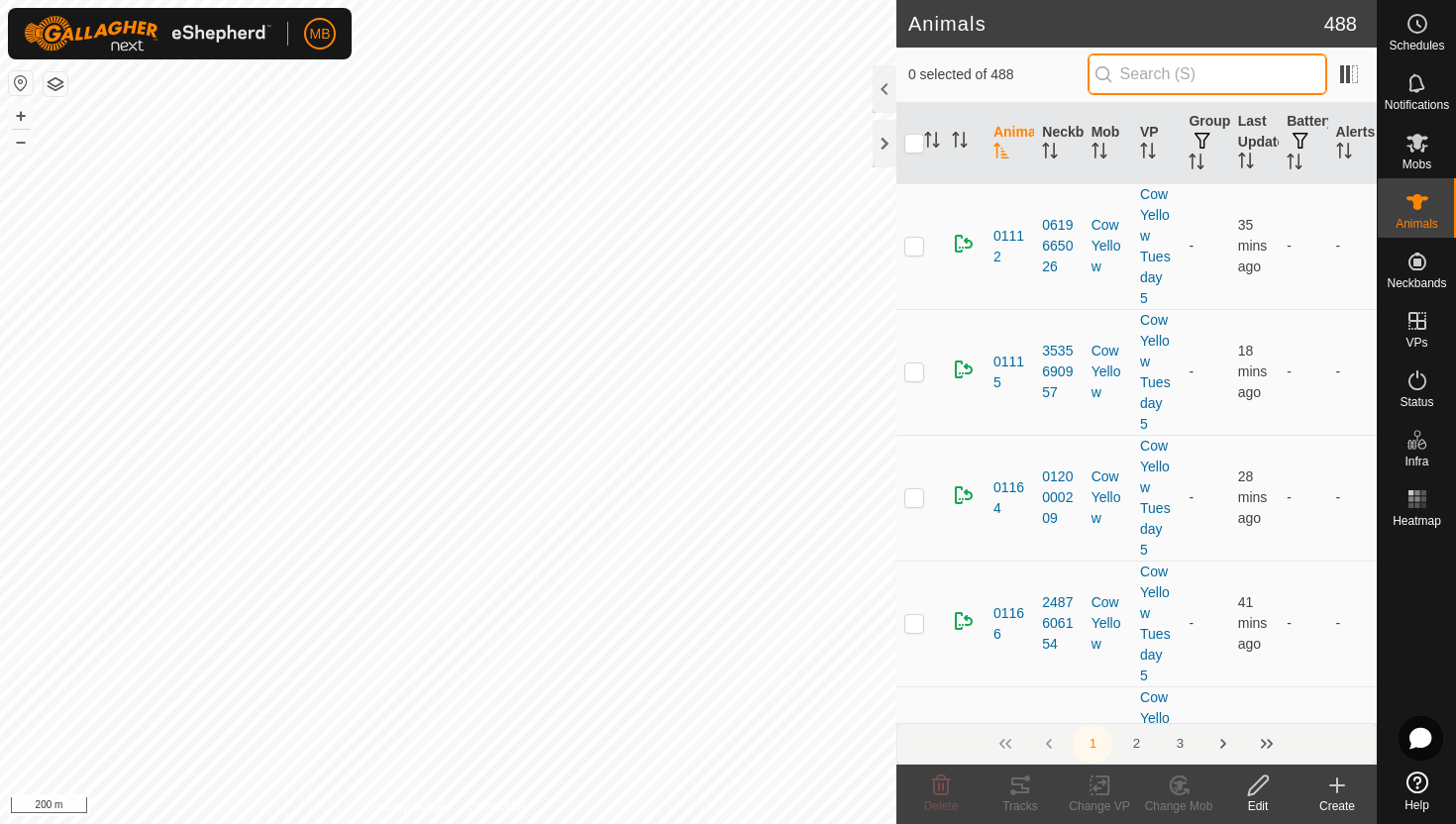 click at bounding box center [1207, 74] 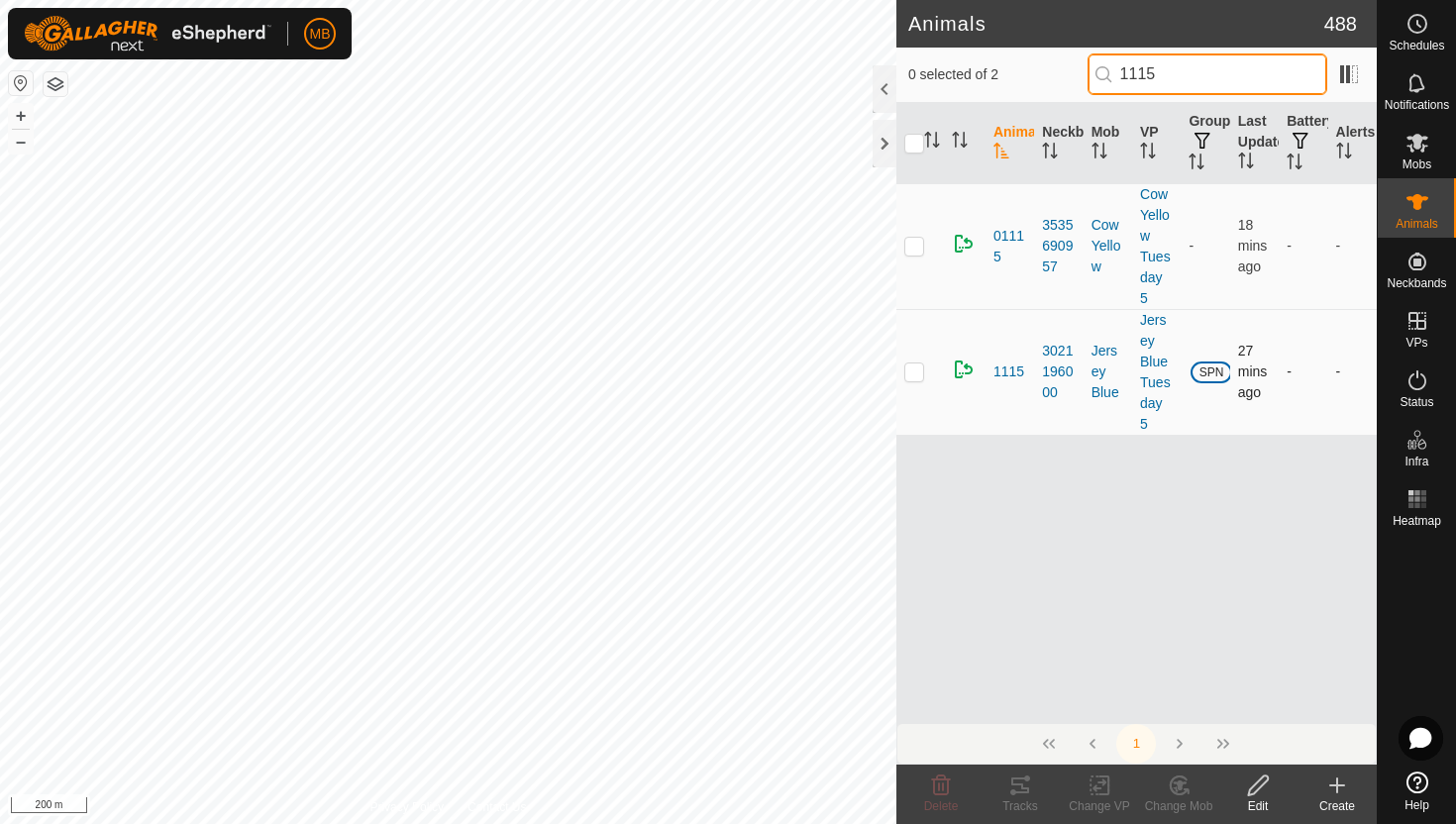 type on "1115" 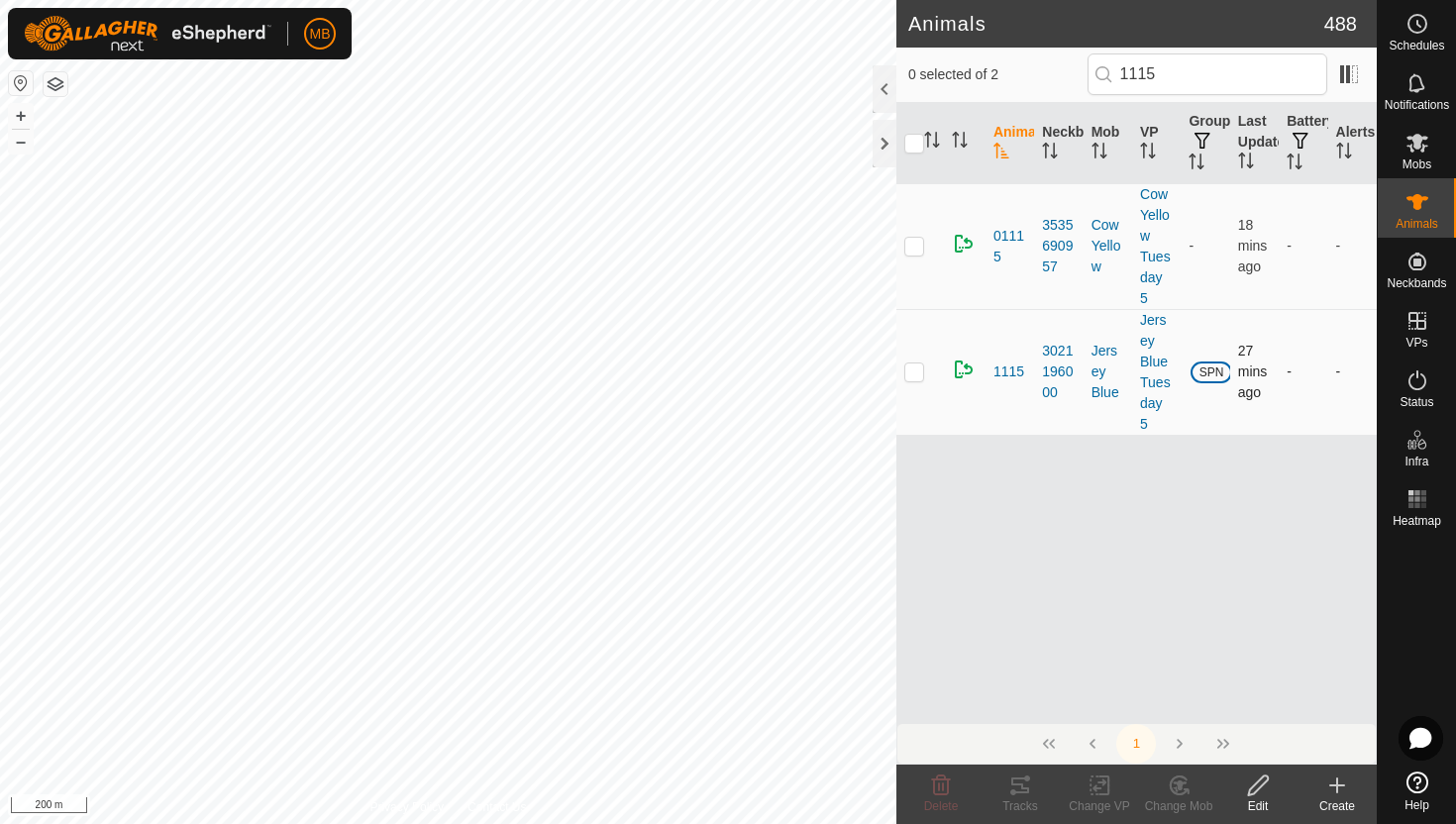click at bounding box center [914, 371] 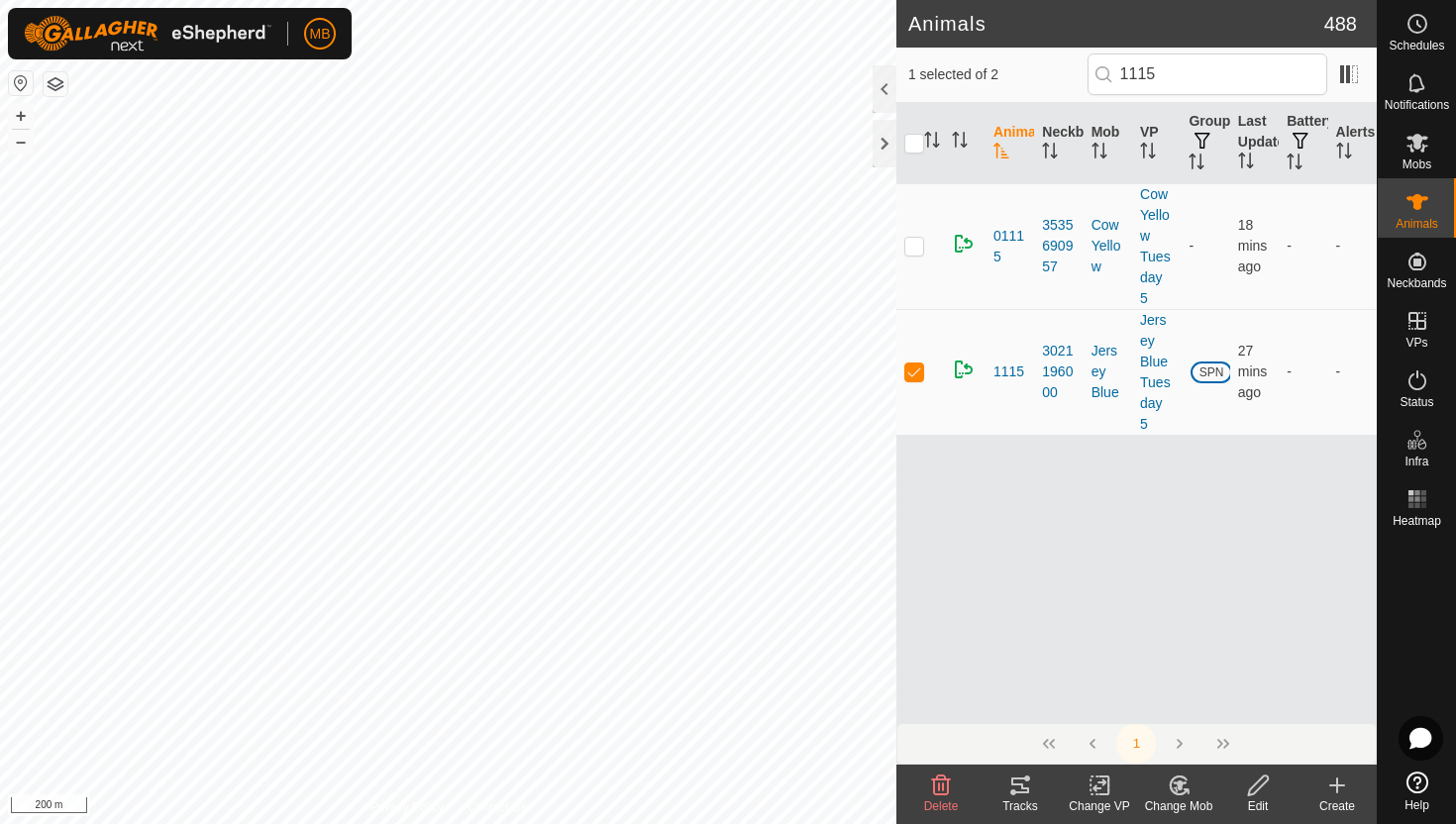 click 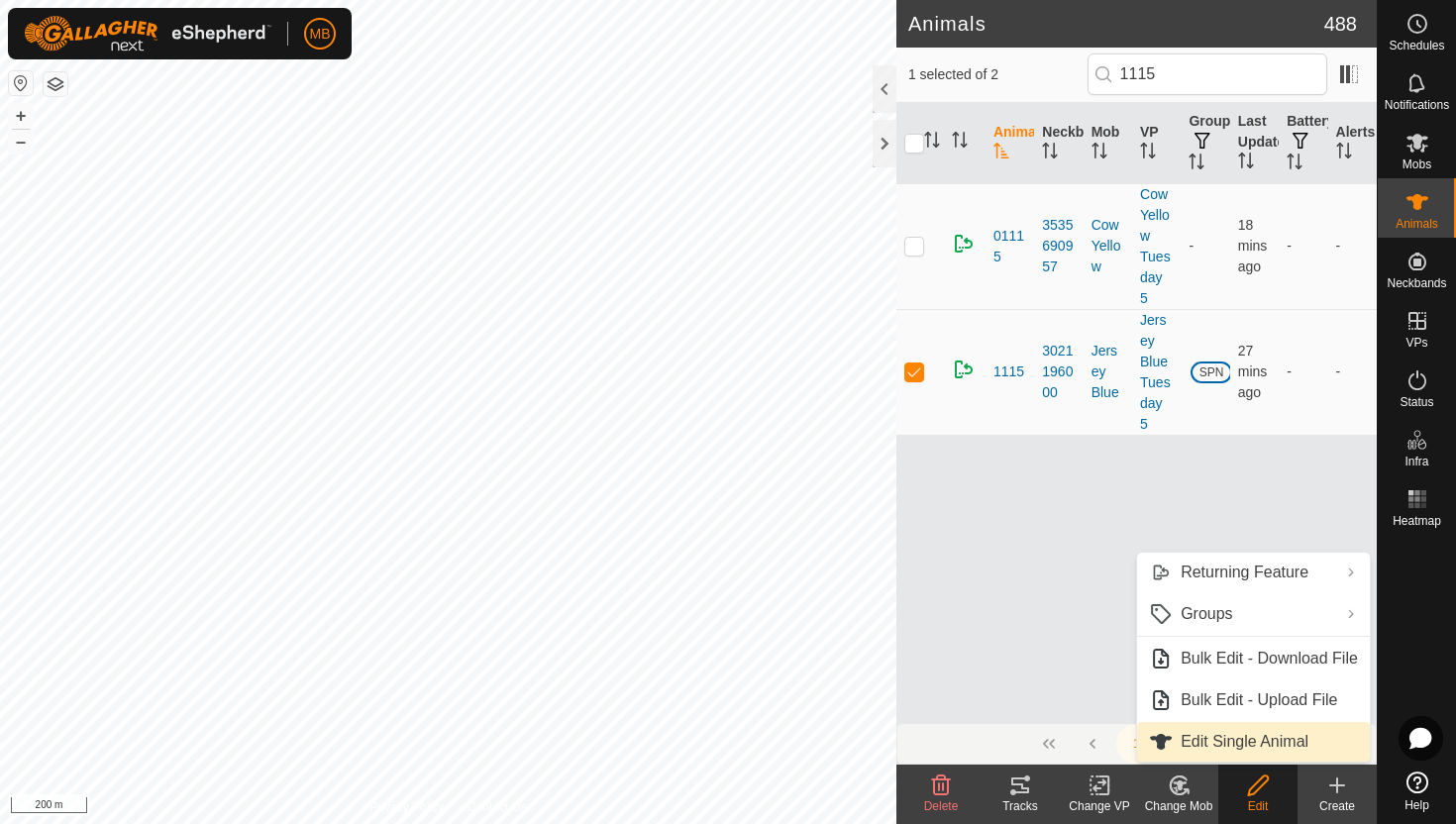 click on "Edit Single Animal" at bounding box center (1253, 742) 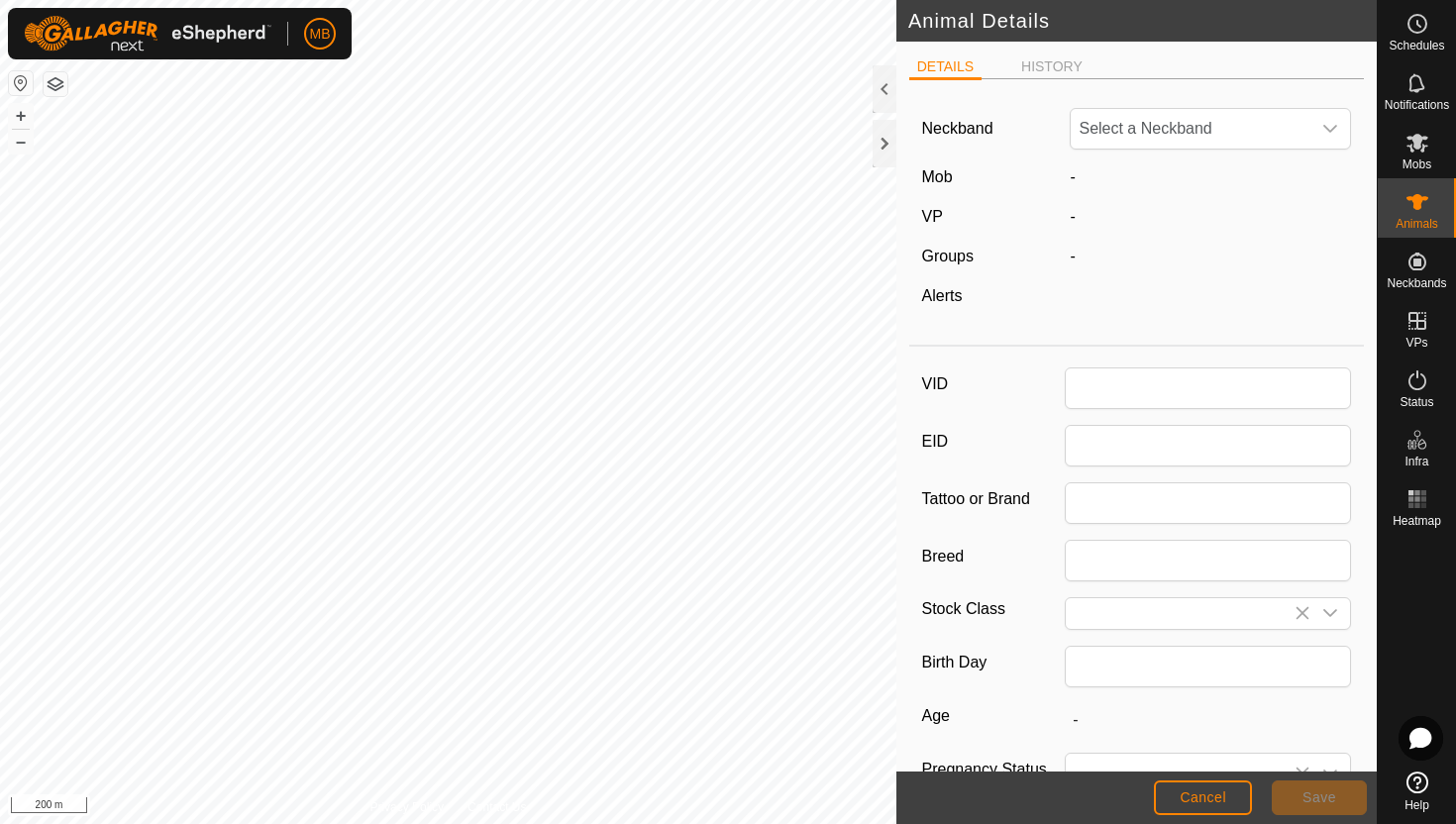 type on "1115" 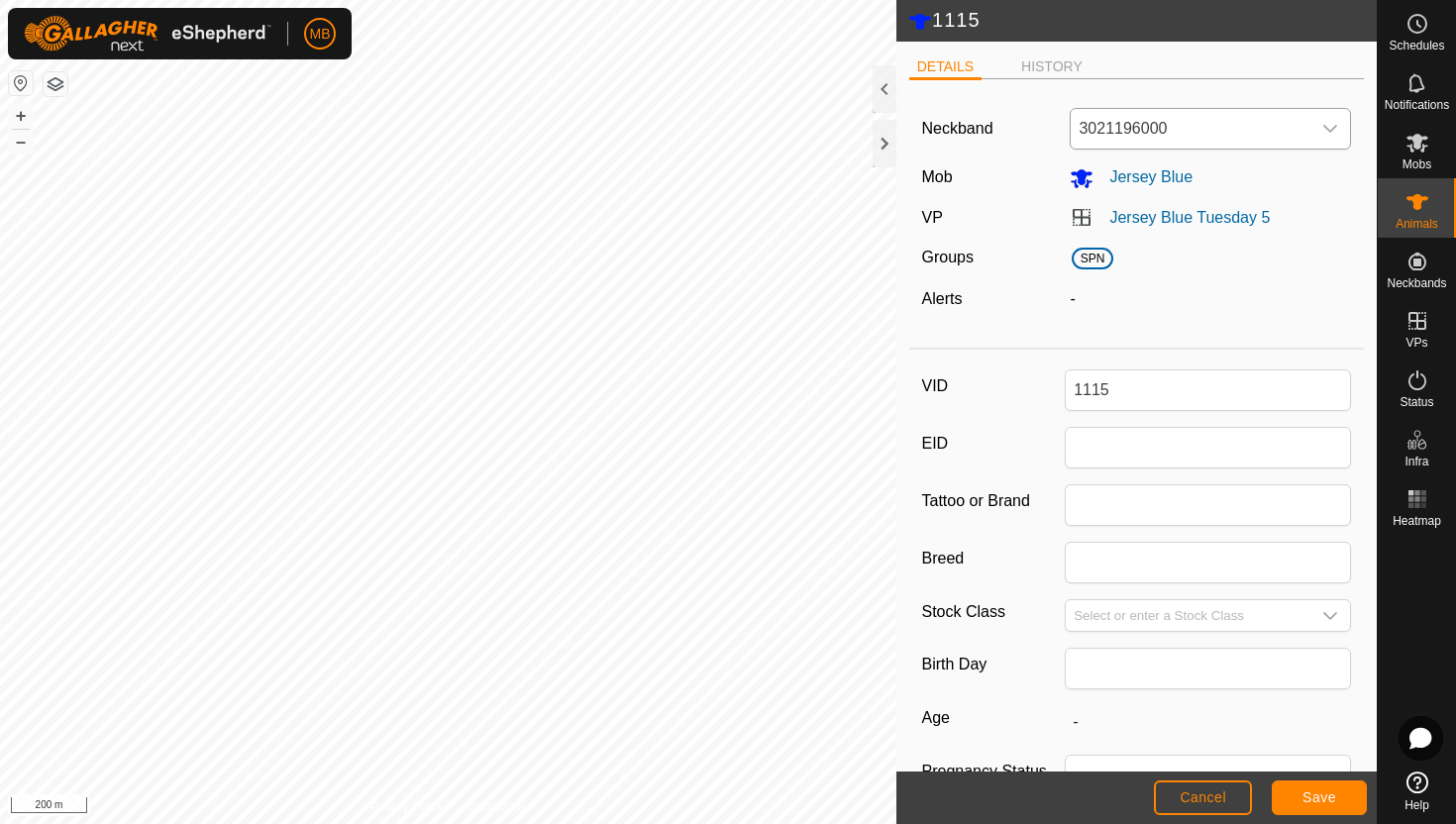 click 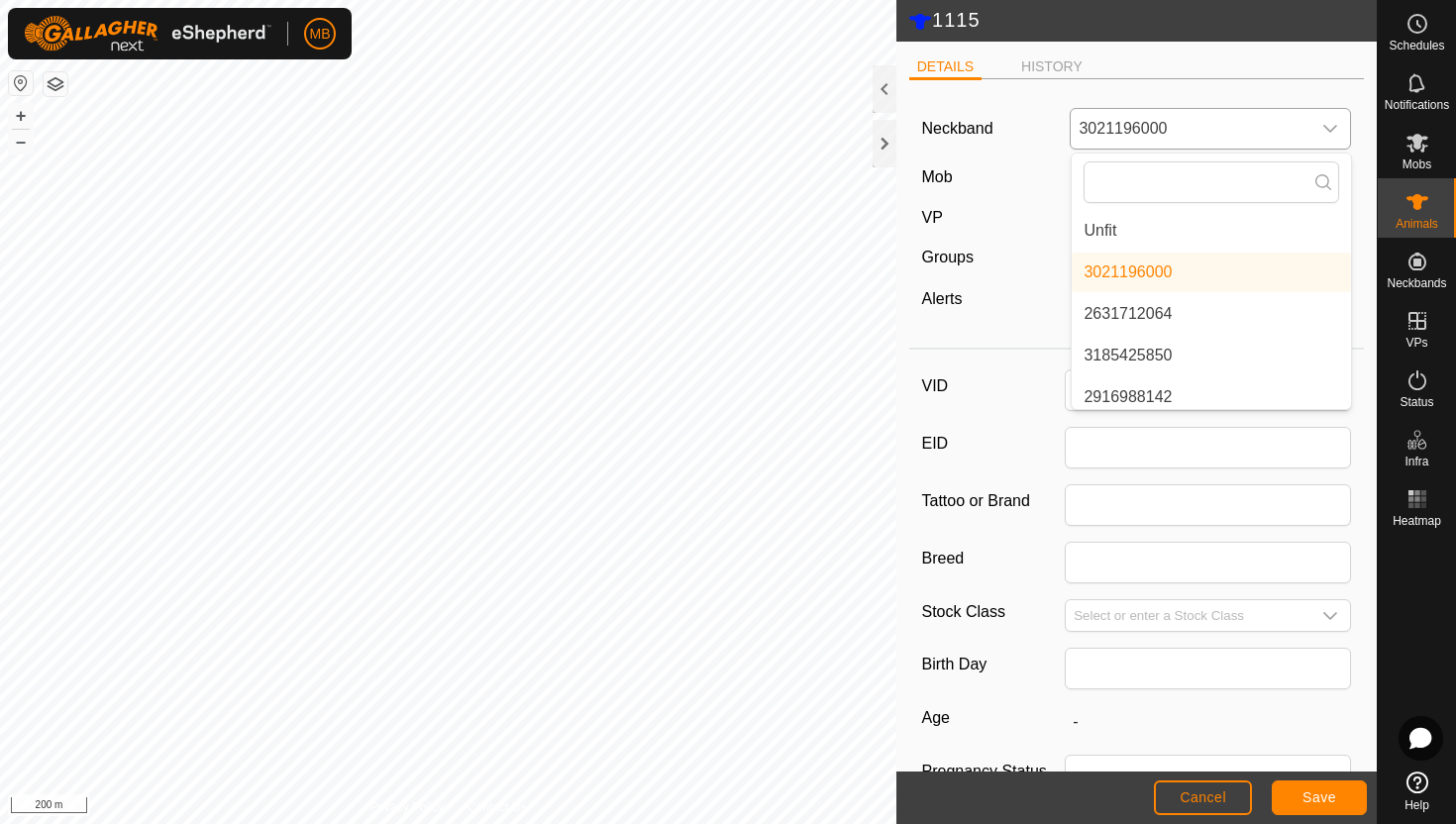 click on "Unfit" at bounding box center (1211, 231) 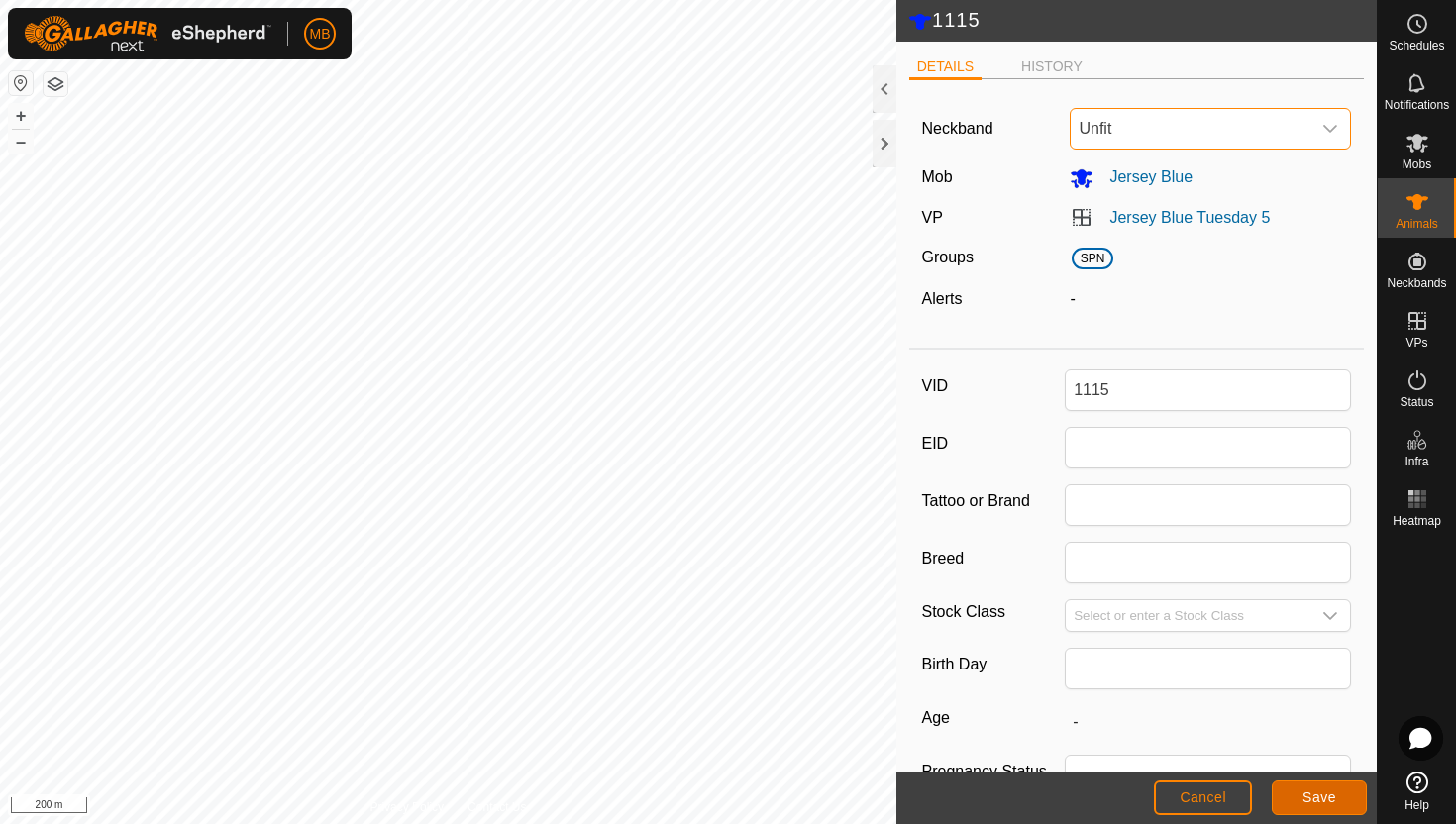 click on "Save" 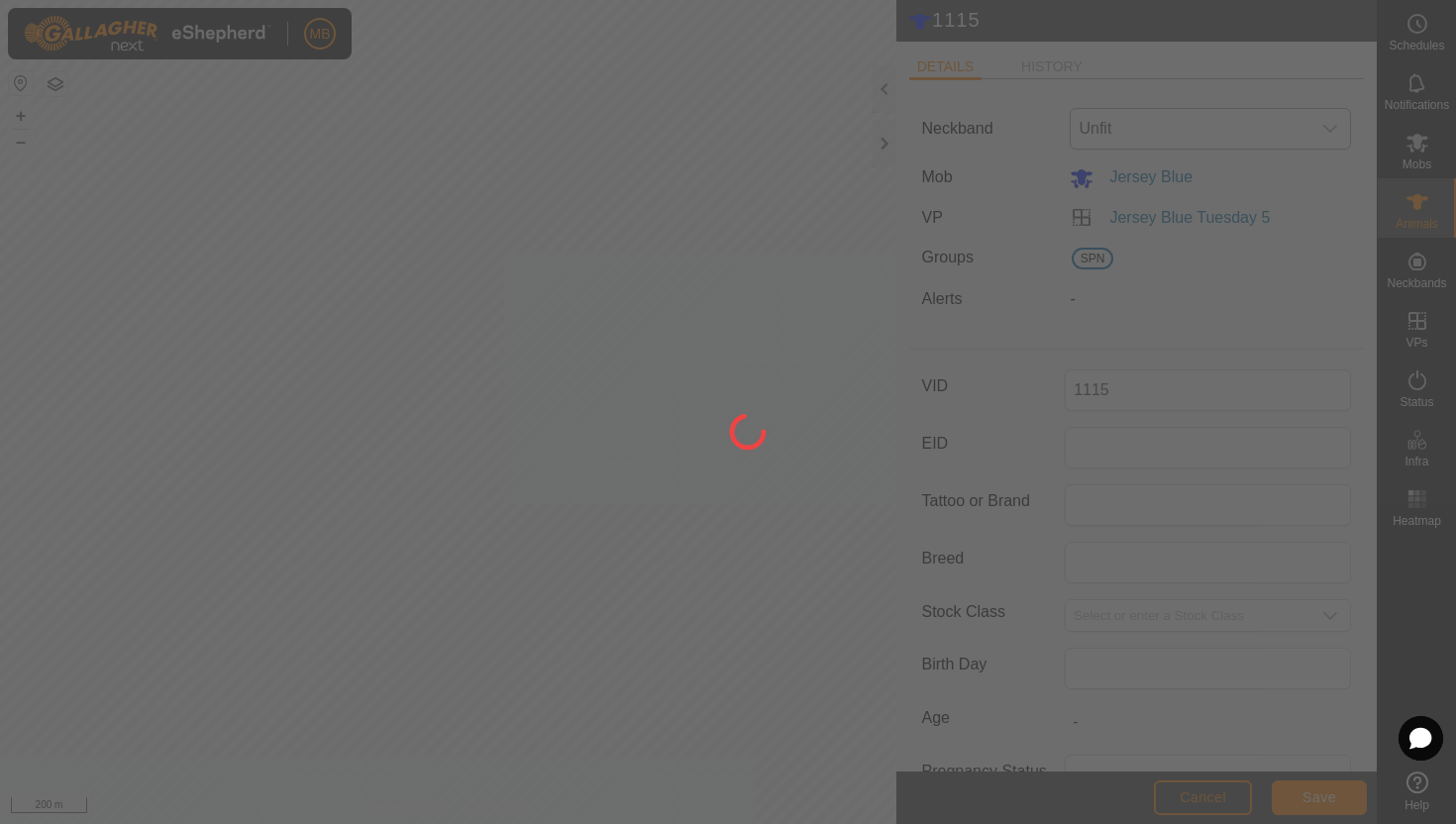 type on "-" 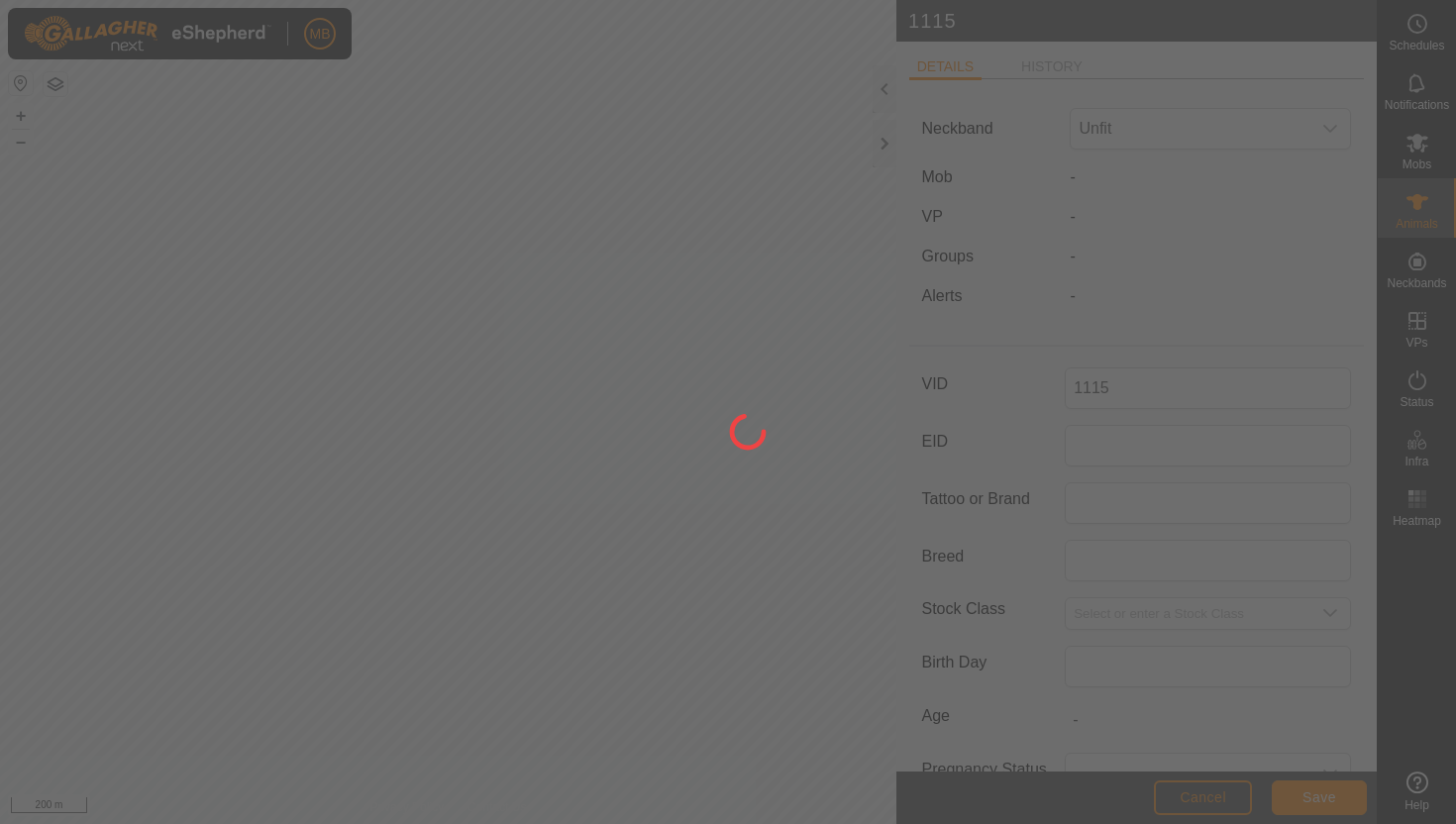scroll, scrollTop: 0, scrollLeft: 0, axis: both 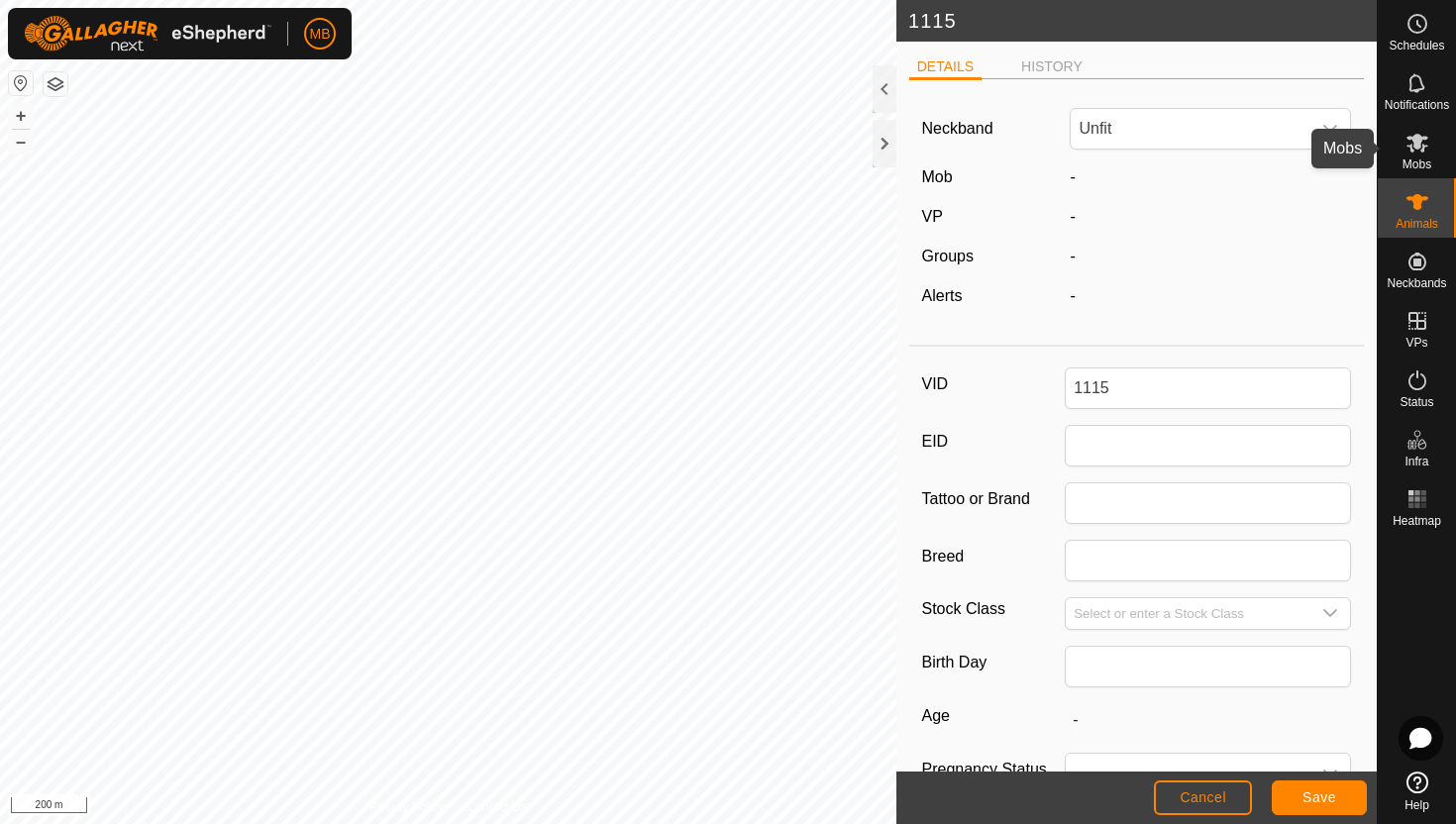 click 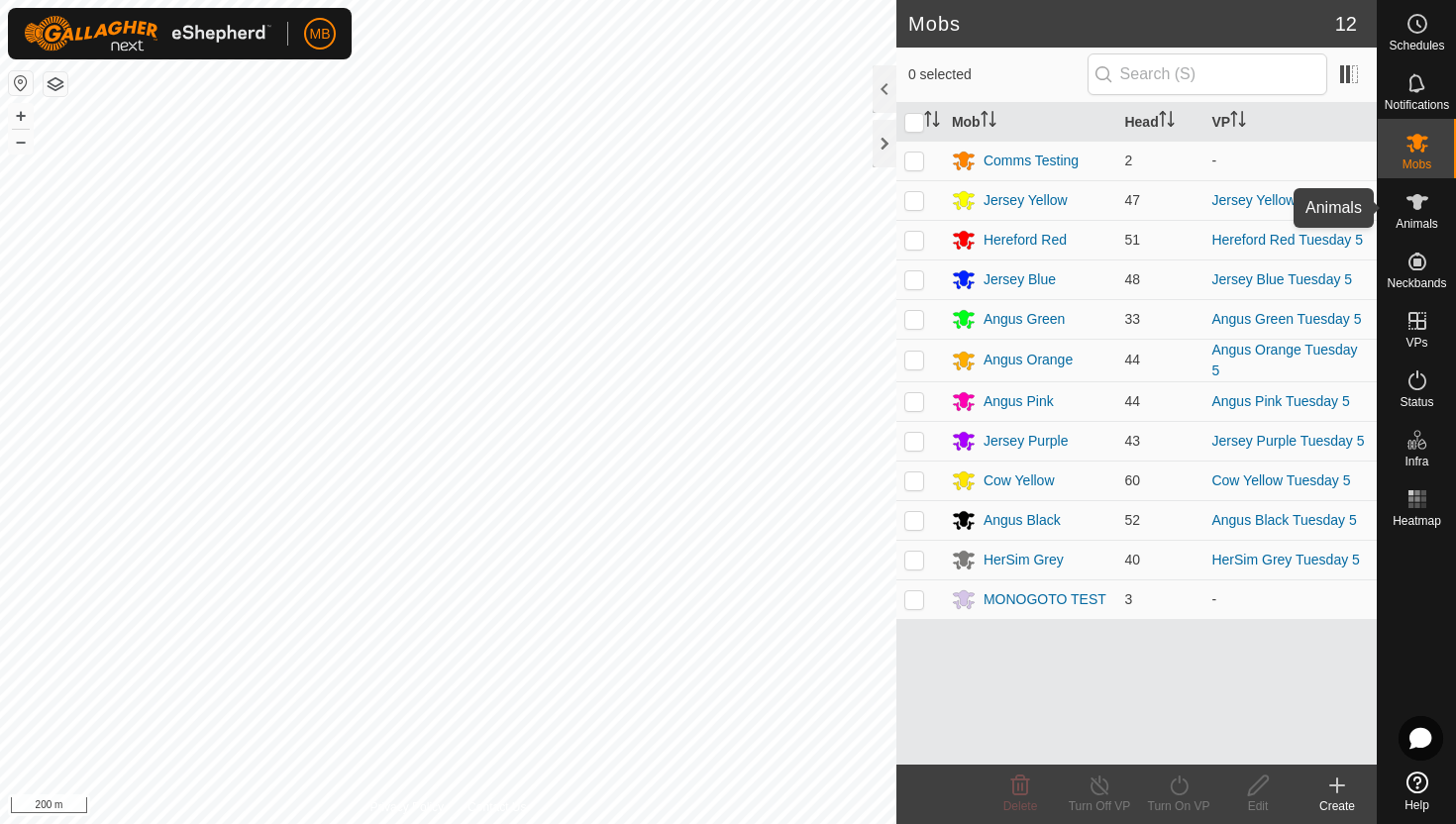 click 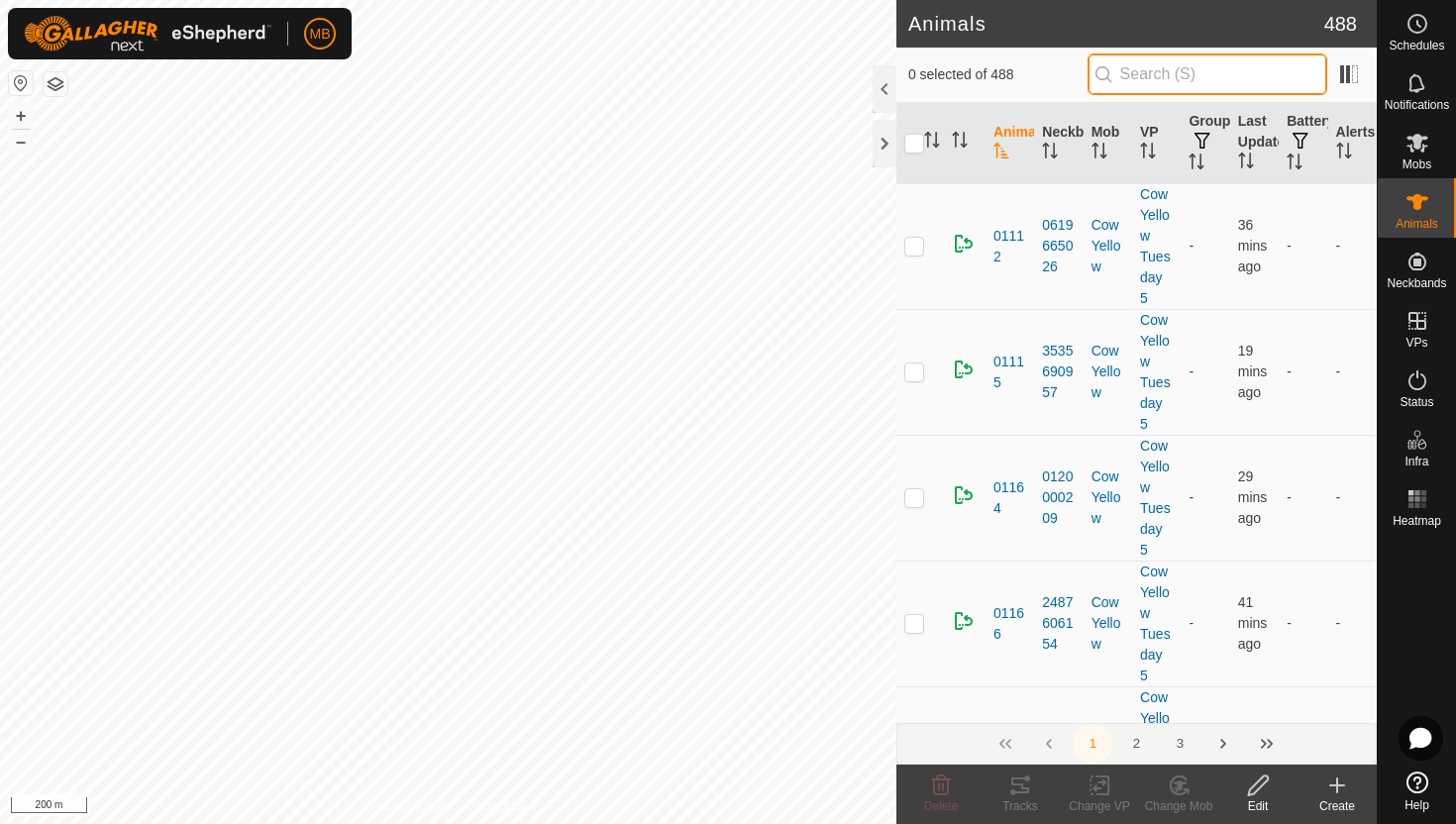 click at bounding box center (1207, 74) 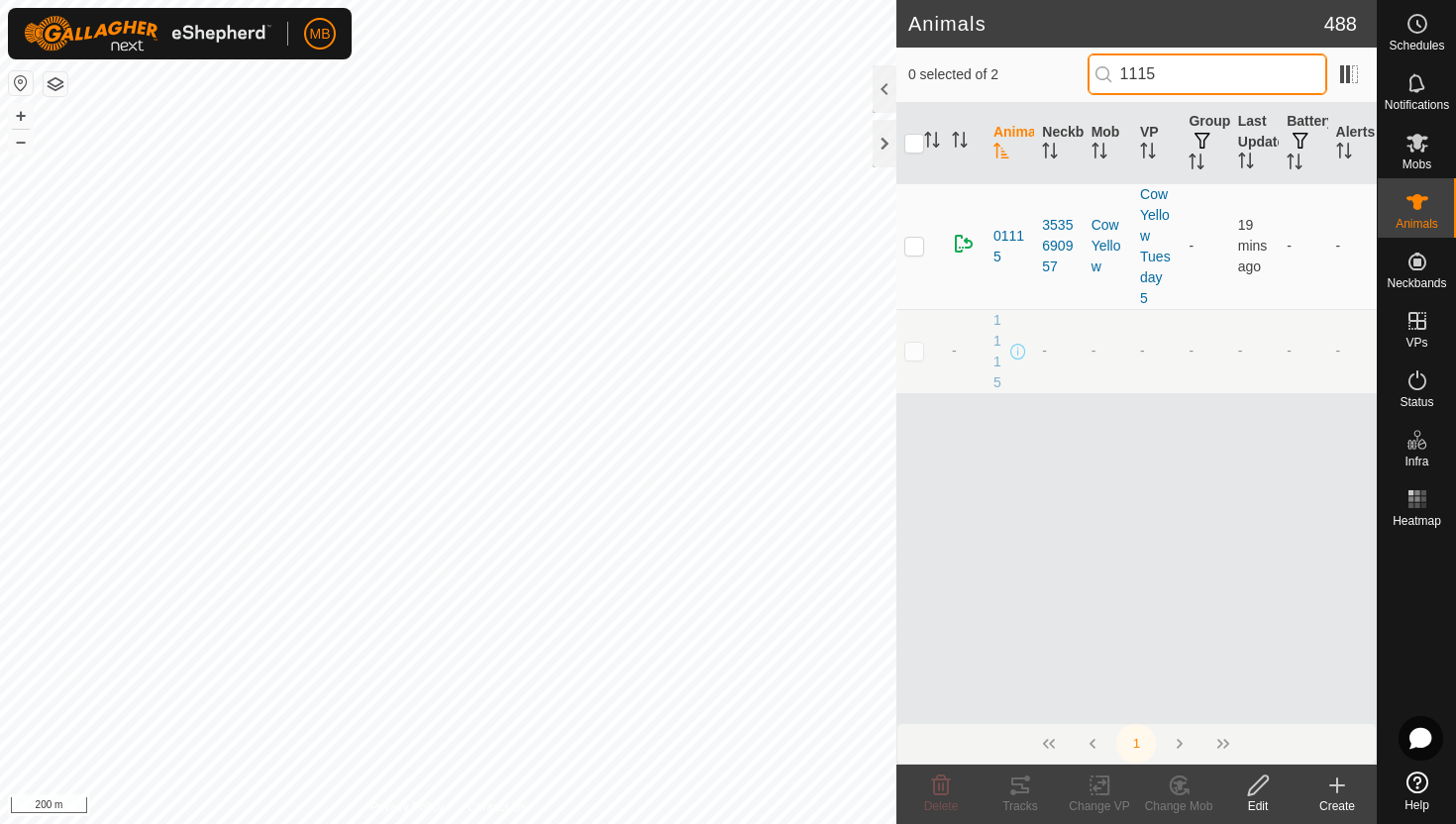 type on "1115" 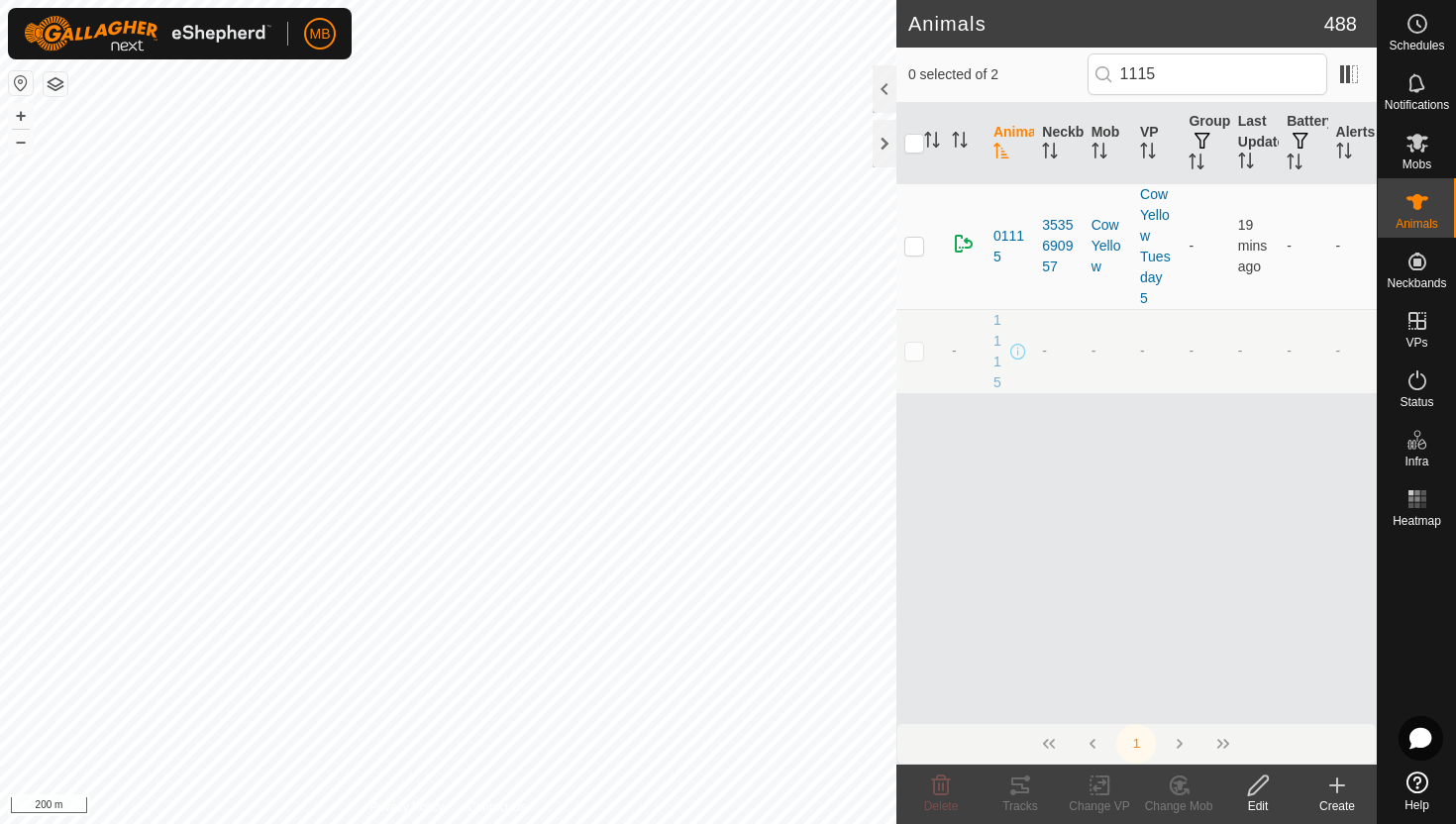 click at bounding box center (914, 351) 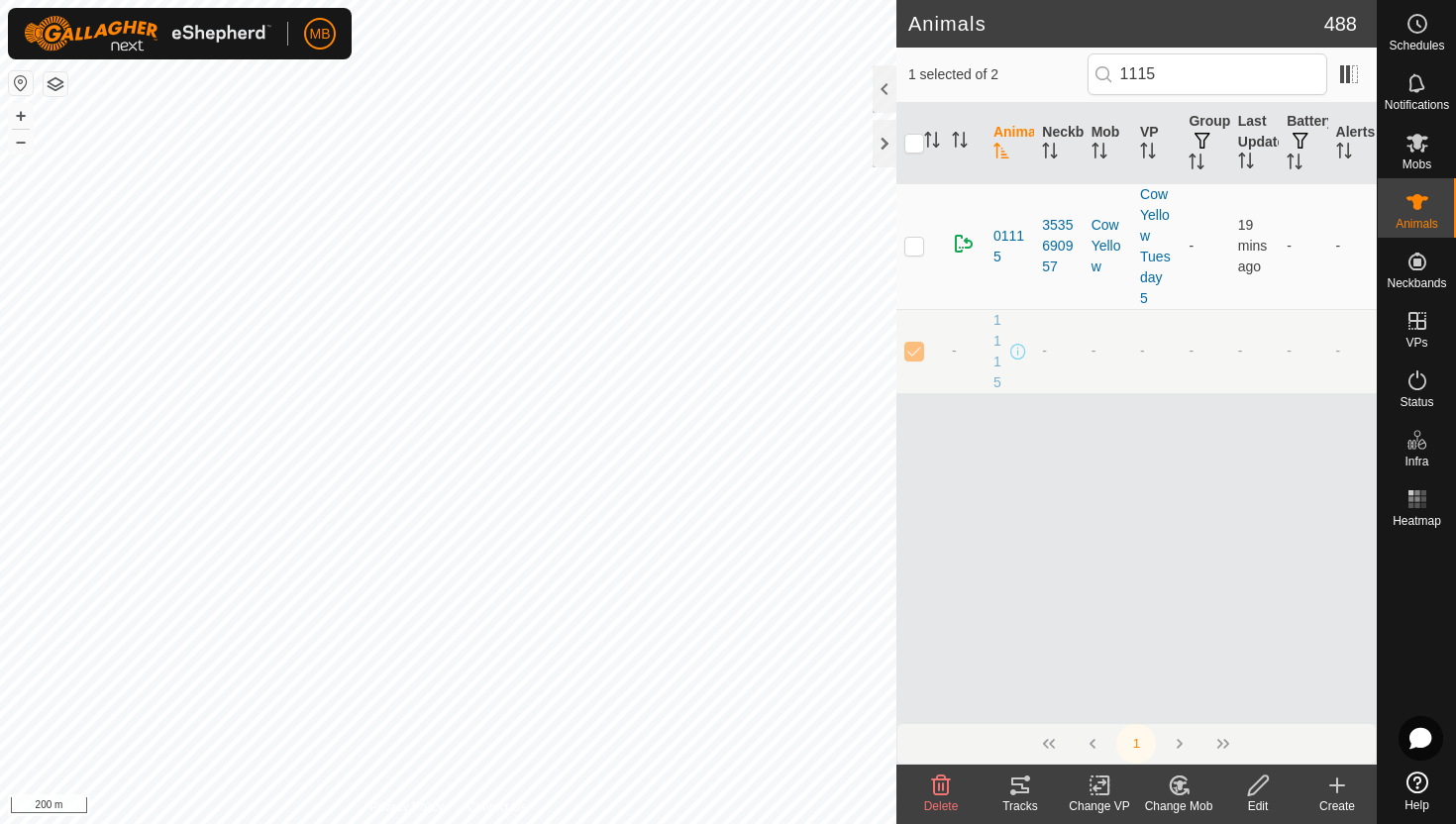 click 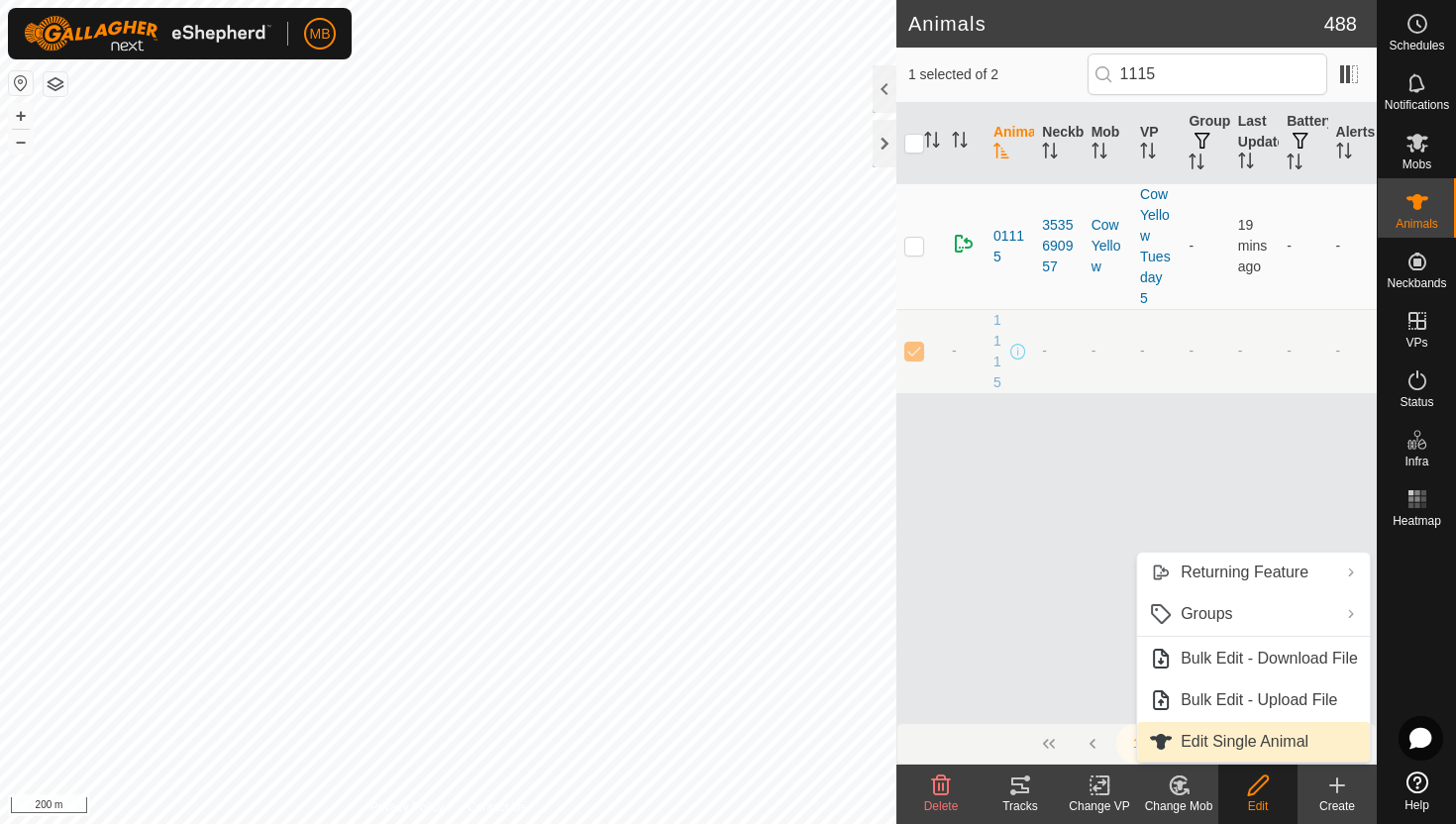 click on "Edit Single Animal" at bounding box center (1253, 742) 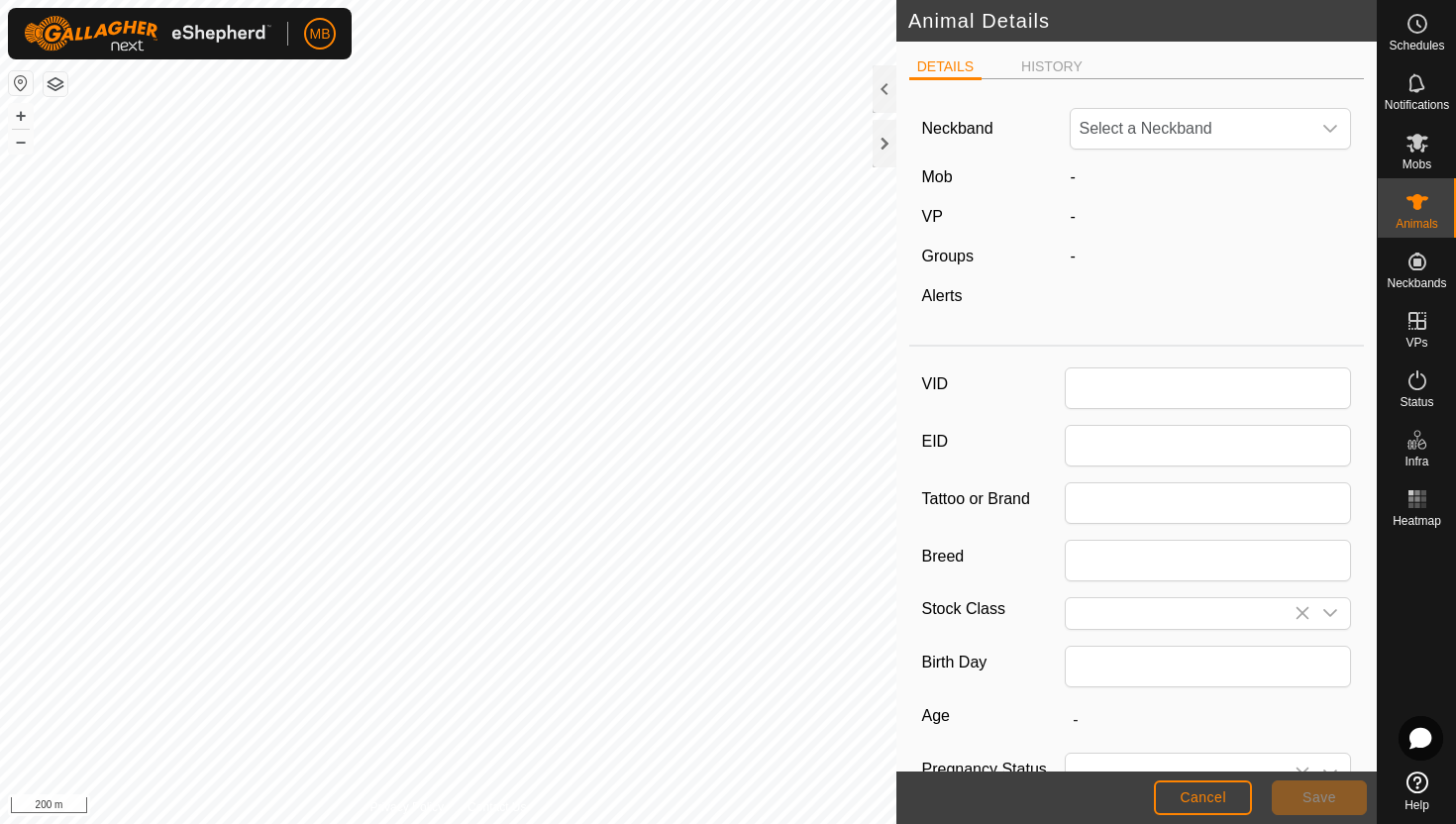 type on "1115" 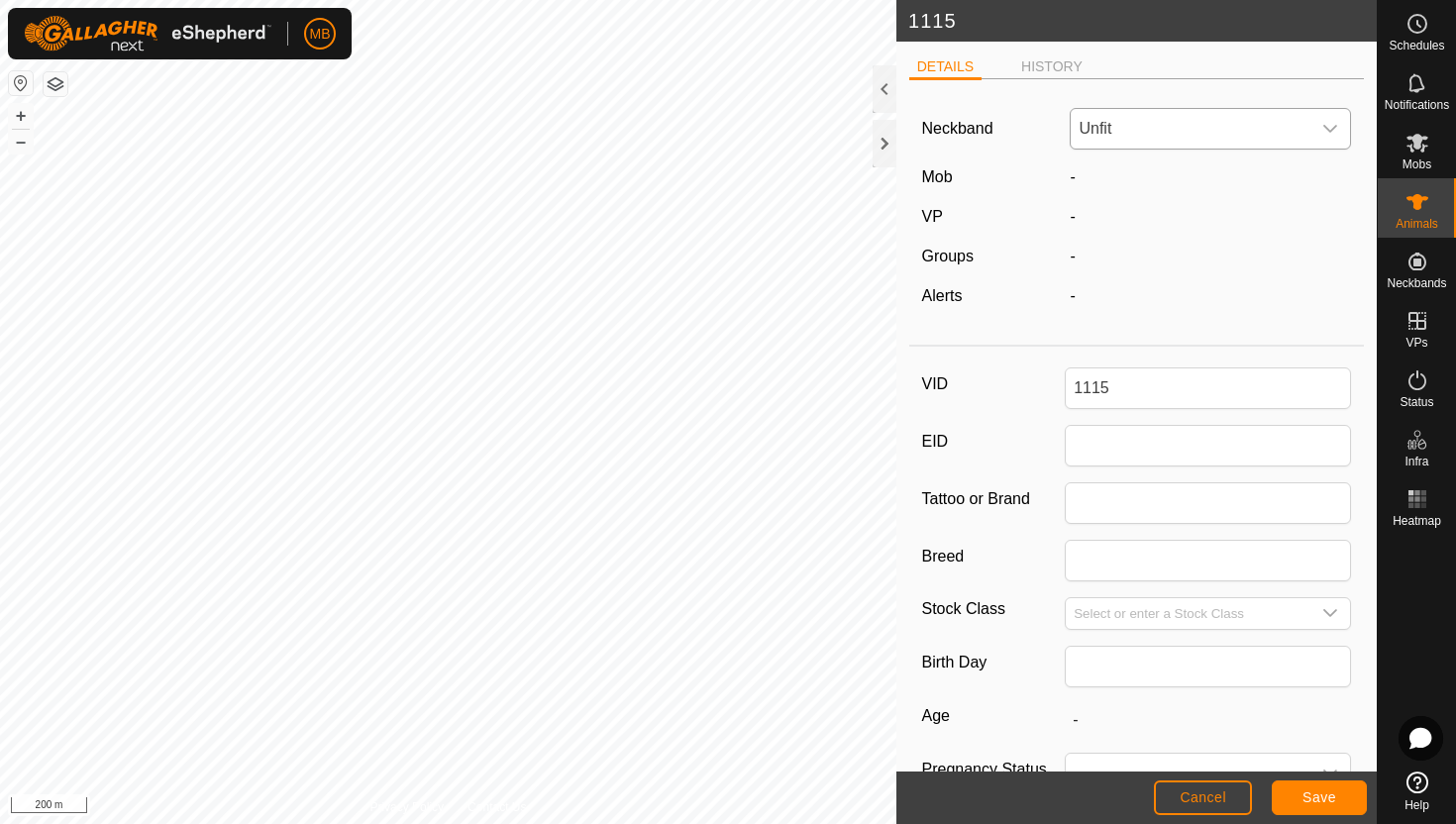 click 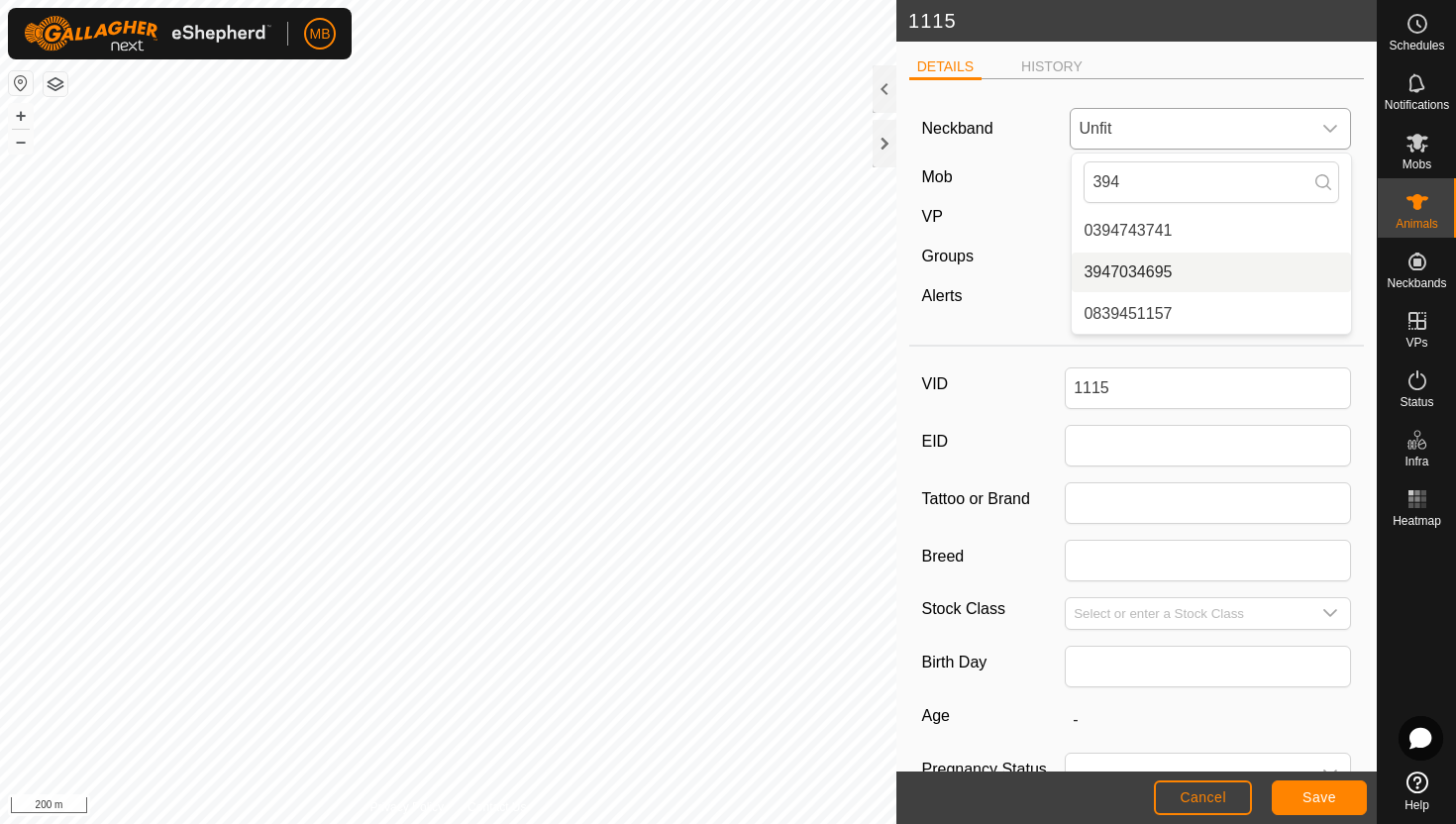 type on "394" 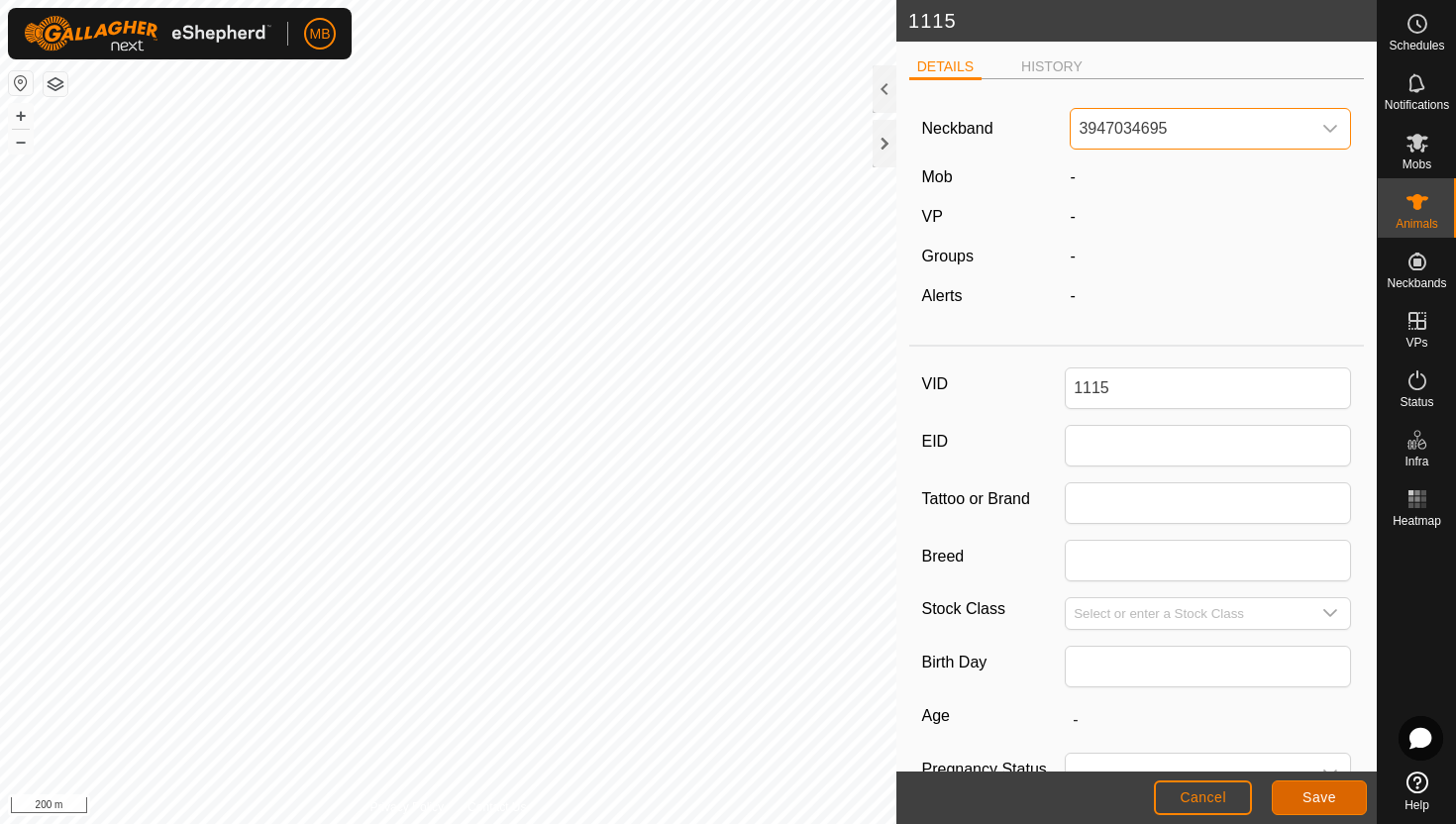 click on "Save" 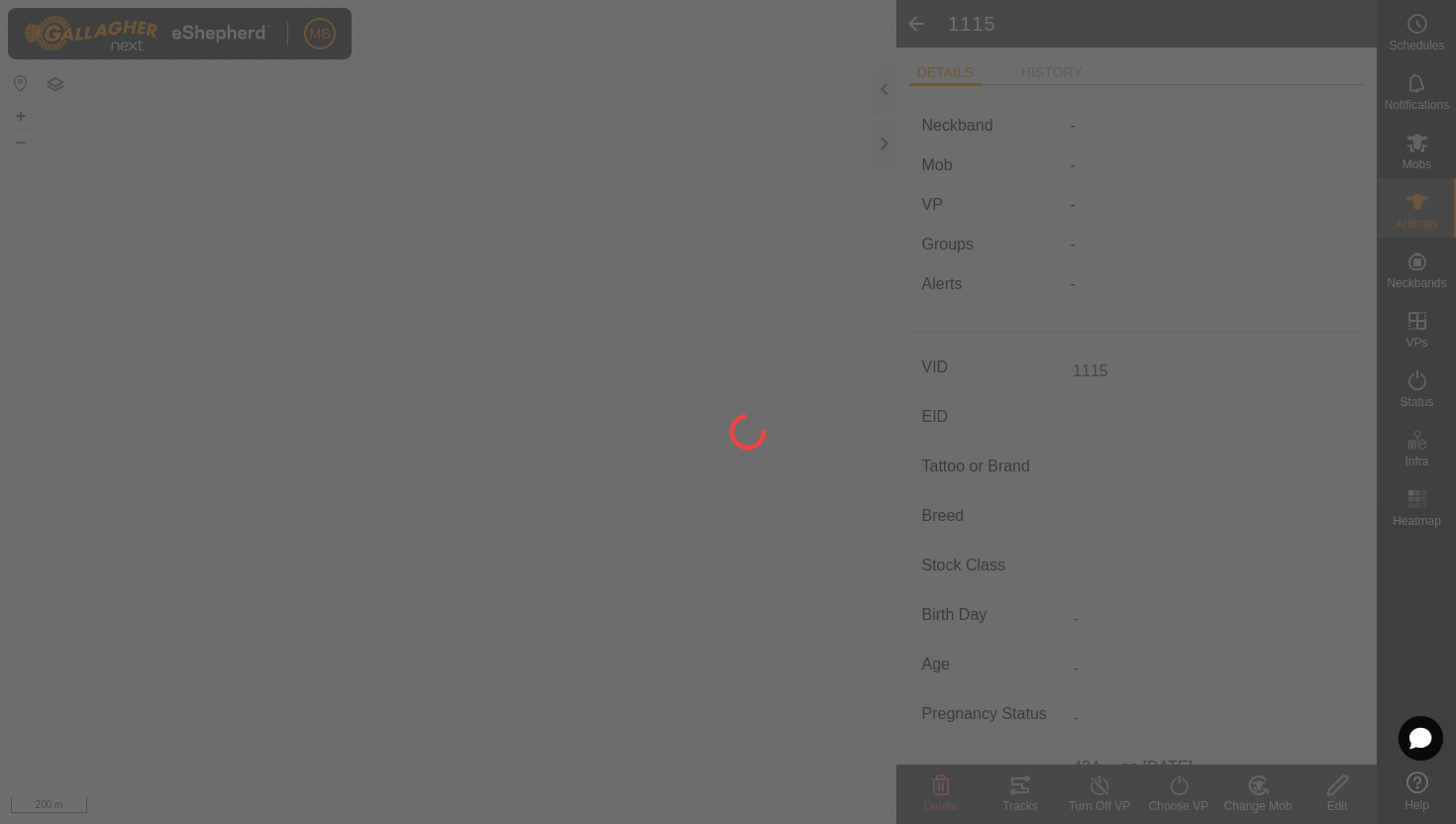 type on "-" 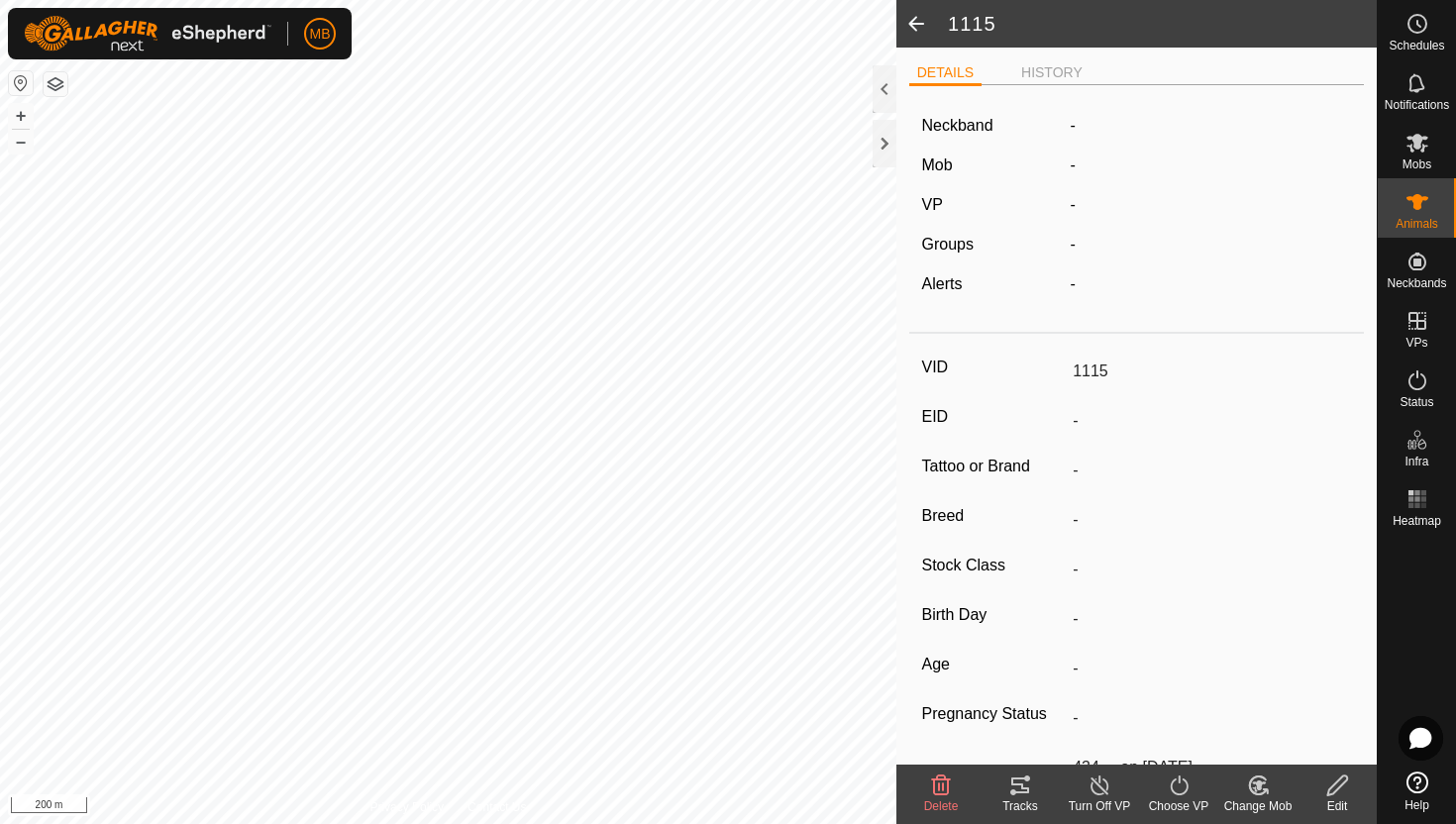 click 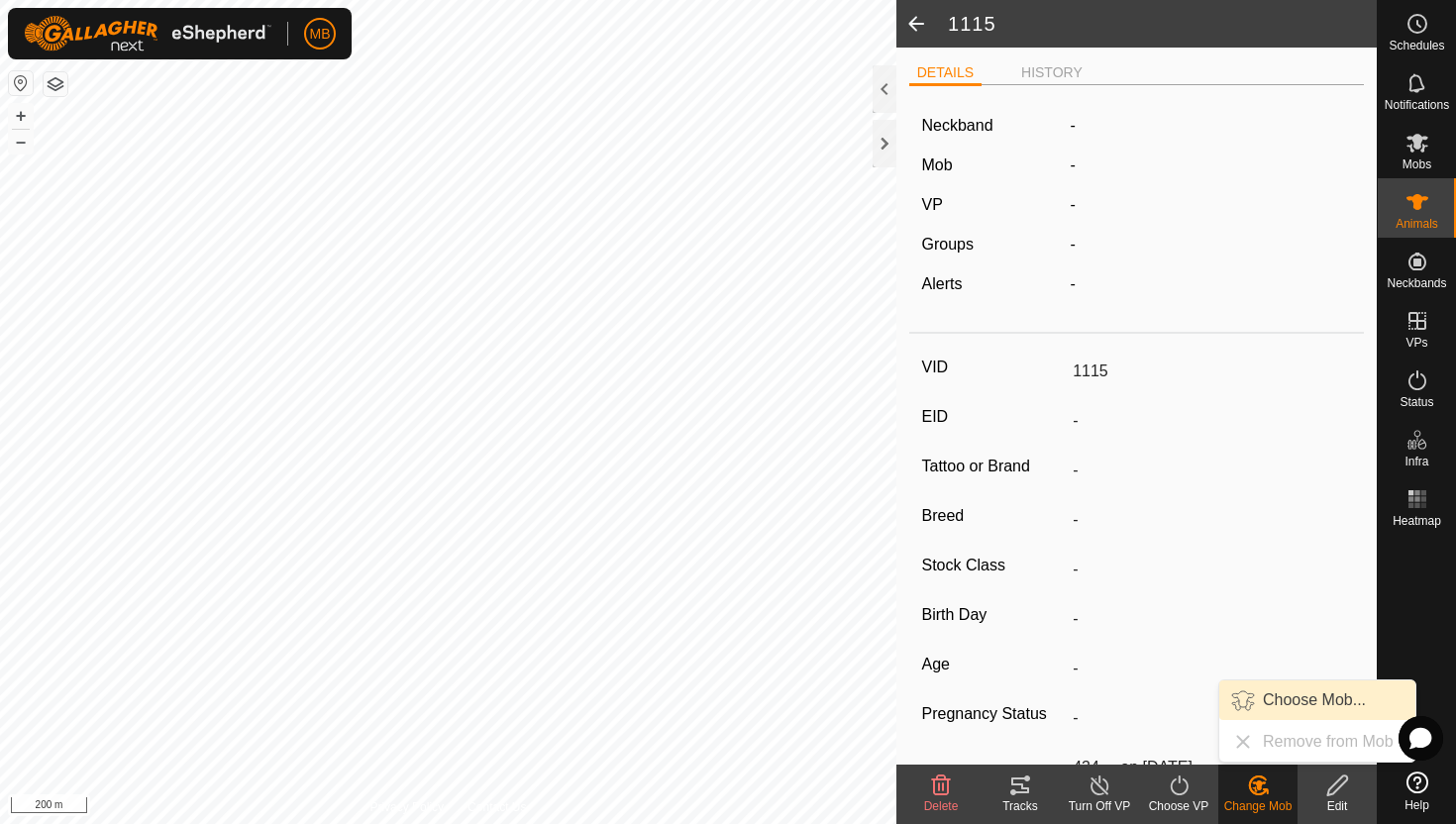 click on "Choose Mob..." at bounding box center (1317, 700) 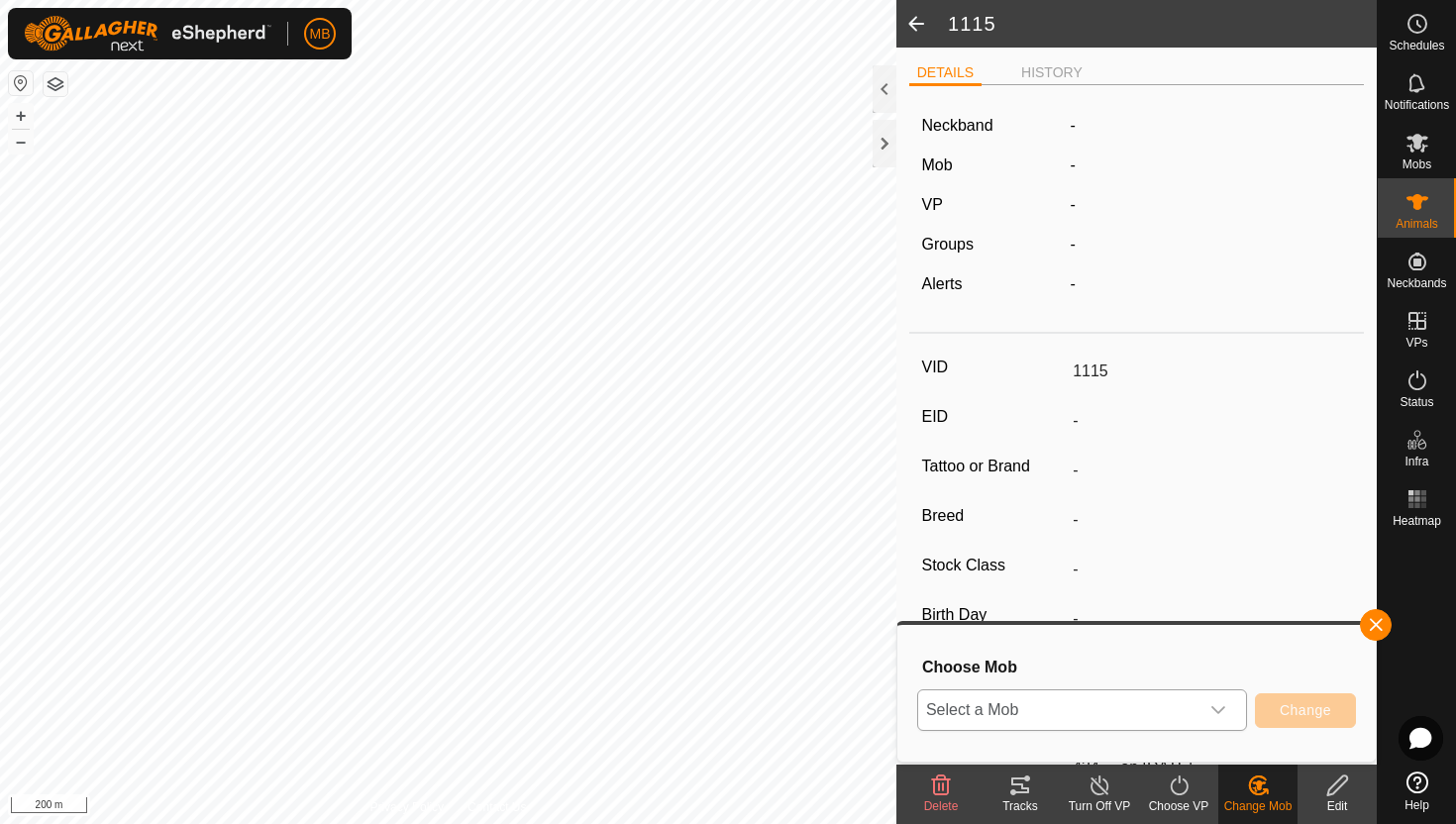 click 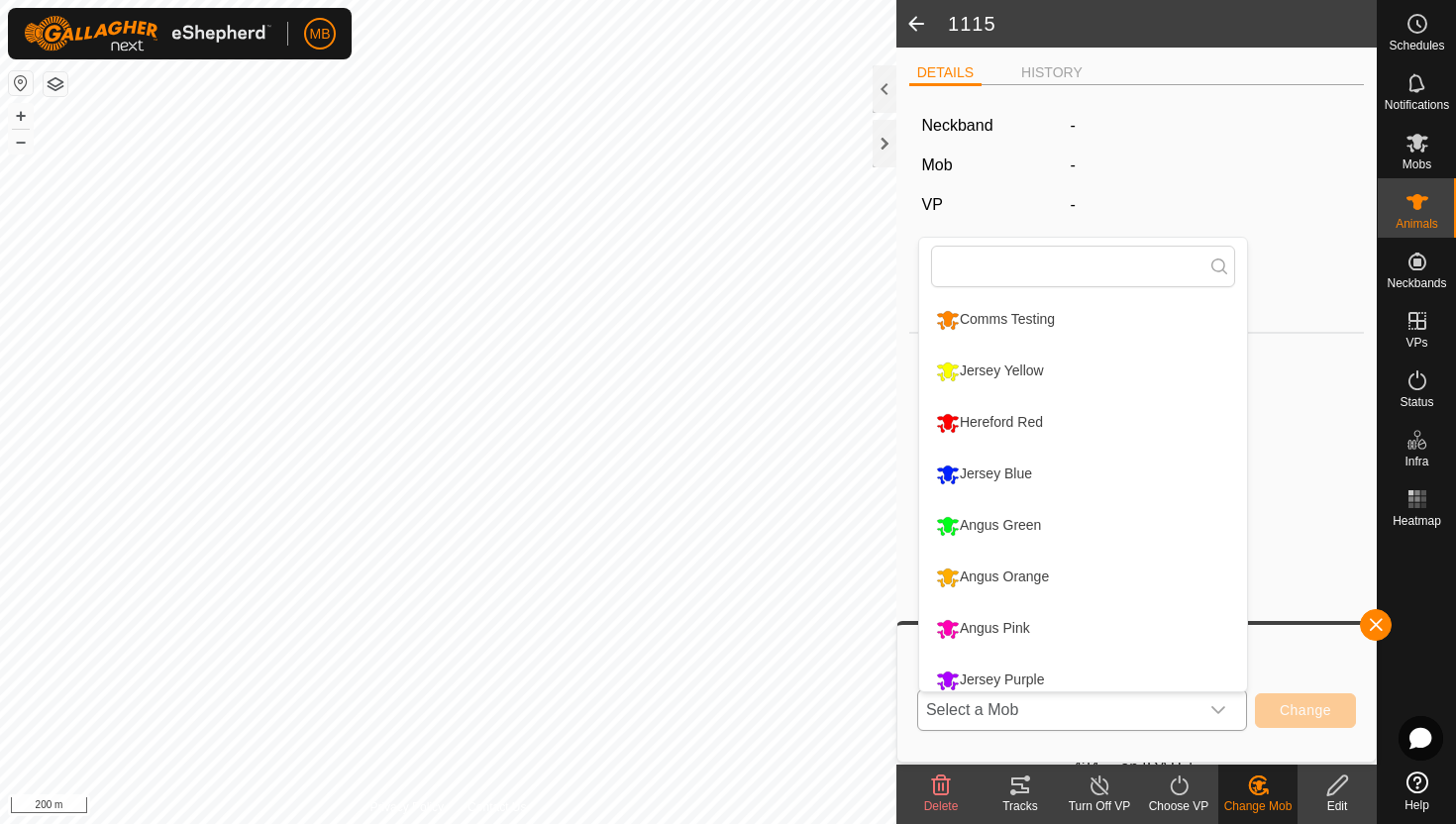 scroll, scrollTop: 14, scrollLeft: 0, axis: vertical 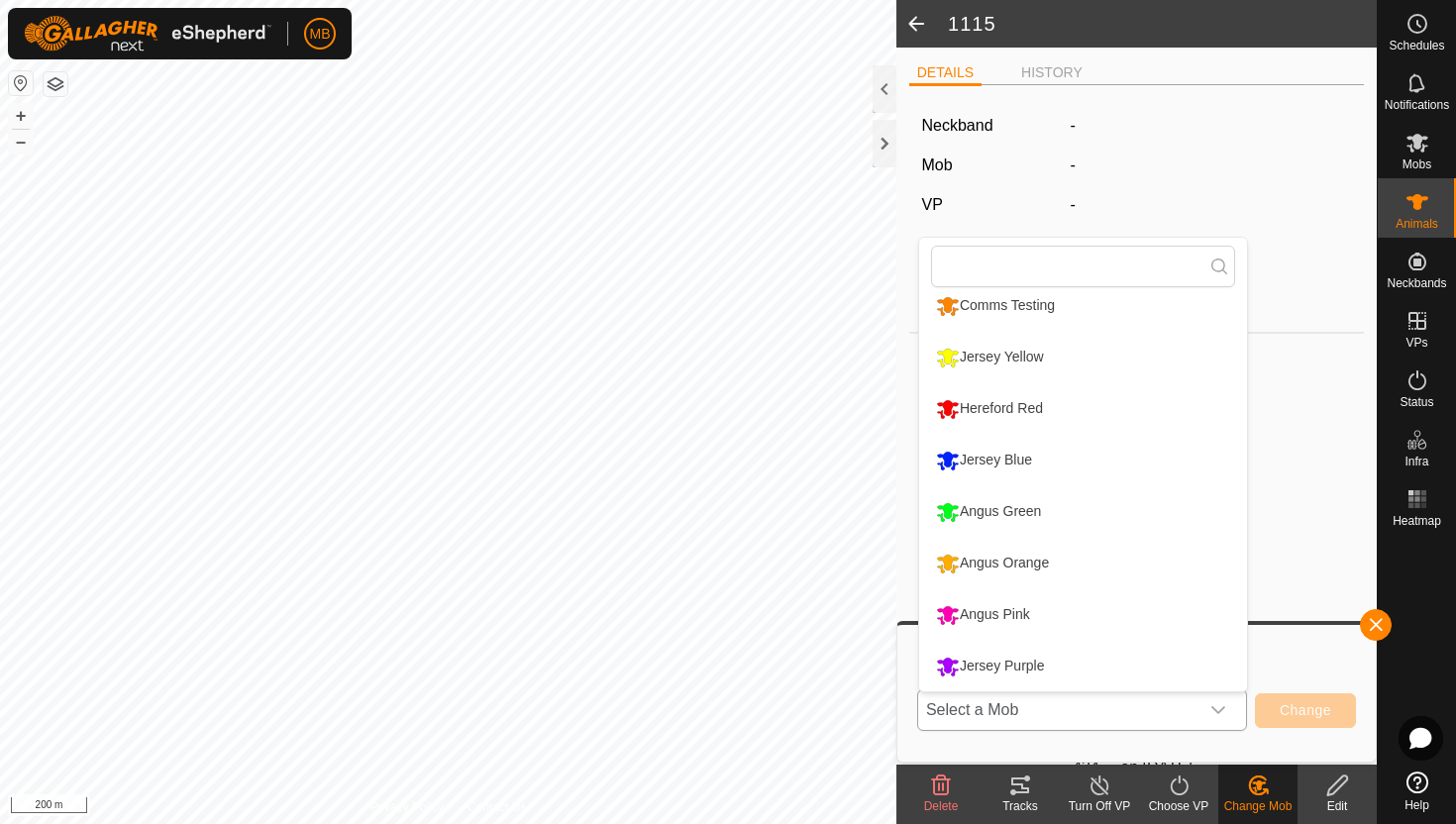 click on "Jersey Blue" at bounding box center [1083, 461] 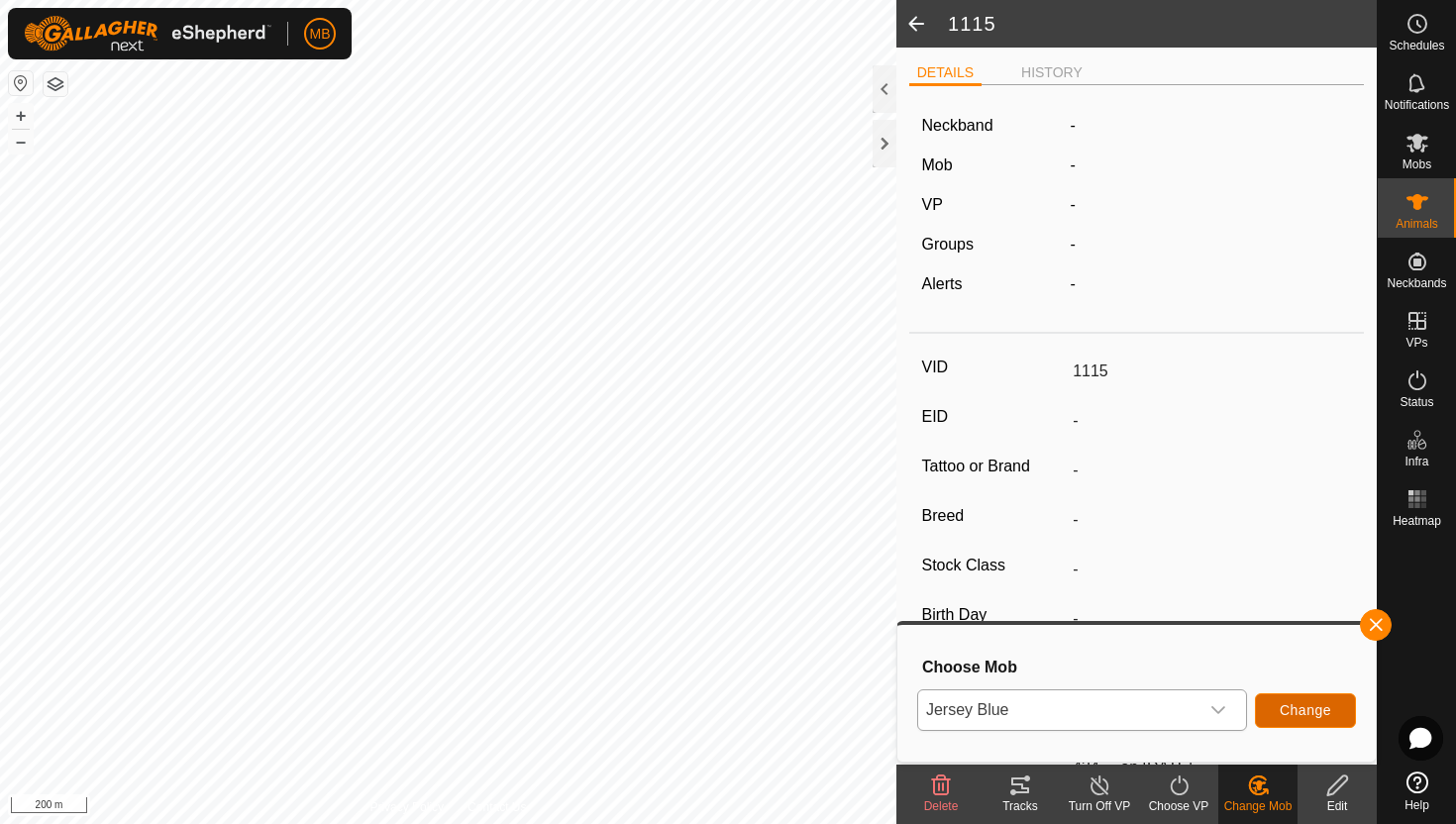 click on "Change" at bounding box center (1305, 710) 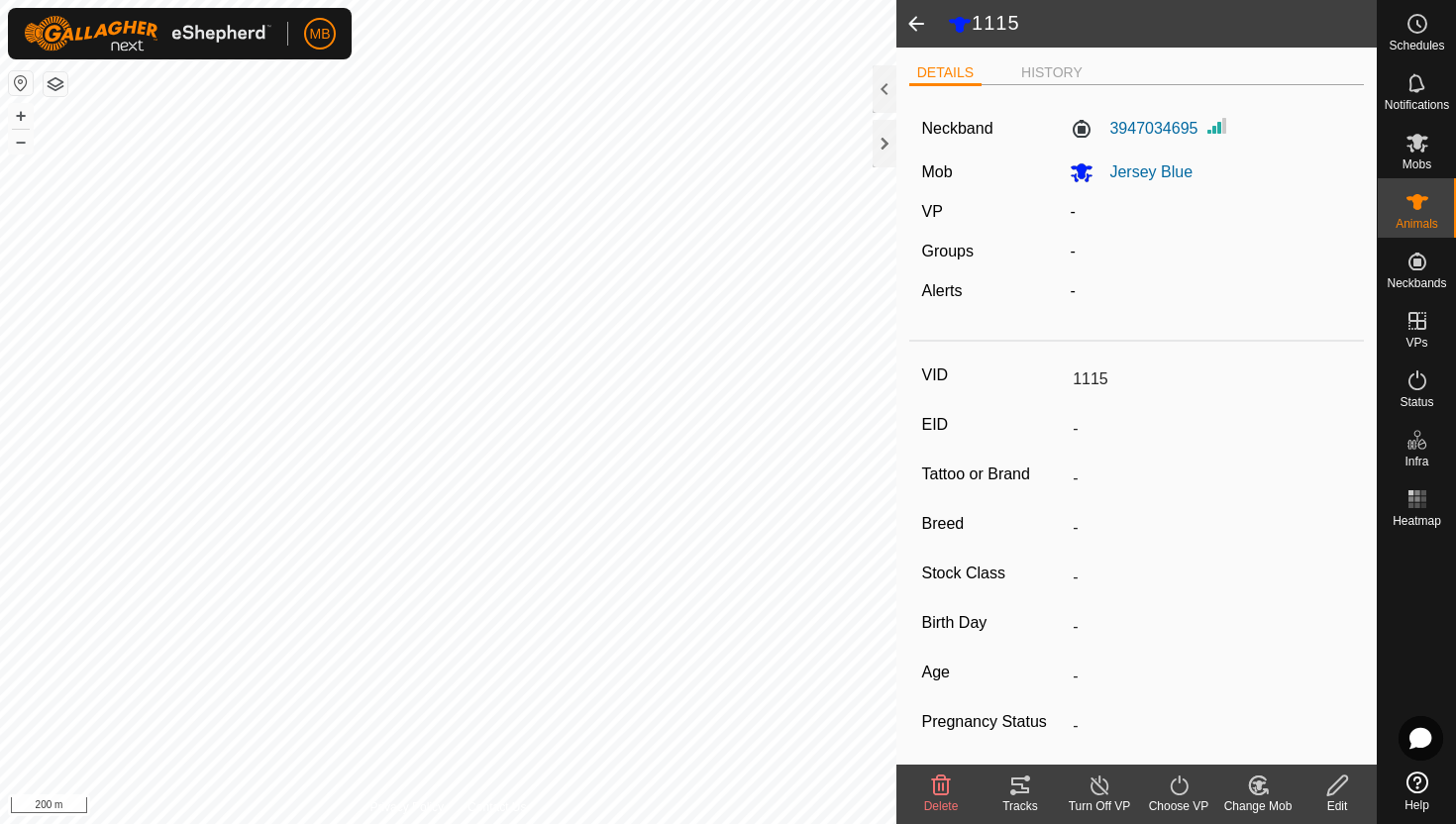 click 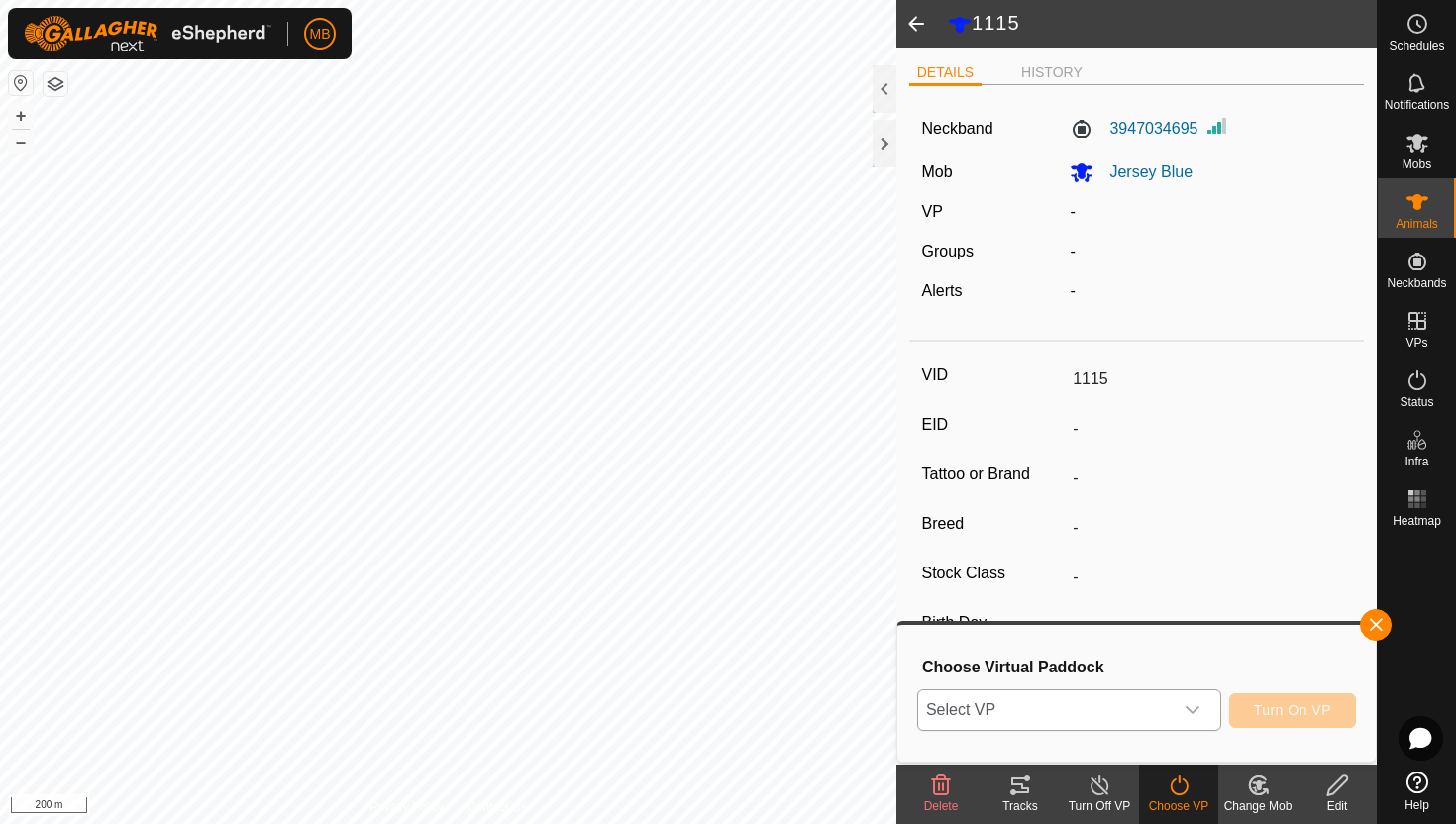 click 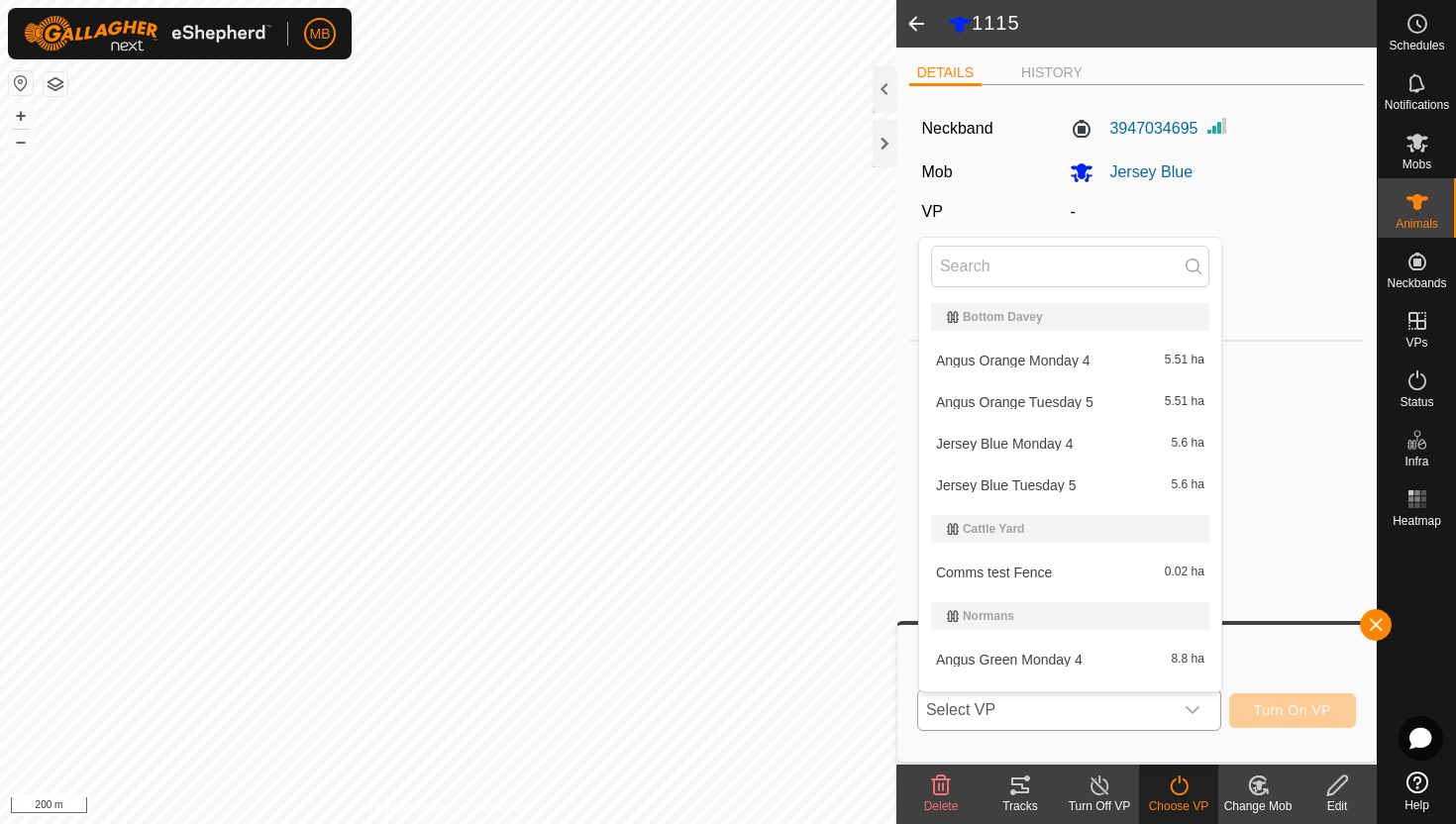 scroll, scrollTop: 30, scrollLeft: 0, axis: vertical 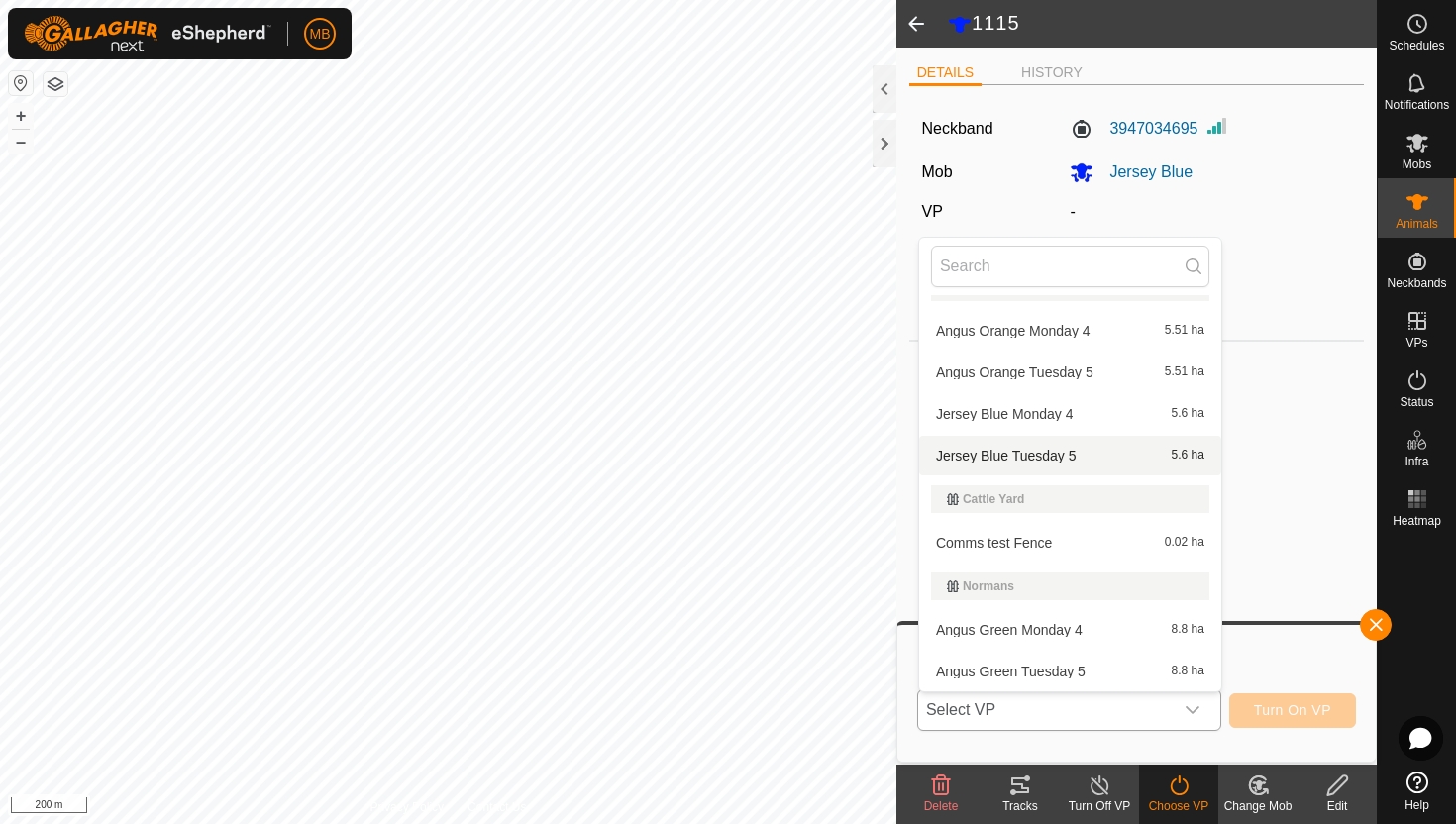 click on "Jersey Blue Tuesday 5  5.6 ha" at bounding box center [1070, 456] 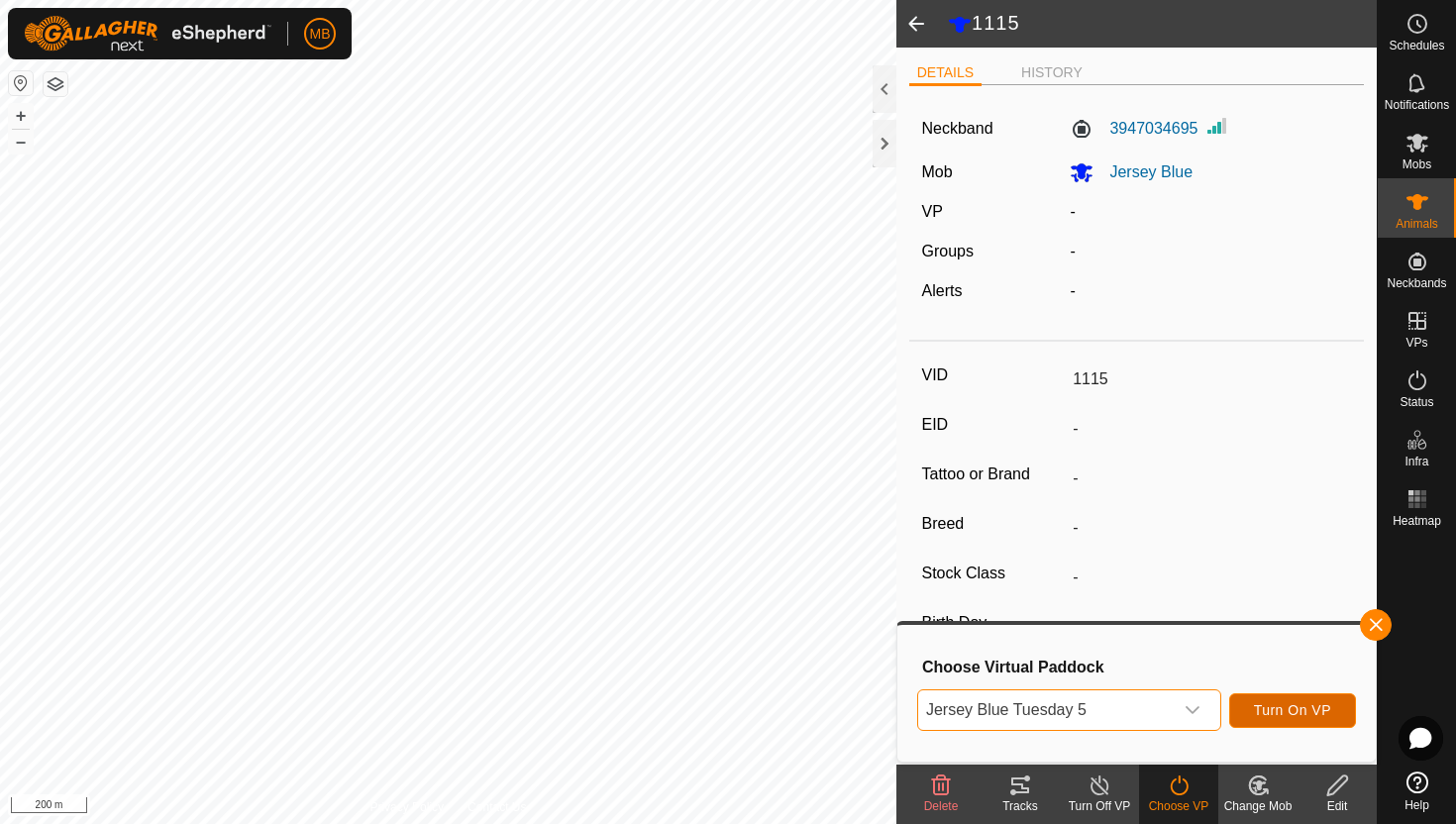 click on "Turn On VP" at bounding box center [1293, 710] 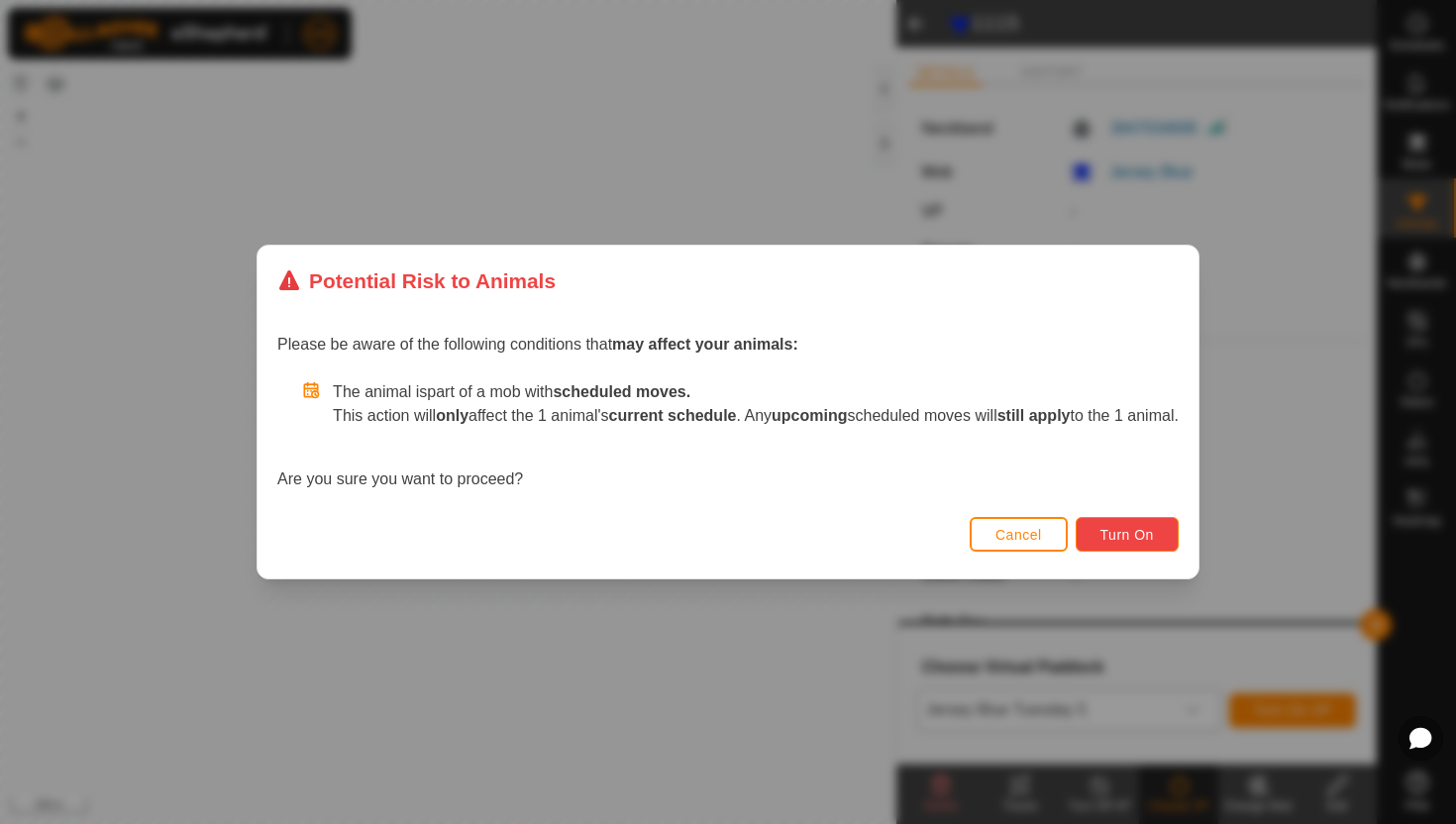 click on "Turn On" at bounding box center [1127, 535] 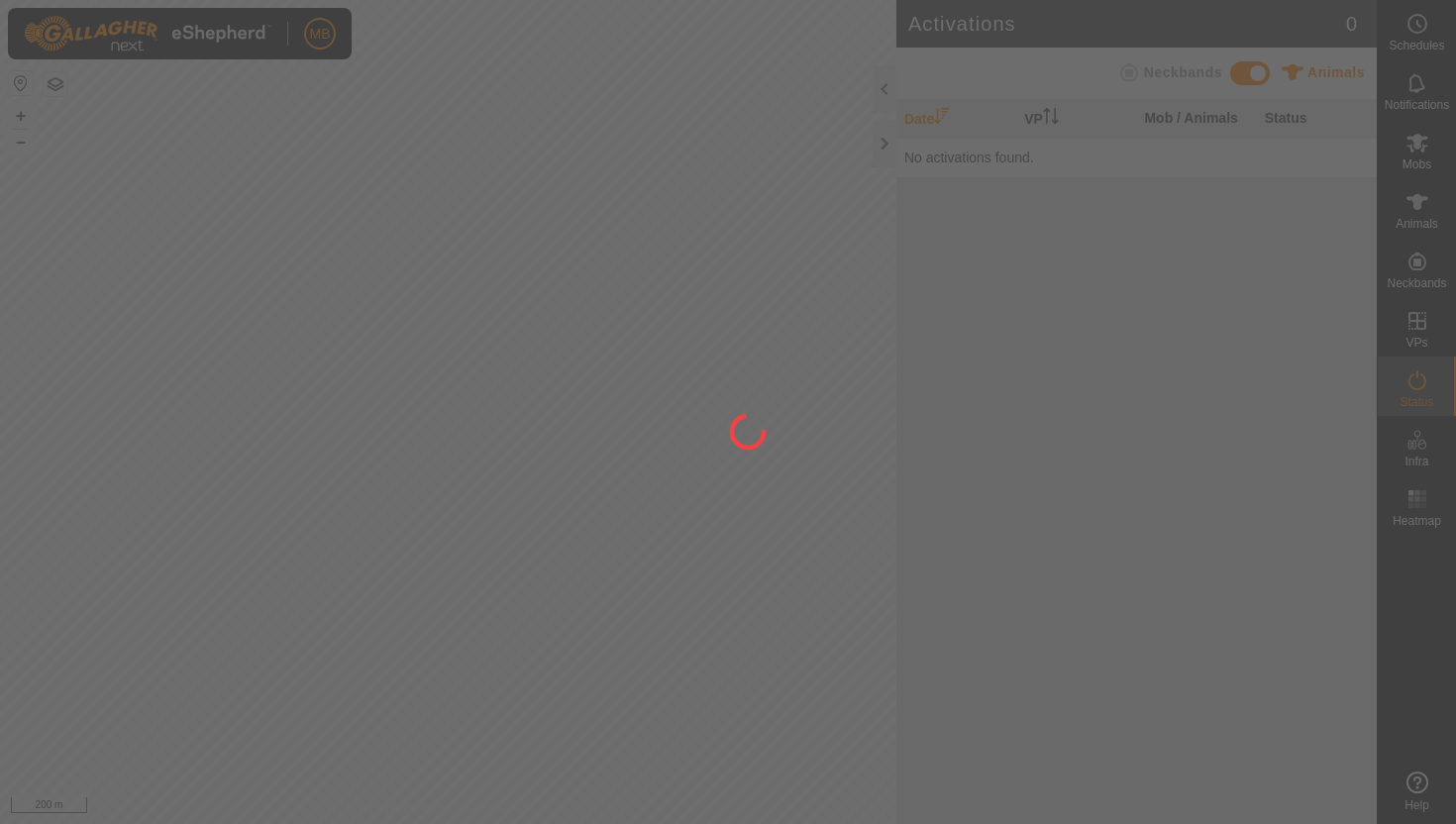 scroll, scrollTop: 0, scrollLeft: 0, axis: both 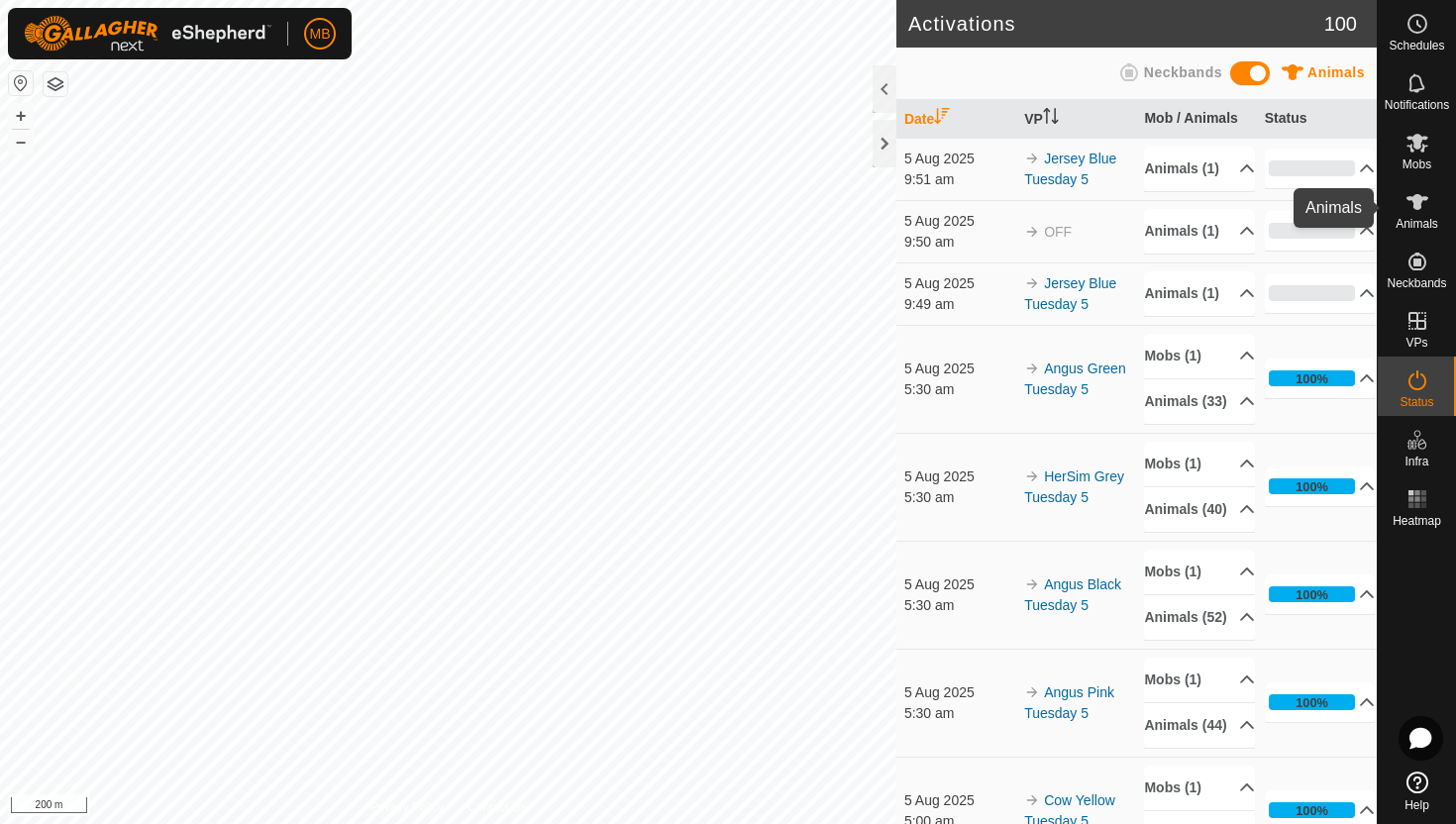 click 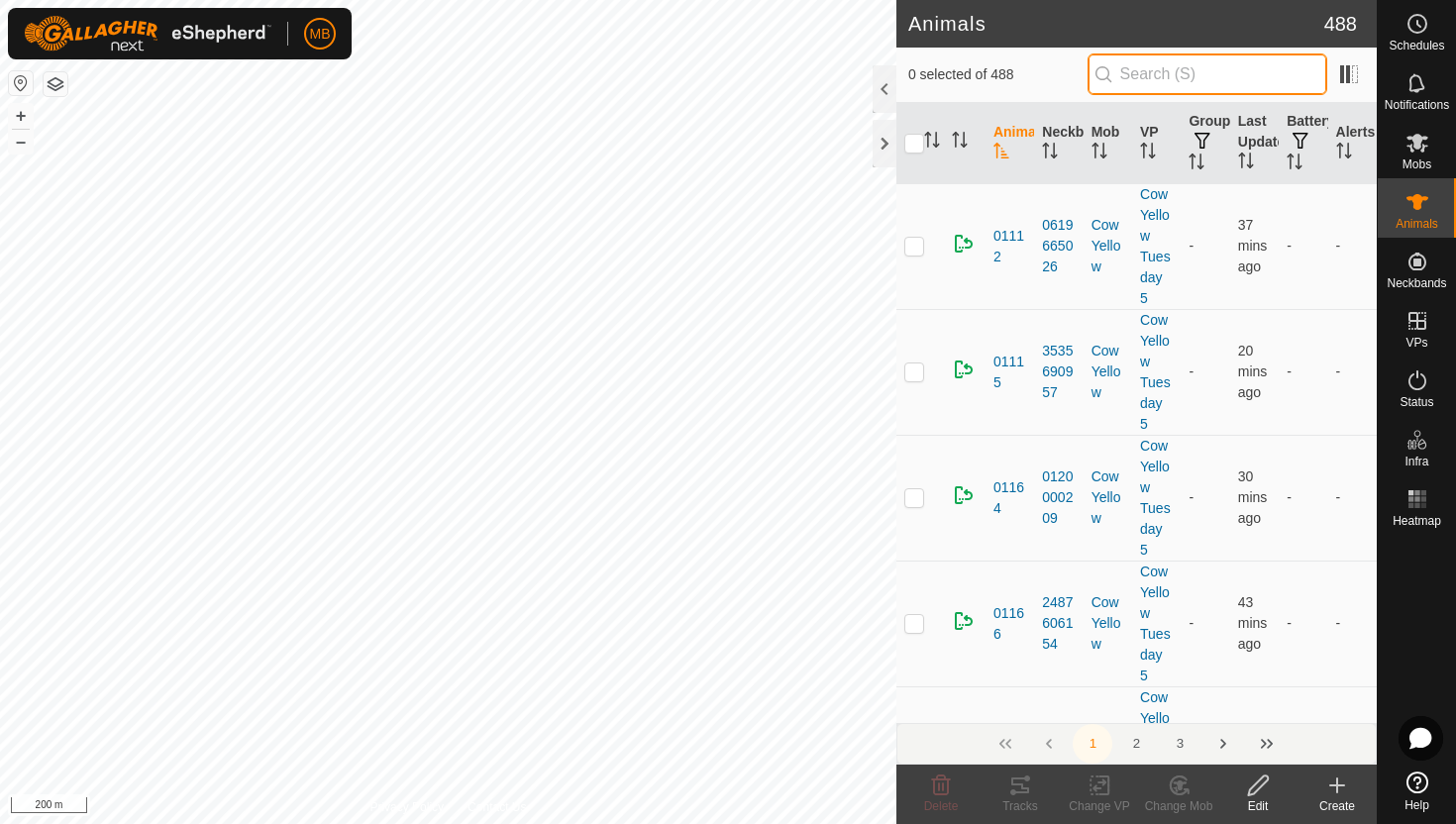click at bounding box center (1207, 74) 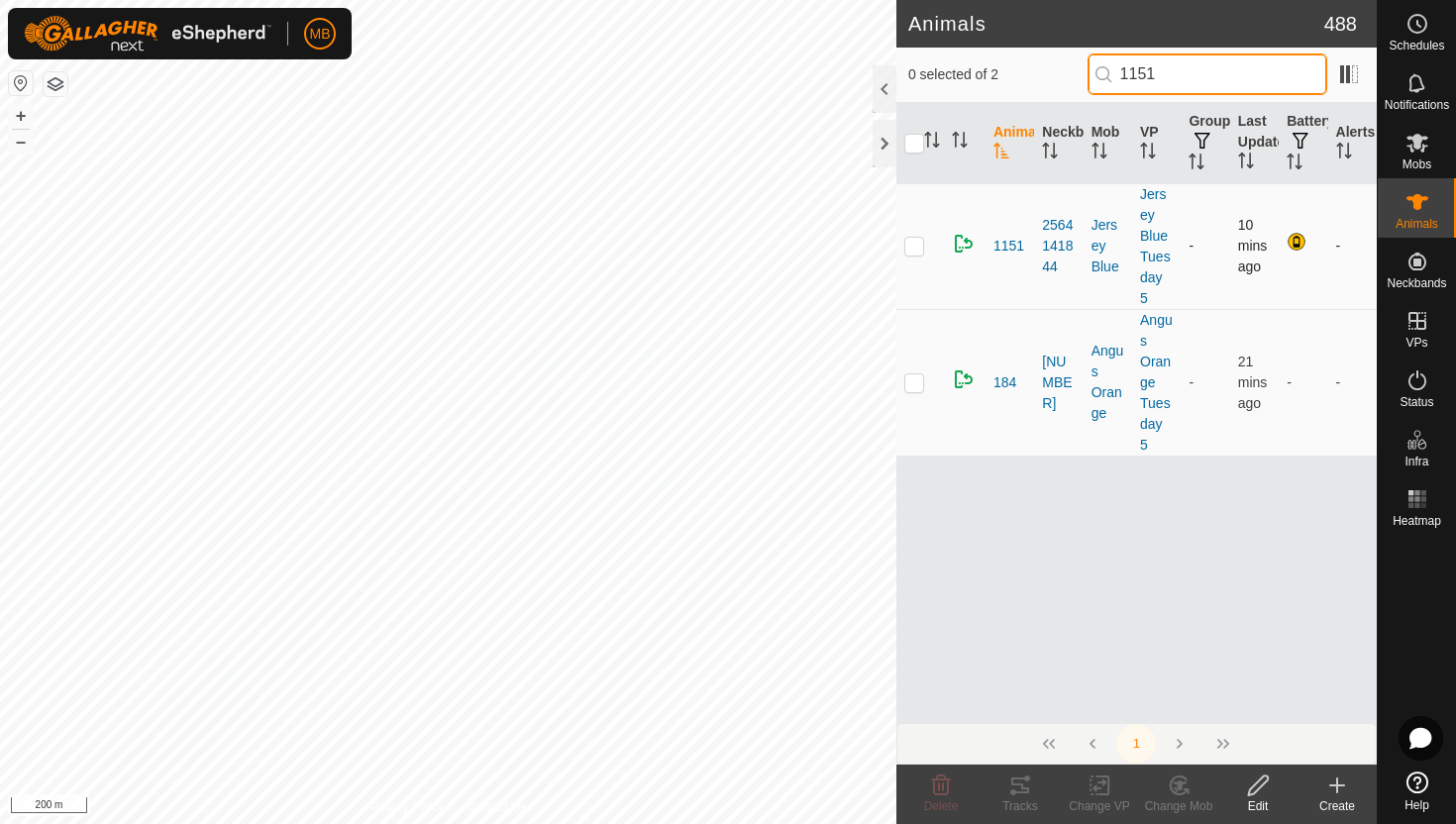 type on "1151" 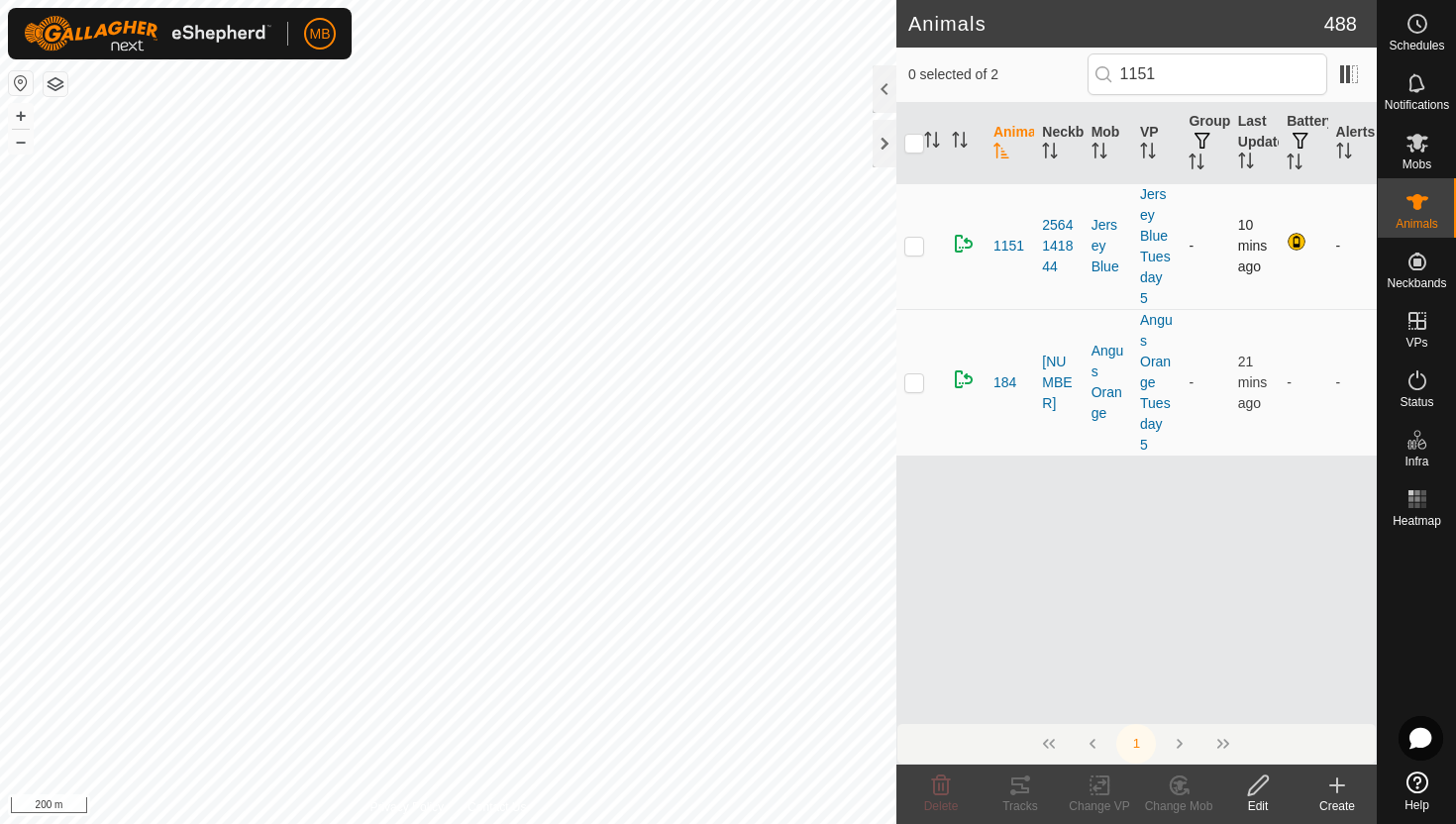click at bounding box center [914, 246] 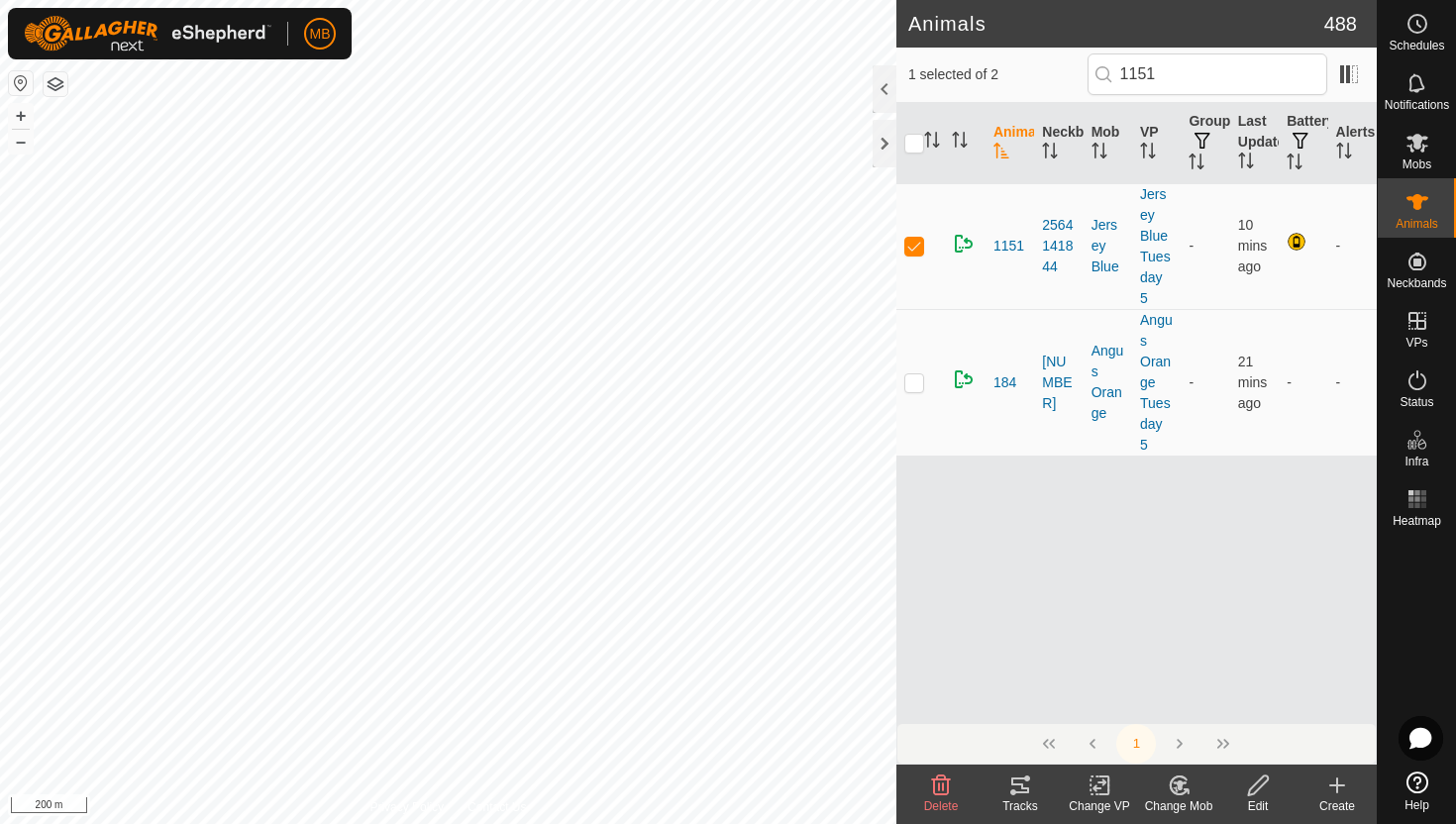 click 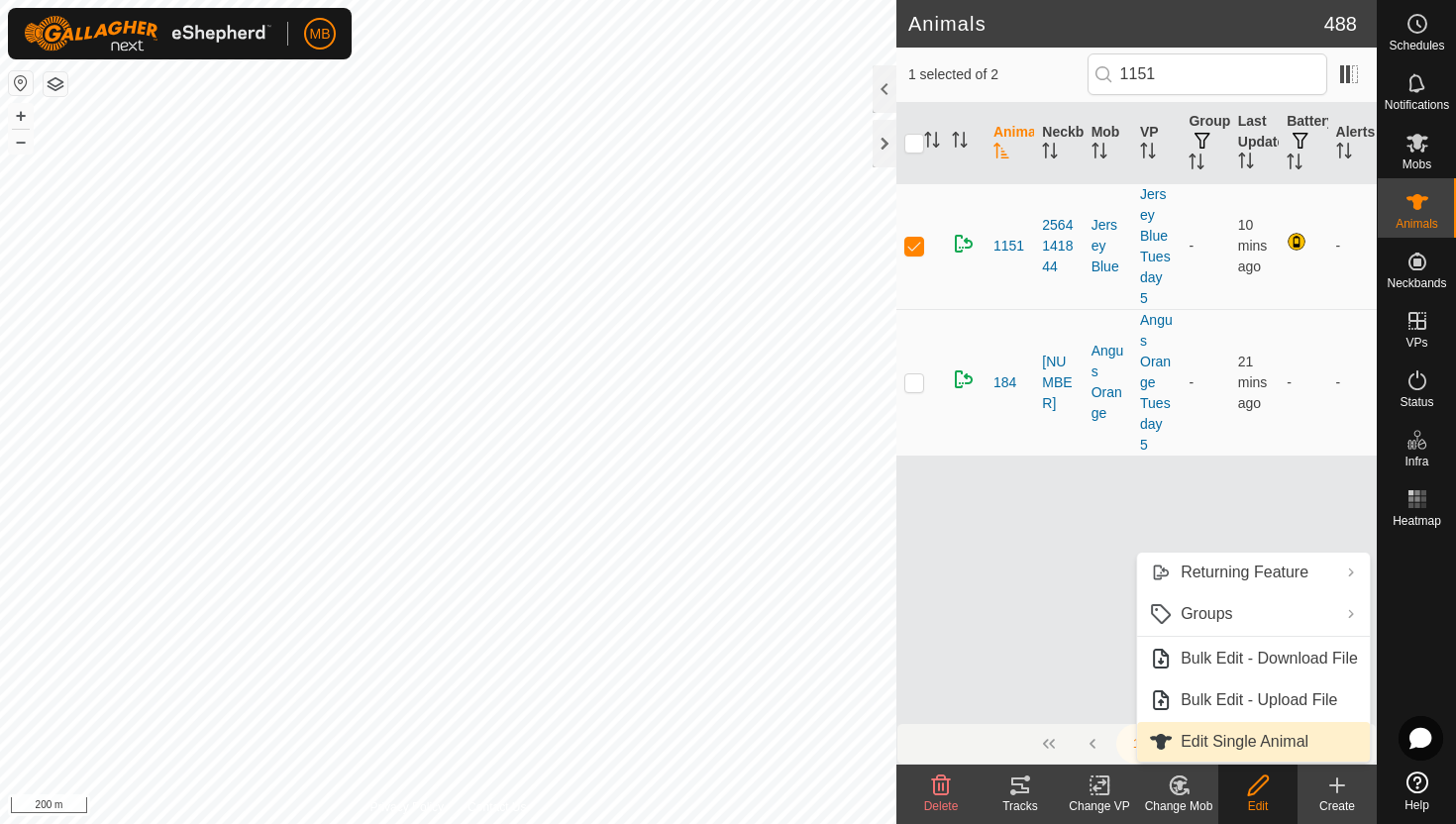 click on "Edit Single Animal" at bounding box center (1253, 742) 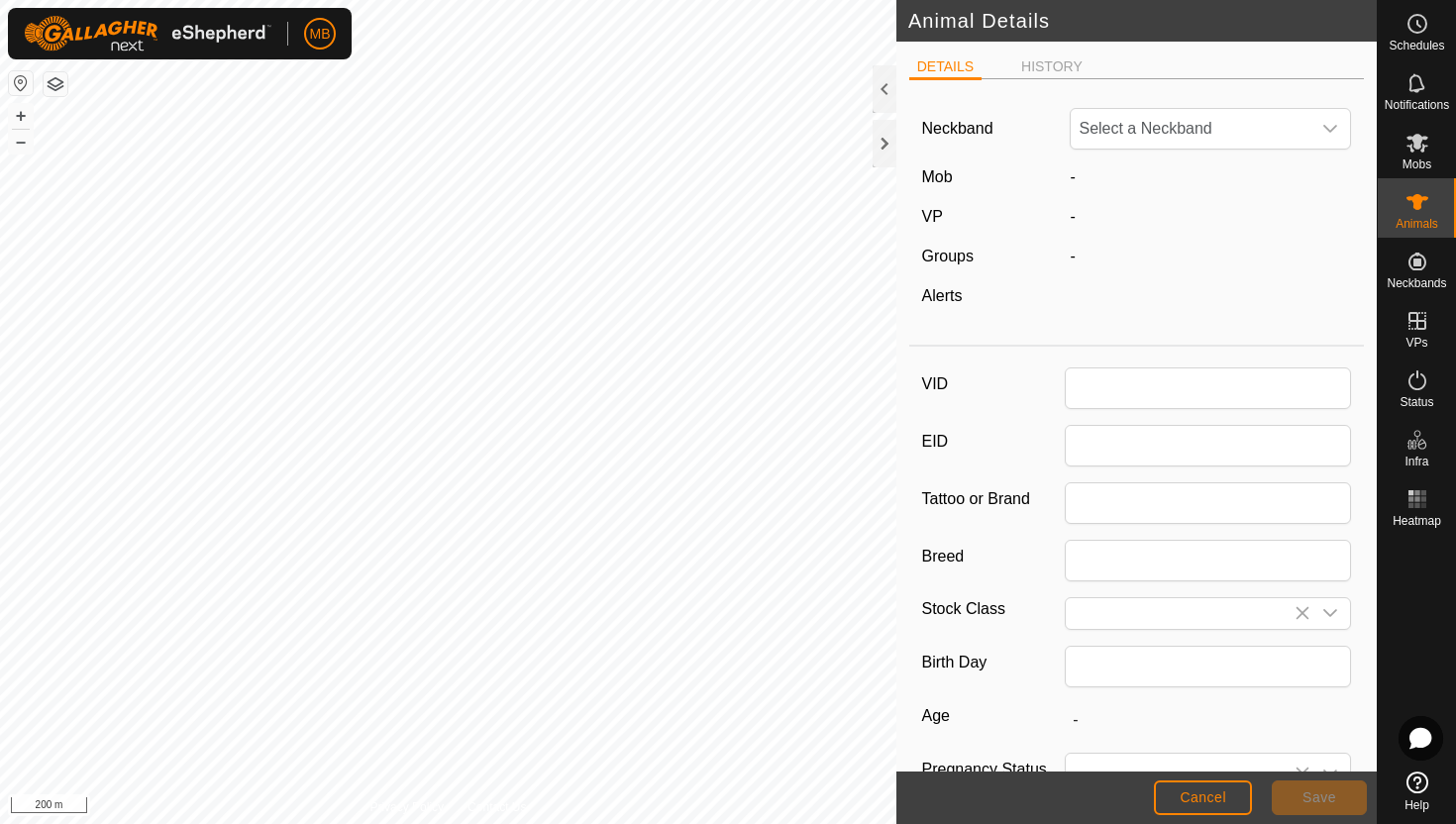 type on "1151" 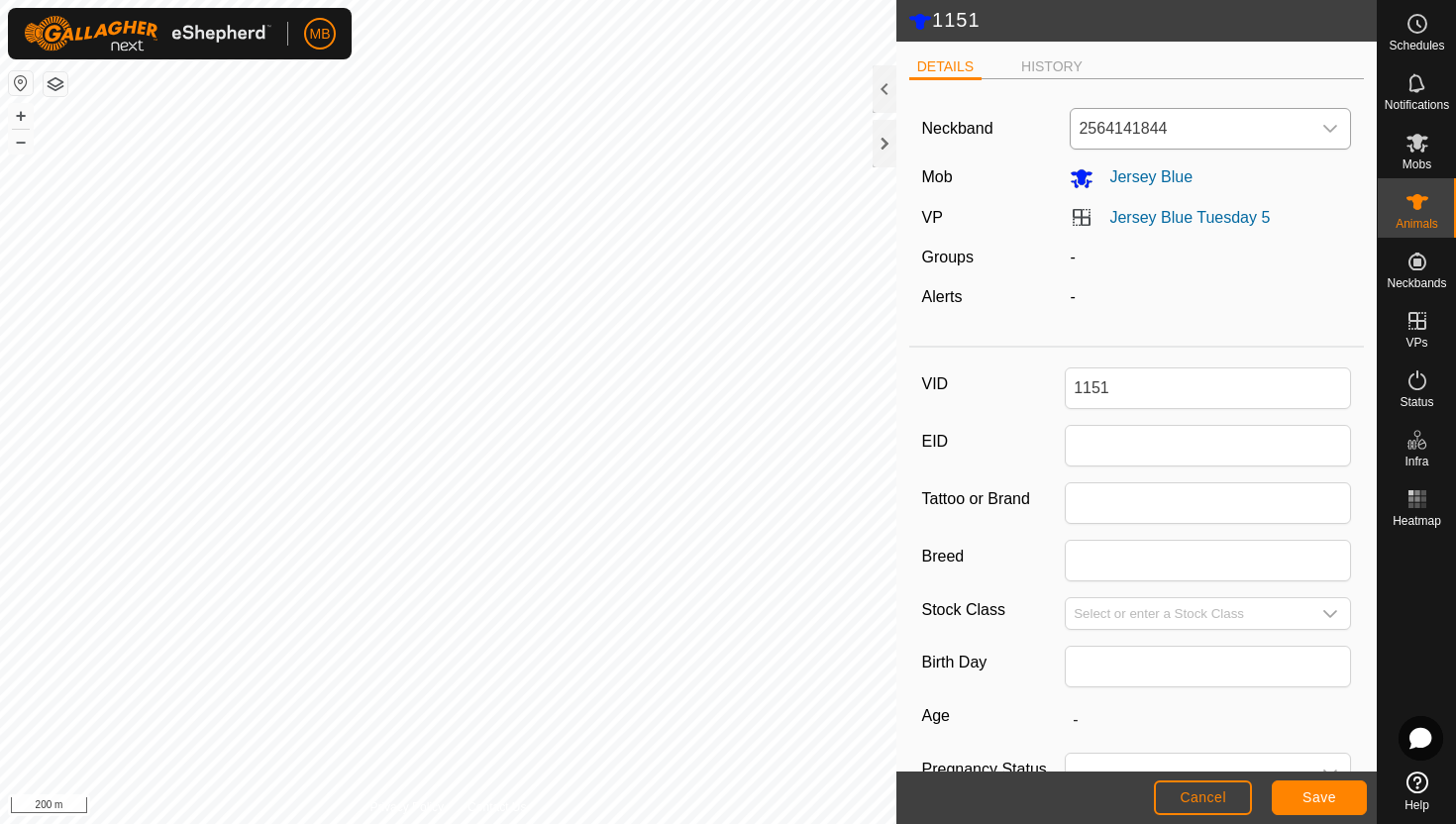 click 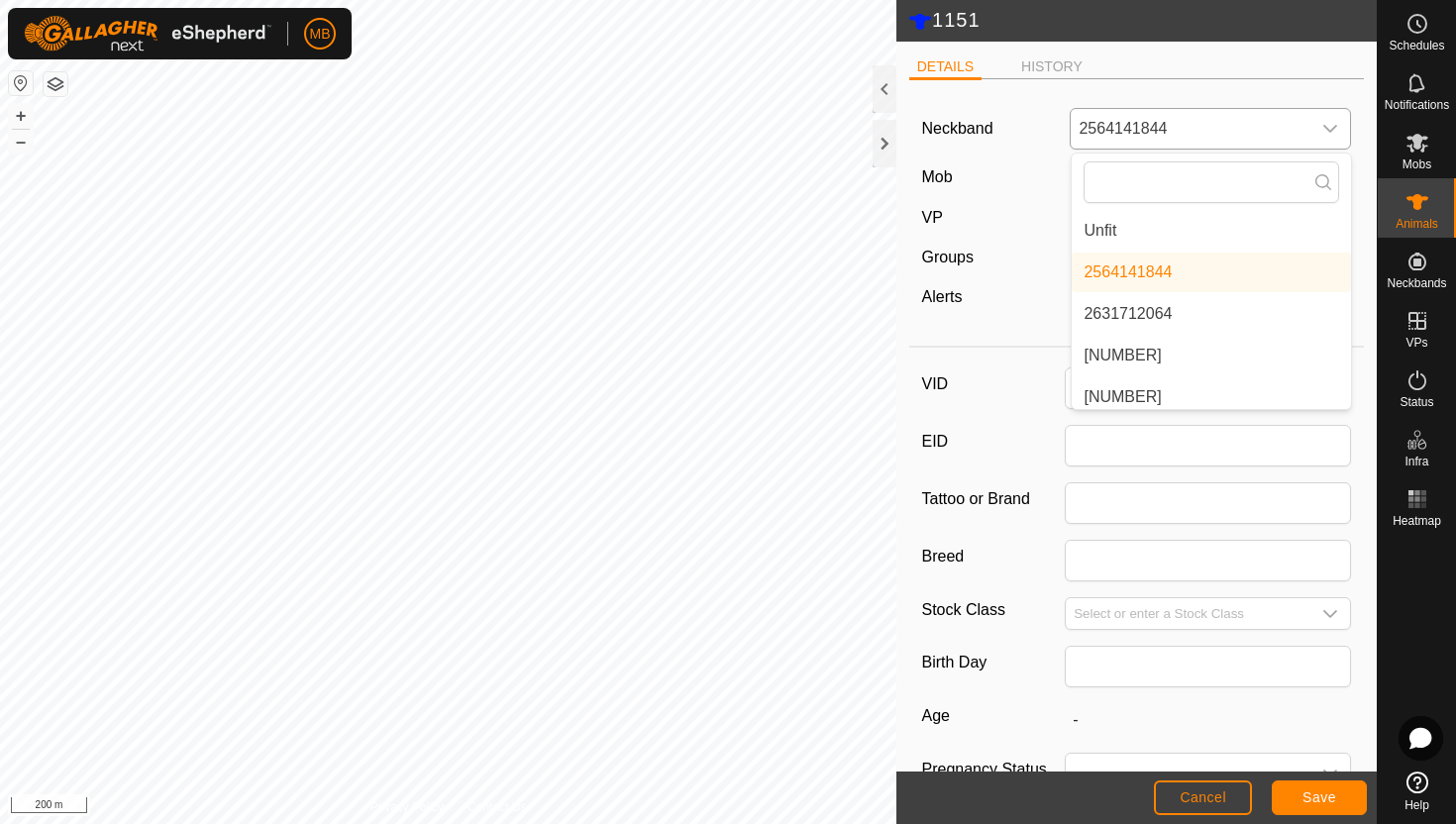 click on "Unfit" at bounding box center [1211, 231] 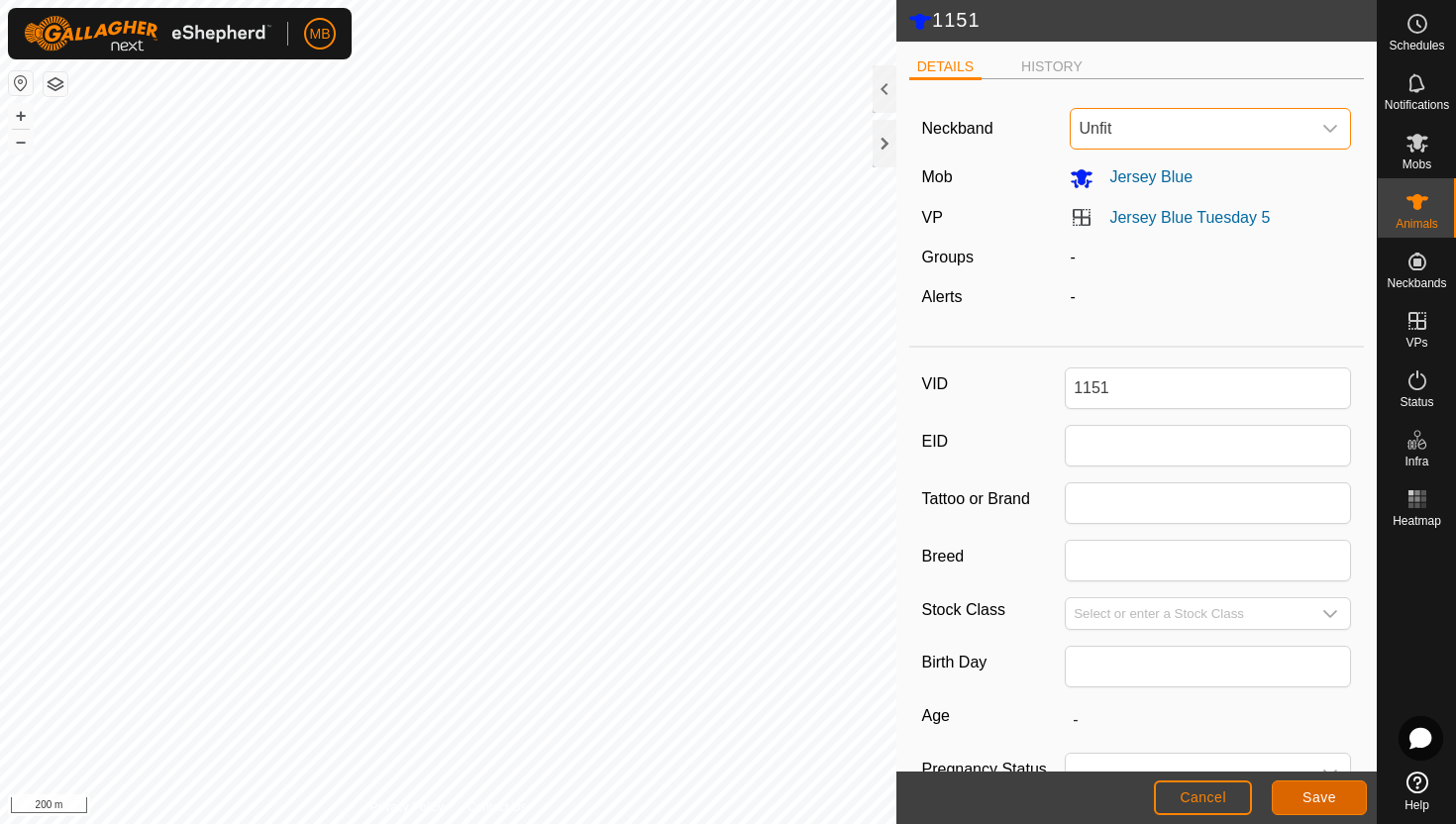 click on "Save" 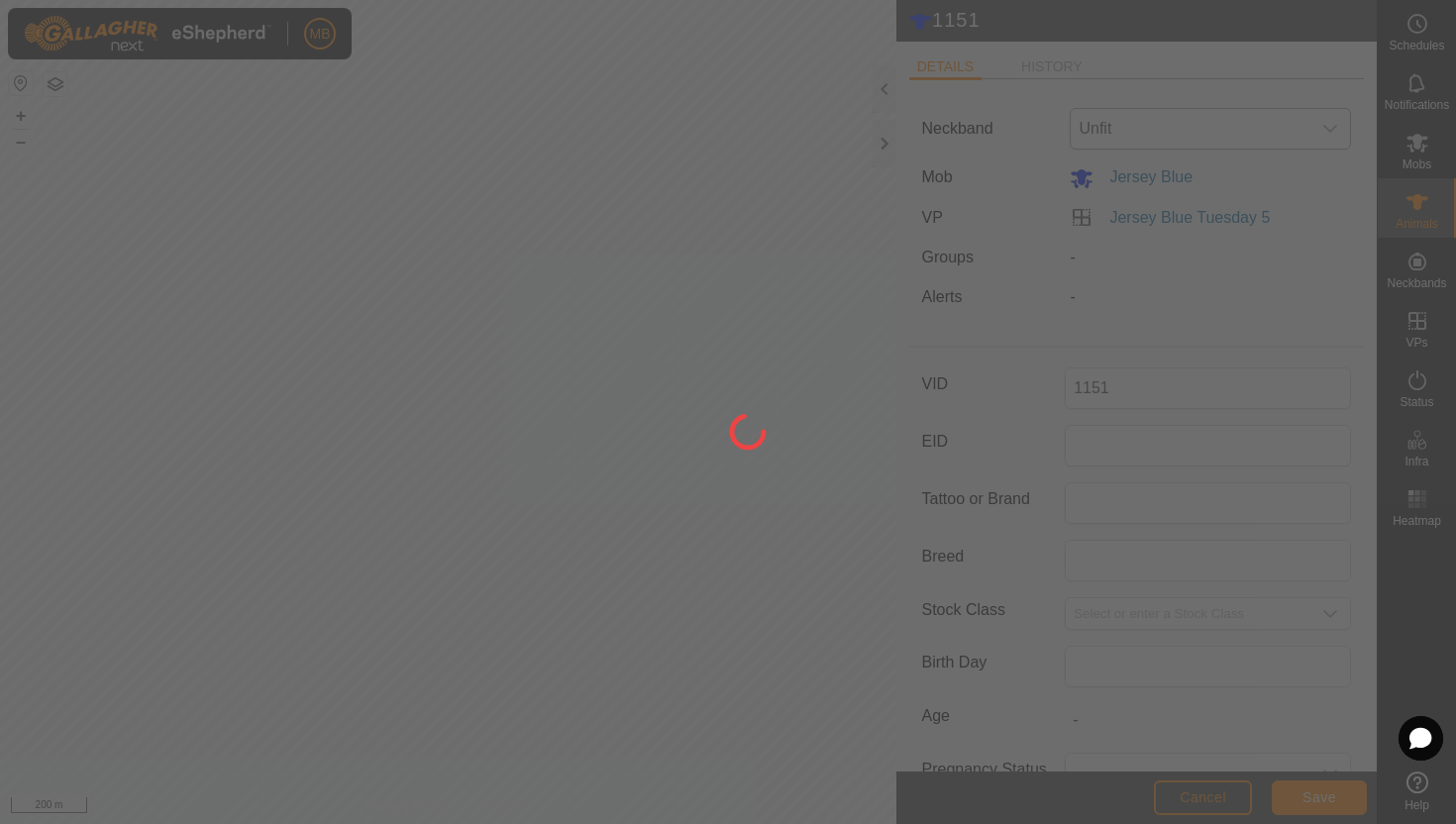 type on "-" 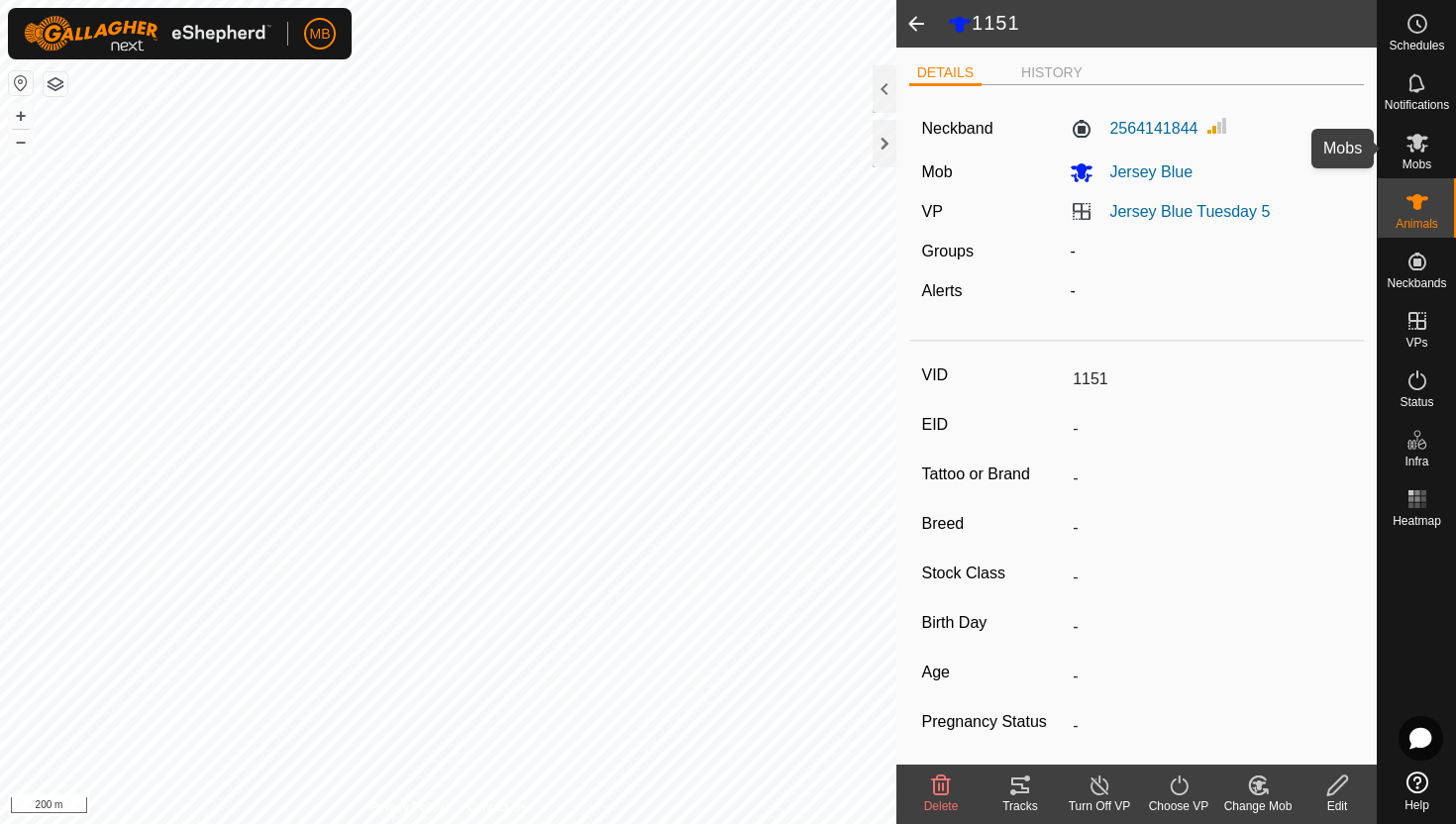 click 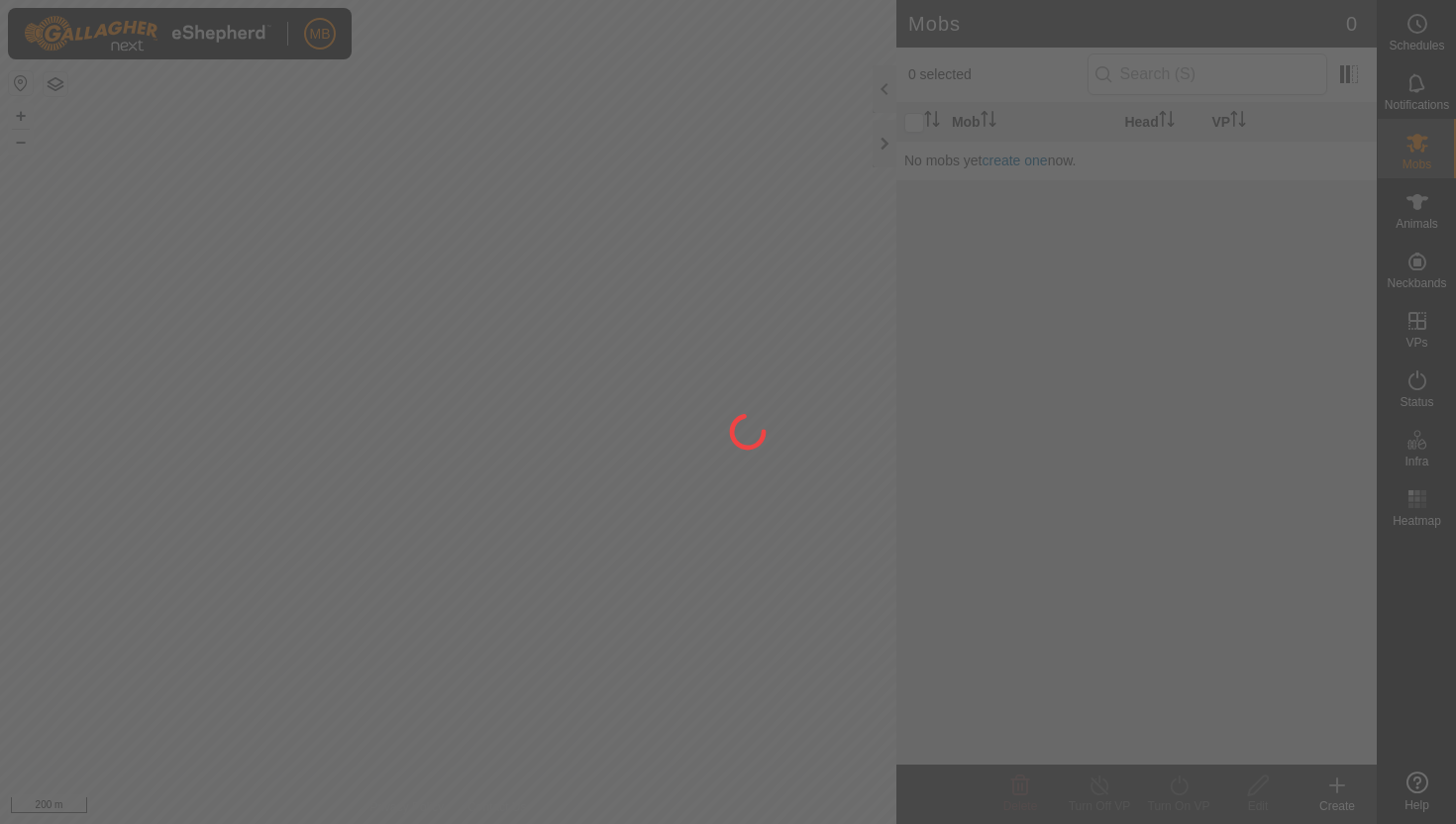 scroll, scrollTop: 0, scrollLeft: 0, axis: both 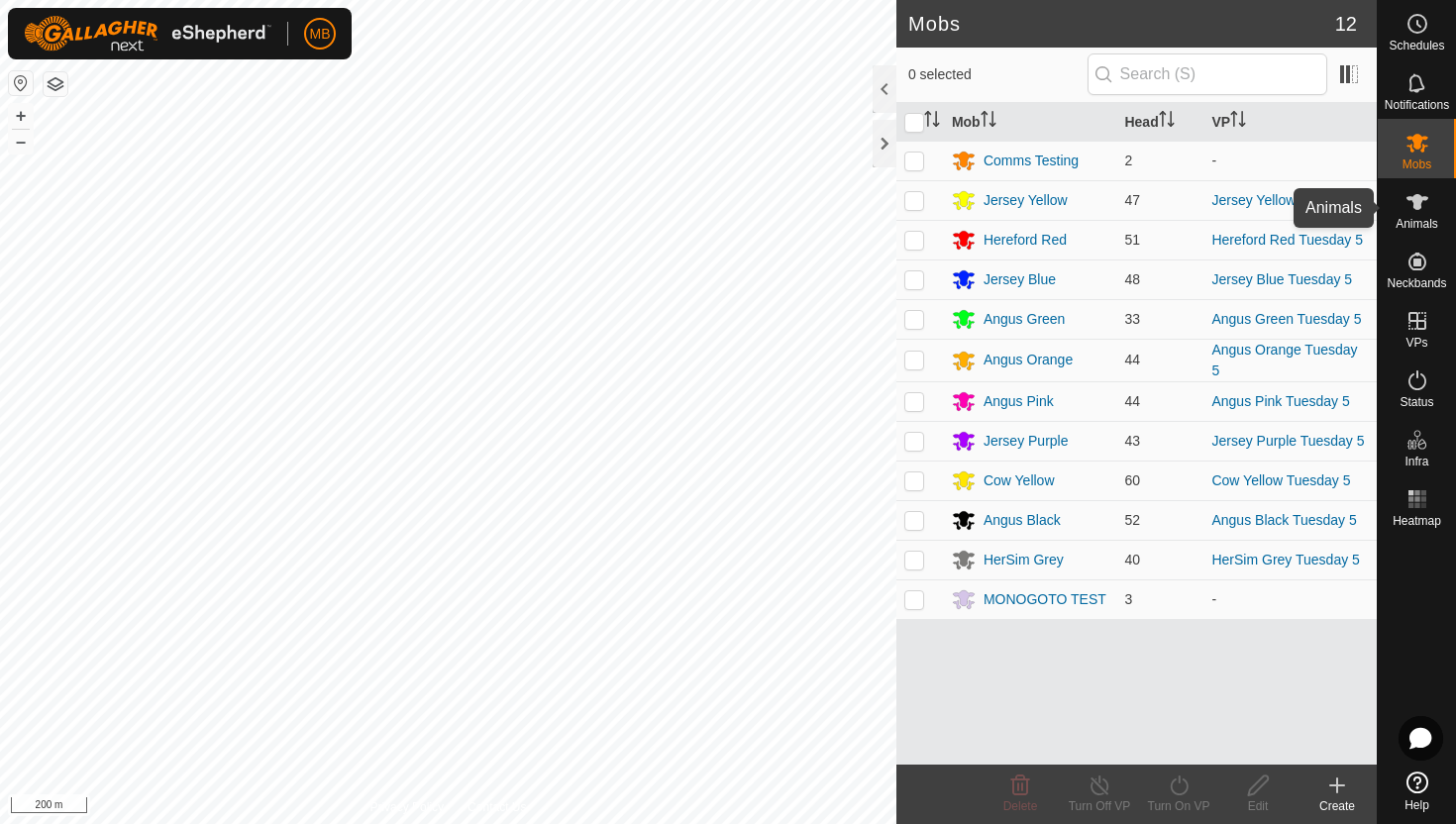 click 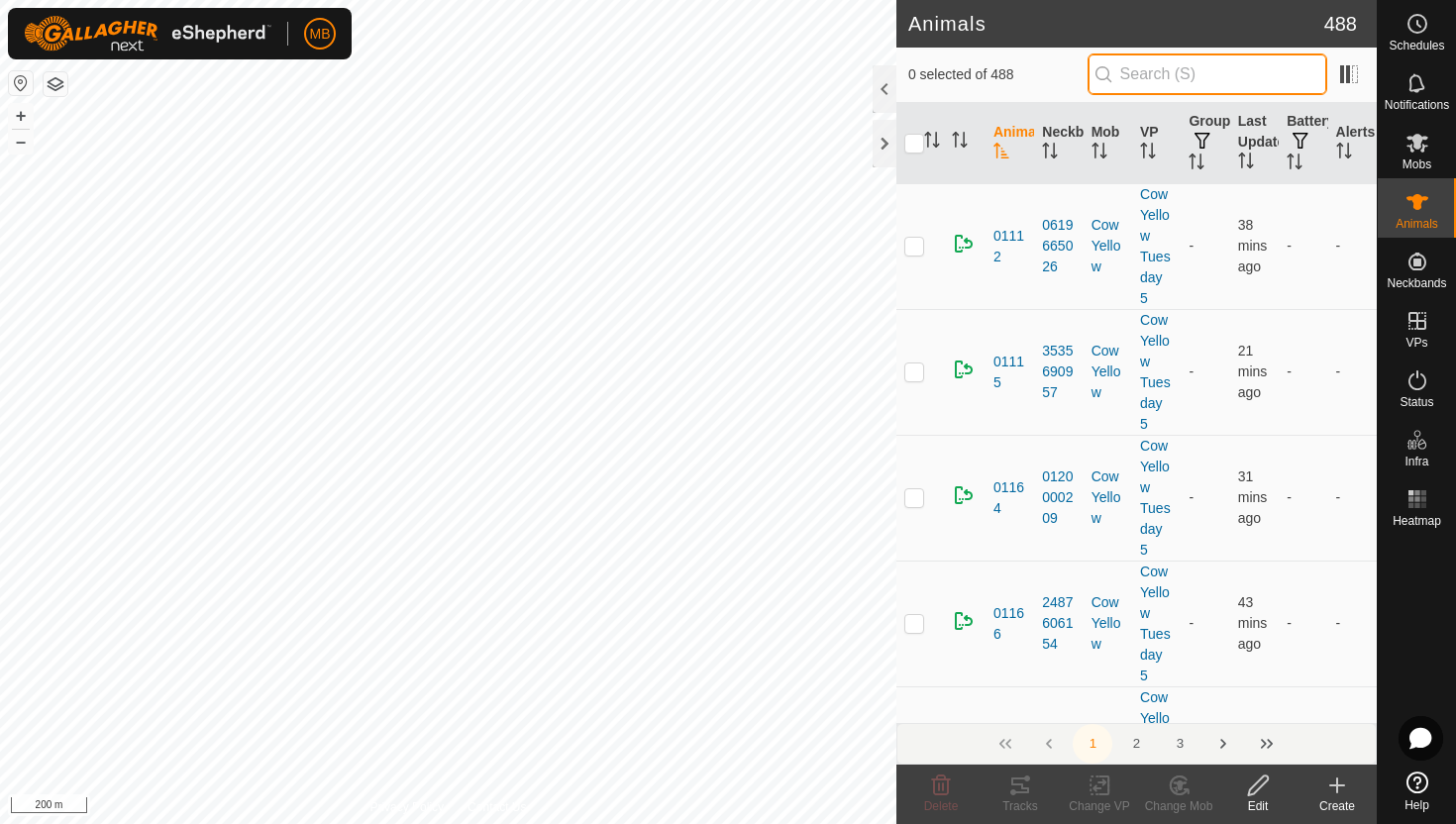 click at bounding box center (1207, 74) 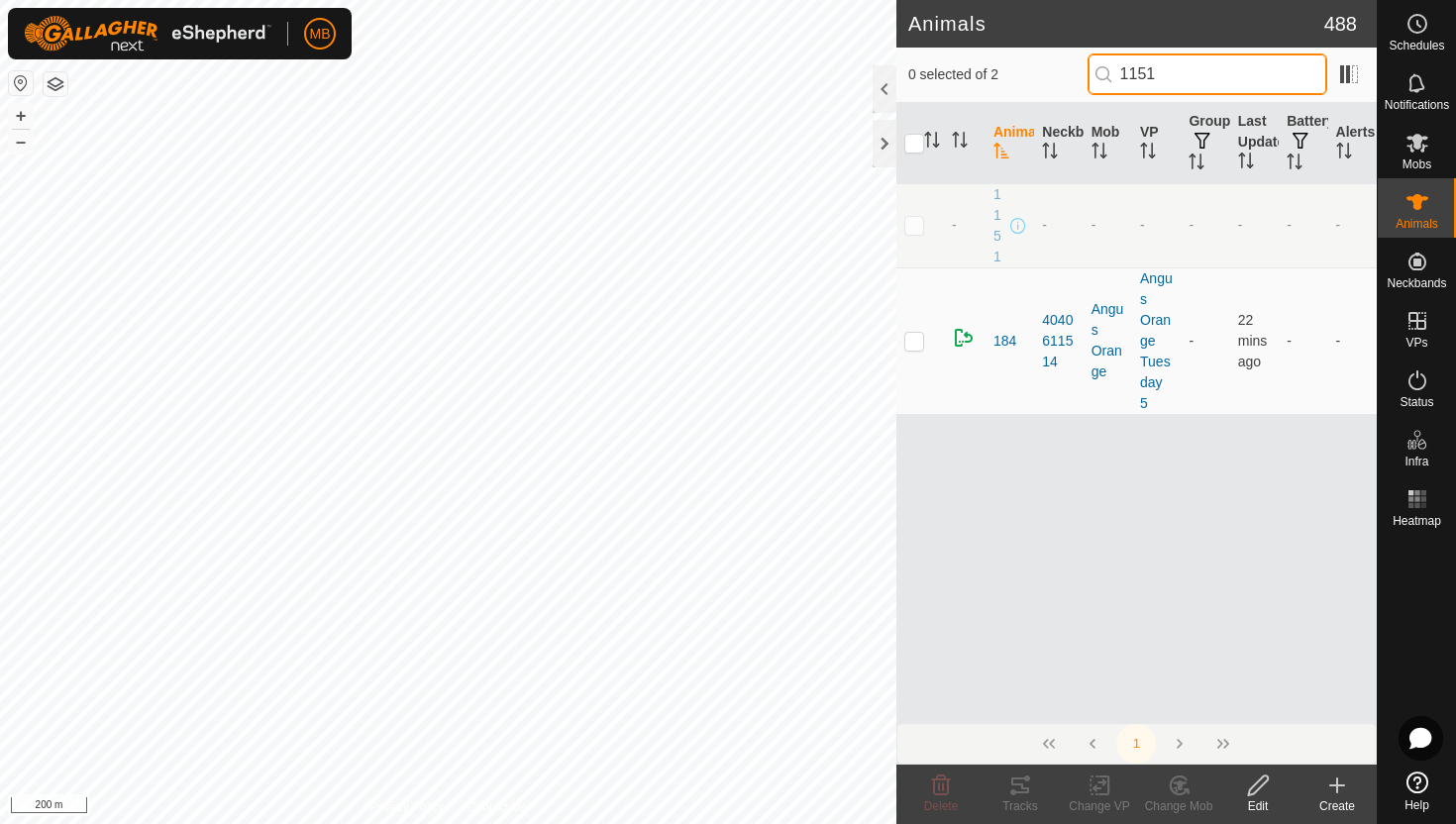 type on "1151" 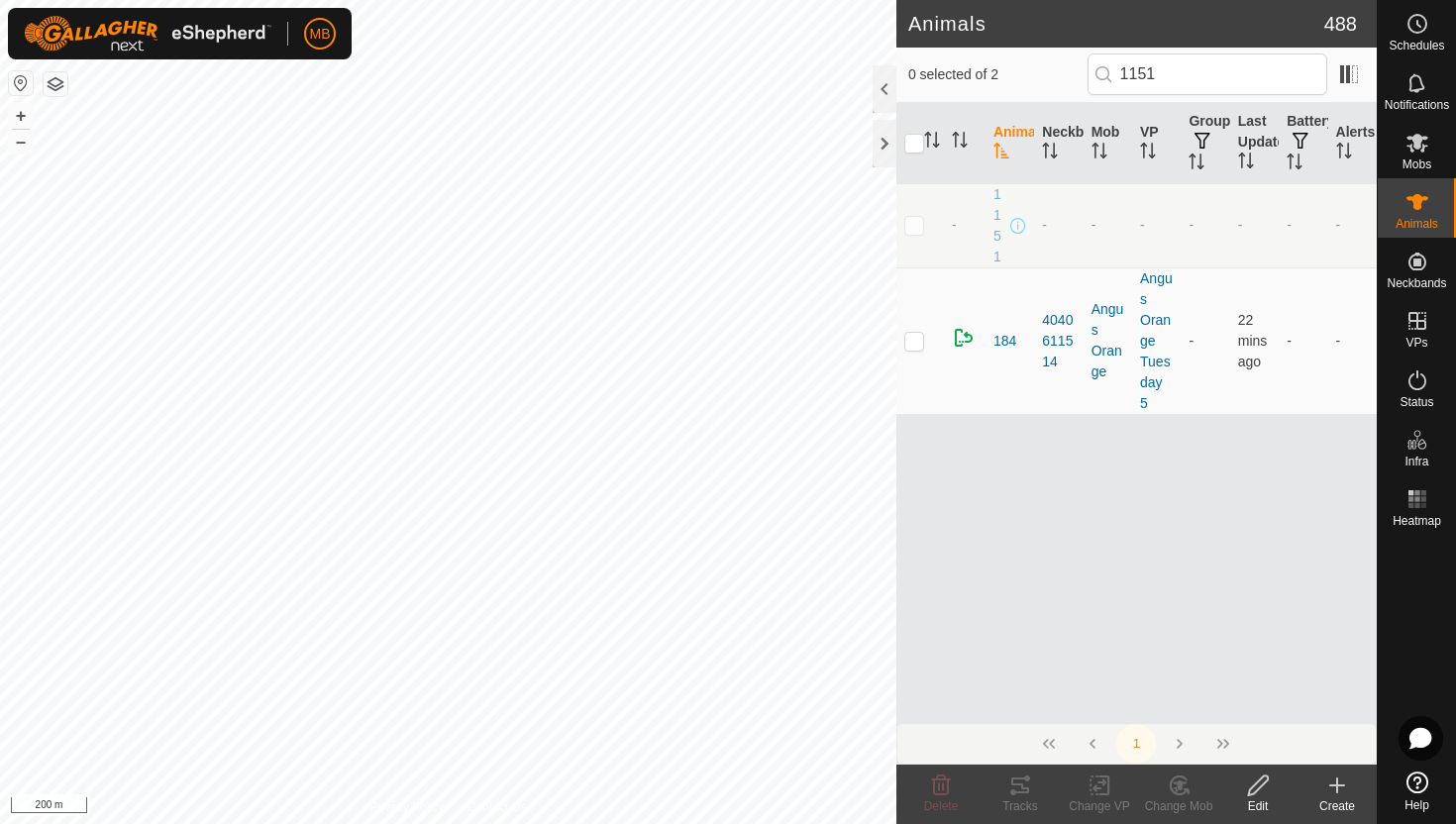 click at bounding box center (914, 225) 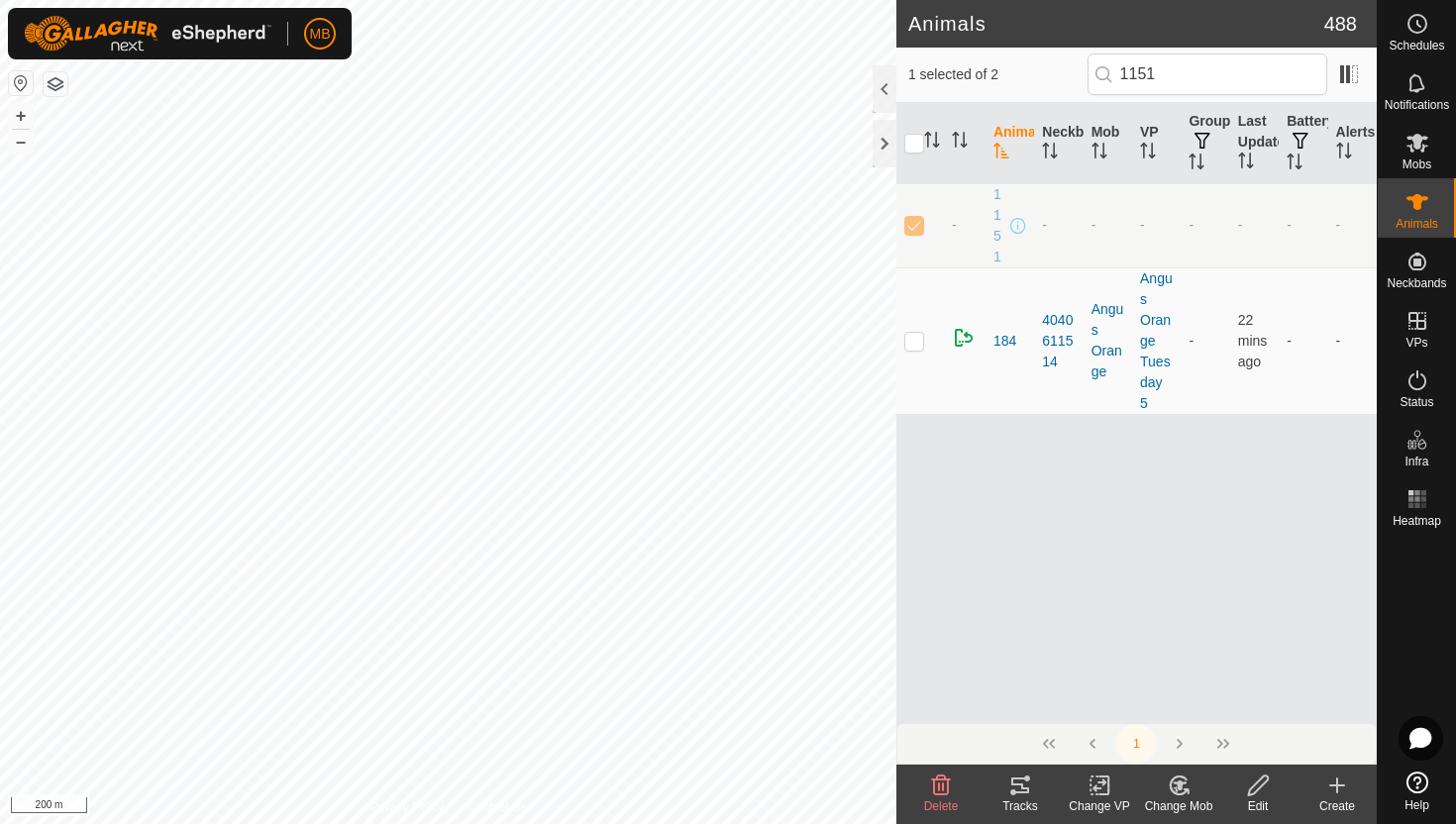 click 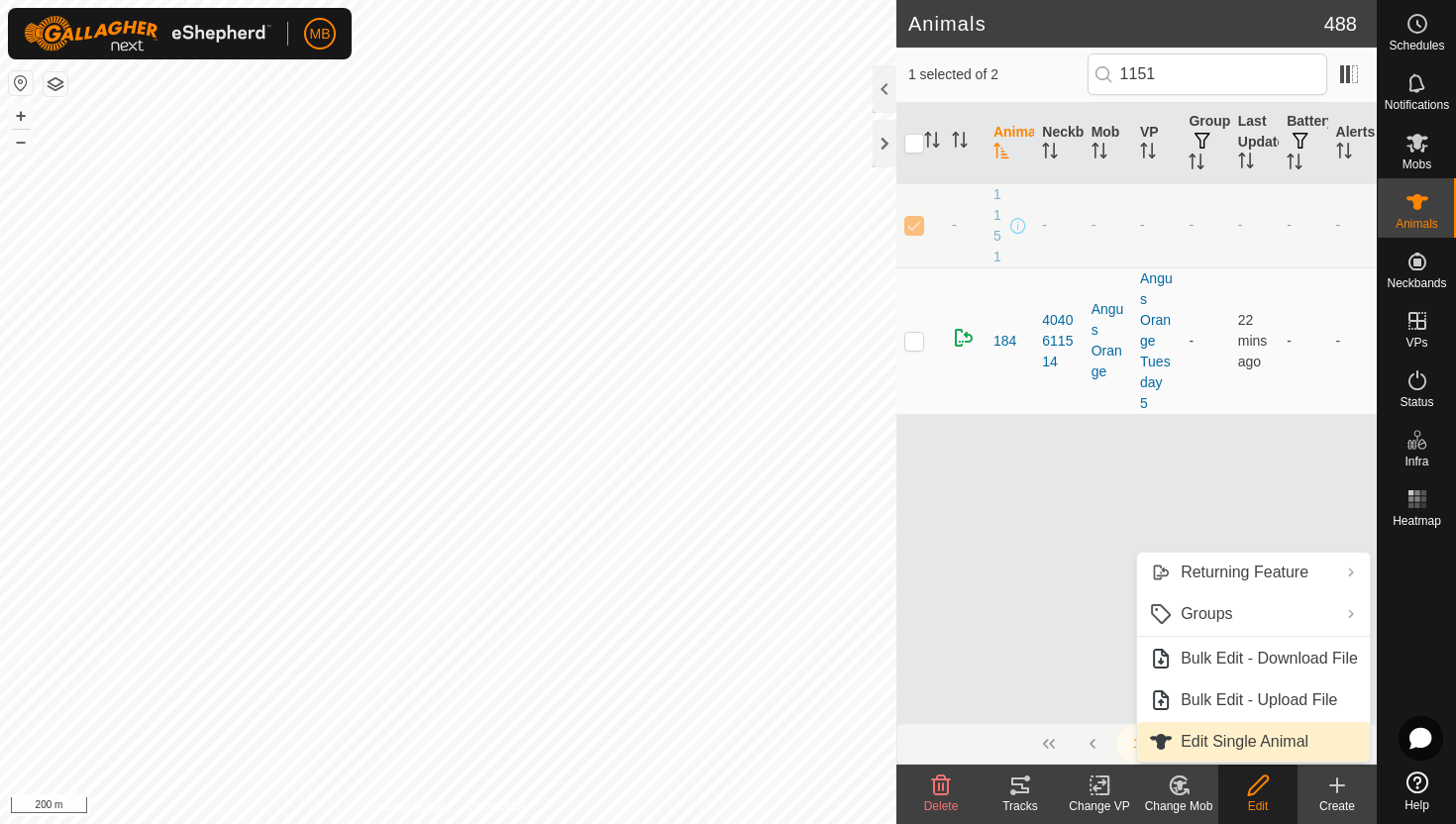 click on "Edit Single Animal" at bounding box center (1253, 742) 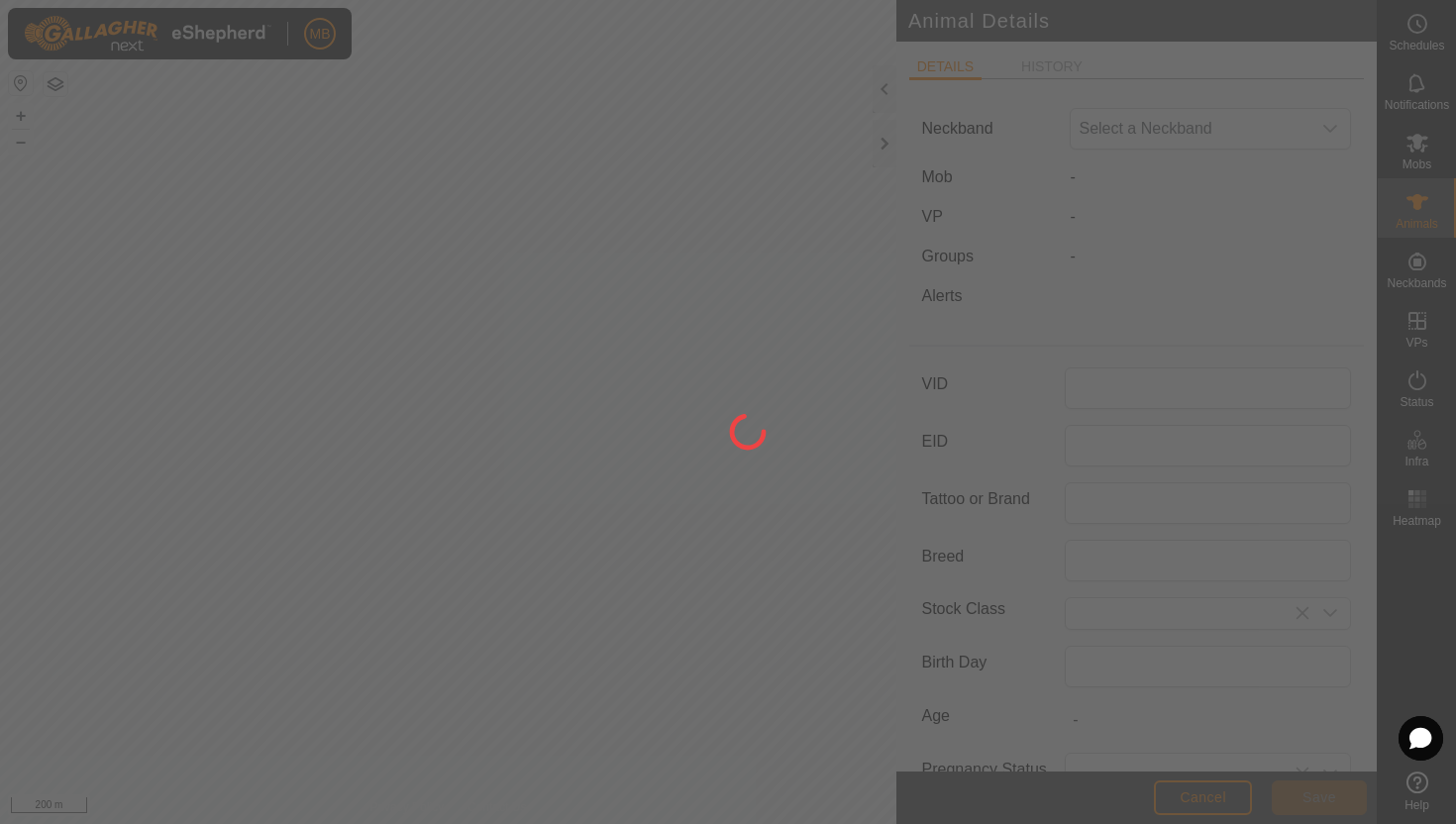 type on "1151" 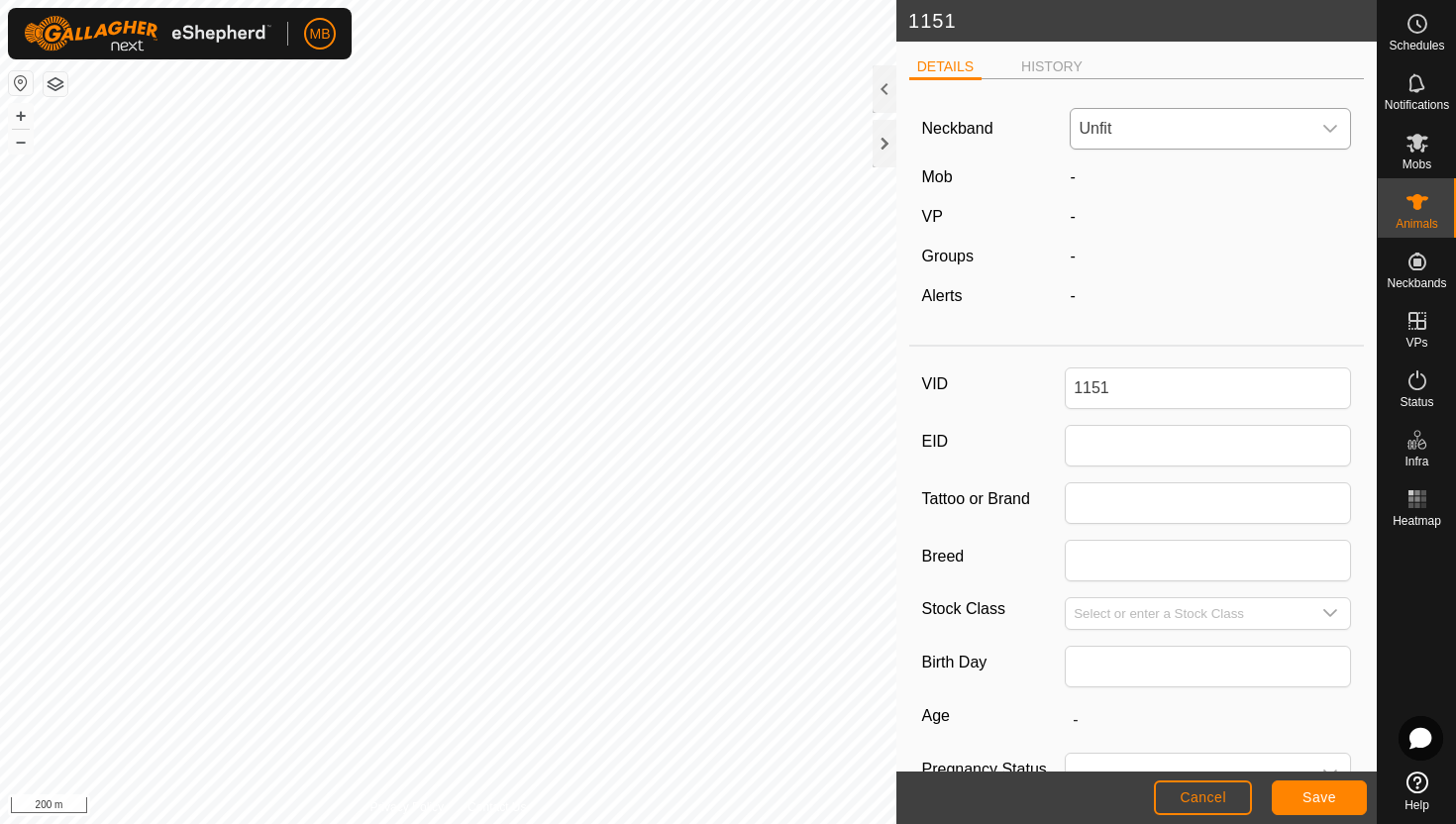 click at bounding box center [1330, 129] 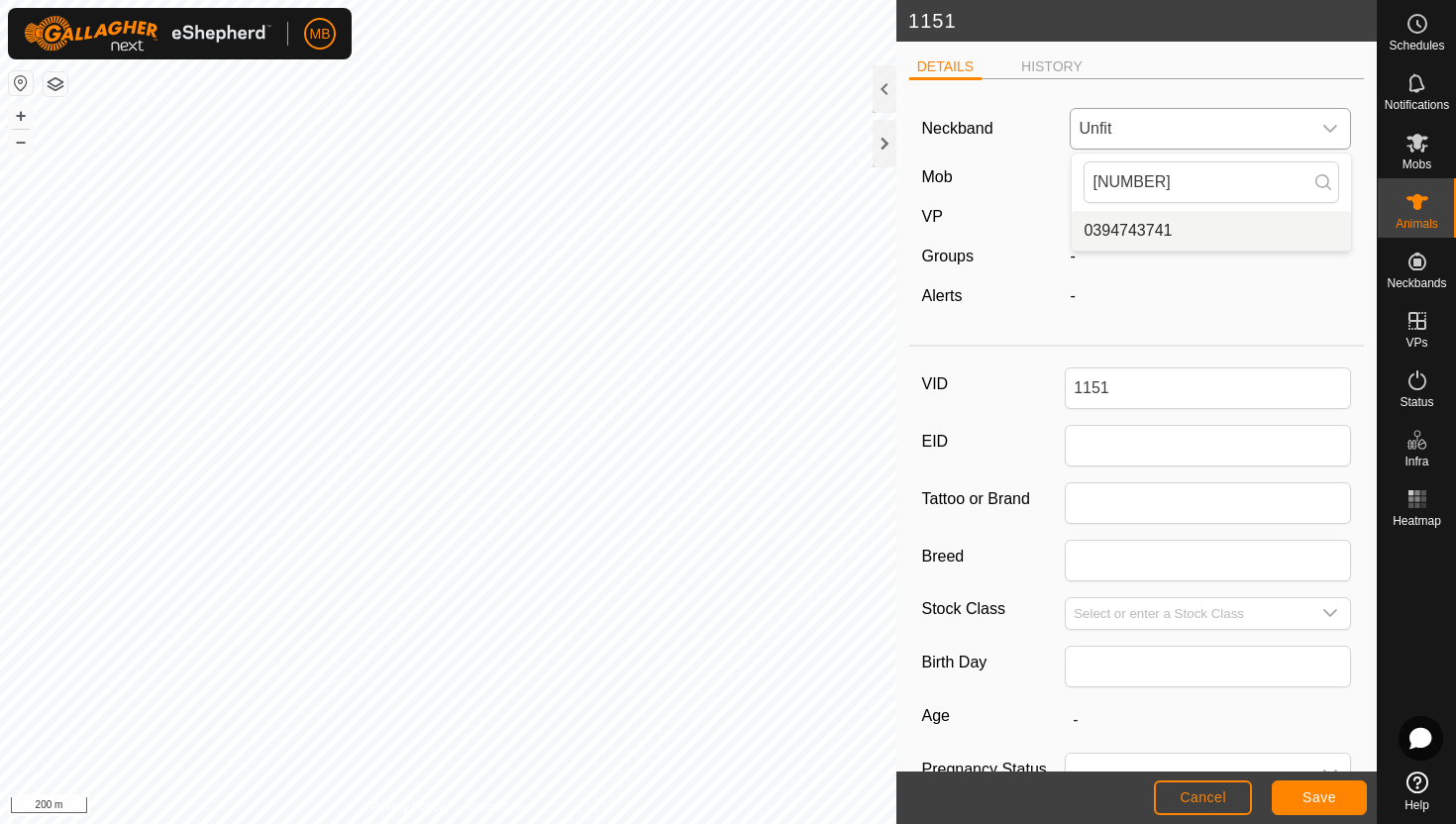 type on "0394" 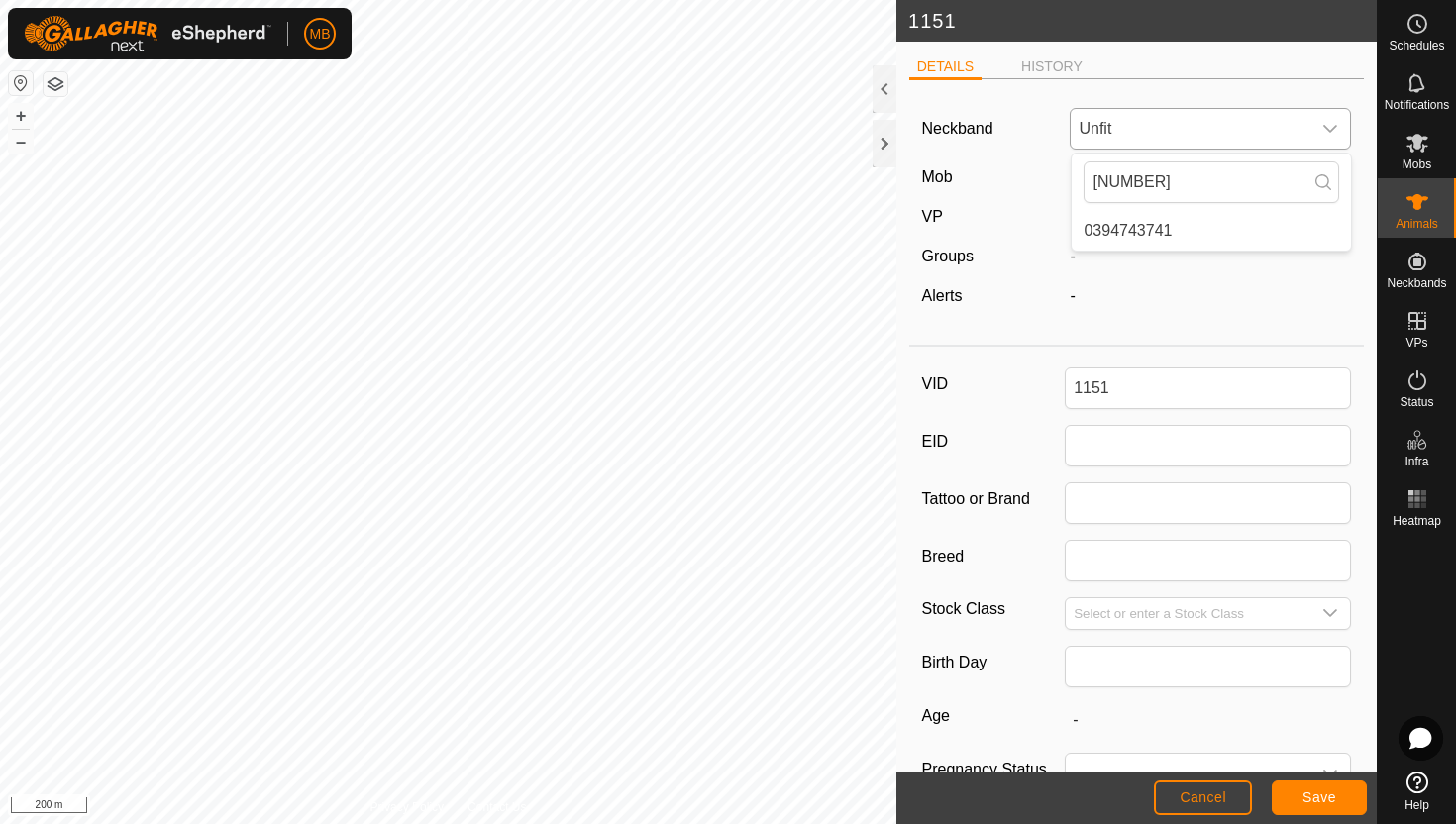 click on "0394743741" at bounding box center [1211, 231] 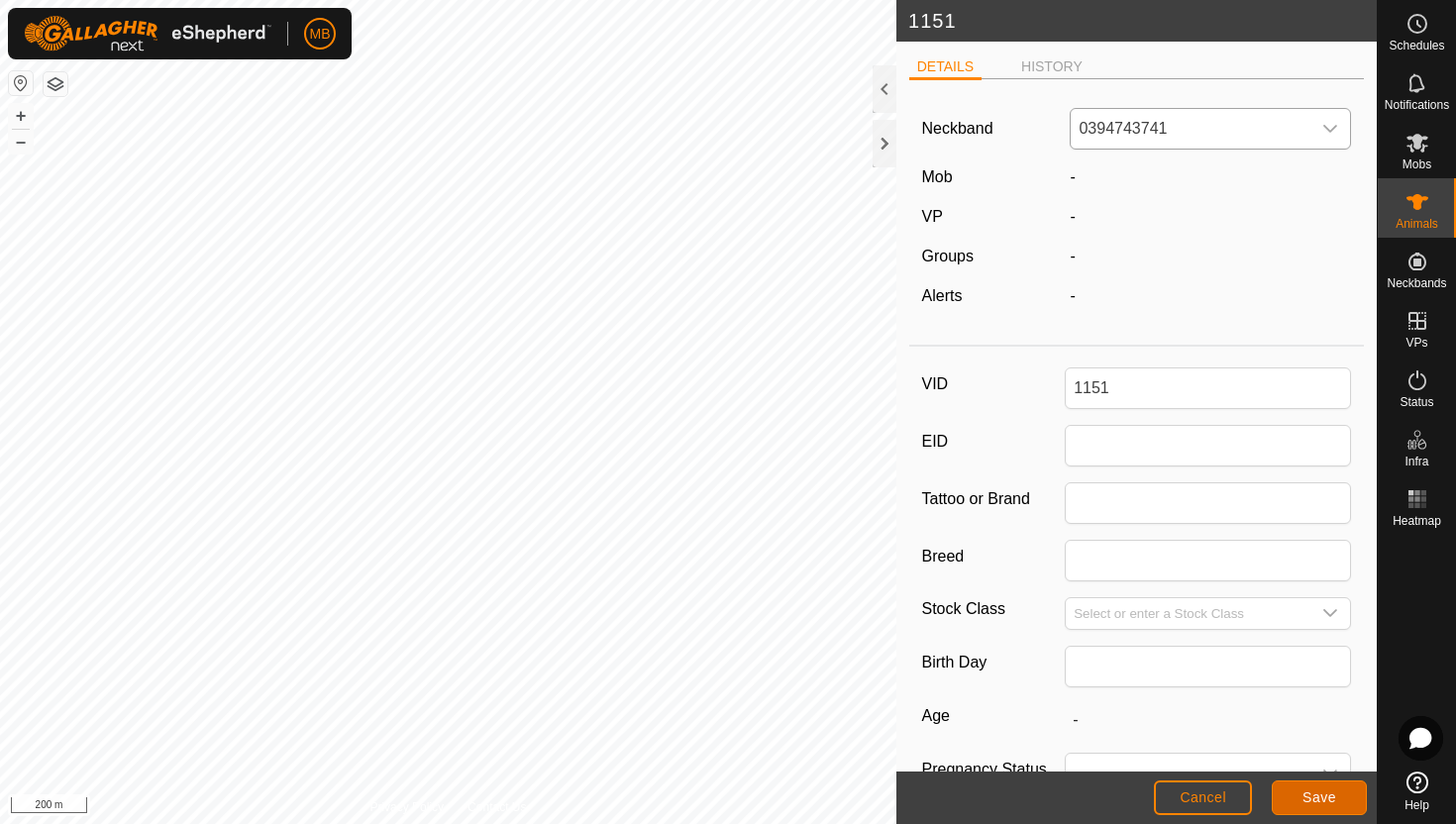 click on "Save" 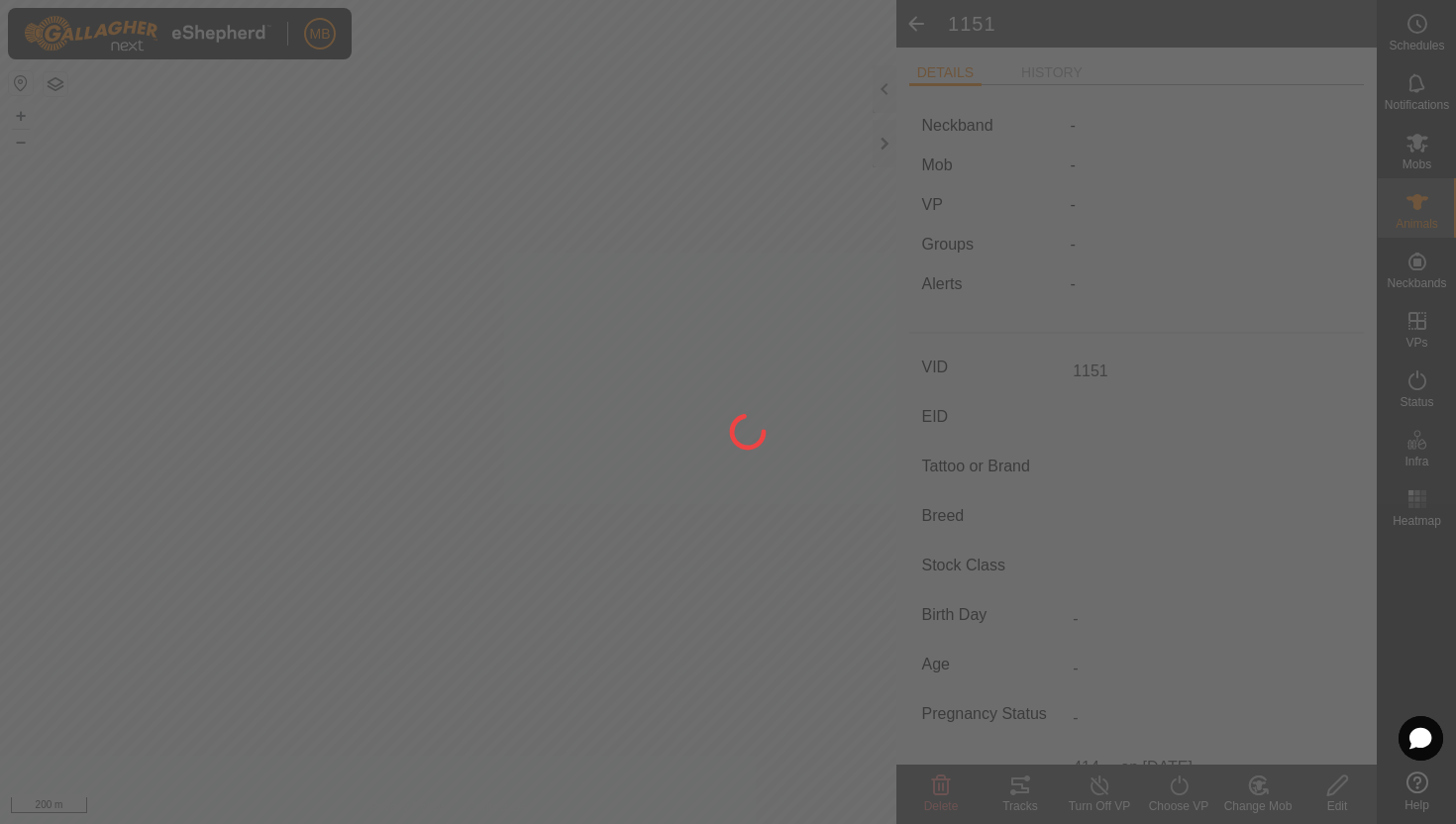 type on "-" 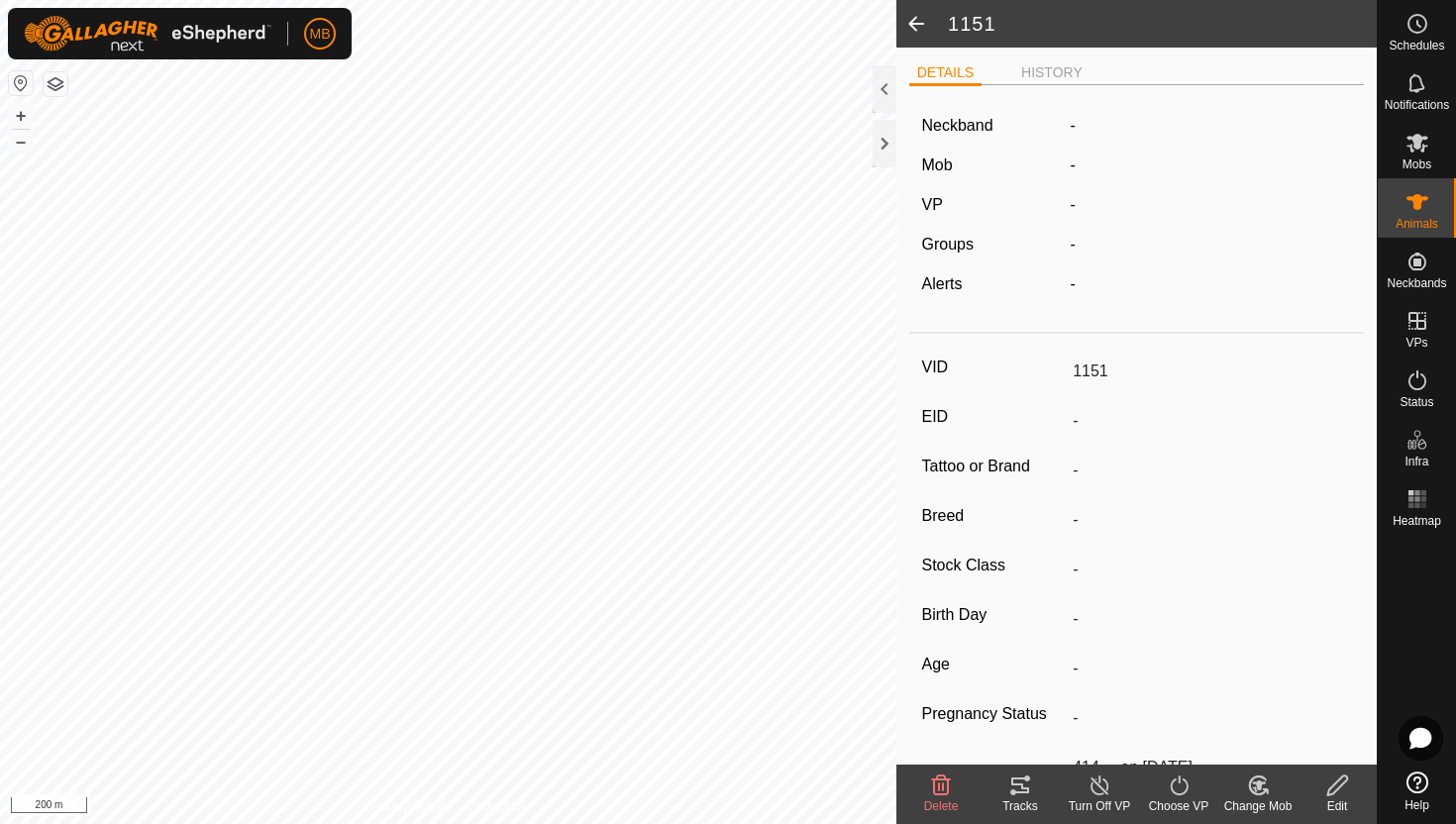 click 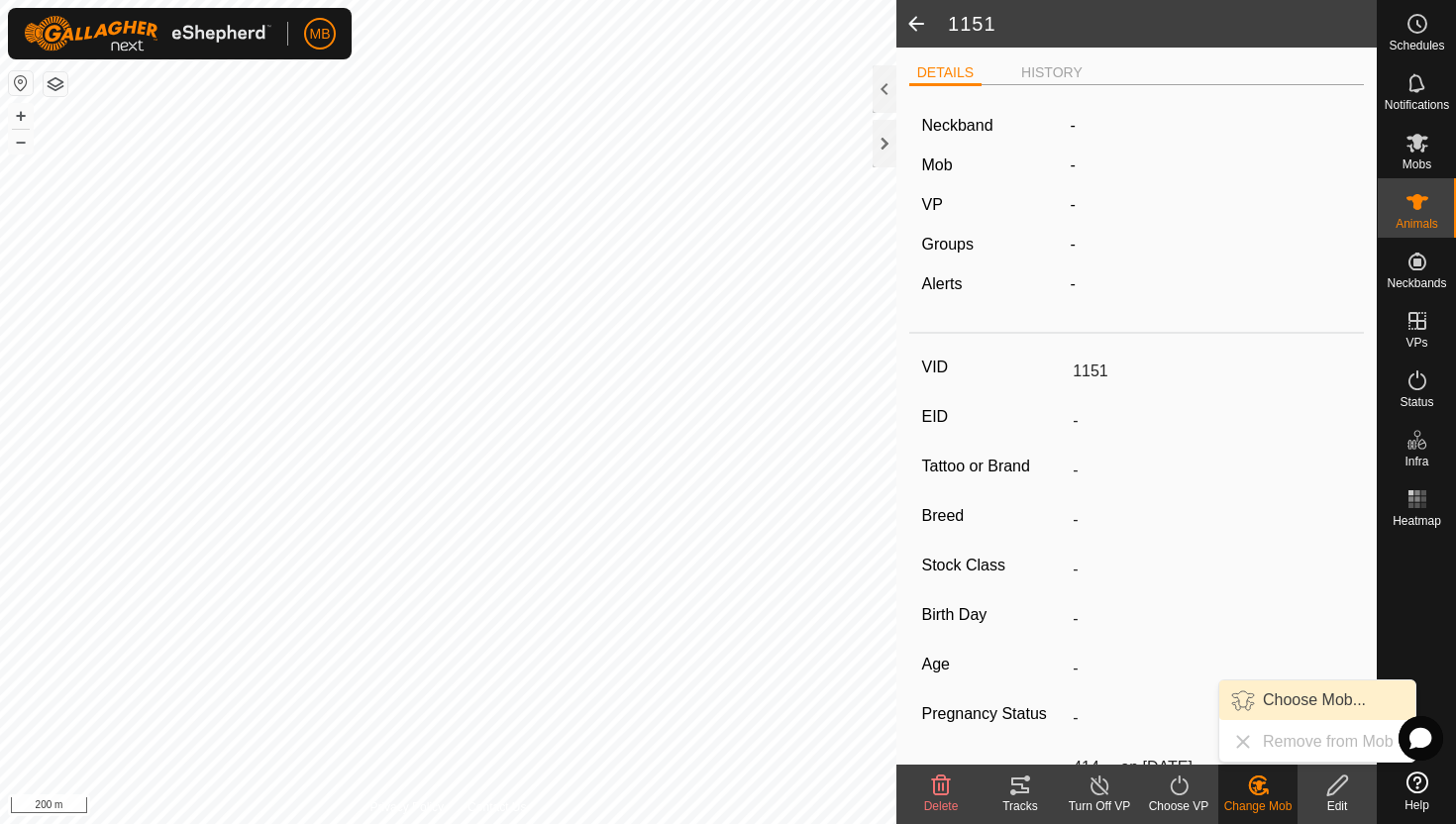 click on "Choose Mob..." at bounding box center [1317, 700] 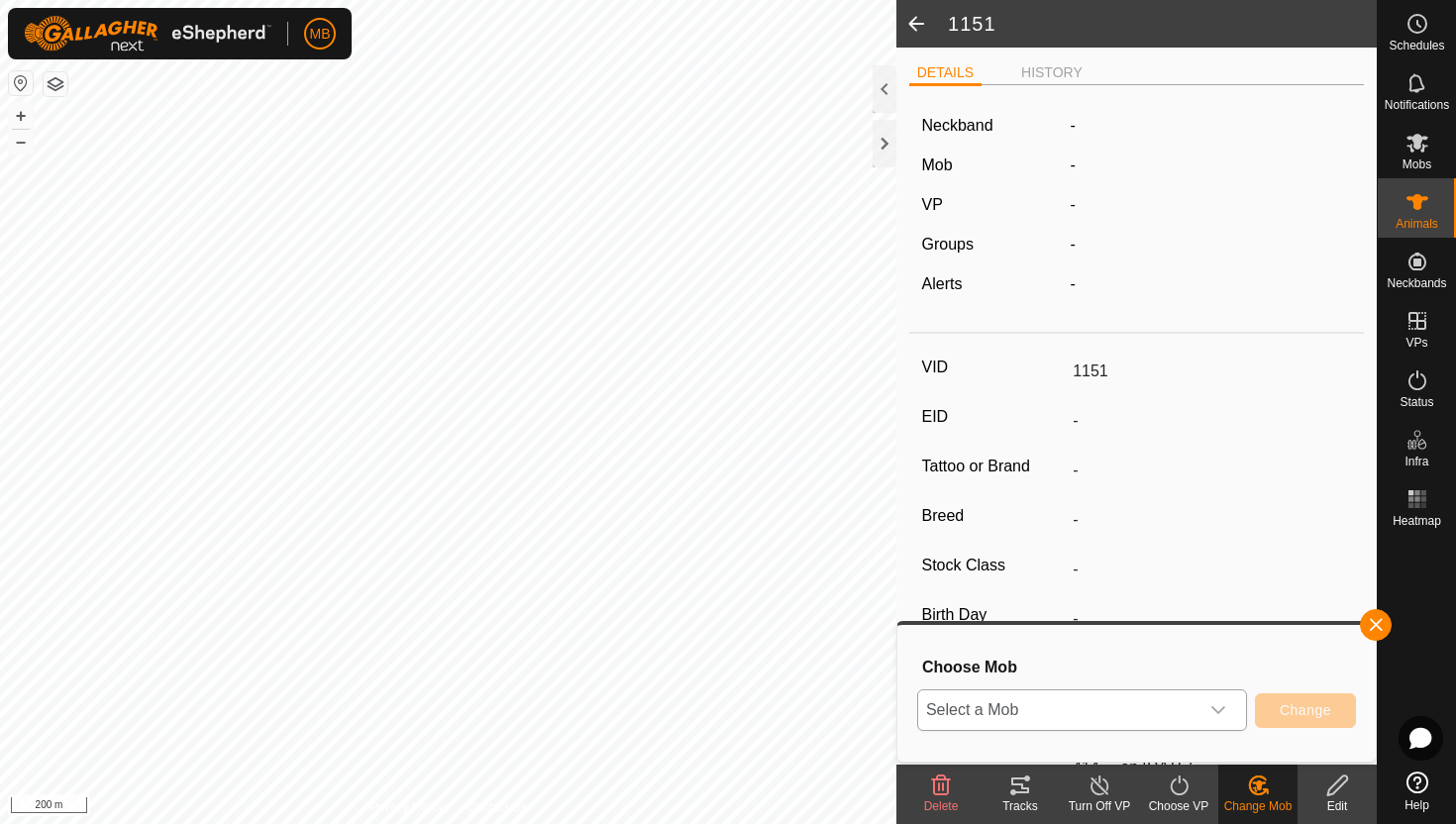 click 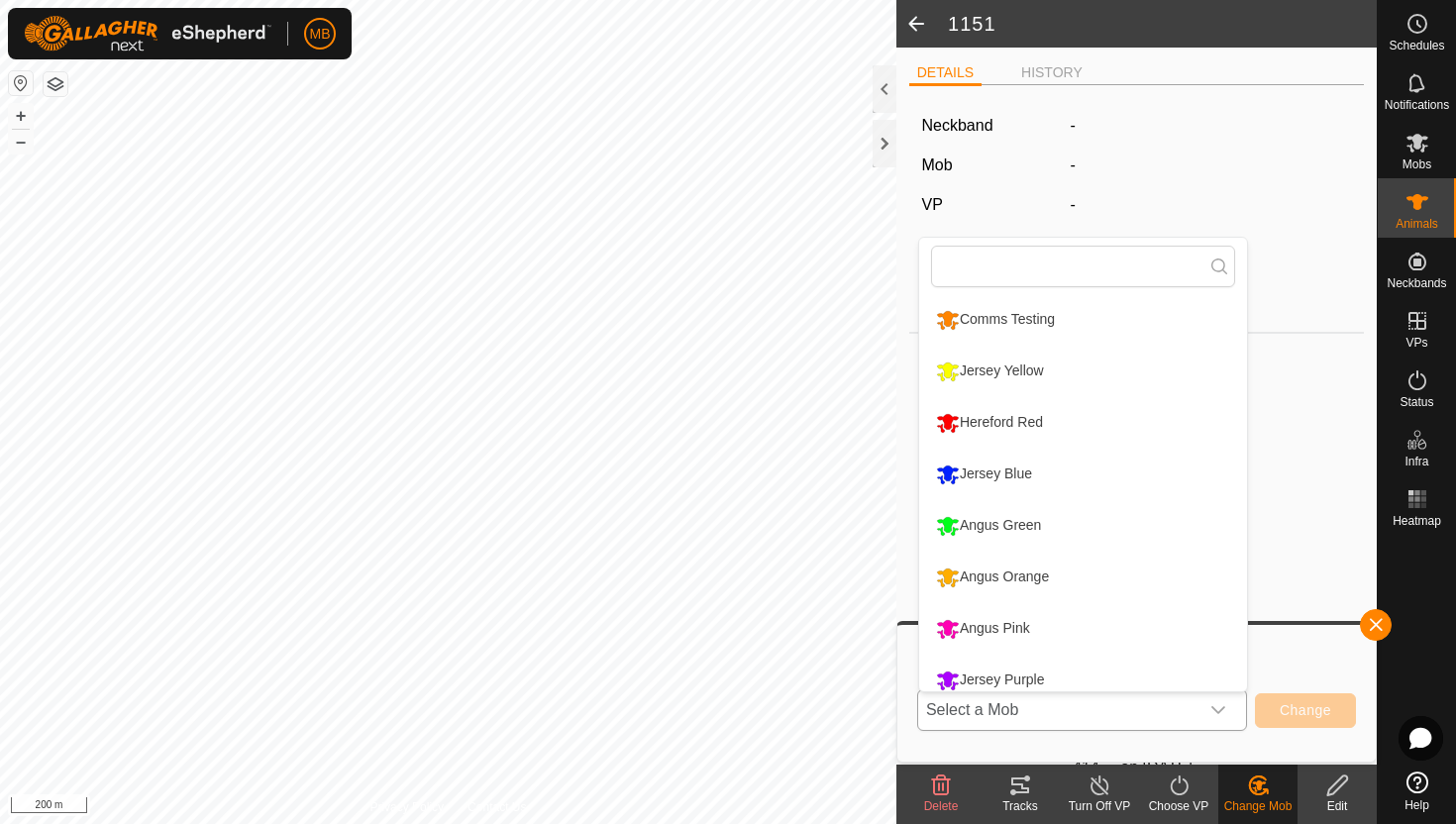 scroll, scrollTop: 14, scrollLeft: 0, axis: vertical 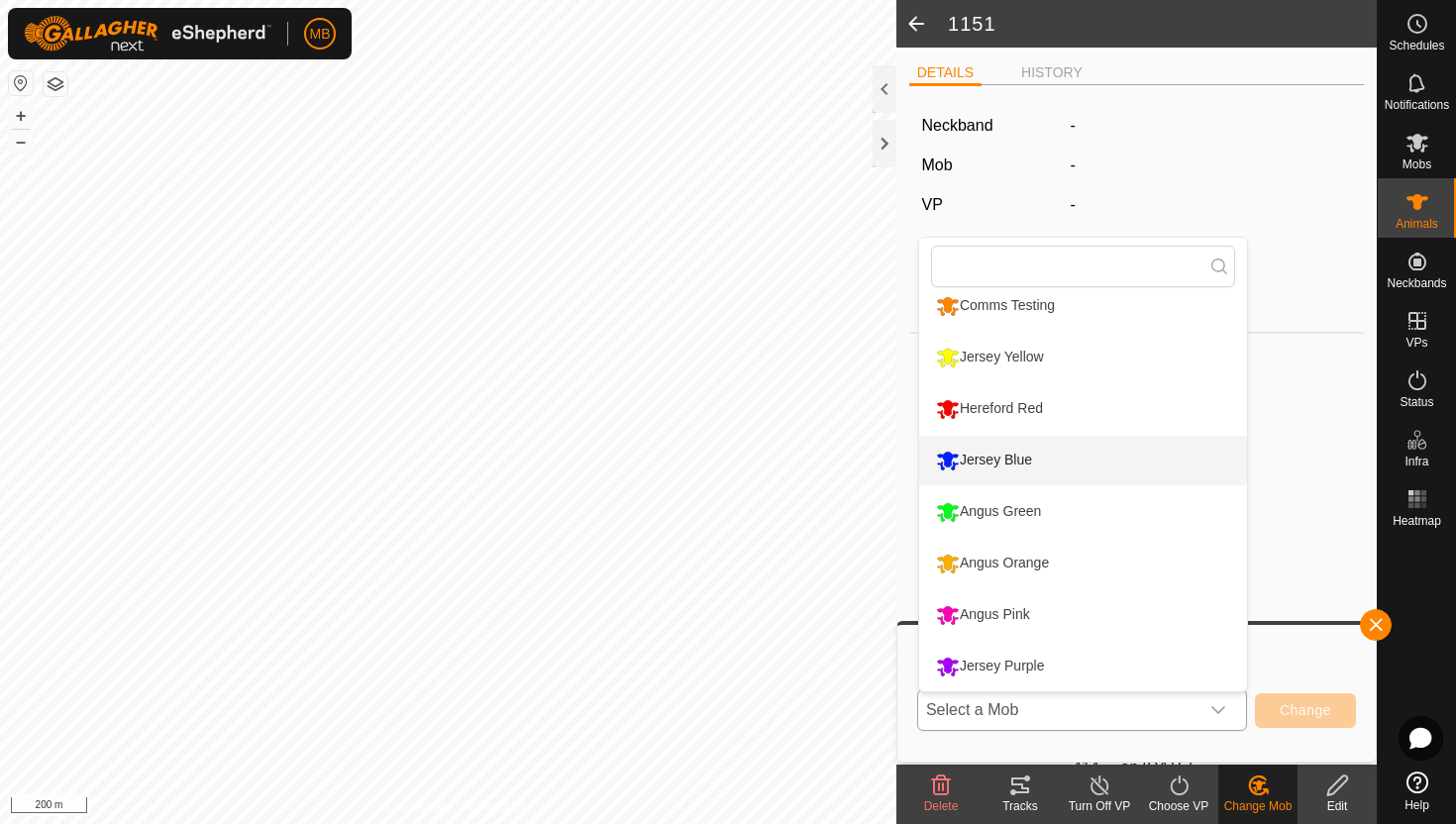 click on "Jersey Blue" at bounding box center (1083, 461) 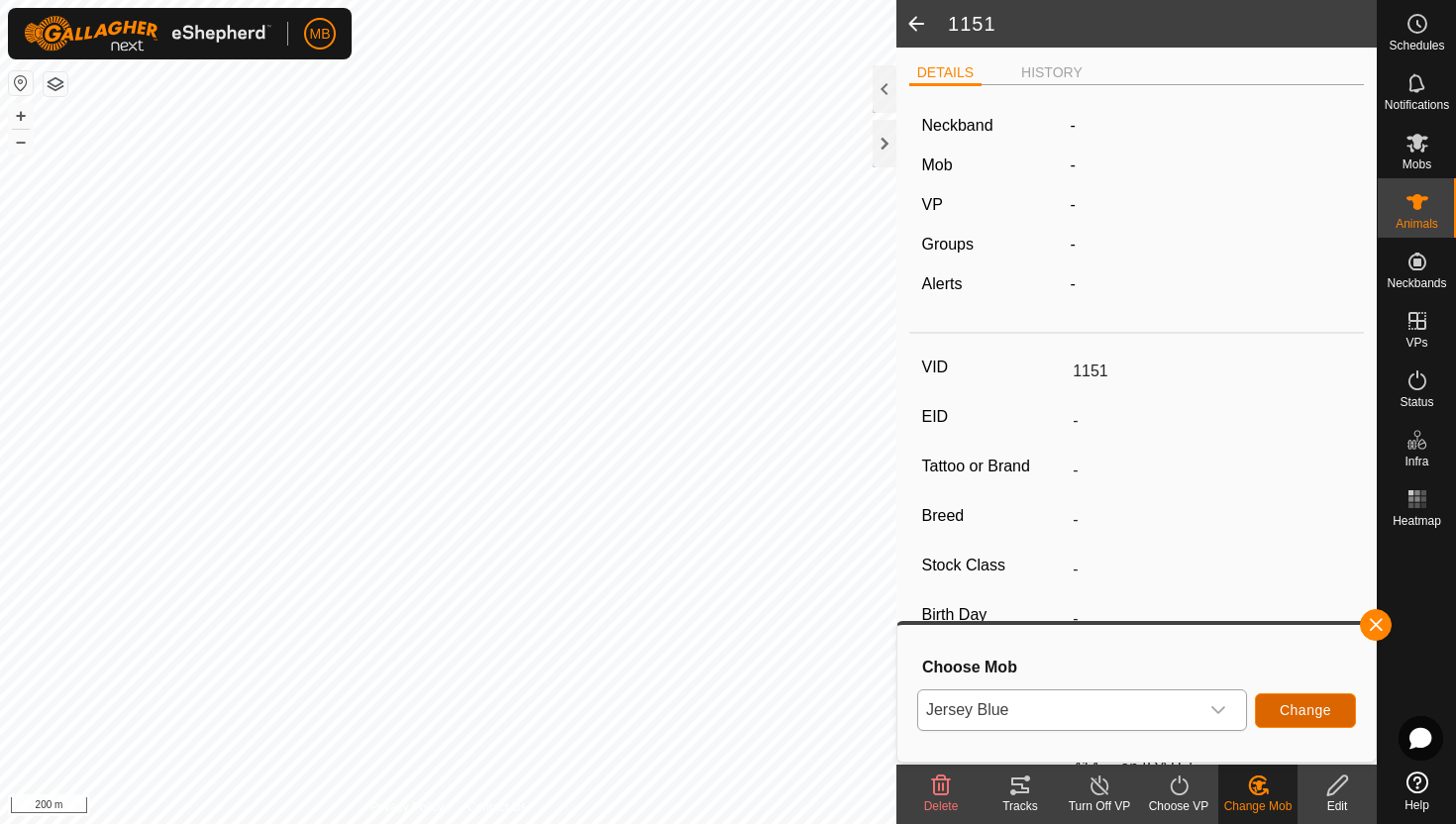 click on "Change" at bounding box center [1305, 710] 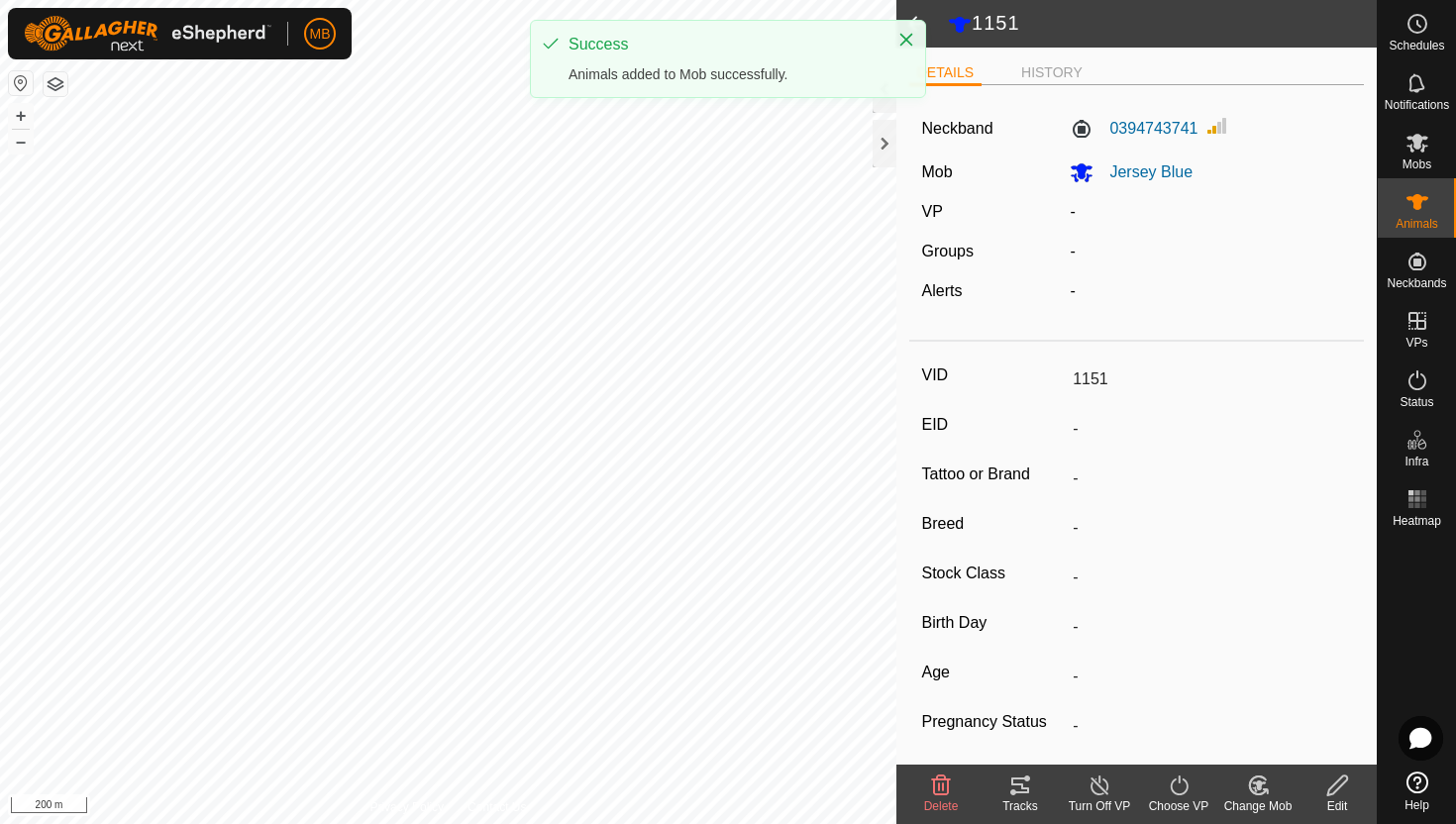 click 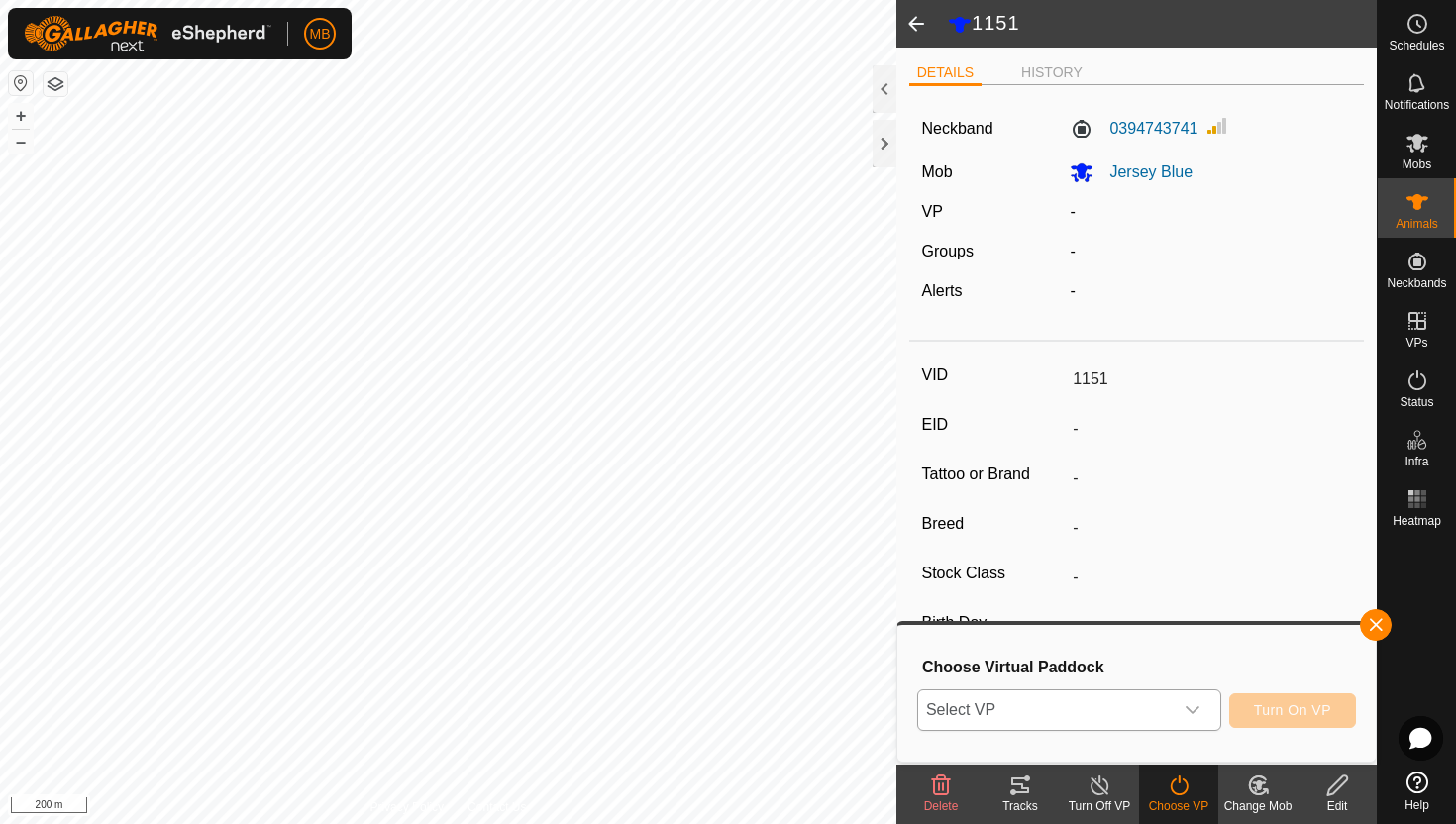 click 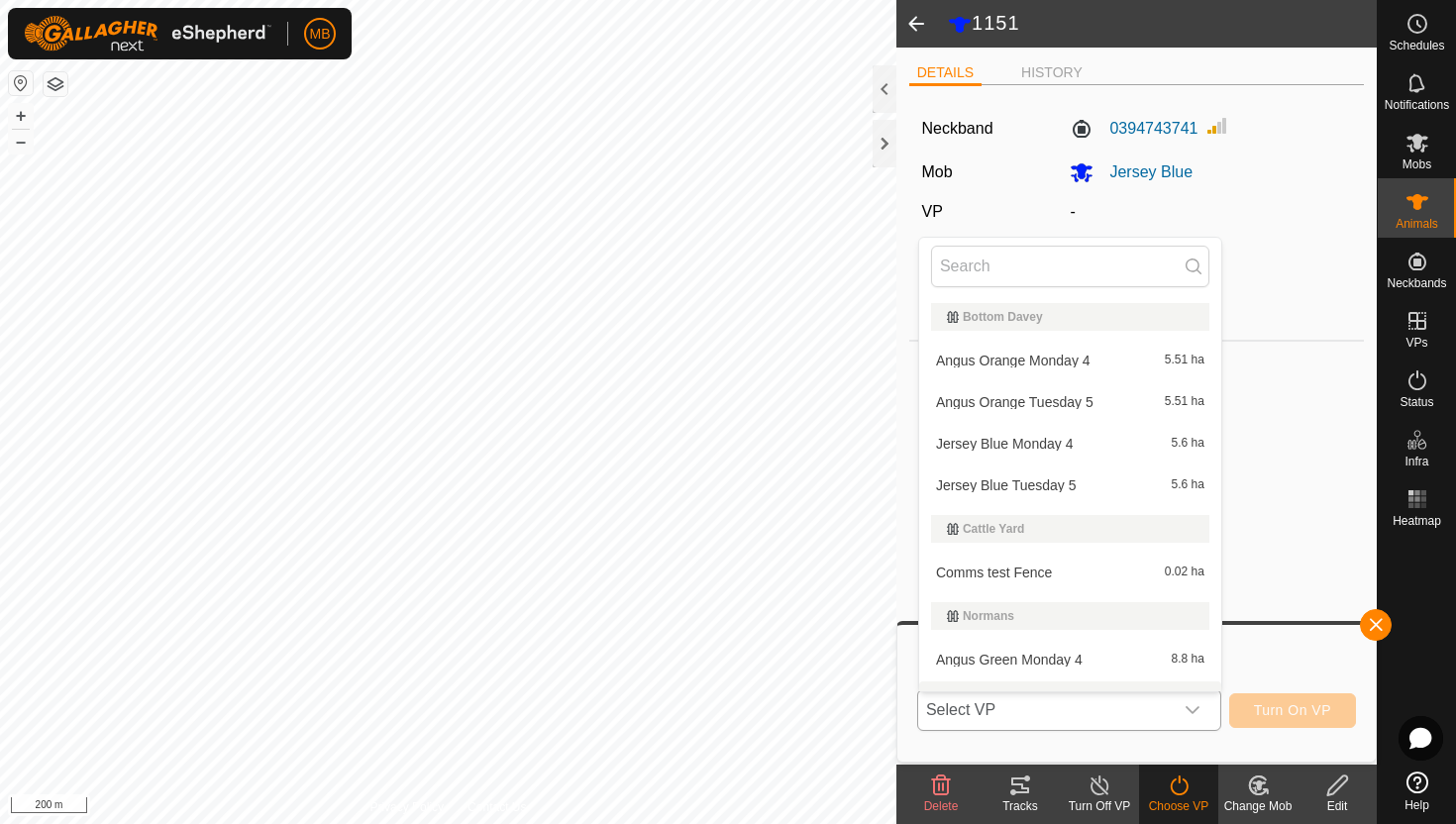 scroll, scrollTop: 30, scrollLeft: 0, axis: vertical 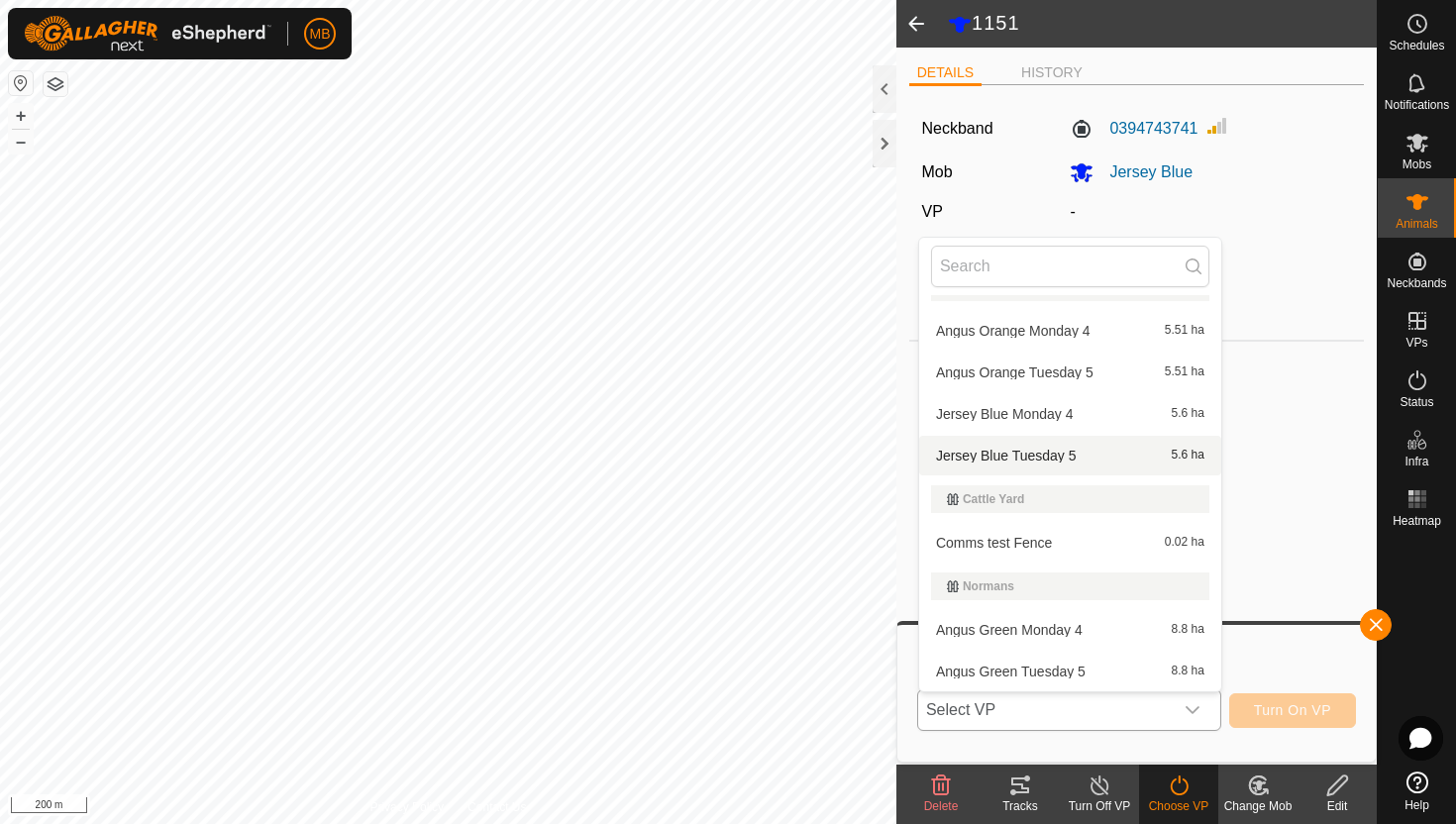 click on "Jersey Blue Tuesday 5  5.6 ha" at bounding box center (1070, 456) 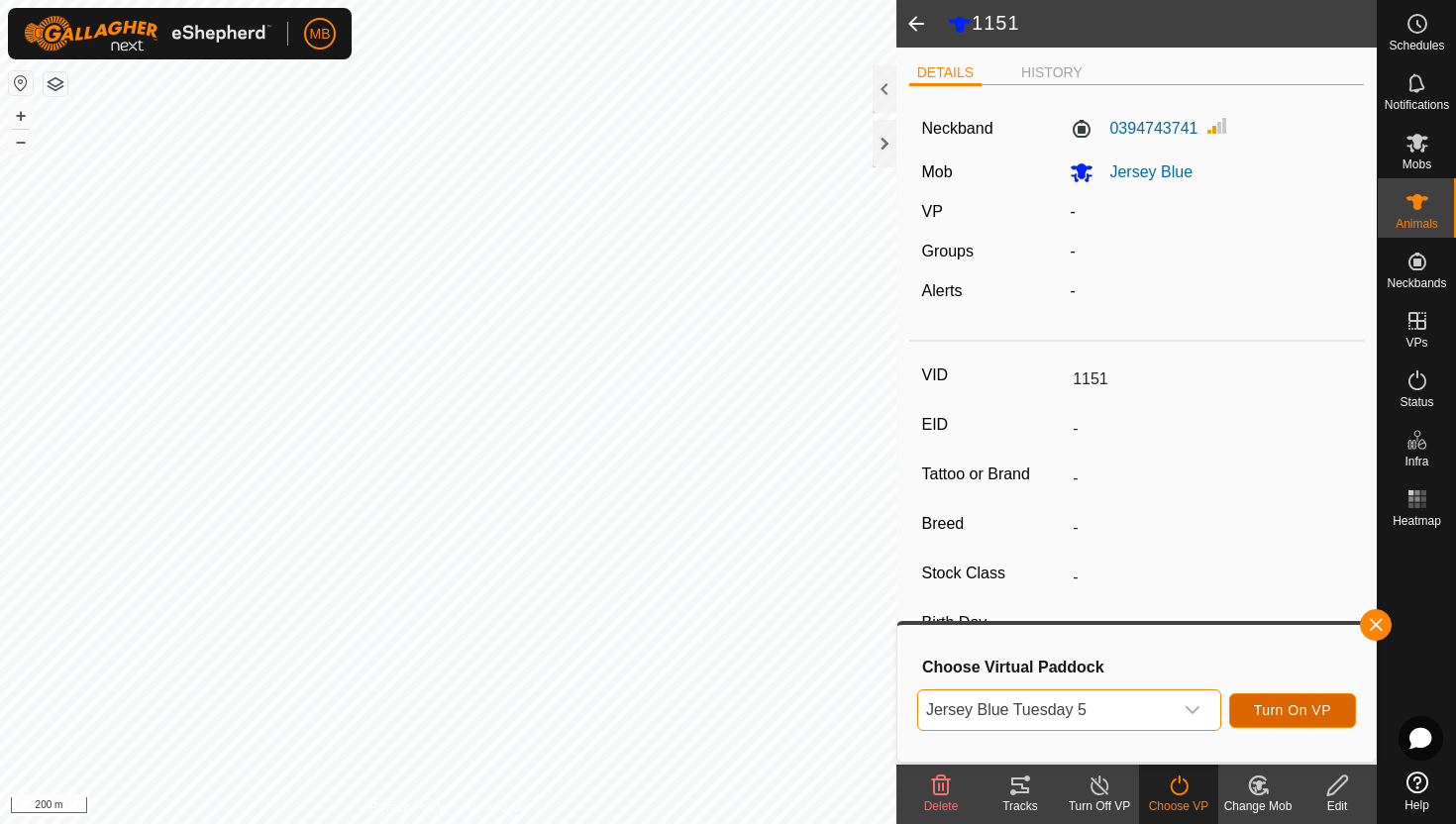 click on "Turn On VP" at bounding box center [1293, 710] 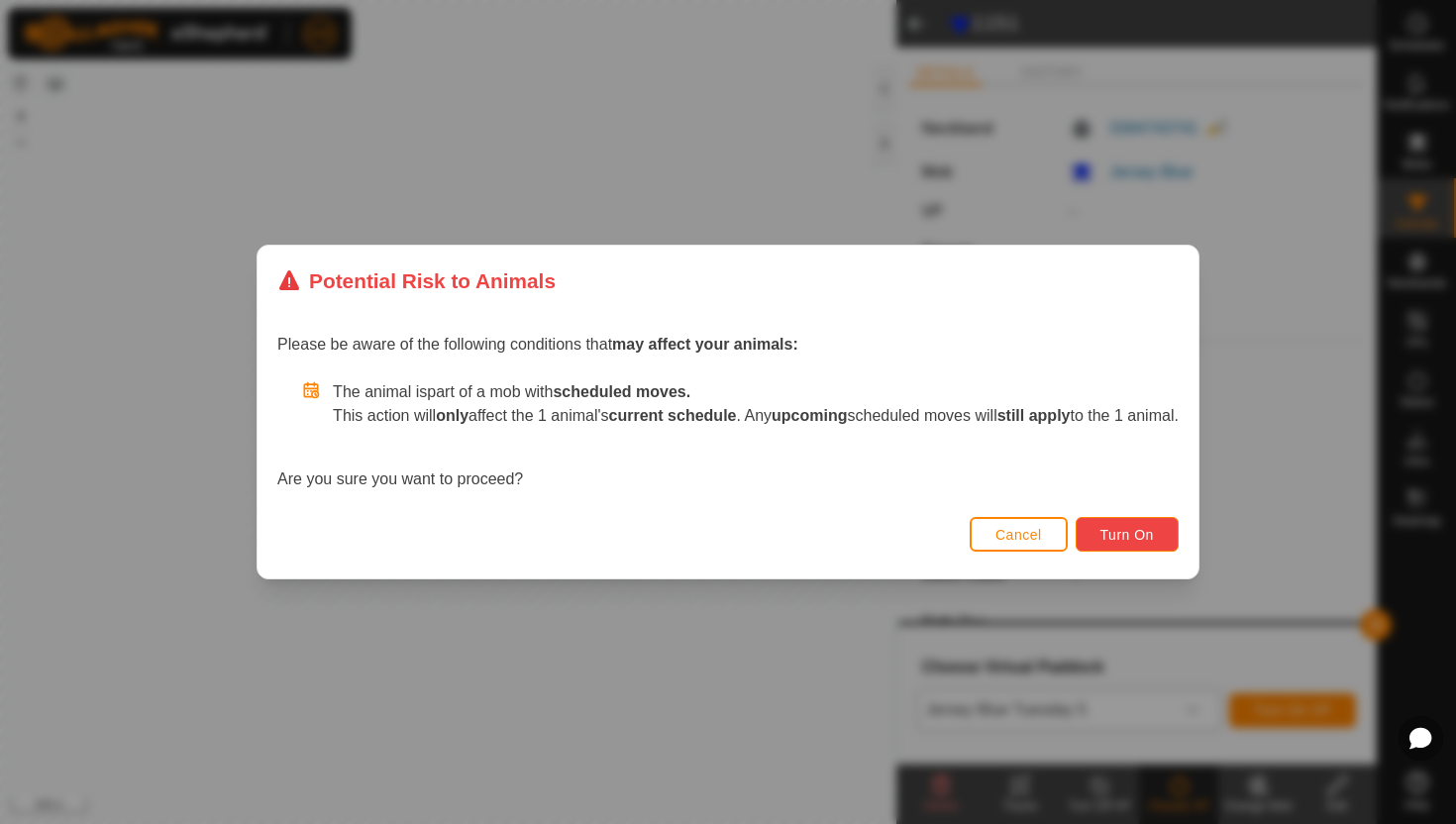 click on "Turn On" at bounding box center [1127, 535] 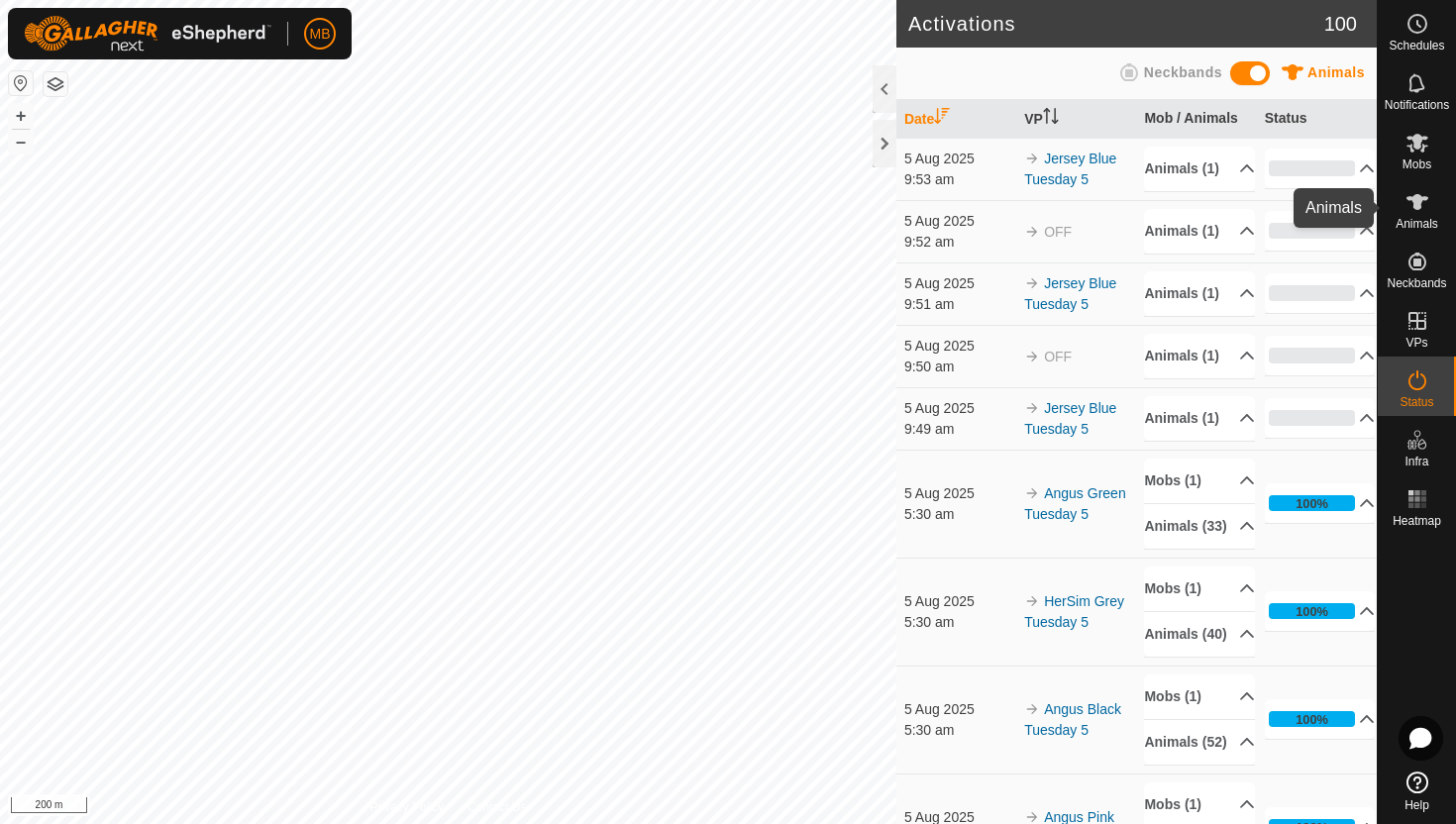 click 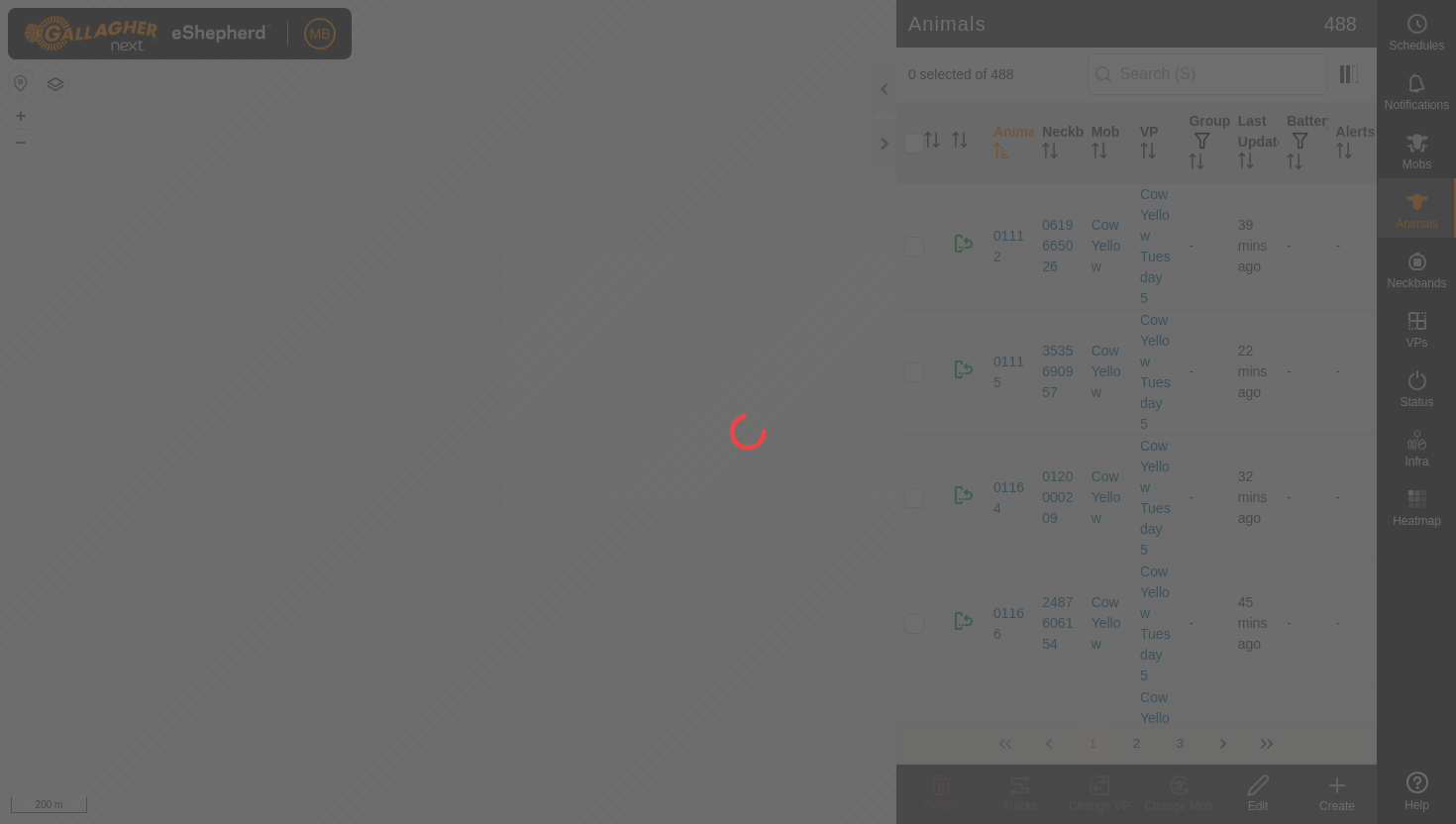 scroll, scrollTop: 0, scrollLeft: 0, axis: both 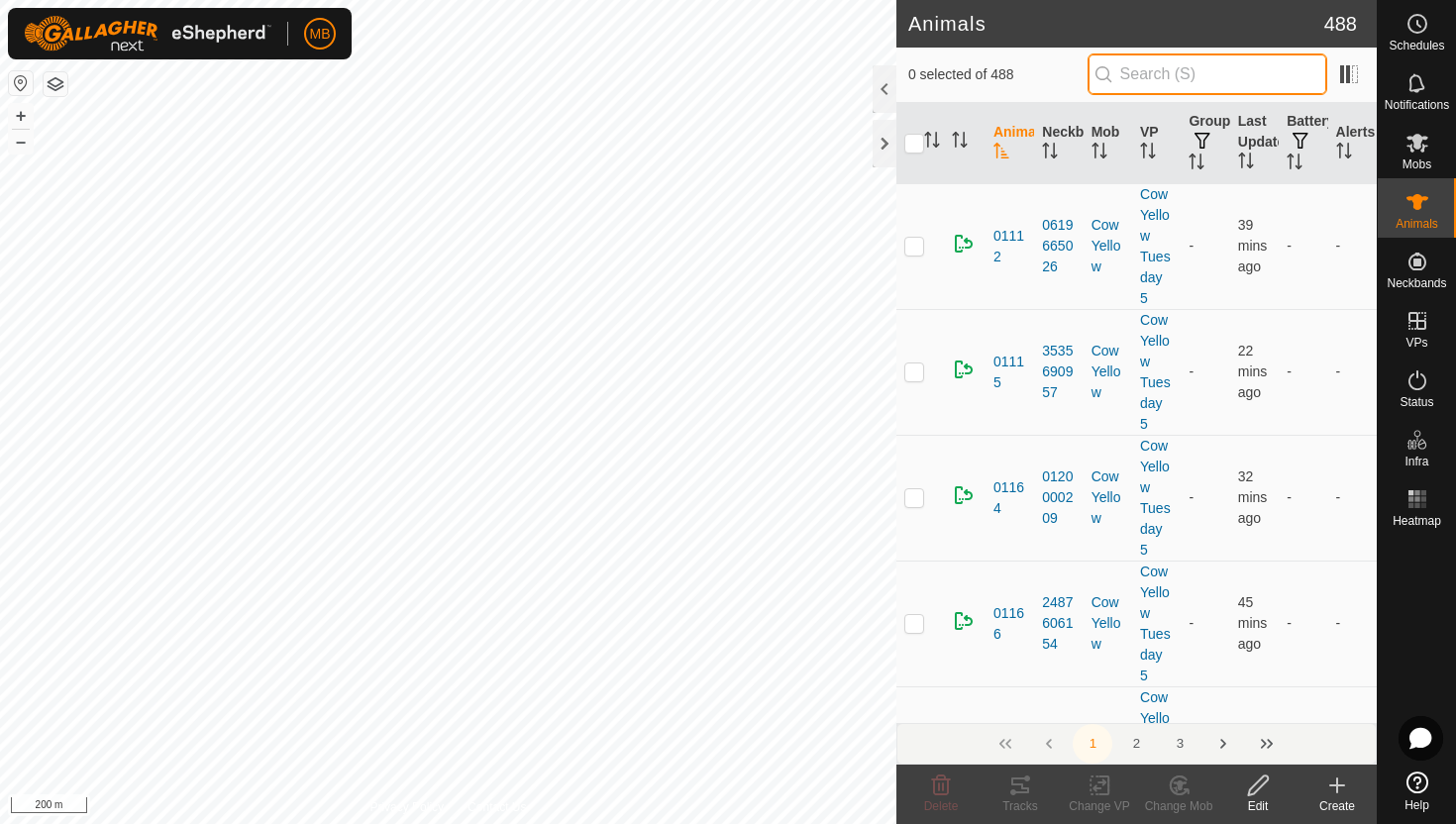 click at bounding box center (1207, 74) 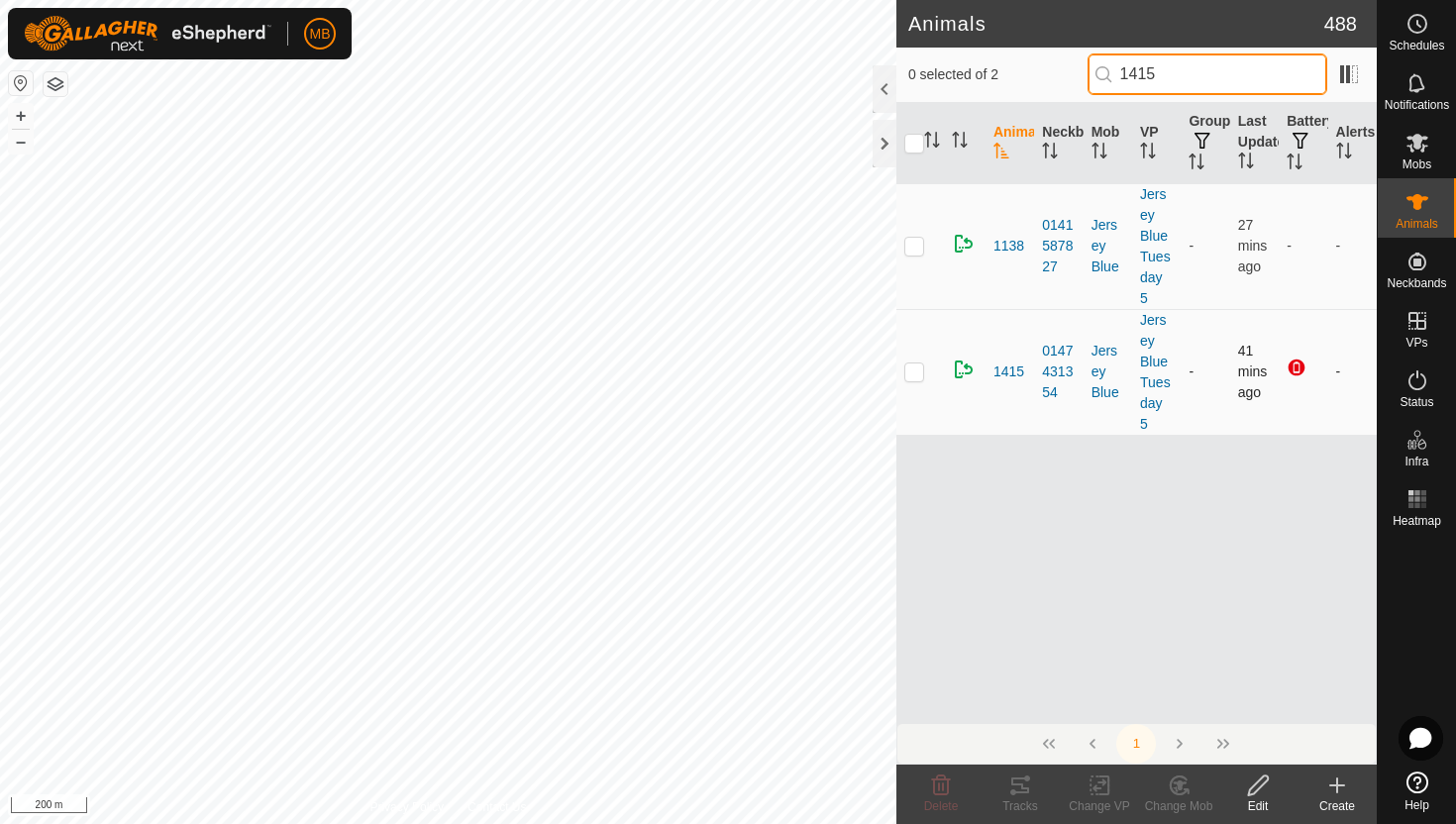 type on "1415" 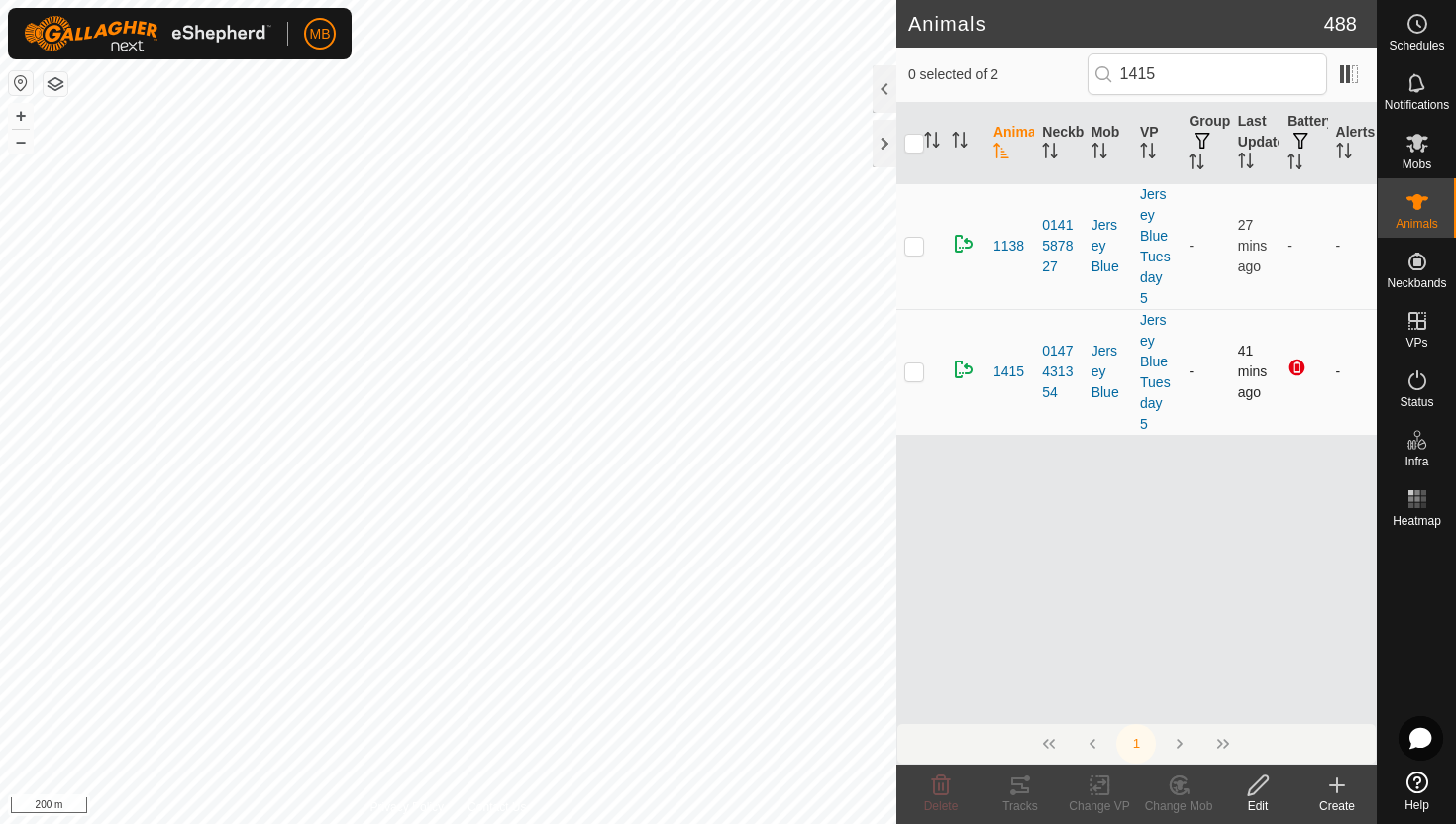 click at bounding box center (914, 371) 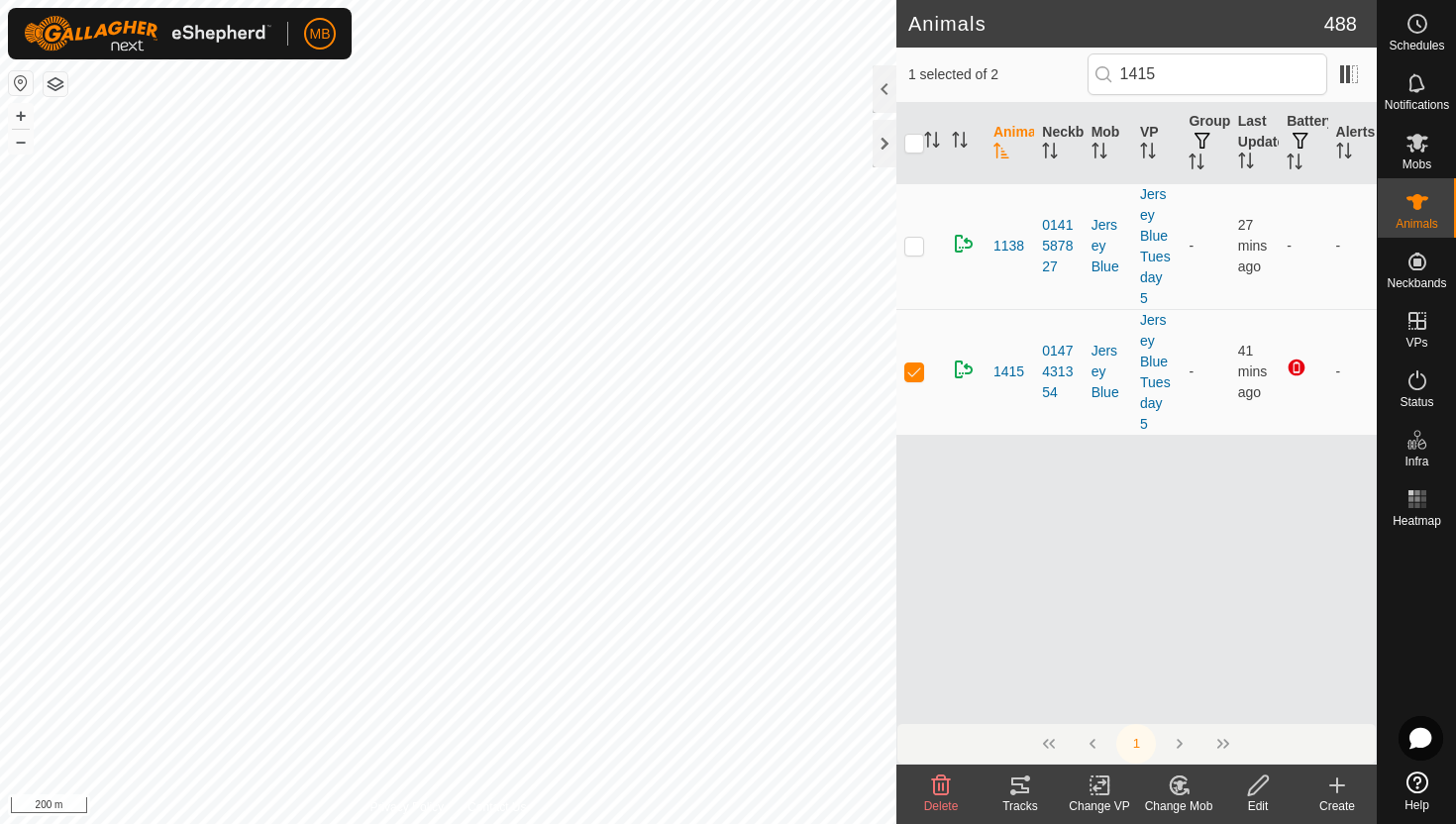 click 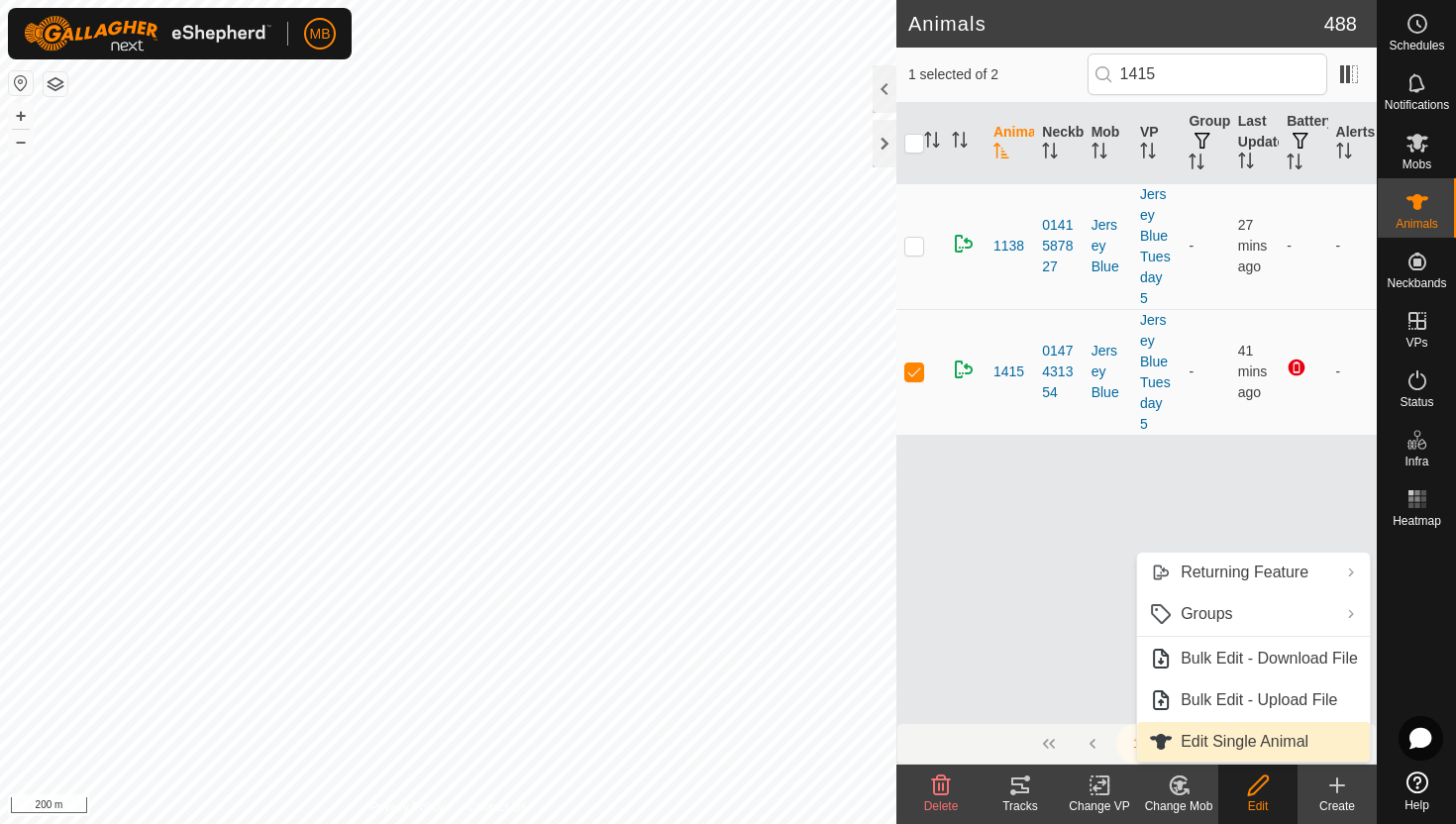 click on "Edit Single Animal" at bounding box center [1253, 742] 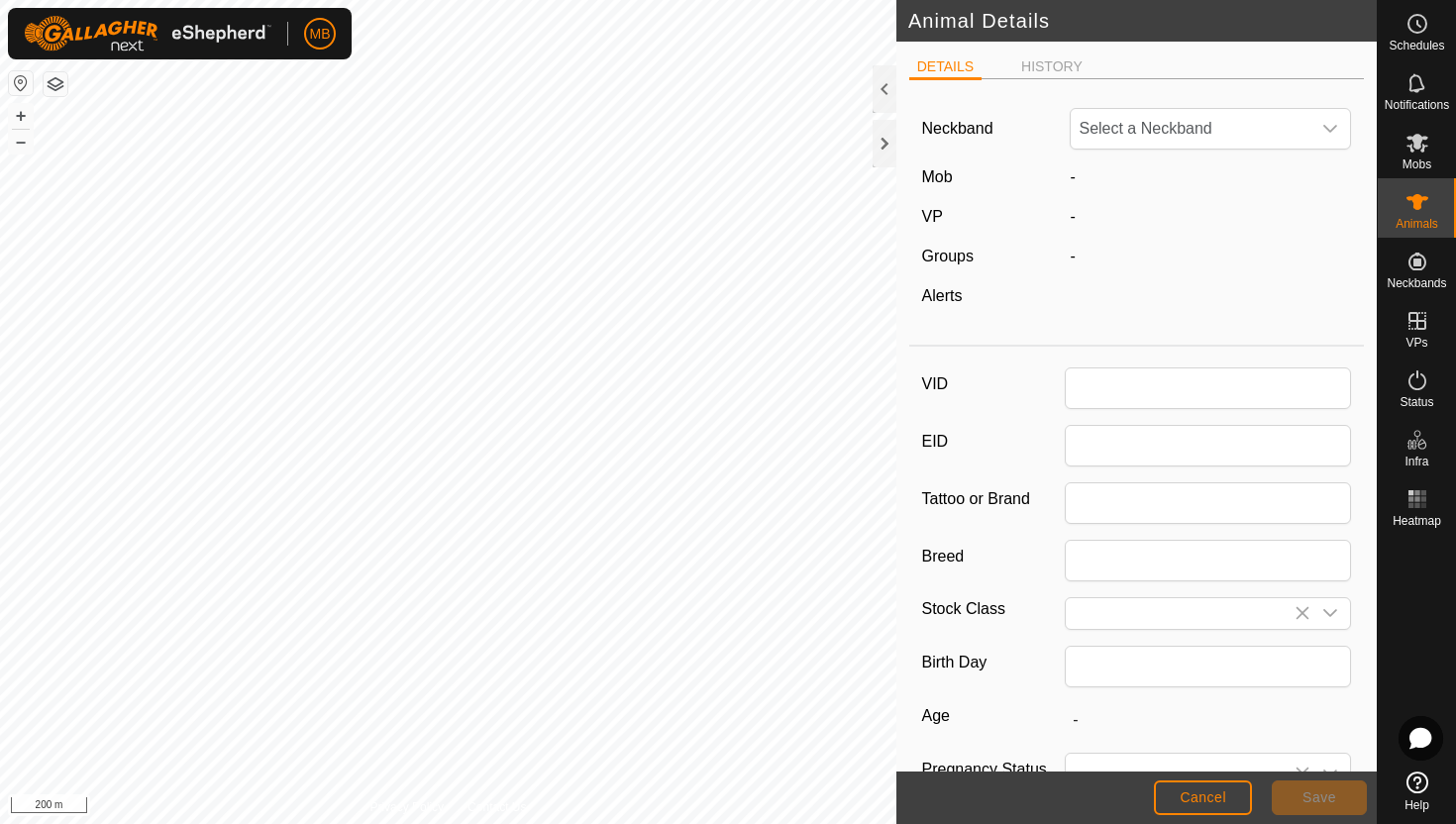 type on "1415" 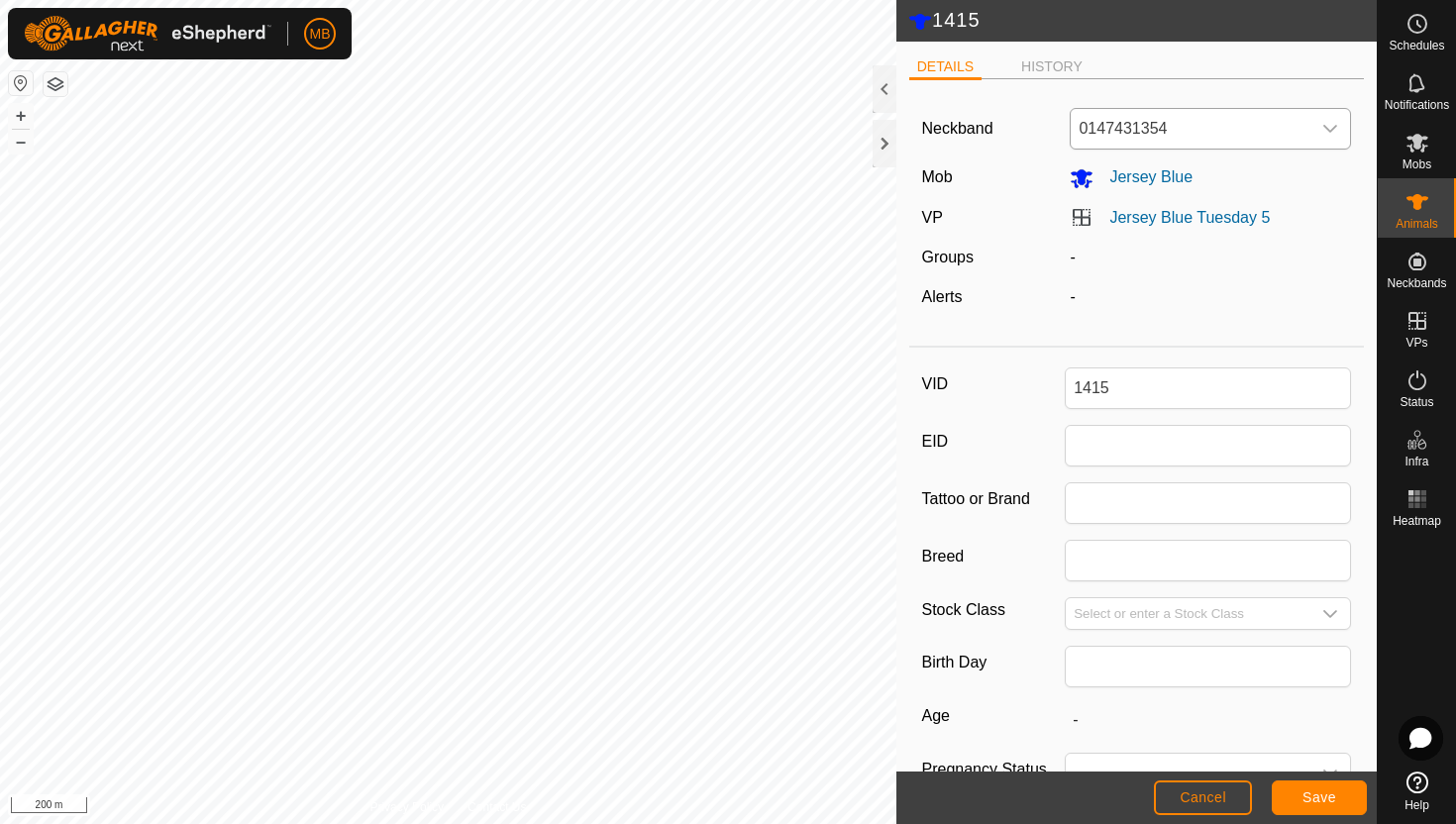click at bounding box center (1330, 129) 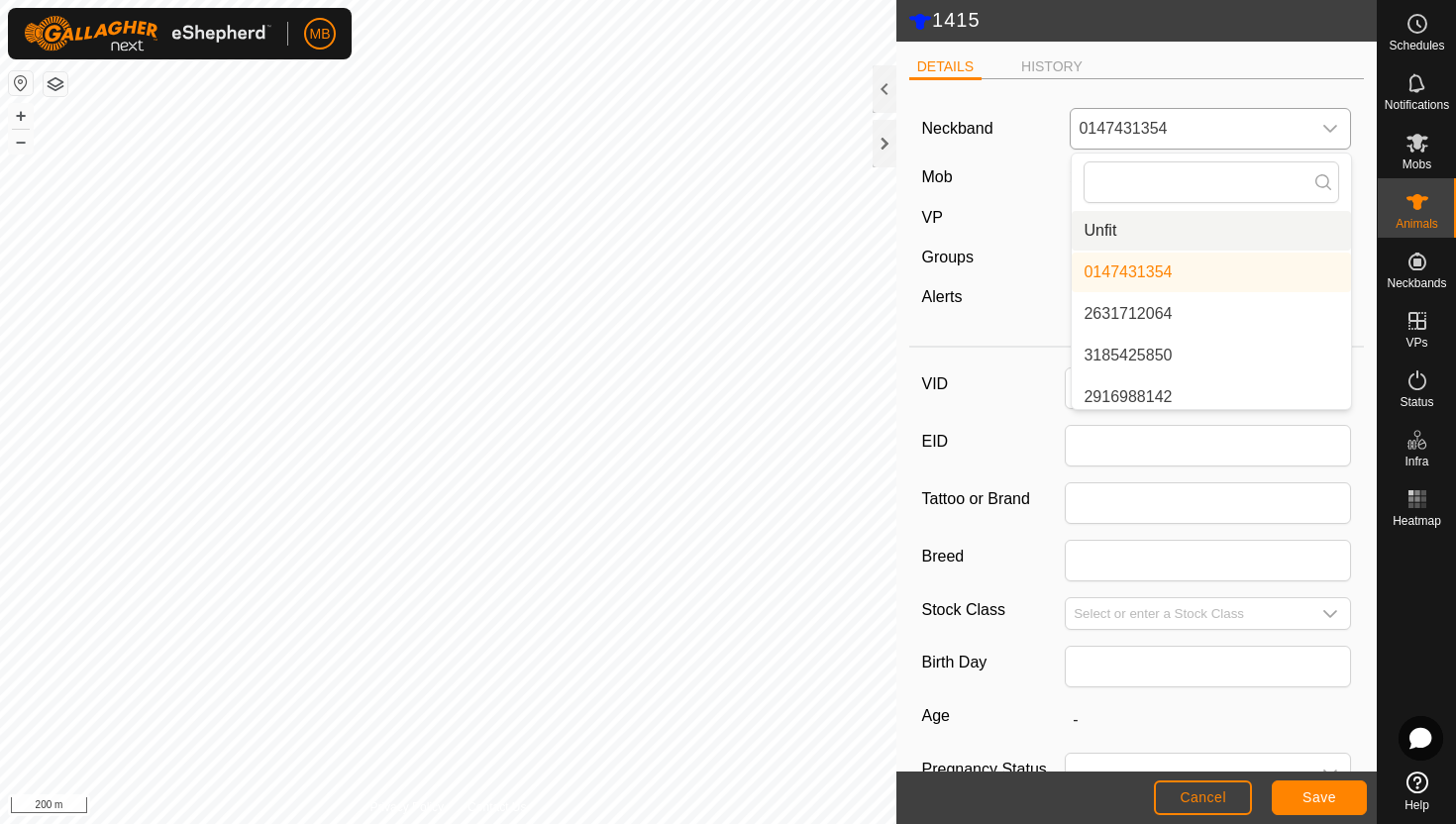 click on "Unfit" at bounding box center (1211, 231) 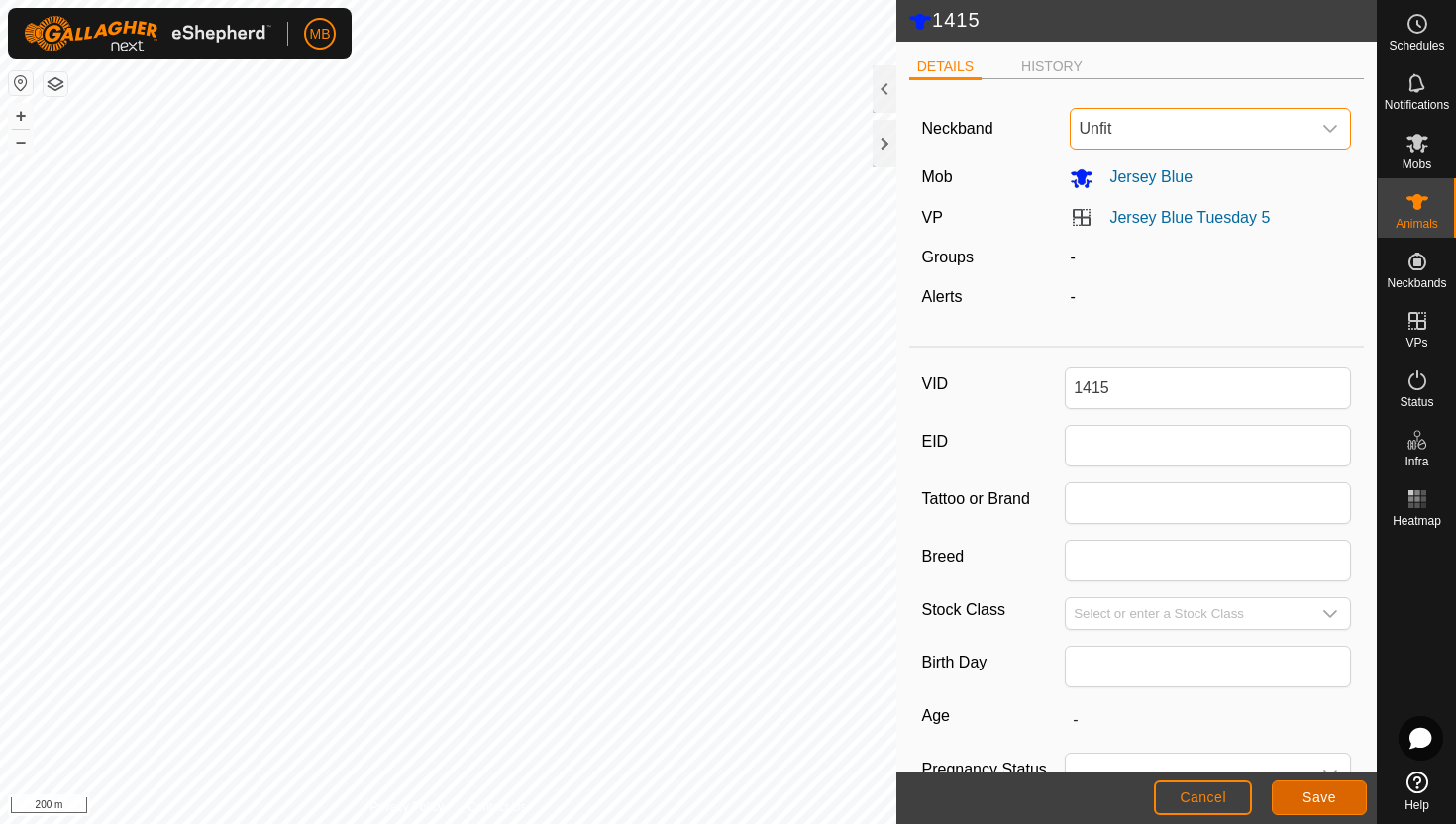 click on "Save" 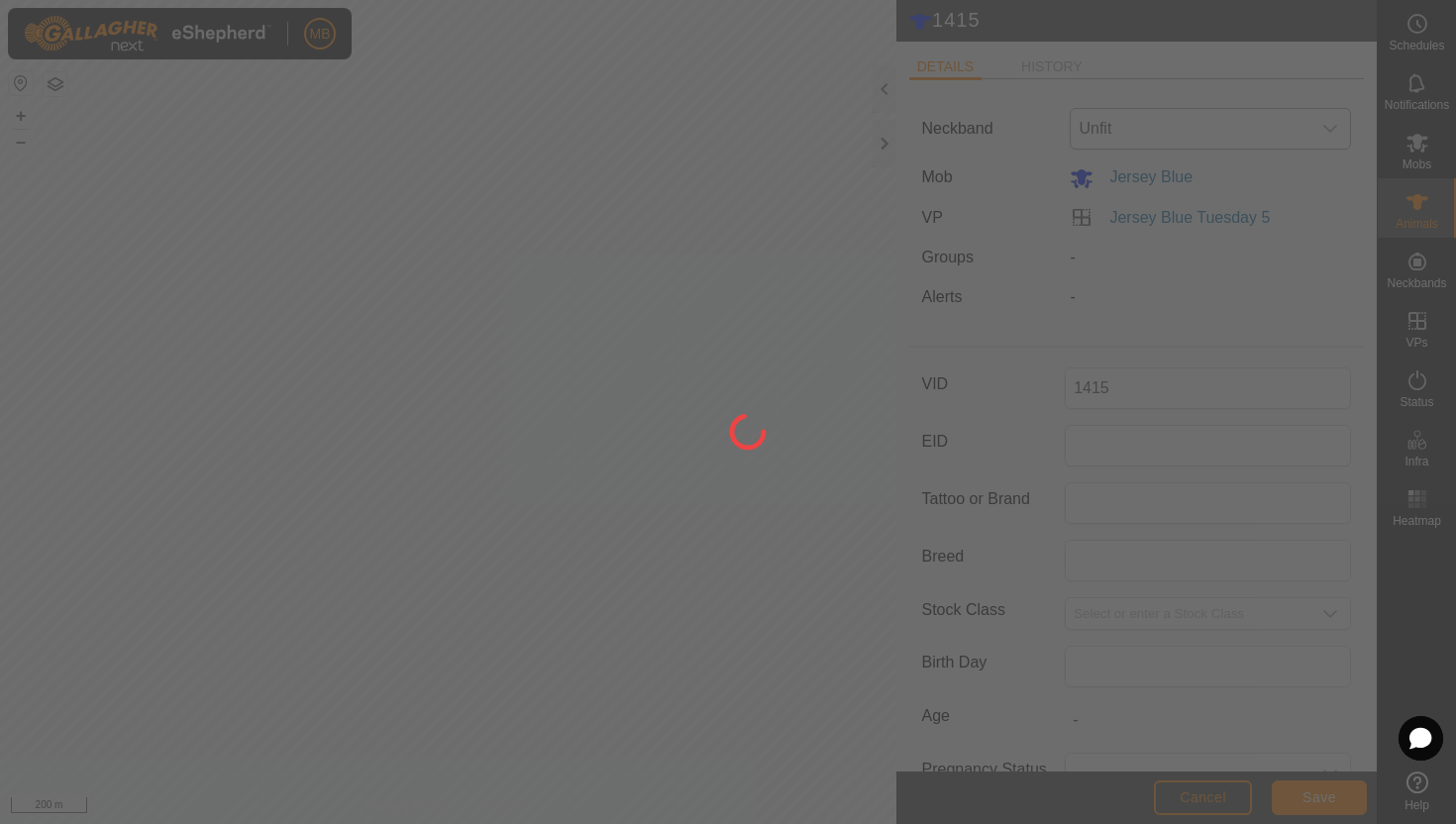 type on "-" 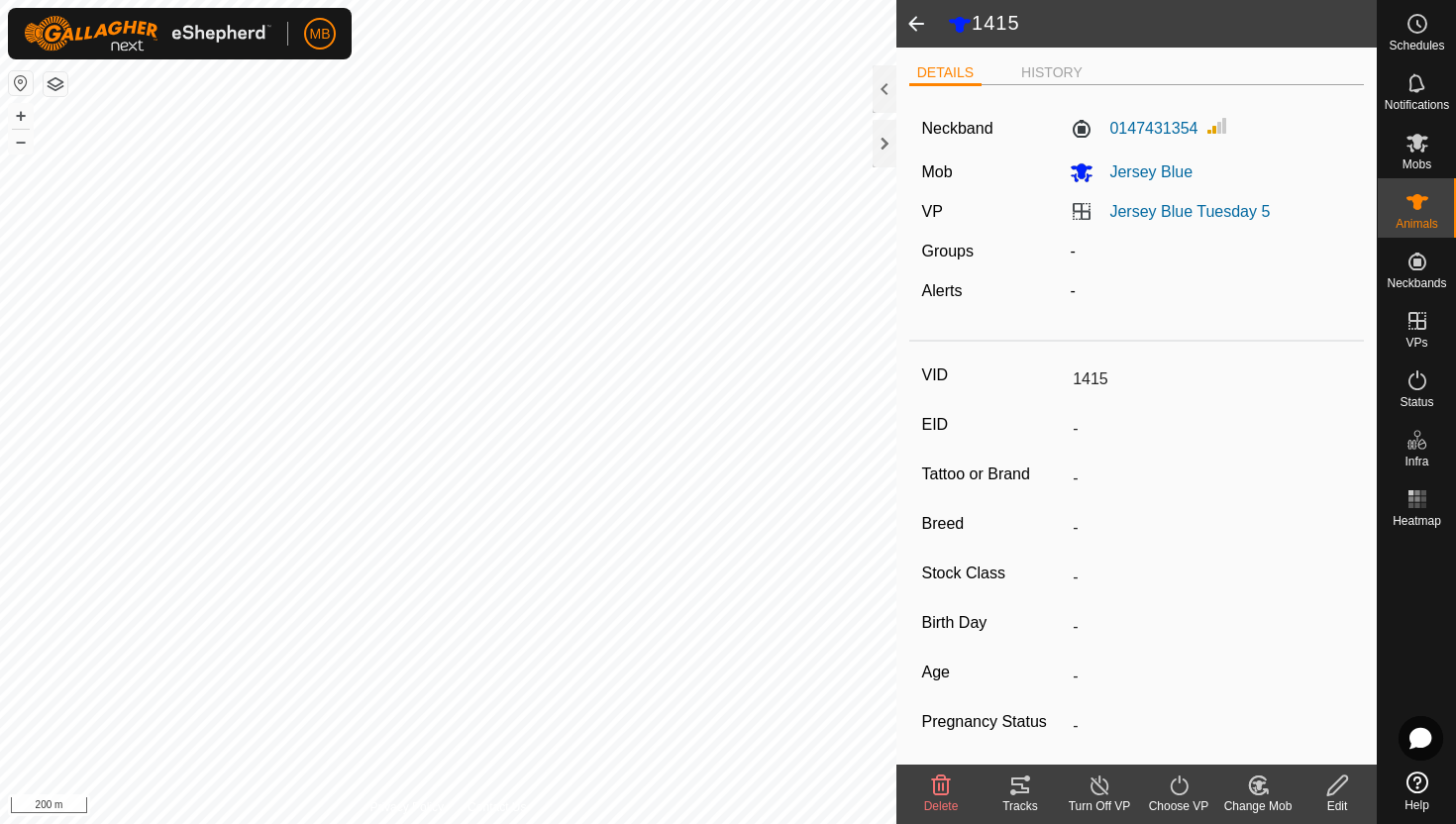 click 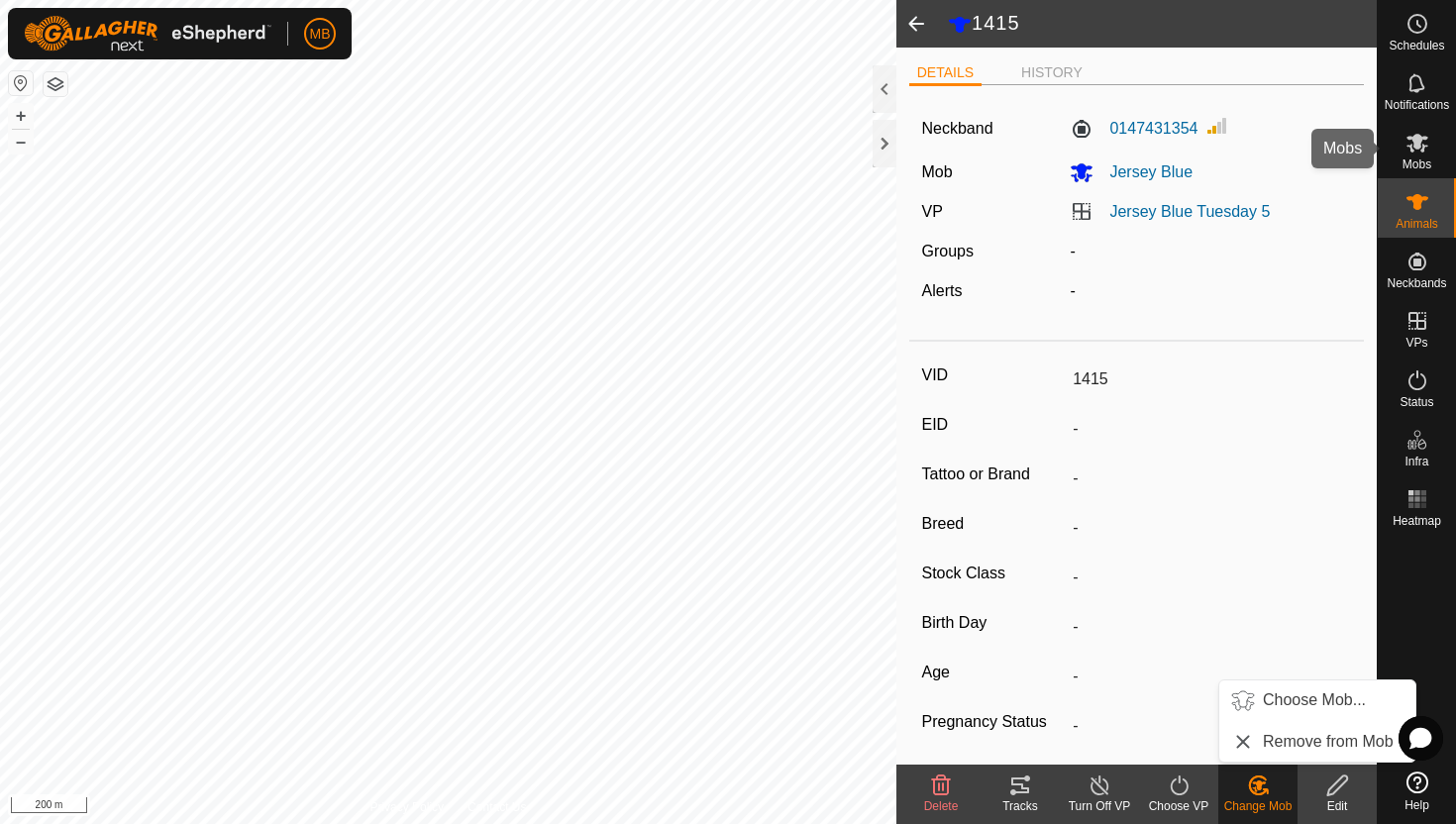 click 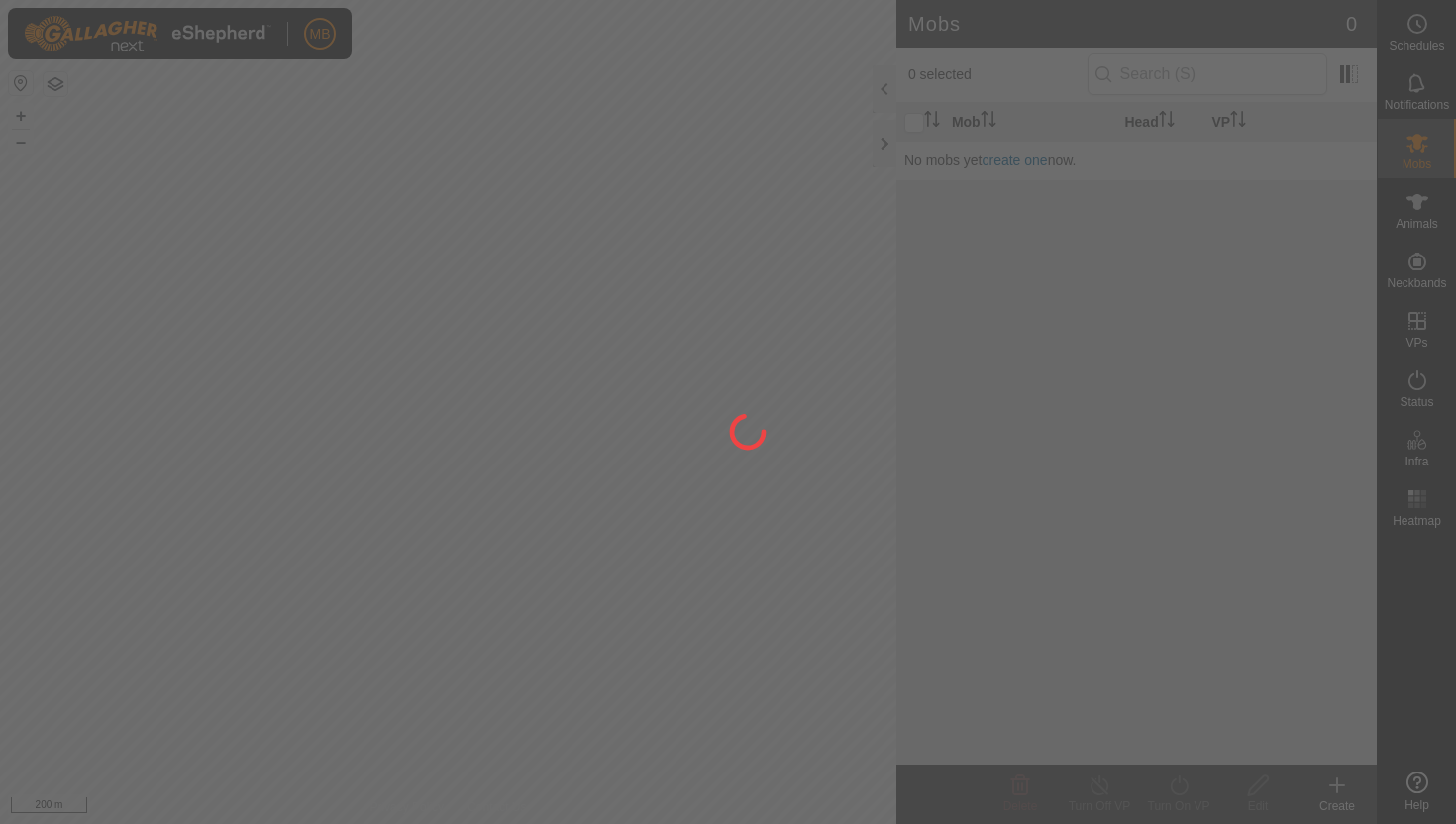 scroll, scrollTop: 0, scrollLeft: 0, axis: both 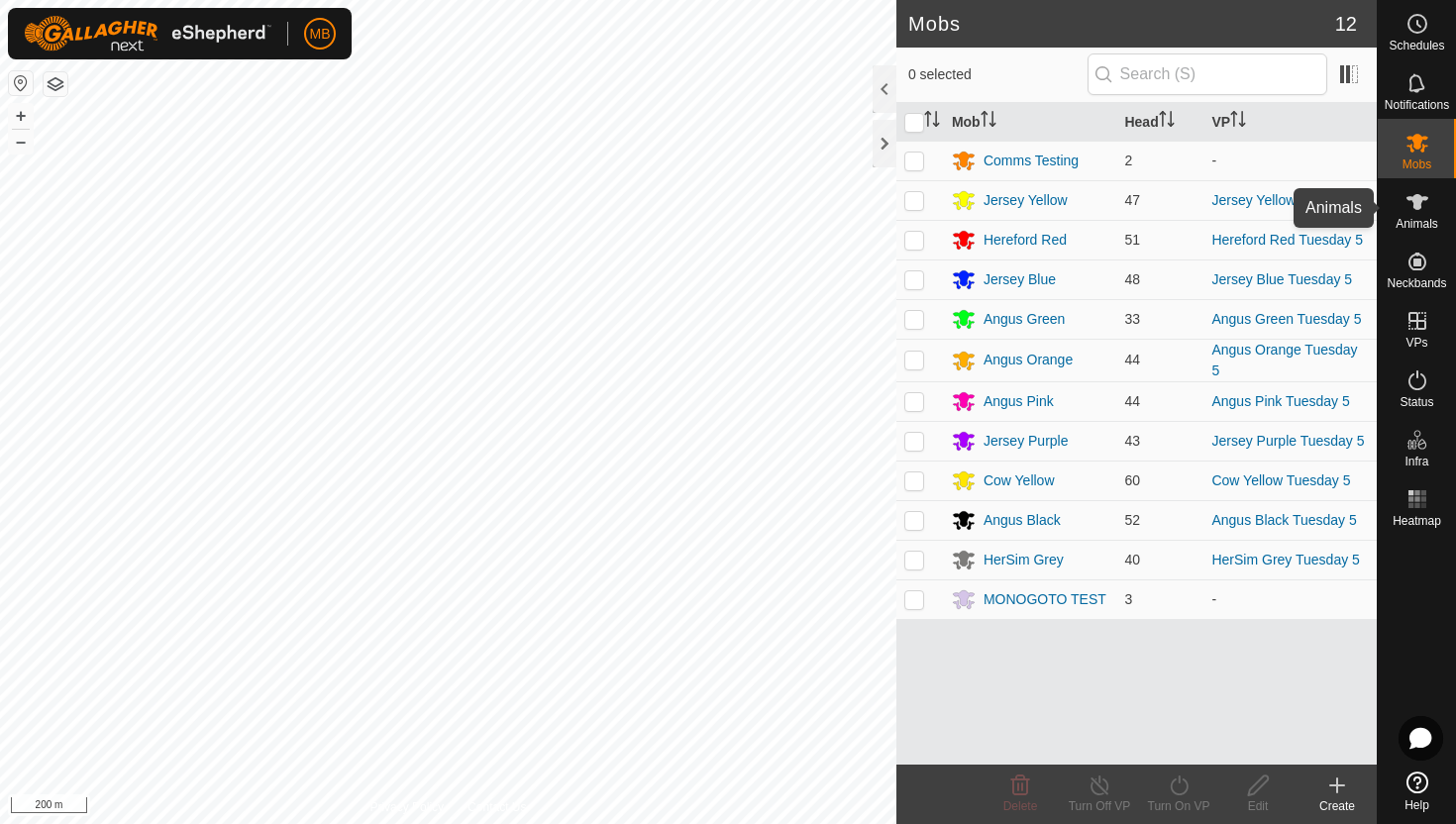 click 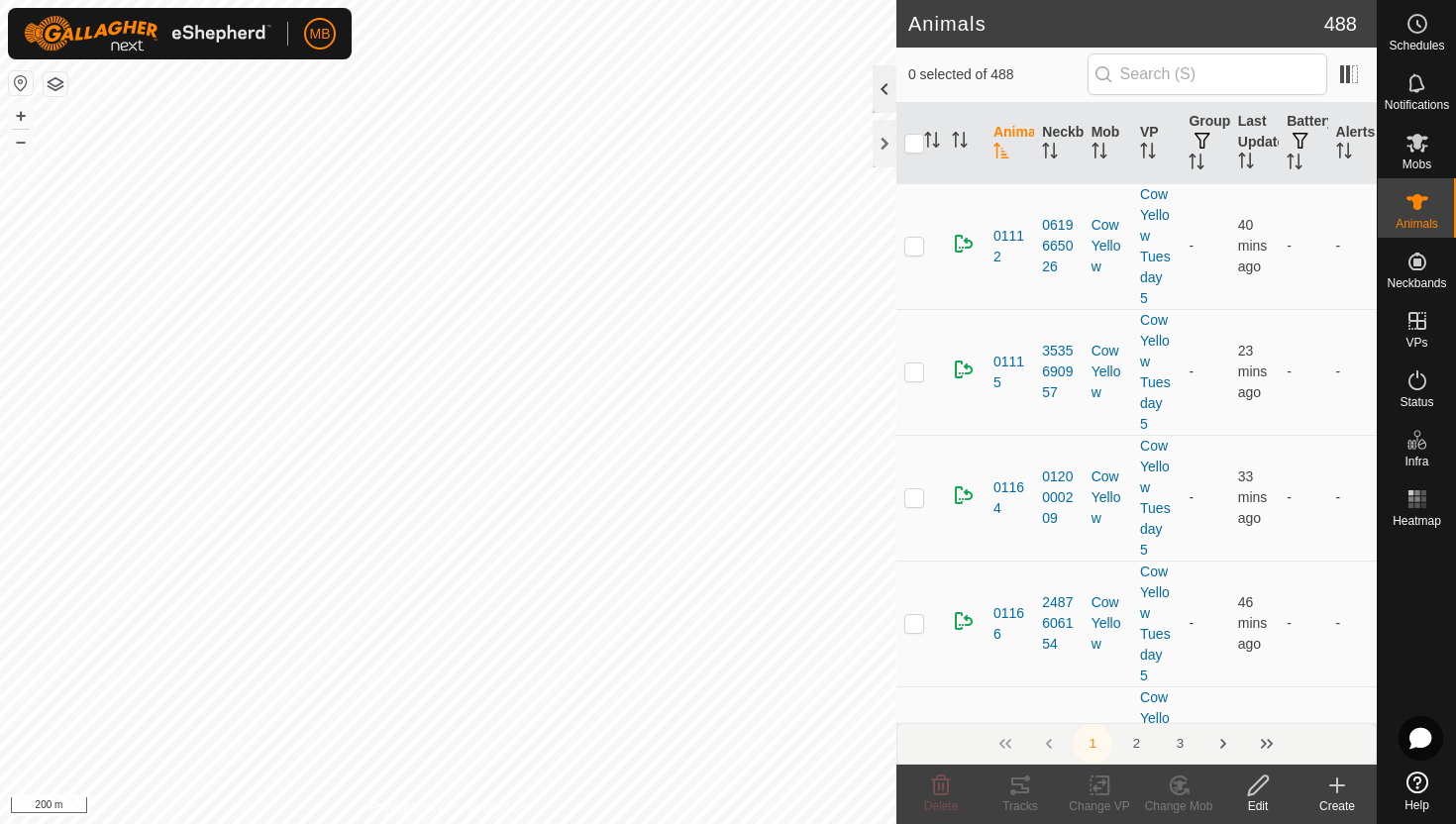 click 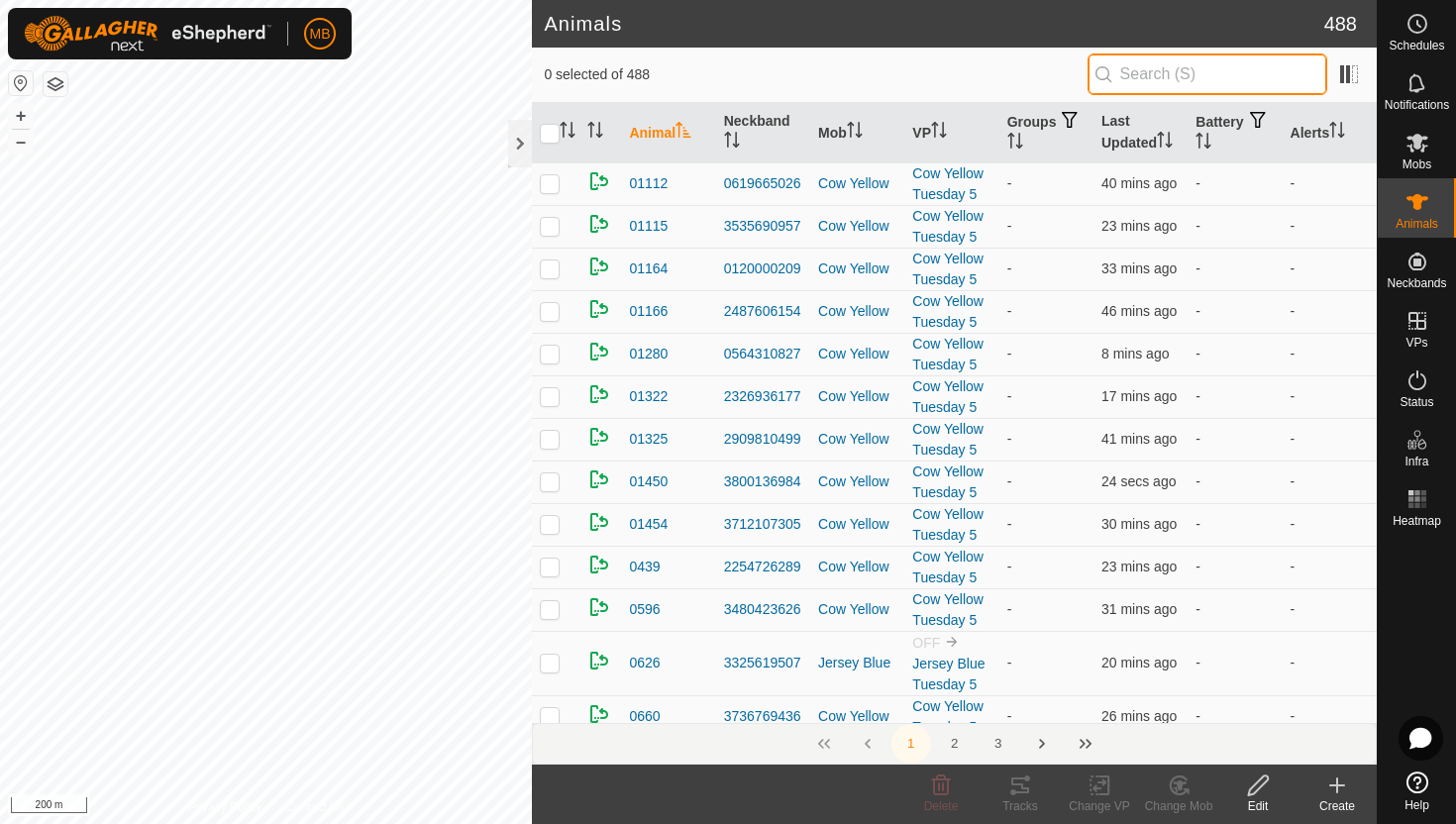click at bounding box center (1207, 74) 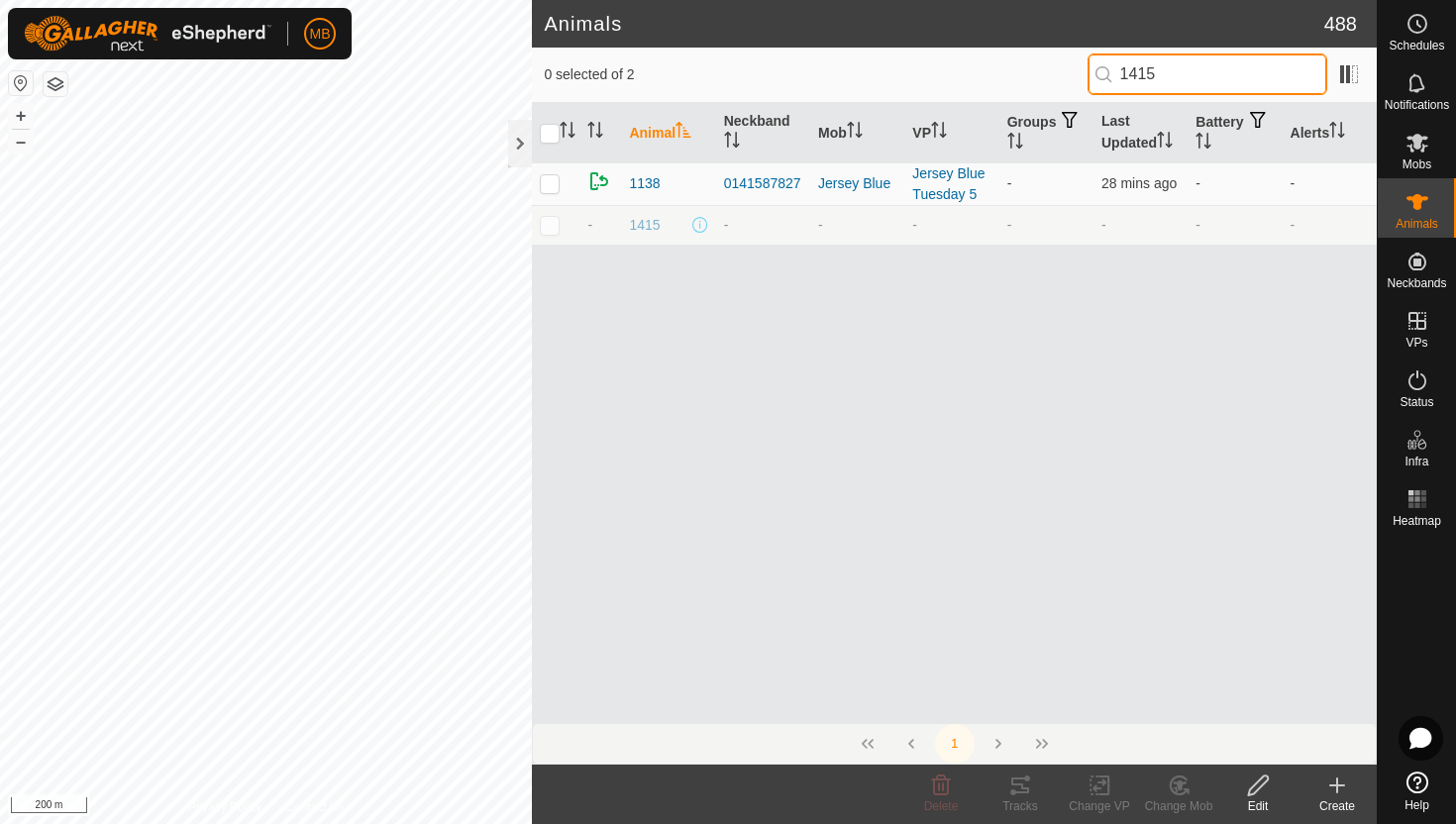 type on "1415" 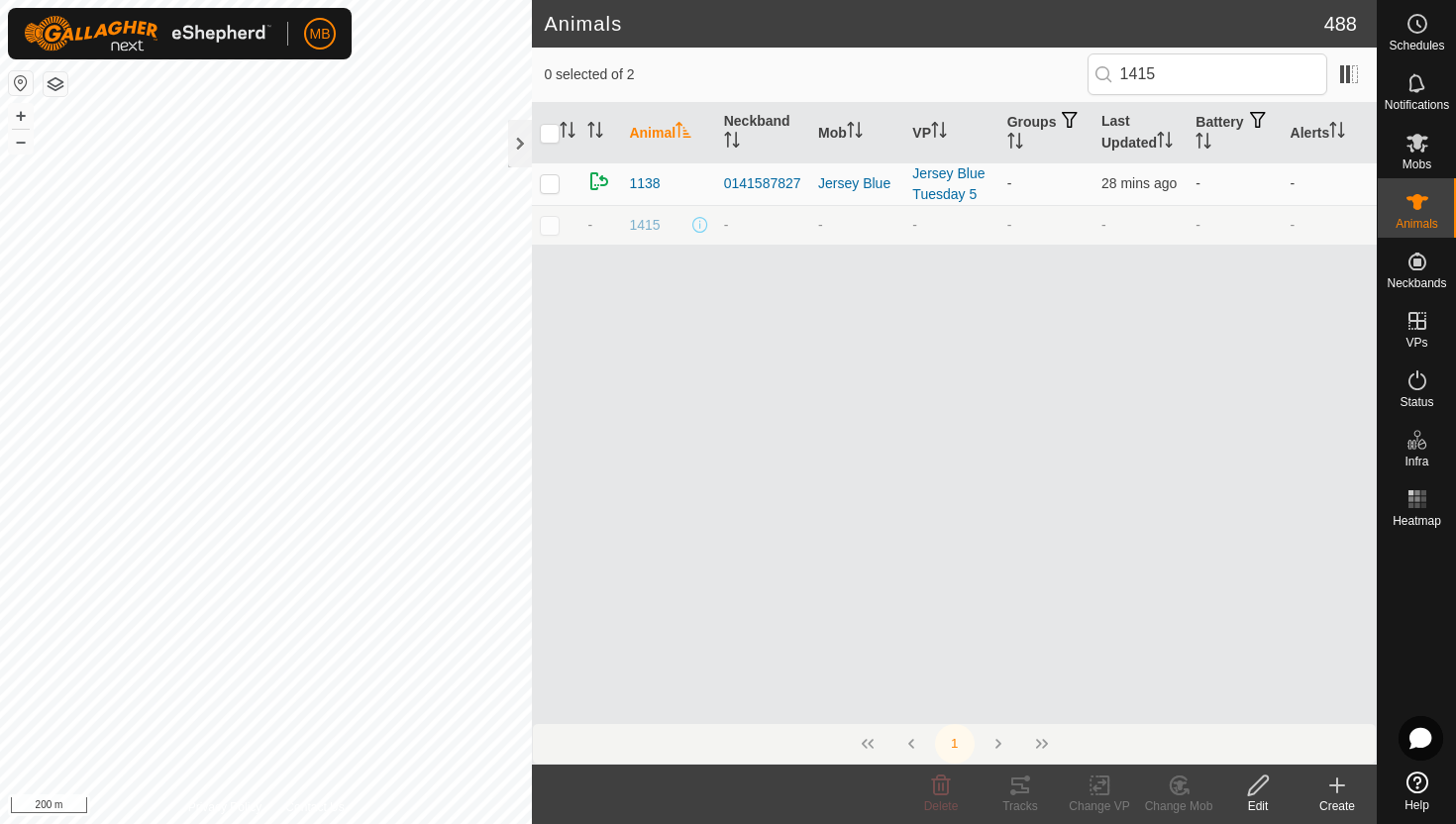 click at bounding box center [550, 225] 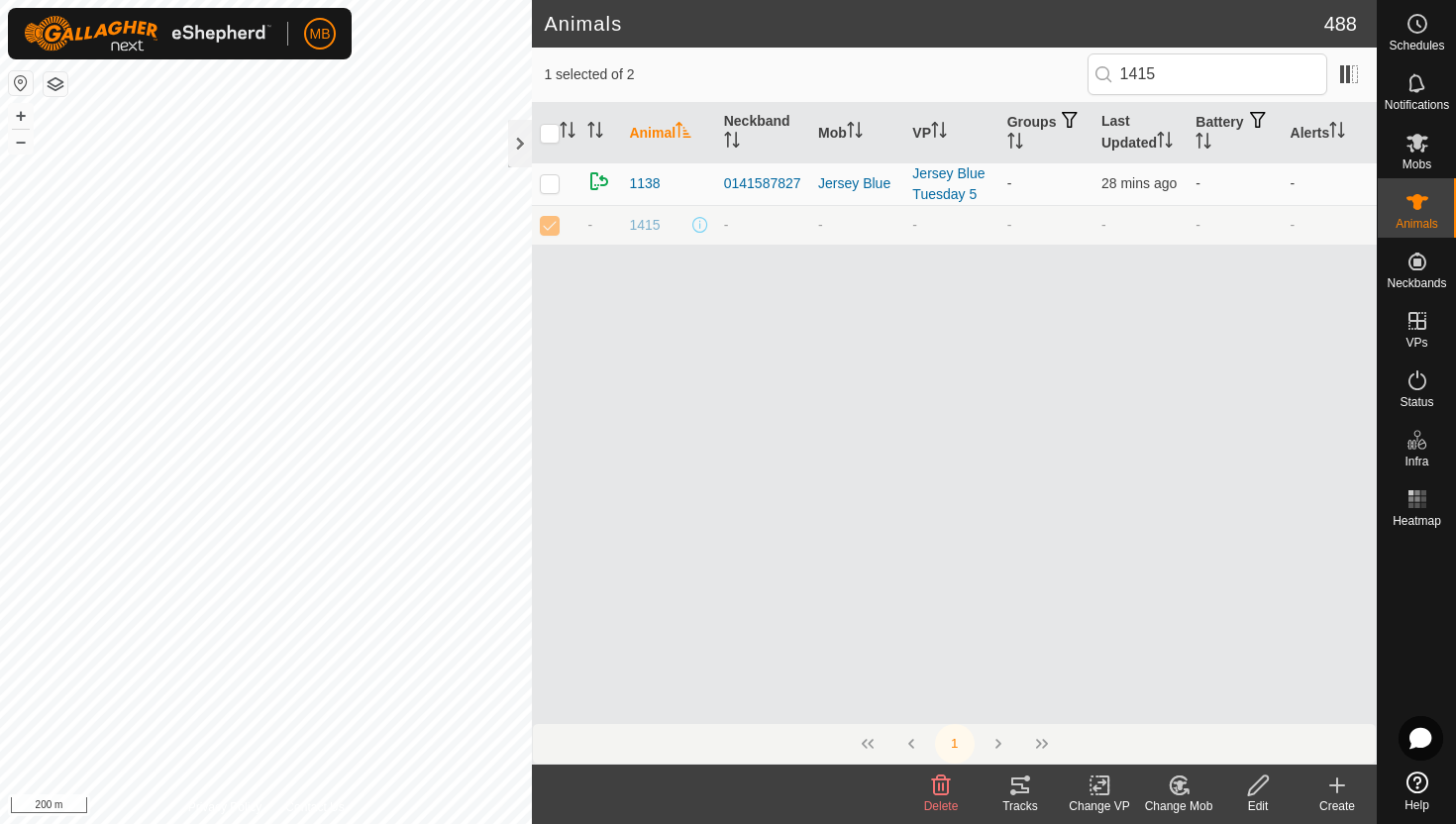 click 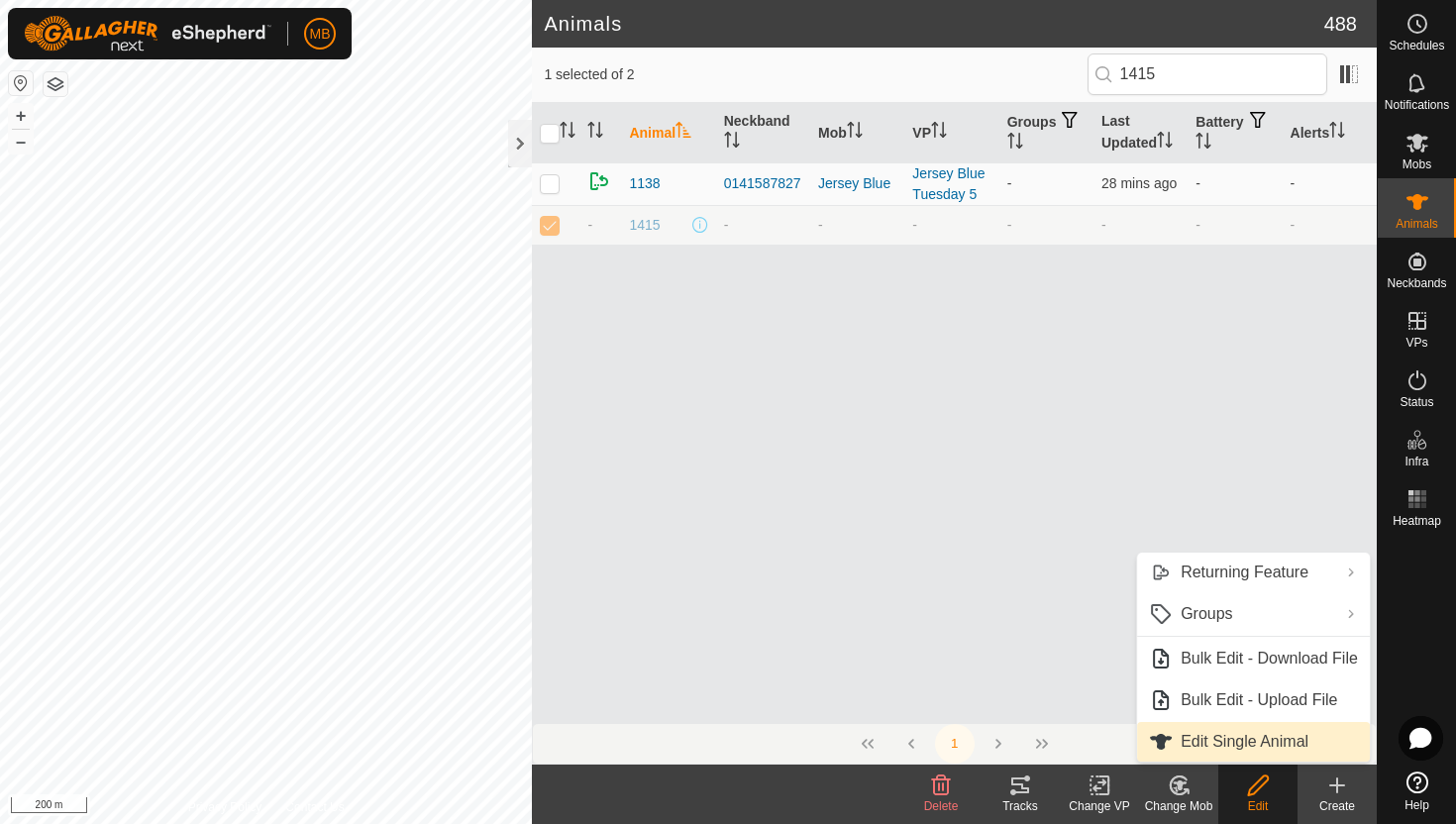 click on "Edit Single Animal" at bounding box center [1253, 742] 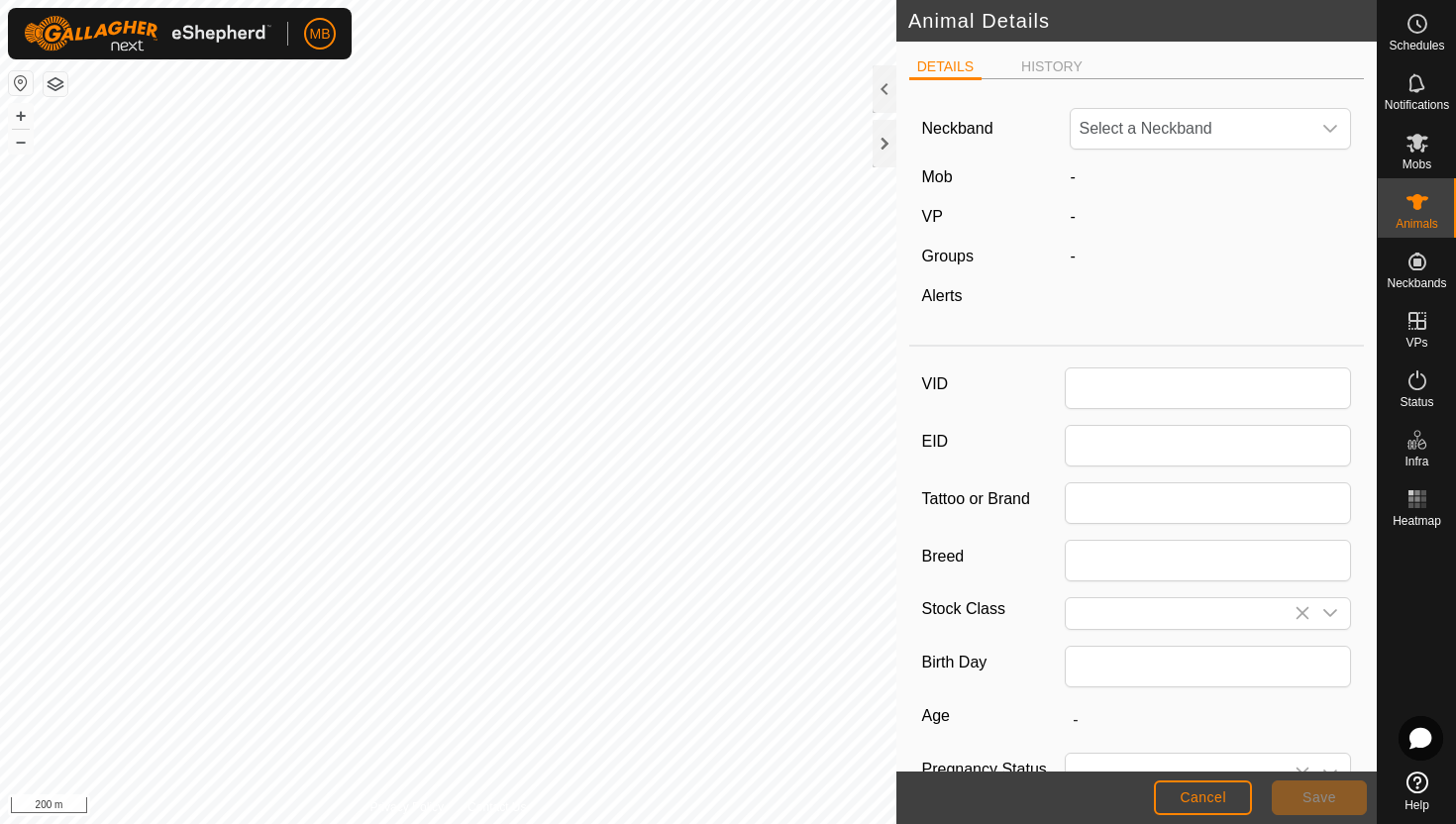 type on "1415" 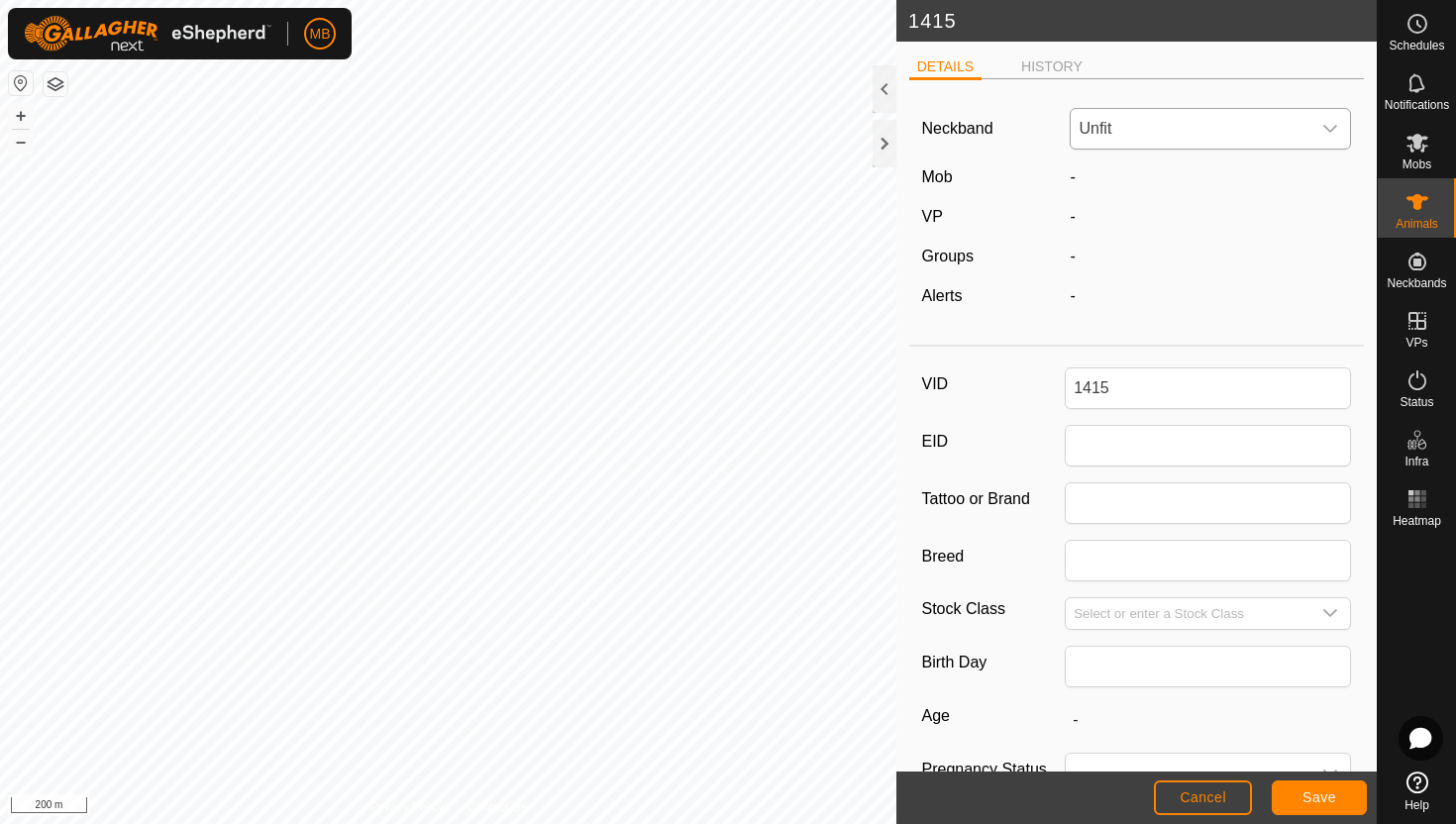 click 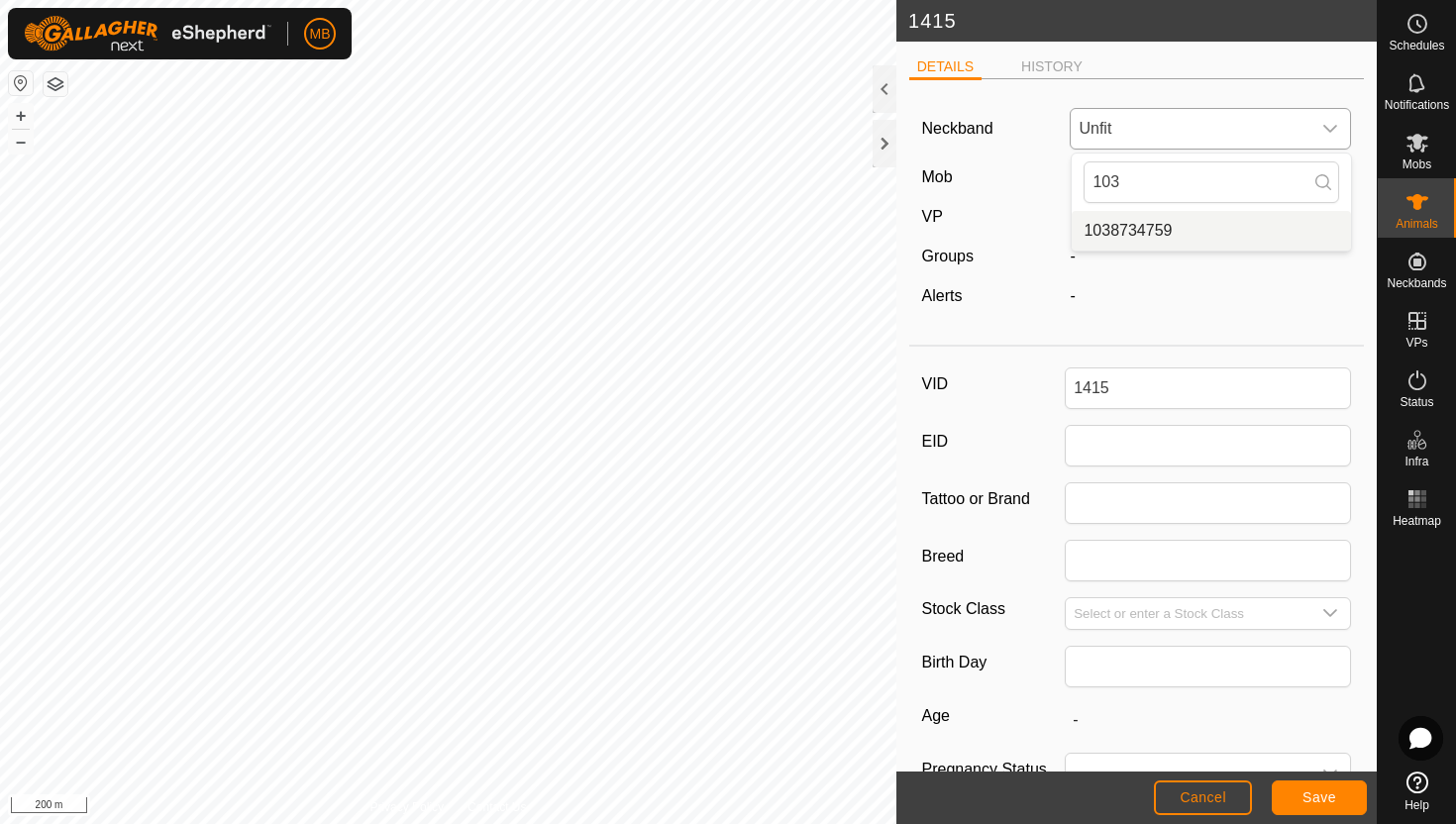 type on "103" 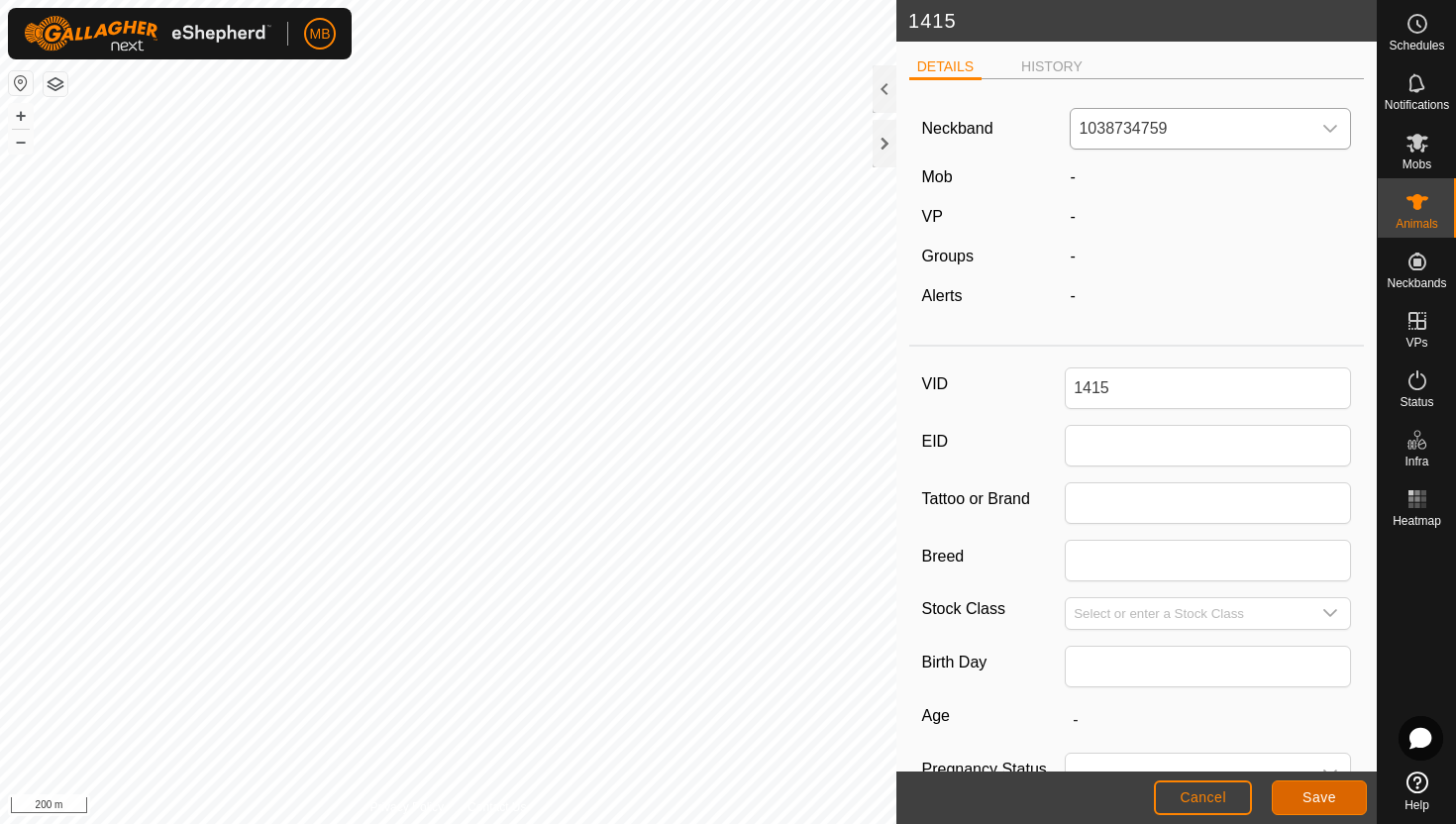 click on "Save" 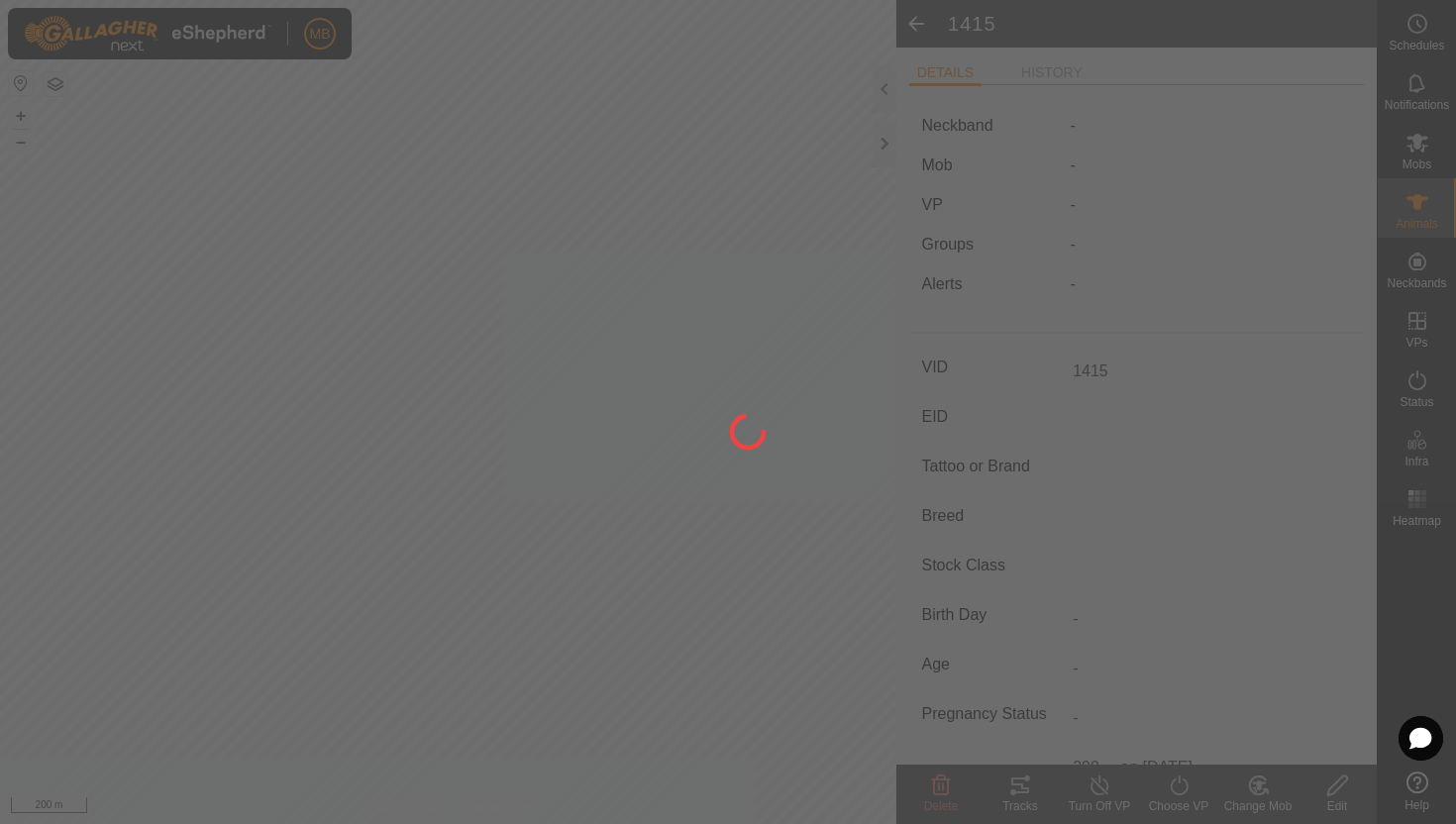 type on "-" 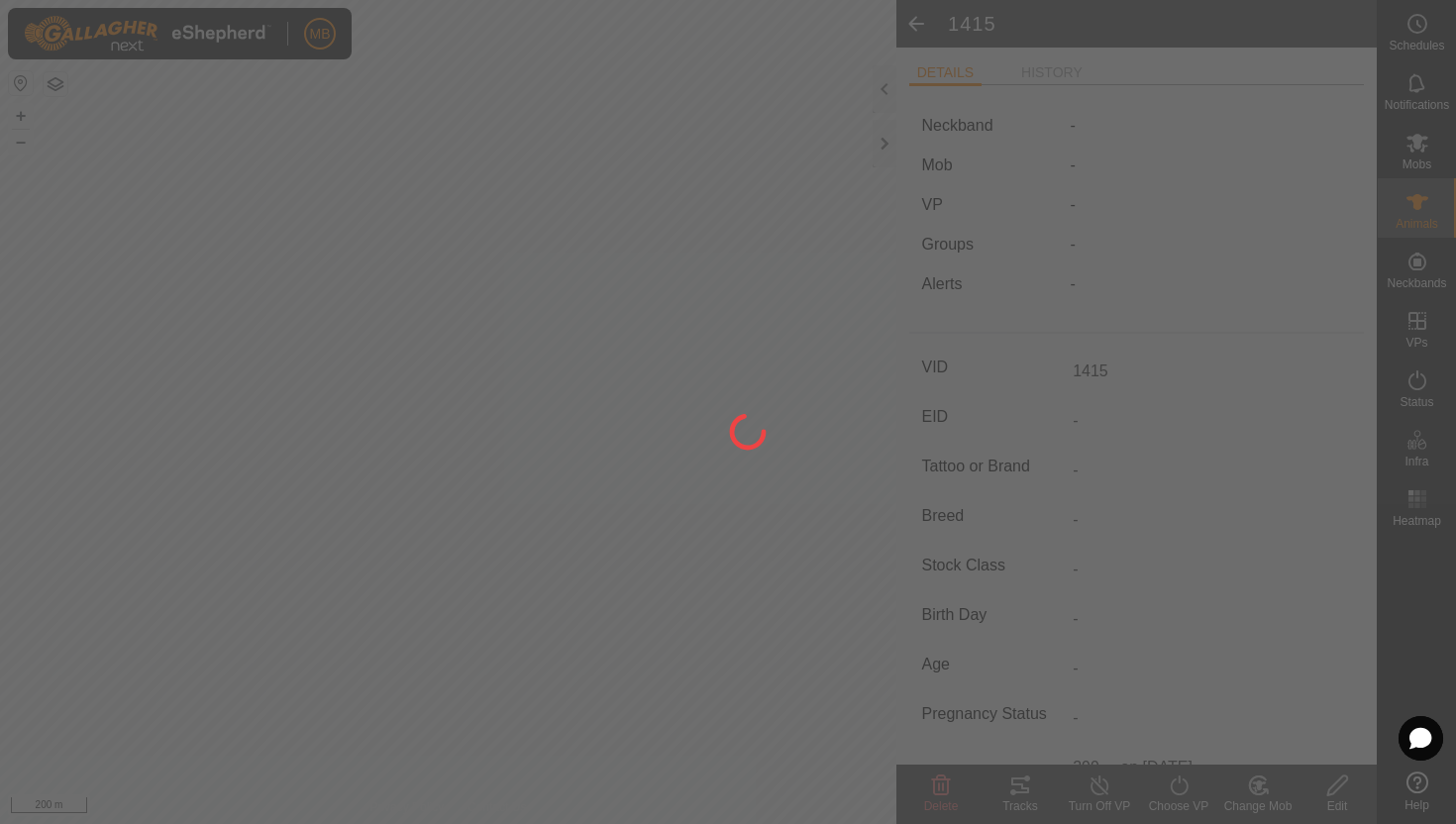 click 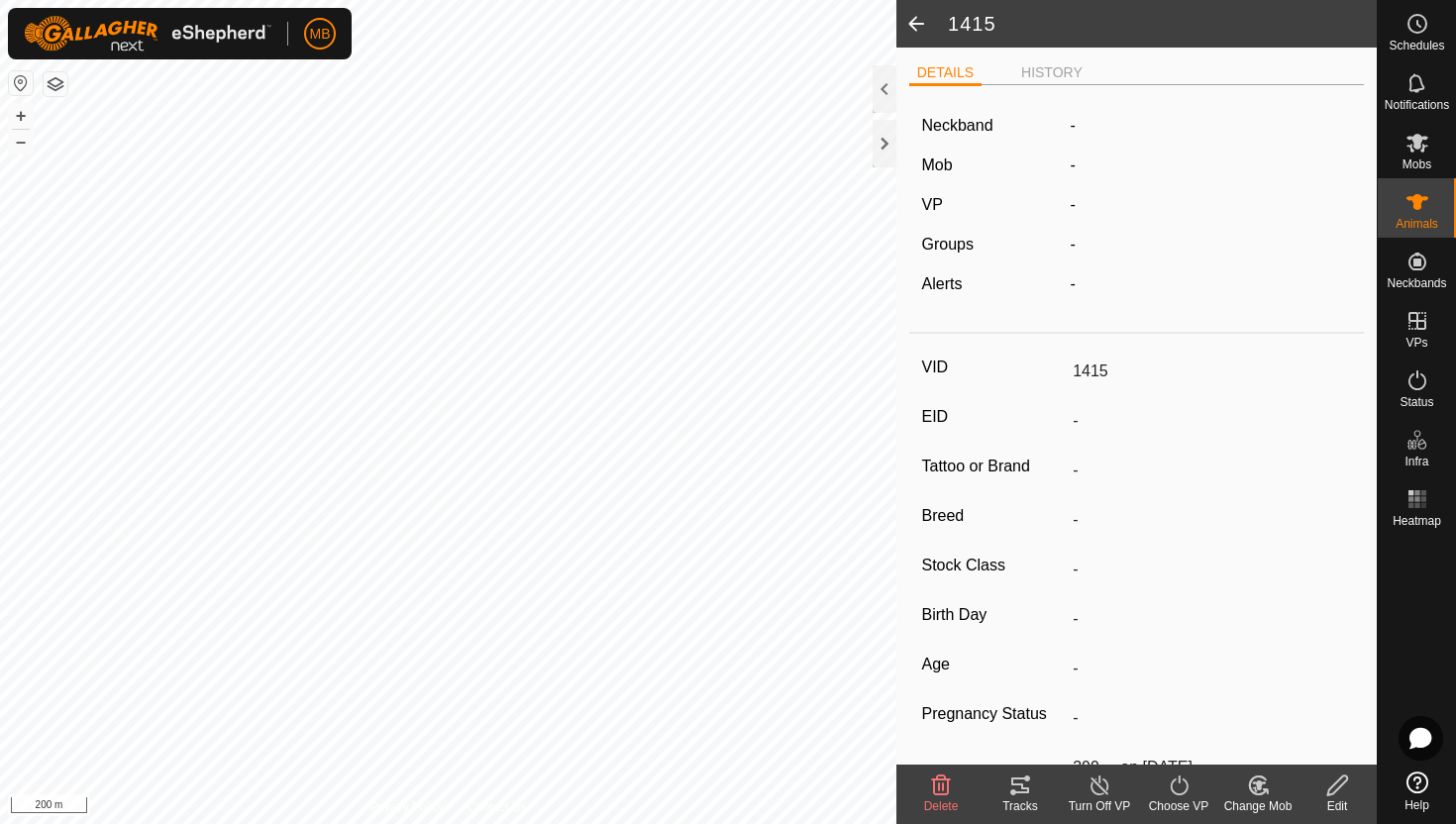 click 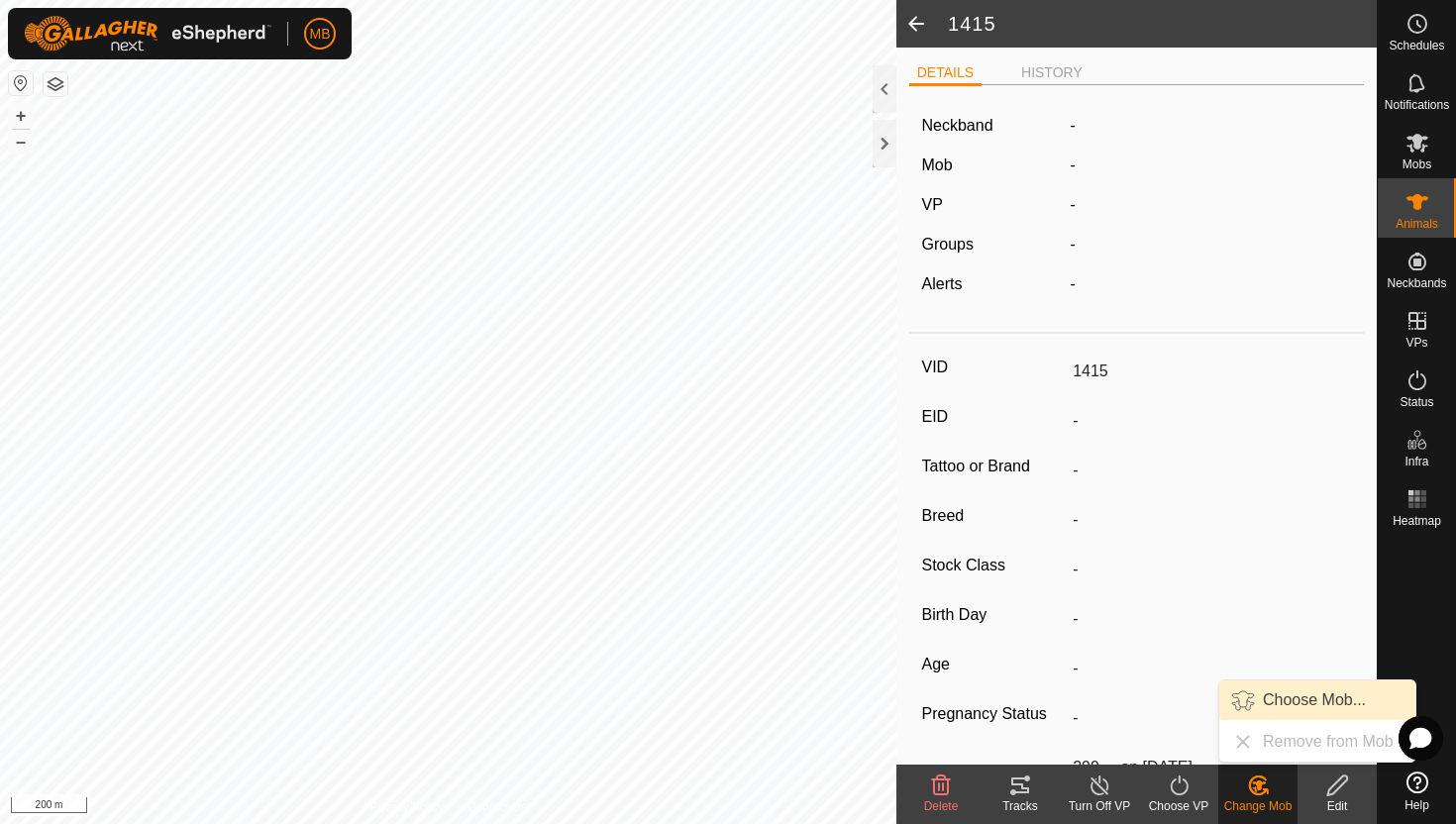 click on "Choose Mob..." at bounding box center [1317, 700] 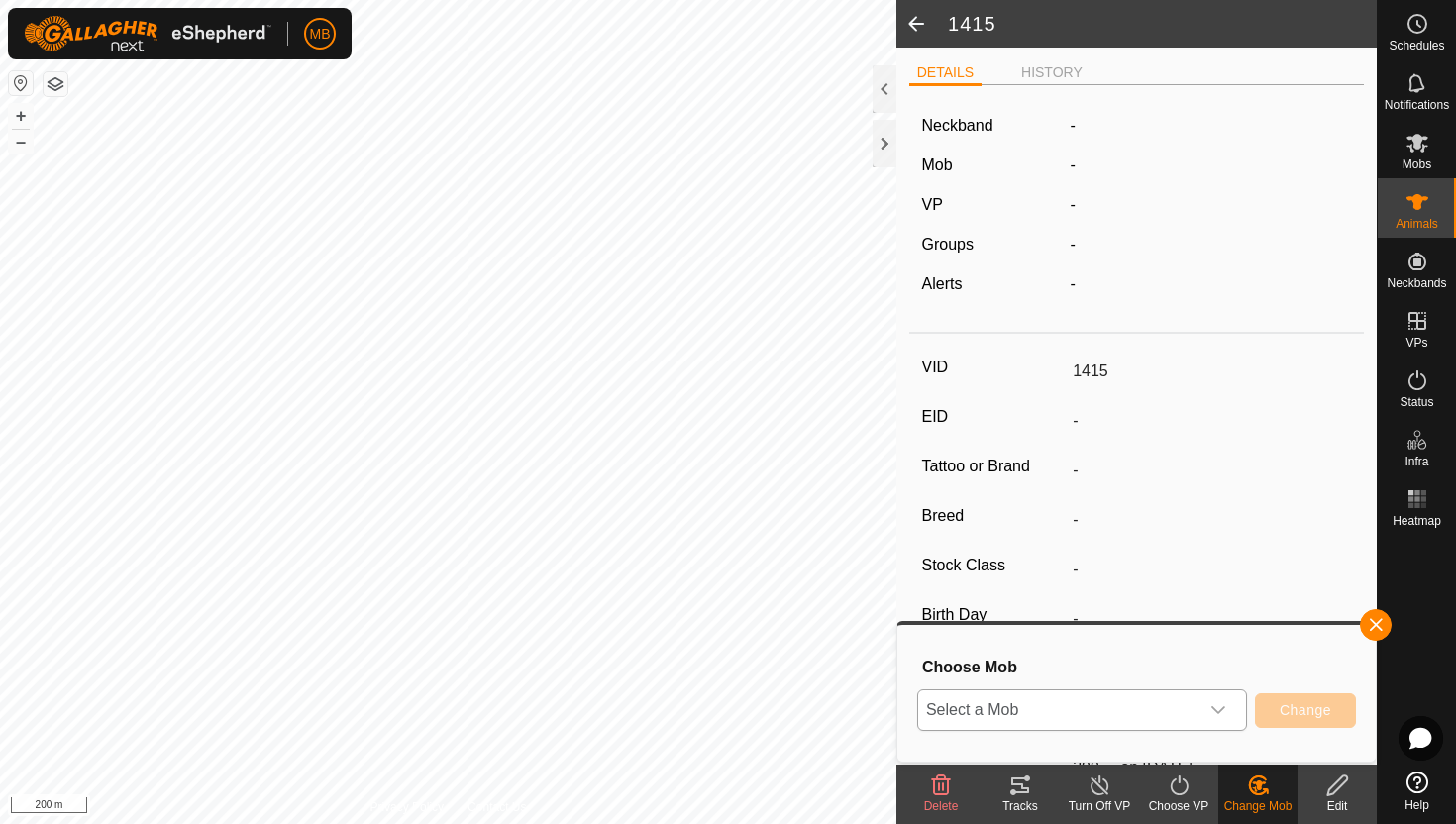 click 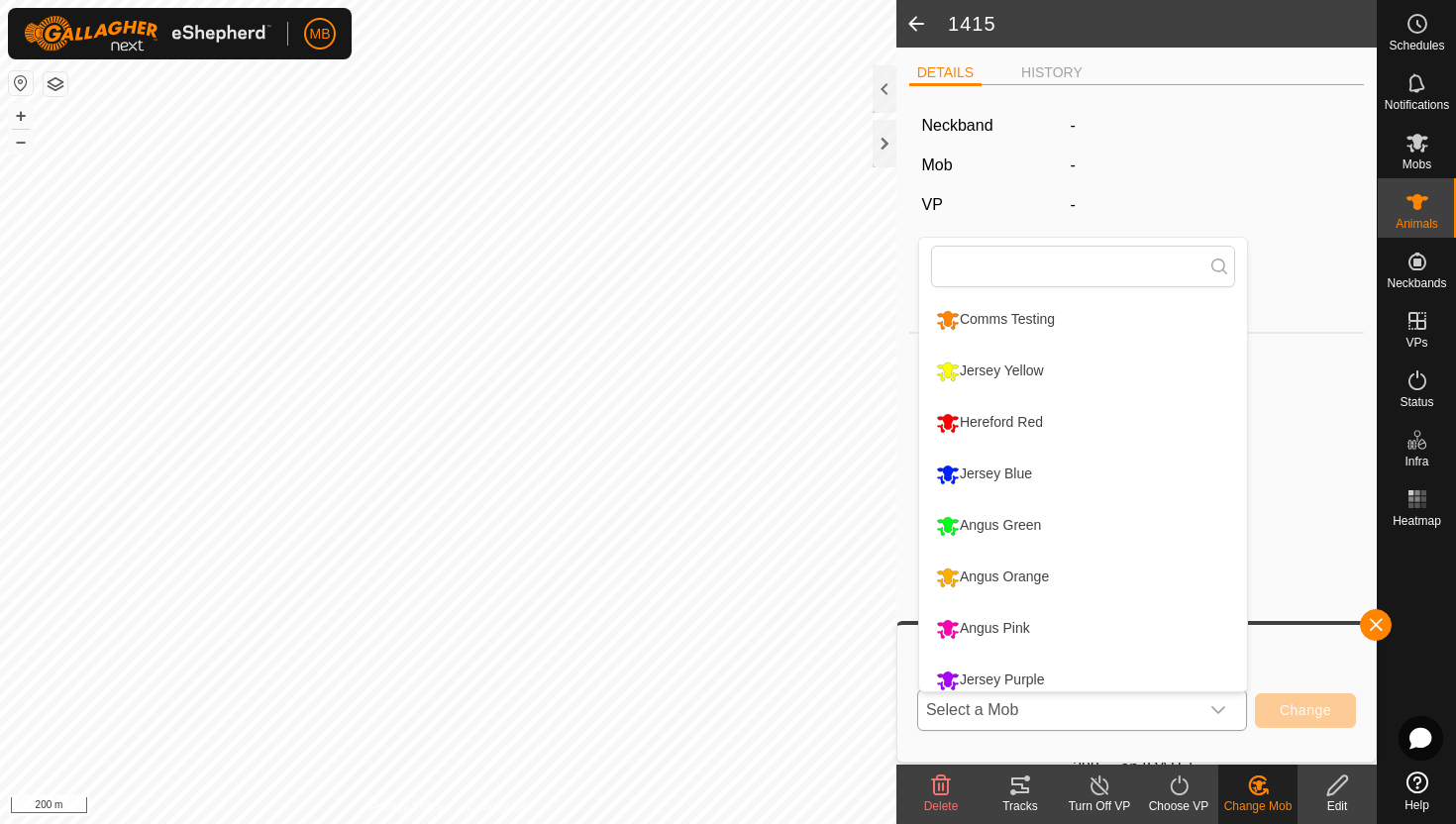 scroll, scrollTop: 14, scrollLeft: 0, axis: vertical 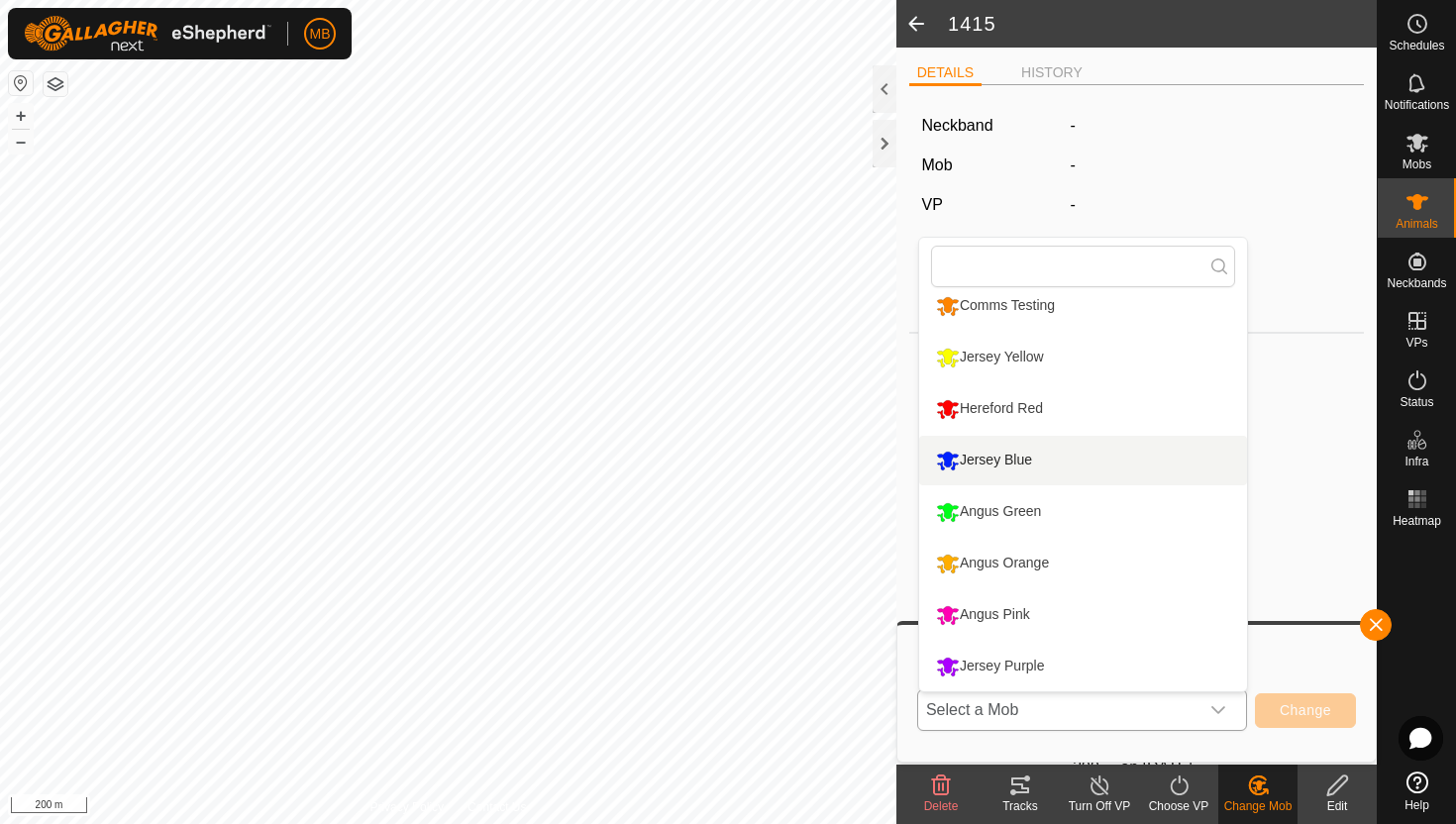 click on "Jersey Blue" at bounding box center (1083, 461) 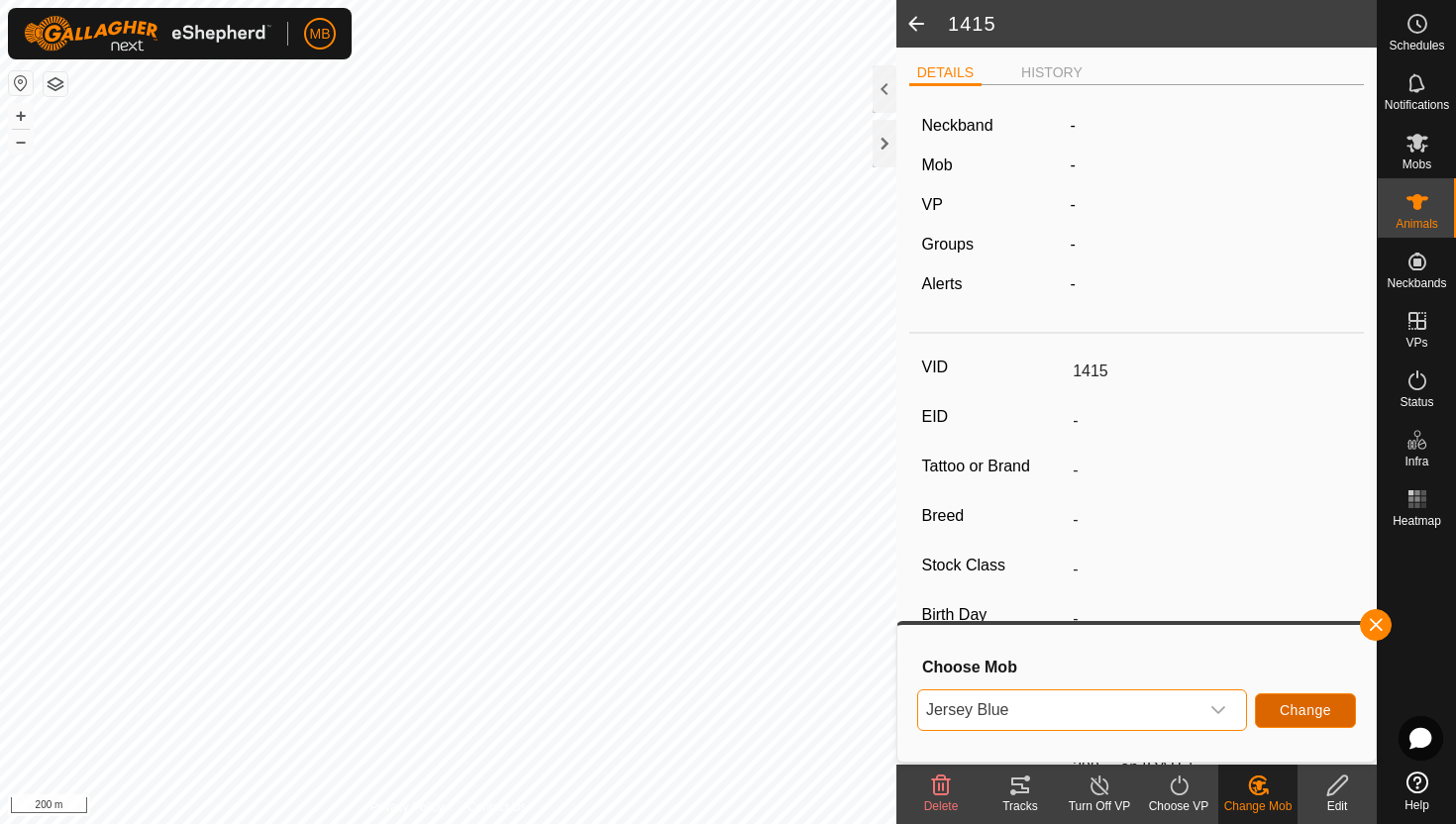 click on "Change" at bounding box center (1305, 710) 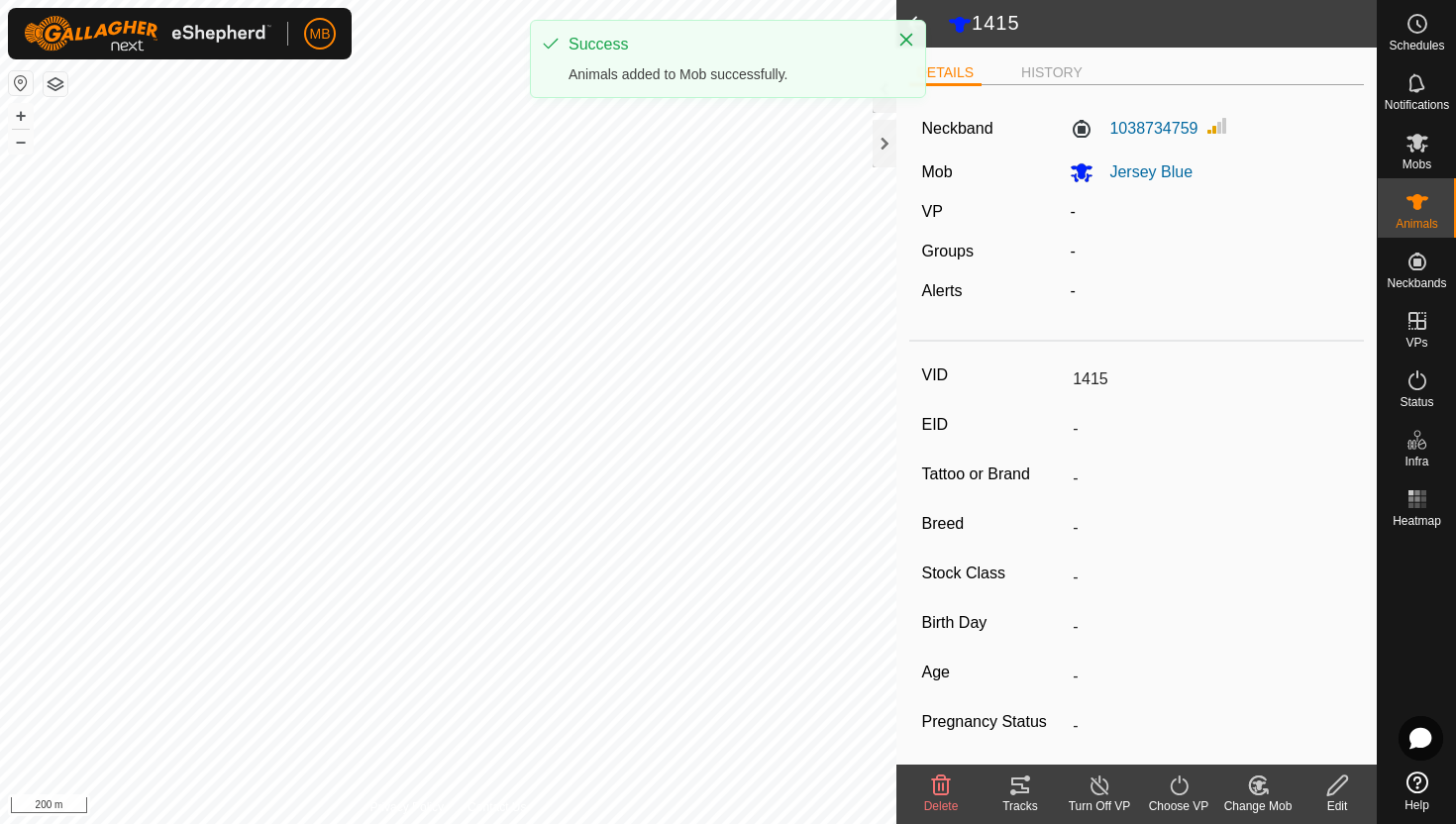 click 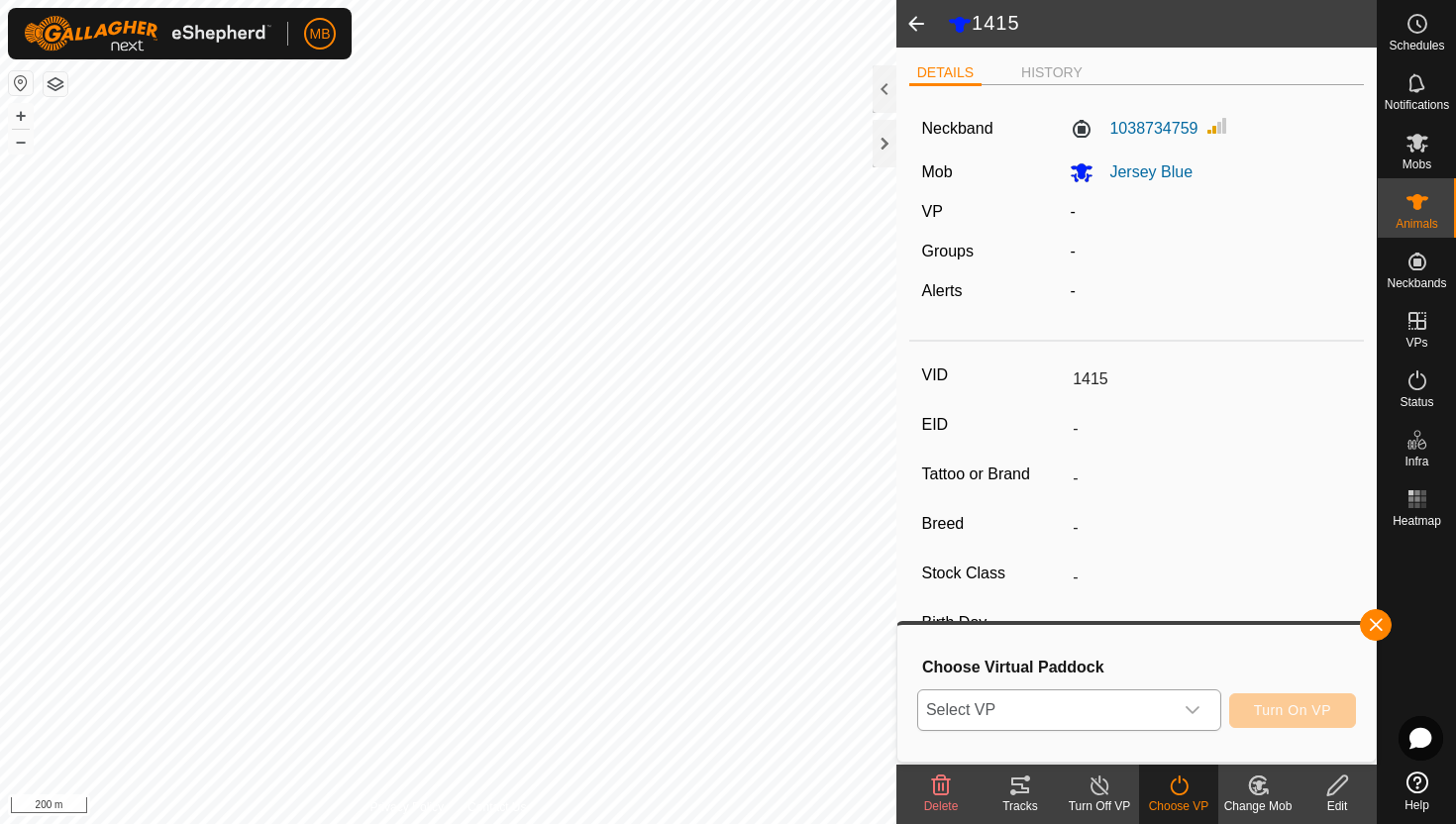 click 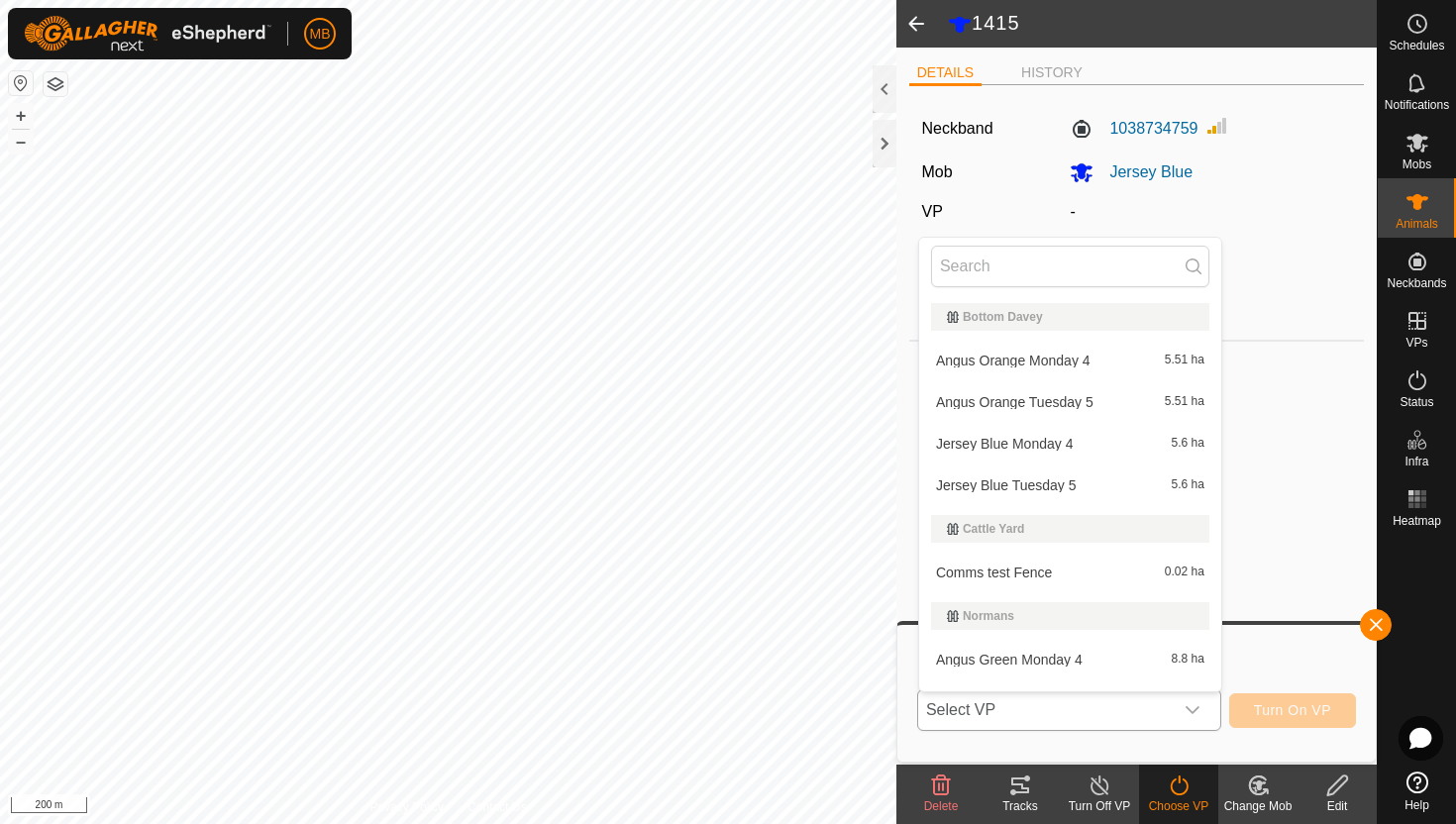 scroll, scrollTop: 30, scrollLeft: 0, axis: vertical 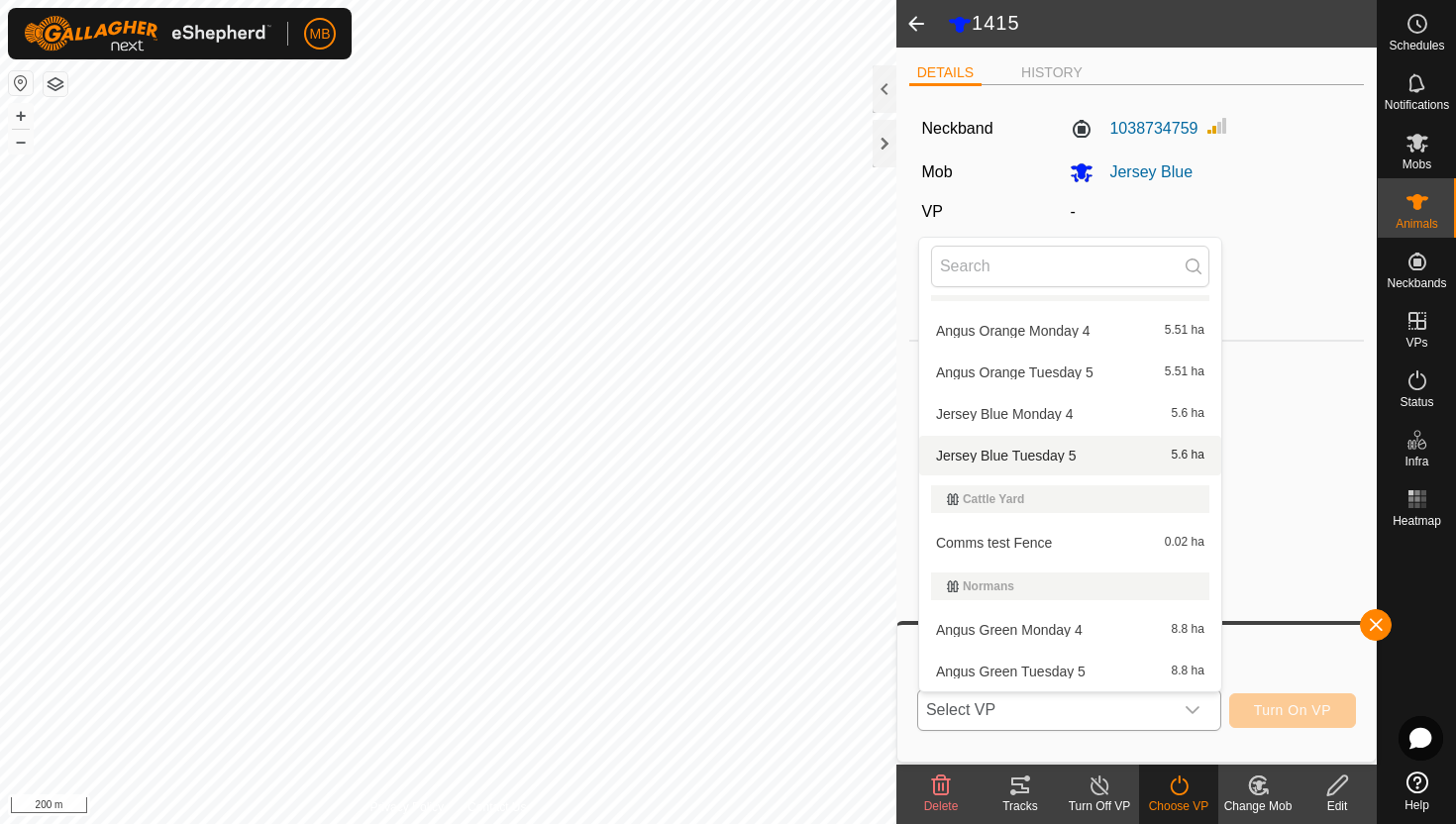 click on "[BREED] [COLOR] [DAY] [NUMBER] [NUMBER] [UNIT]" at bounding box center (1070, 456) 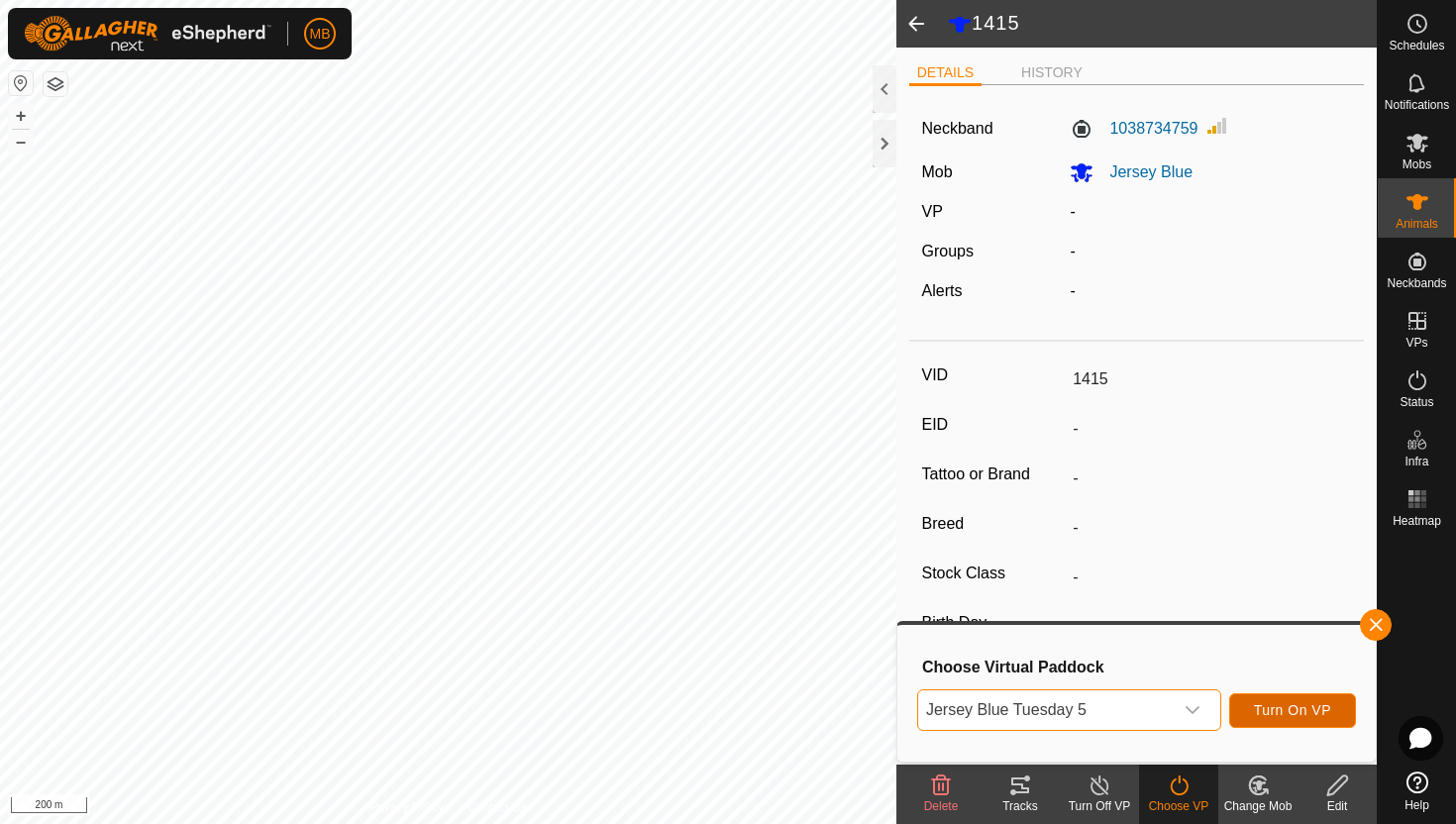 click on "Turn On VP" at bounding box center [1293, 710] 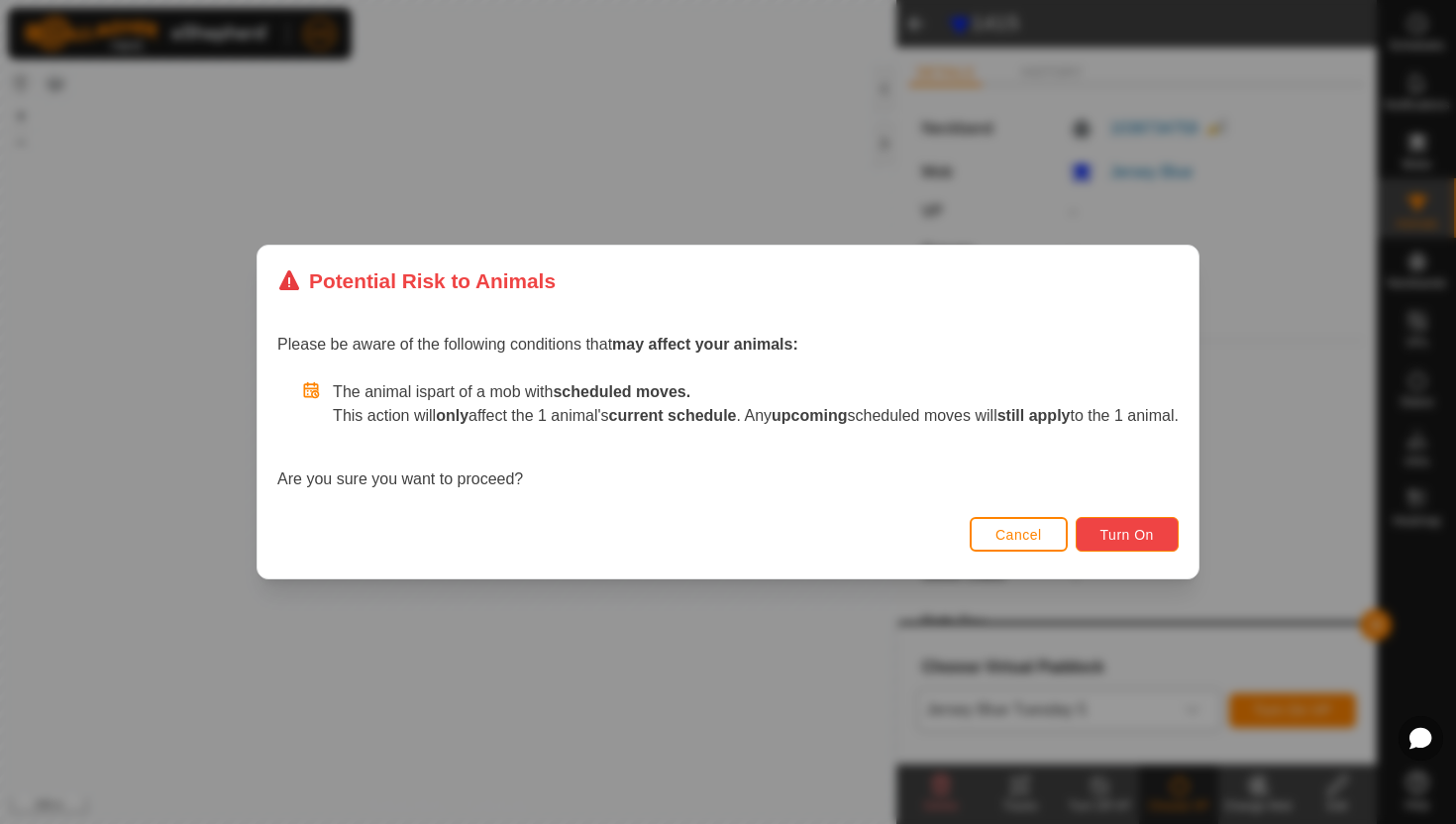 click on "Turn On" at bounding box center [1127, 534] 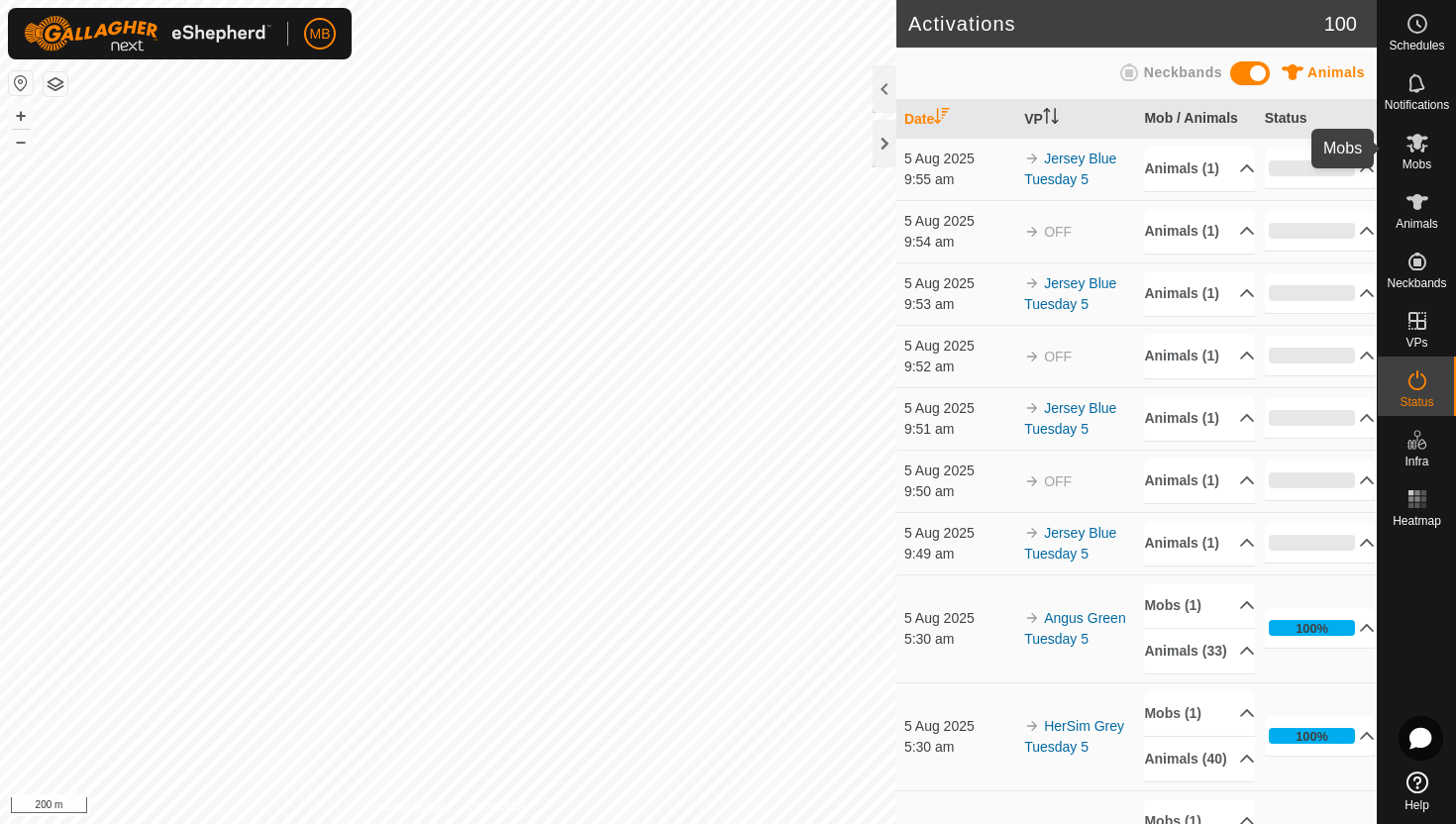 click 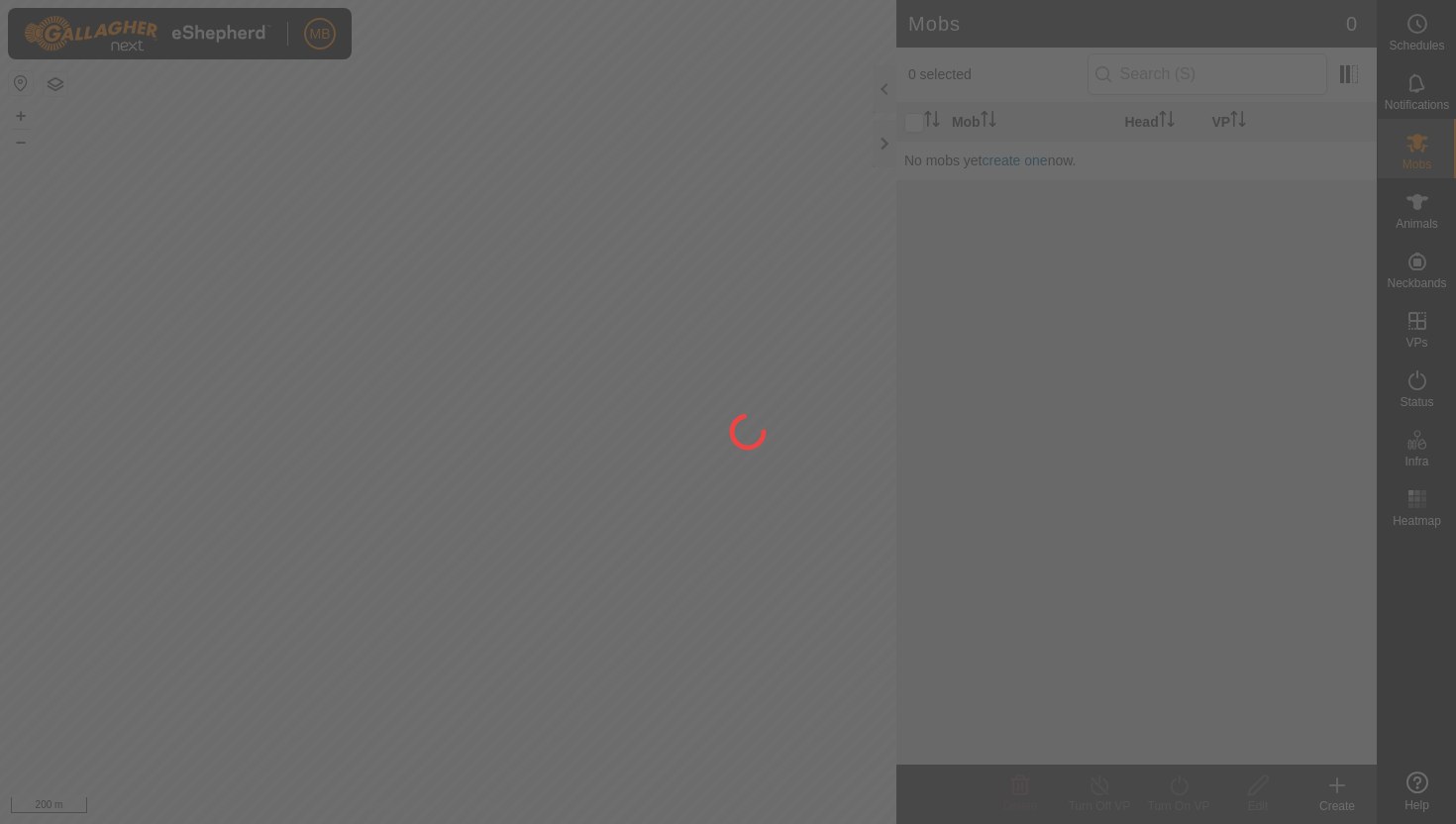 scroll, scrollTop: 0, scrollLeft: 0, axis: both 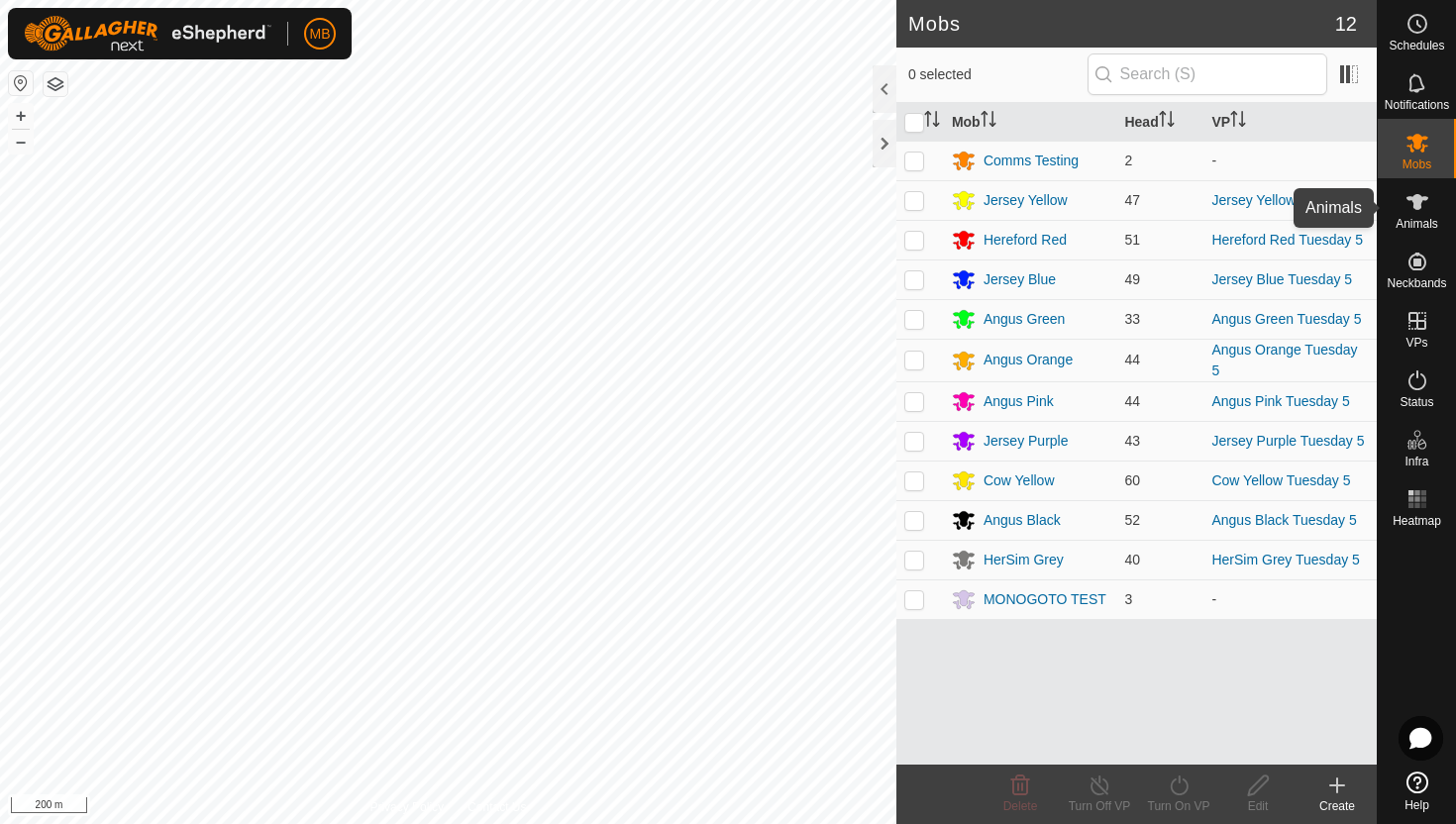 click 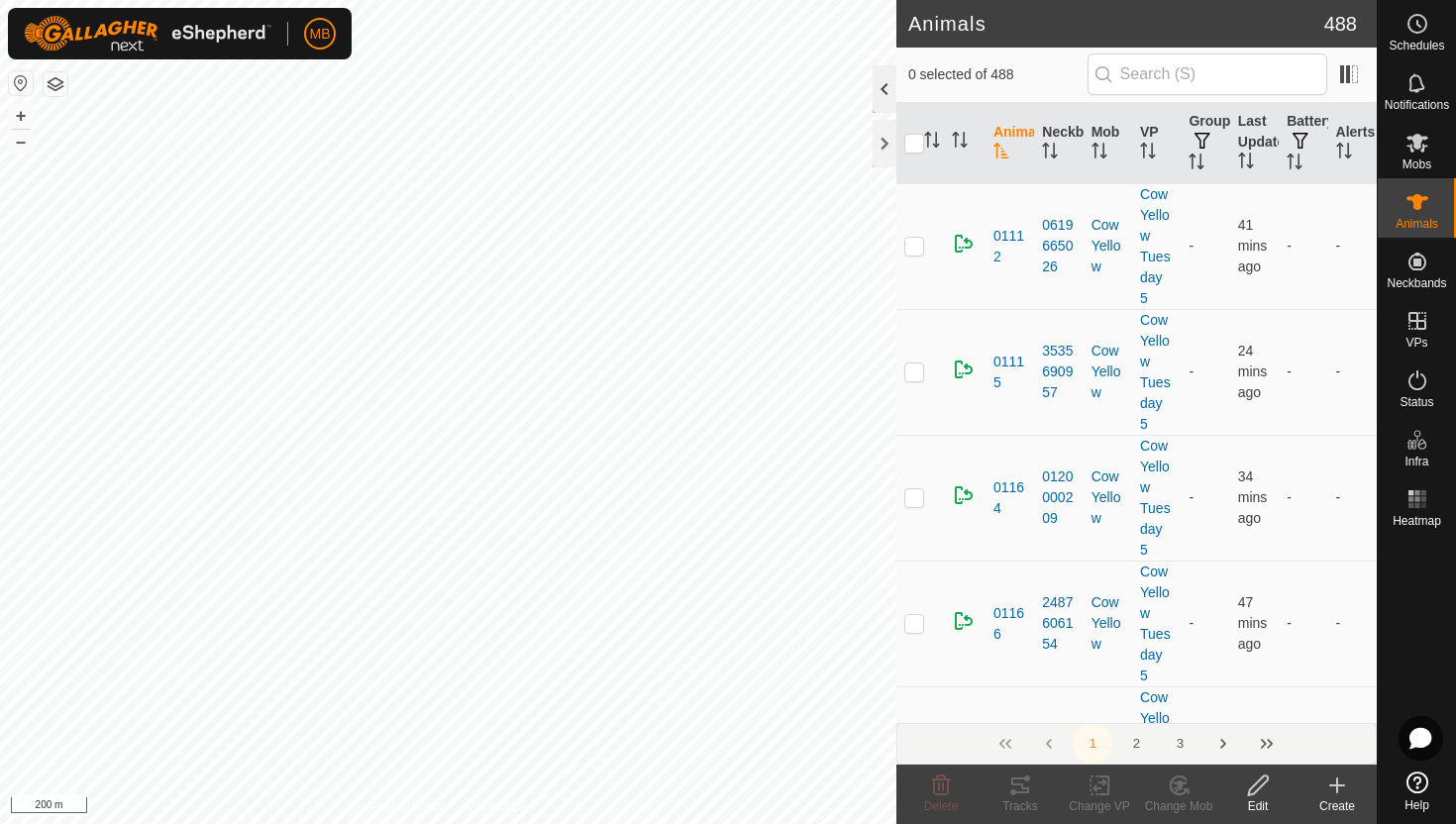 click 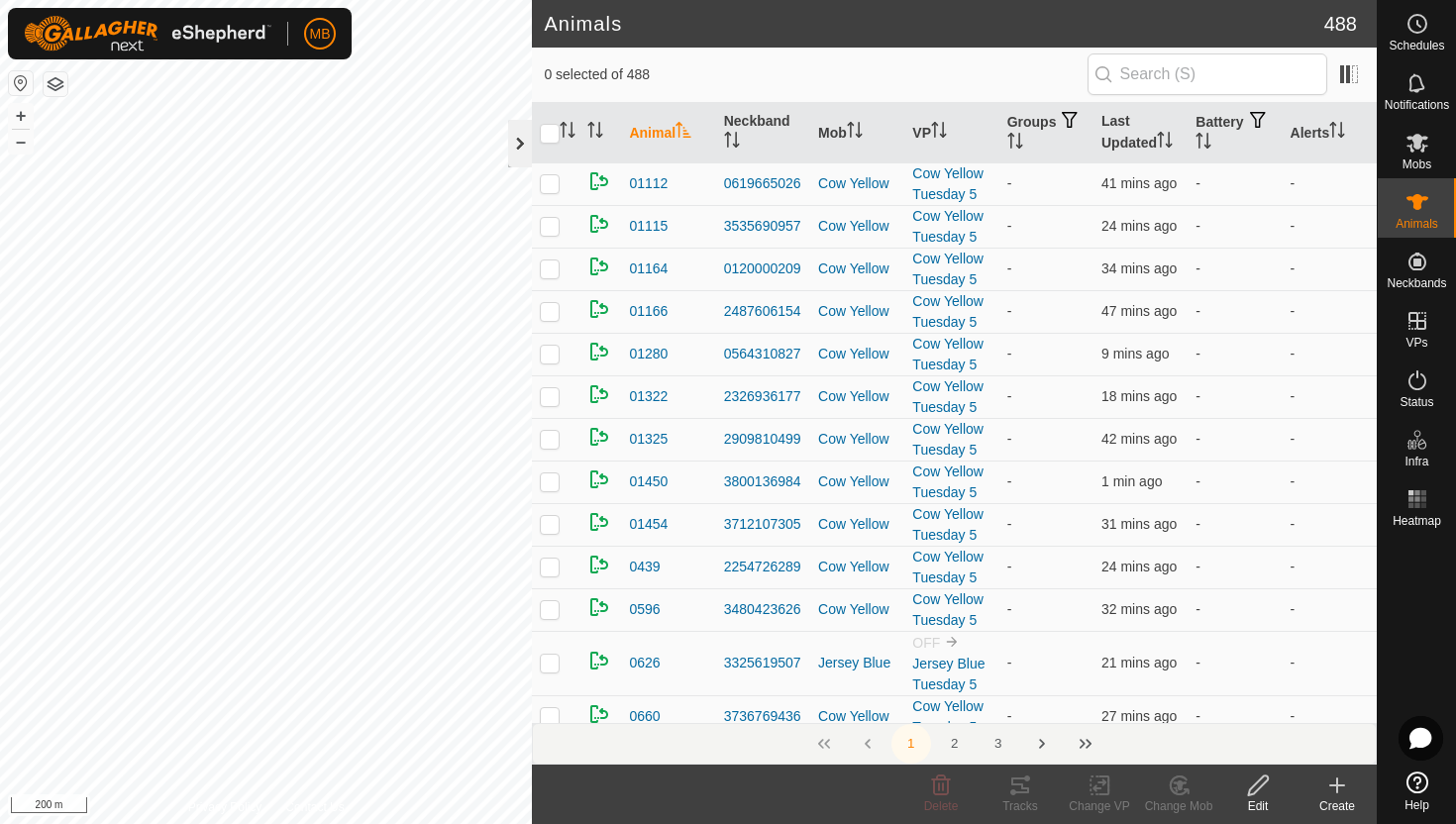 click 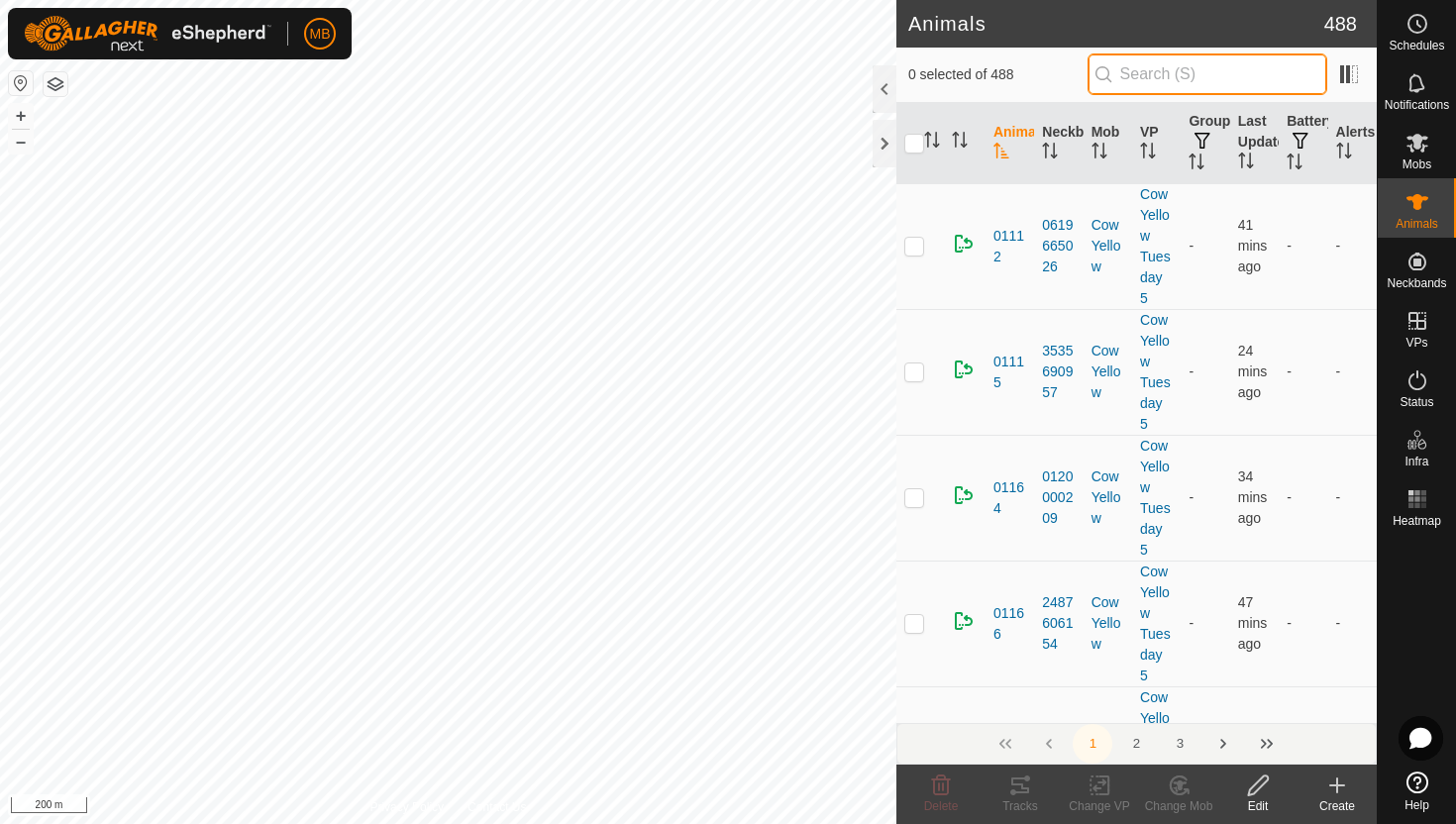 click at bounding box center (1207, 74) 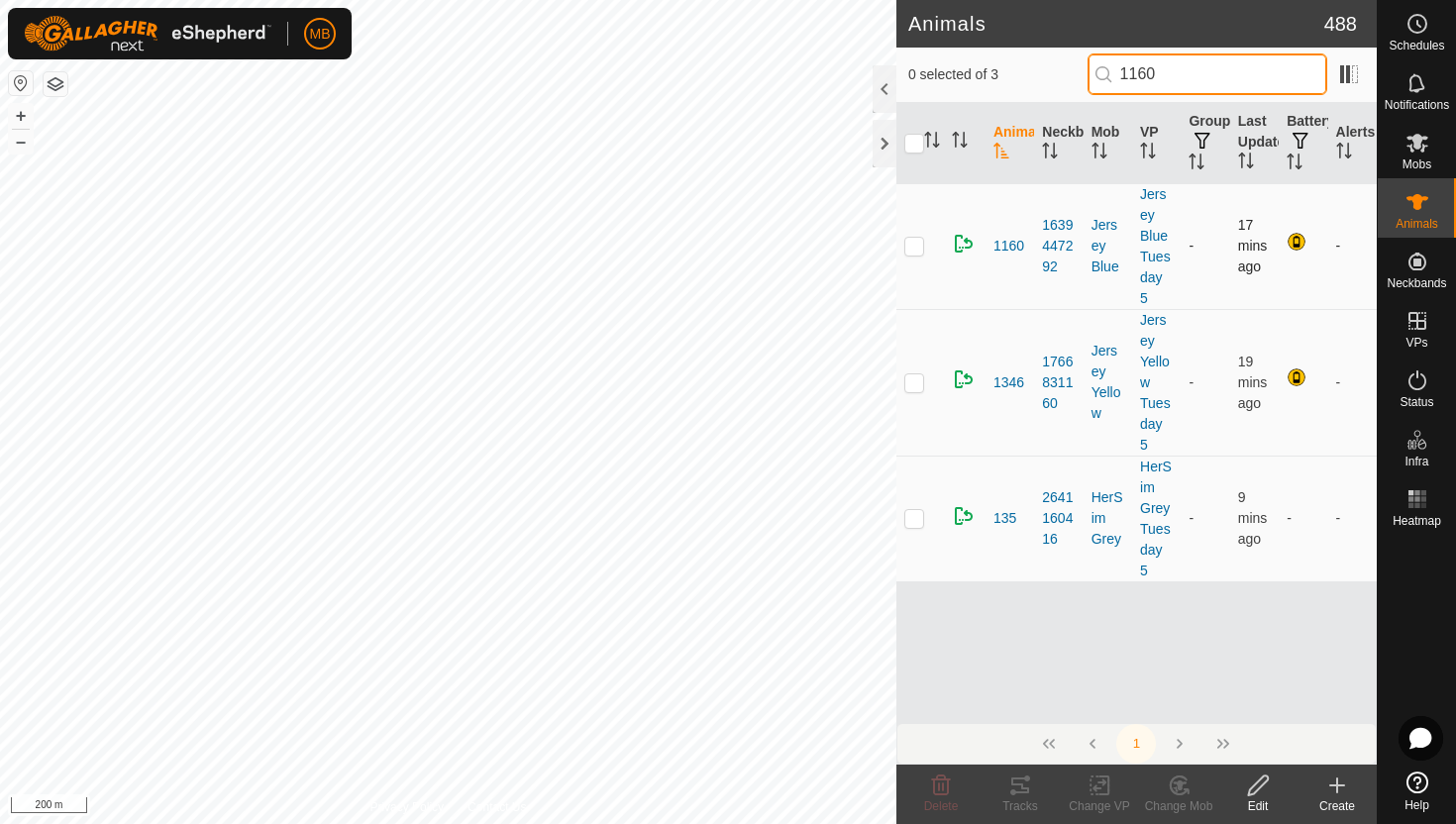 type on "1160" 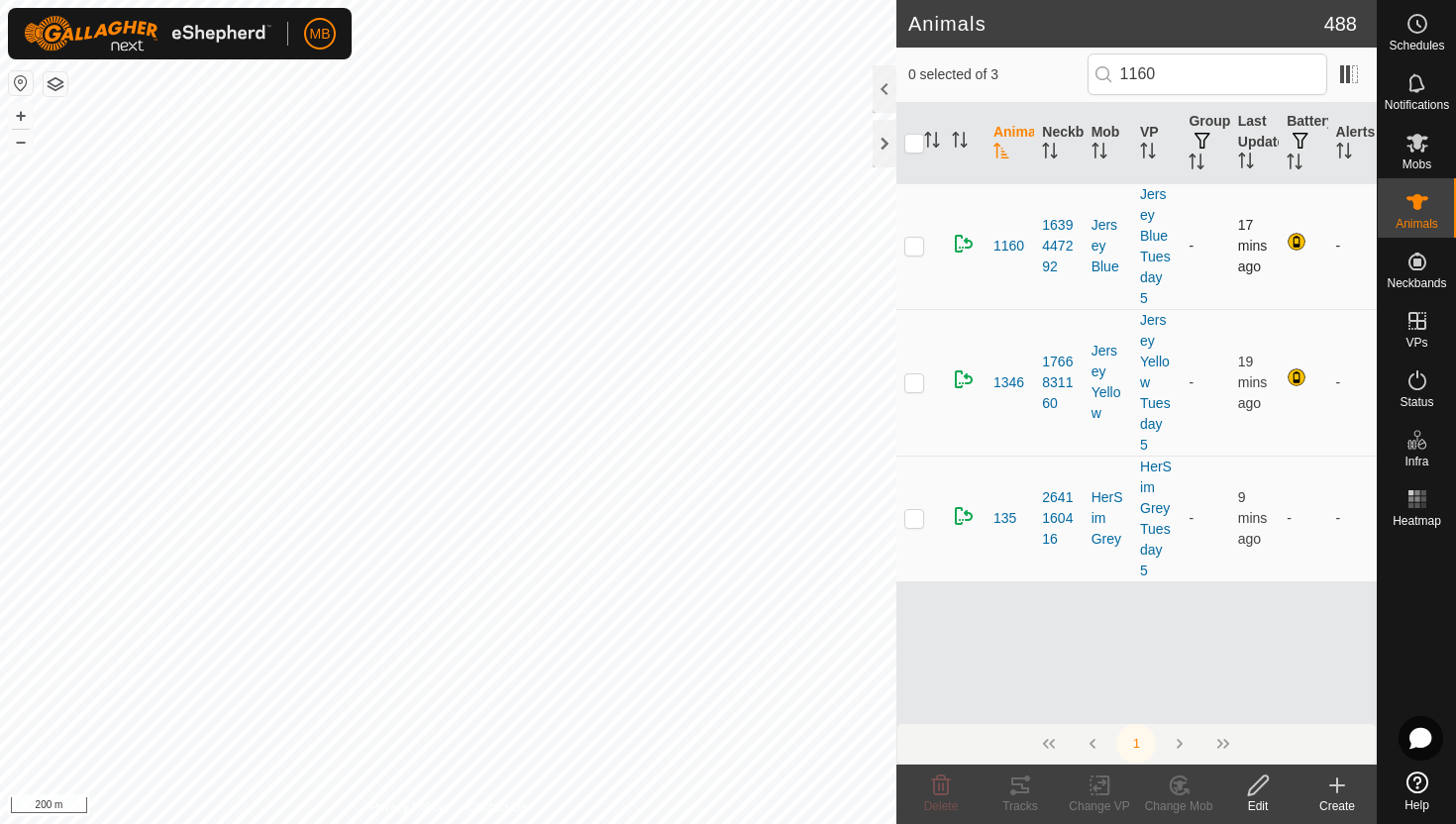 click at bounding box center (914, 246) 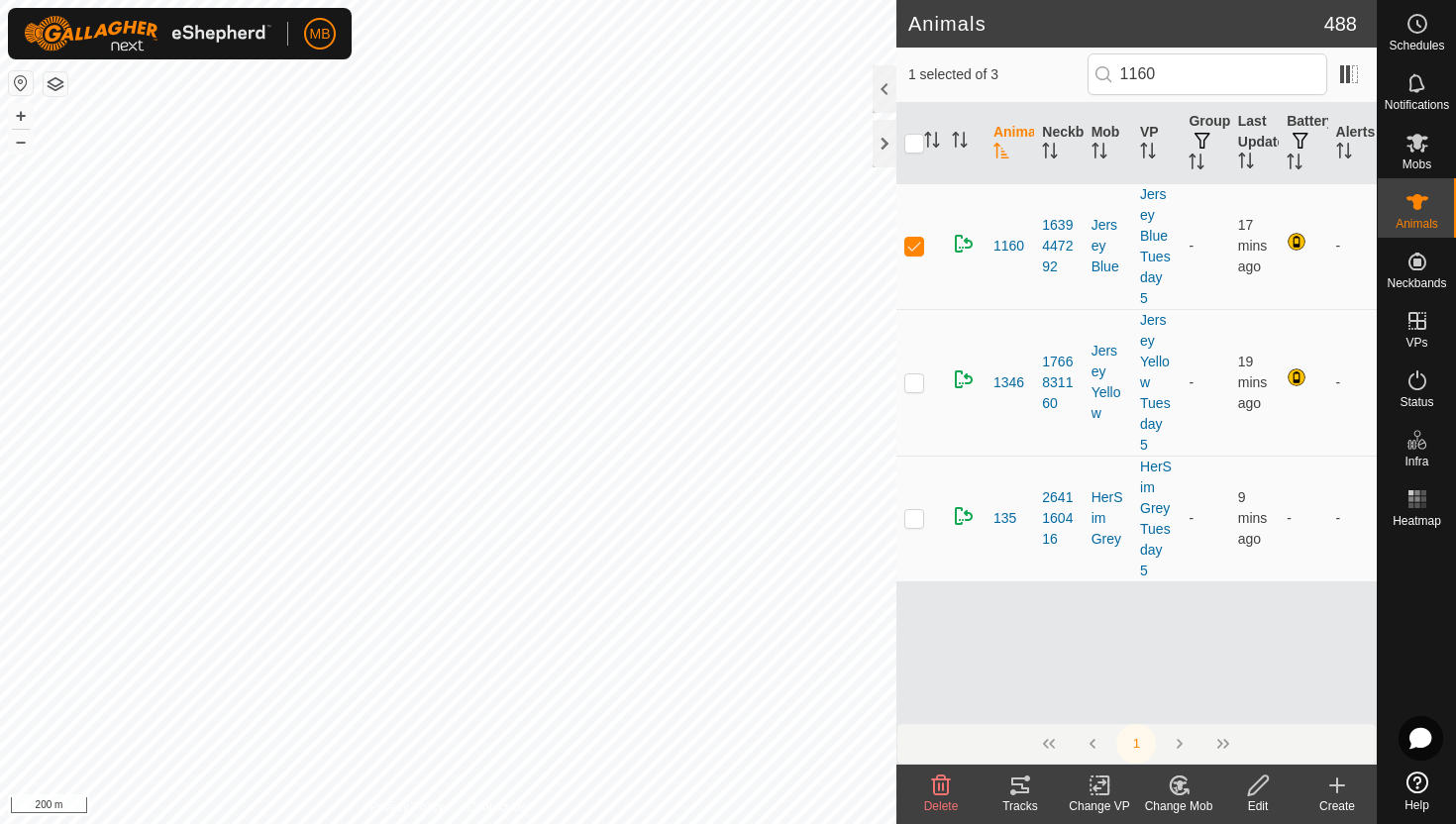 click 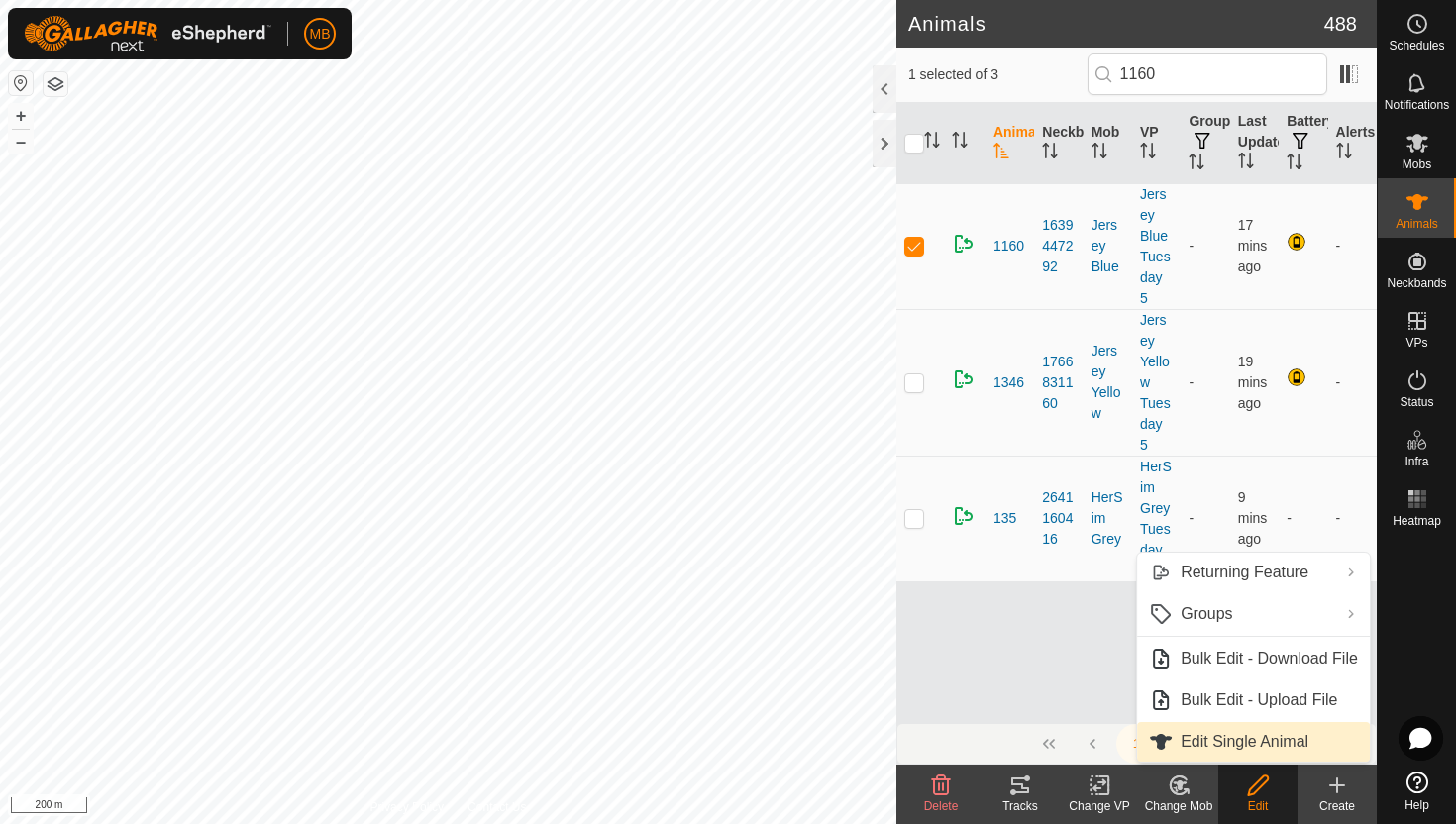 click on "Edit Single Animal" at bounding box center [1253, 742] 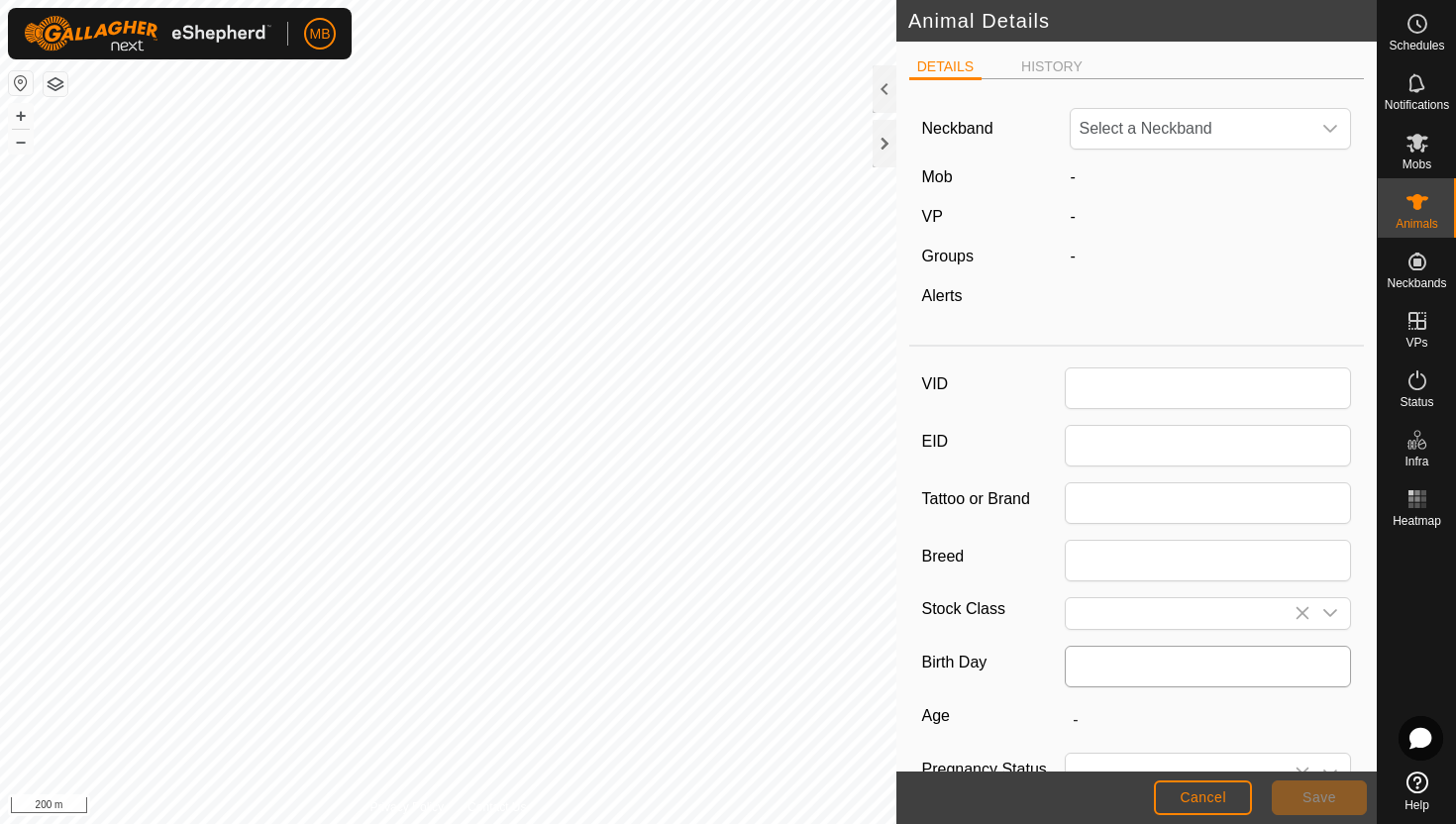 type on "1160" 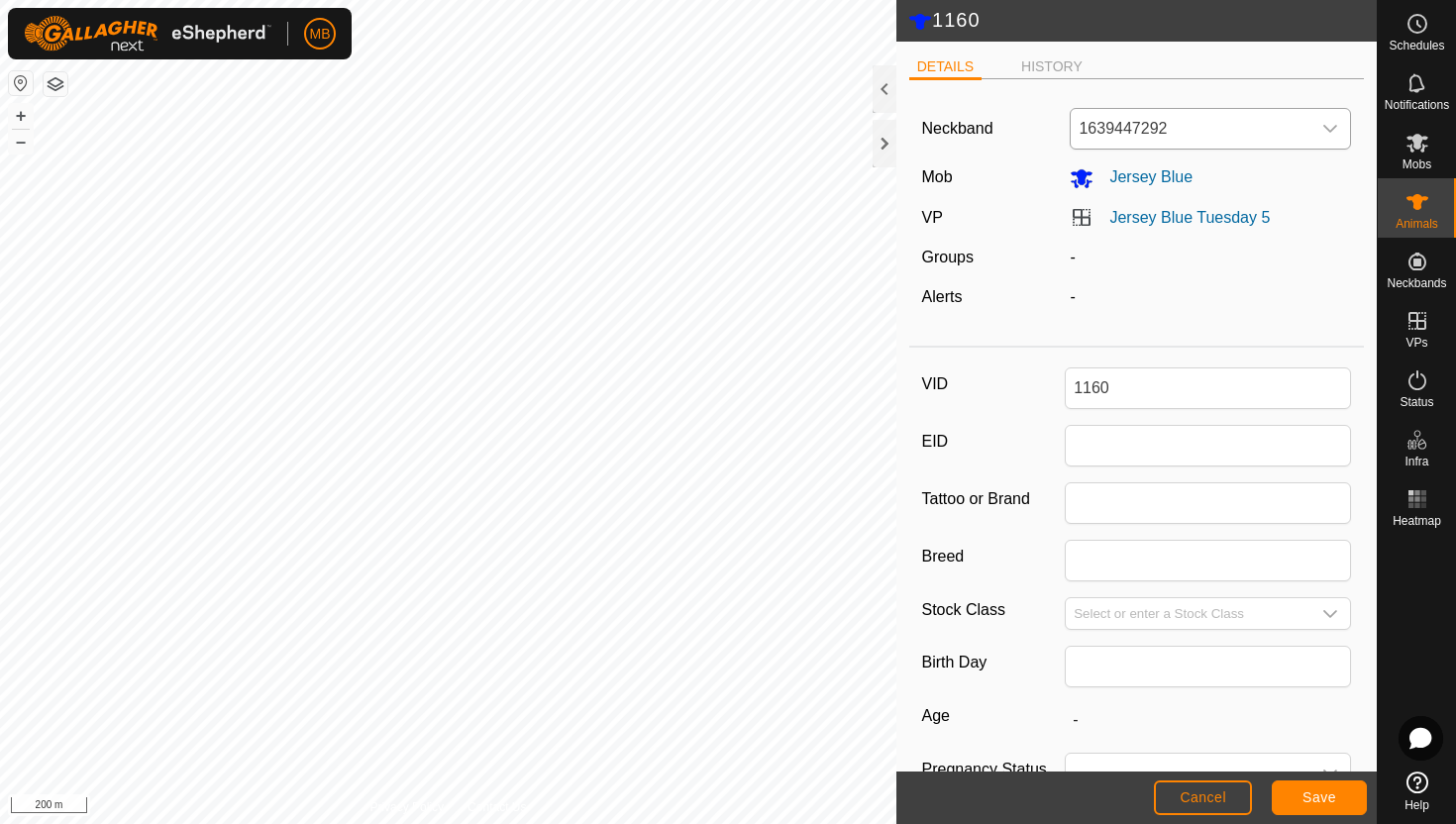 click at bounding box center (1330, 129) 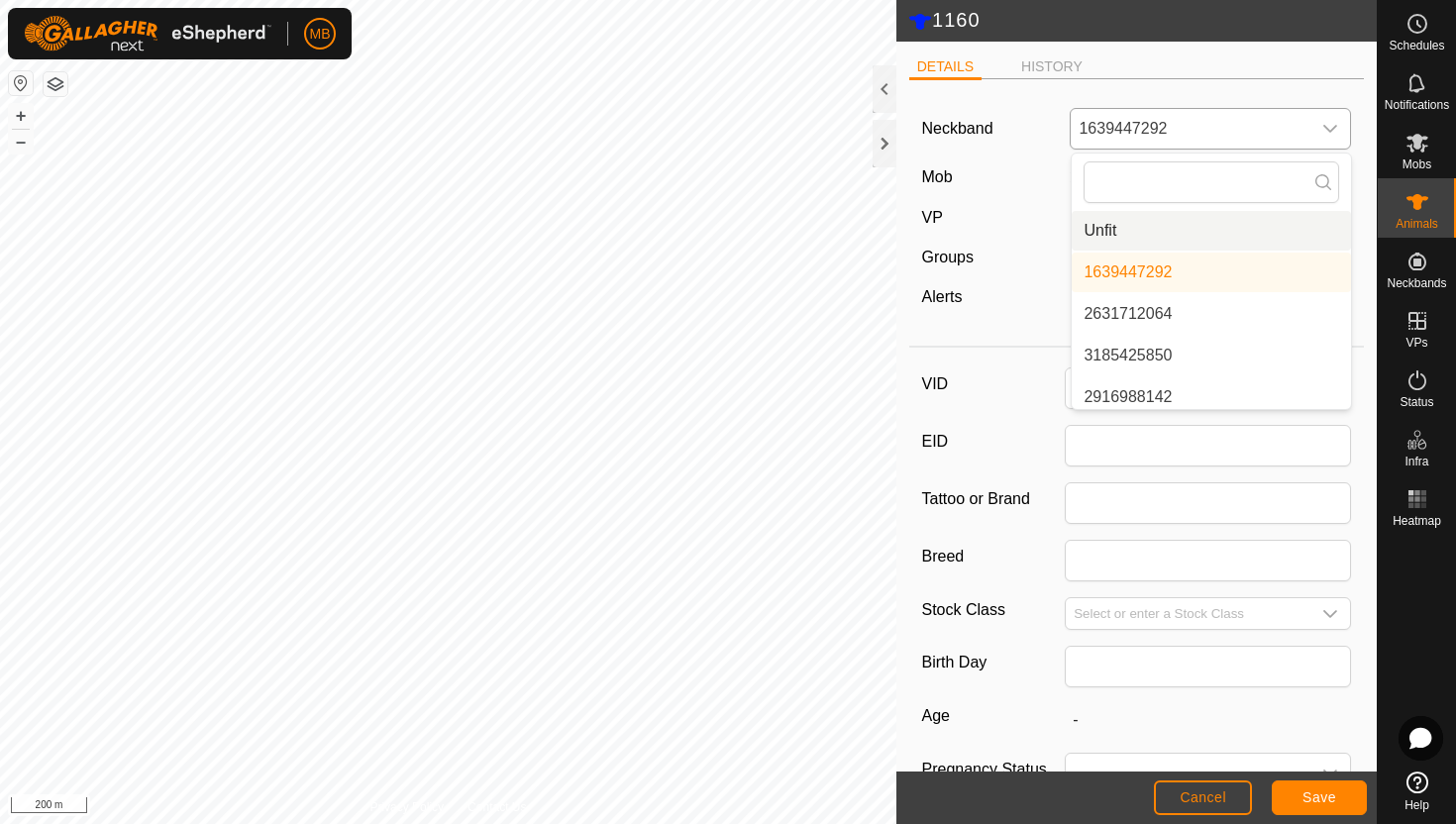 click on "Unfit" at bounding box center (1211, 231) 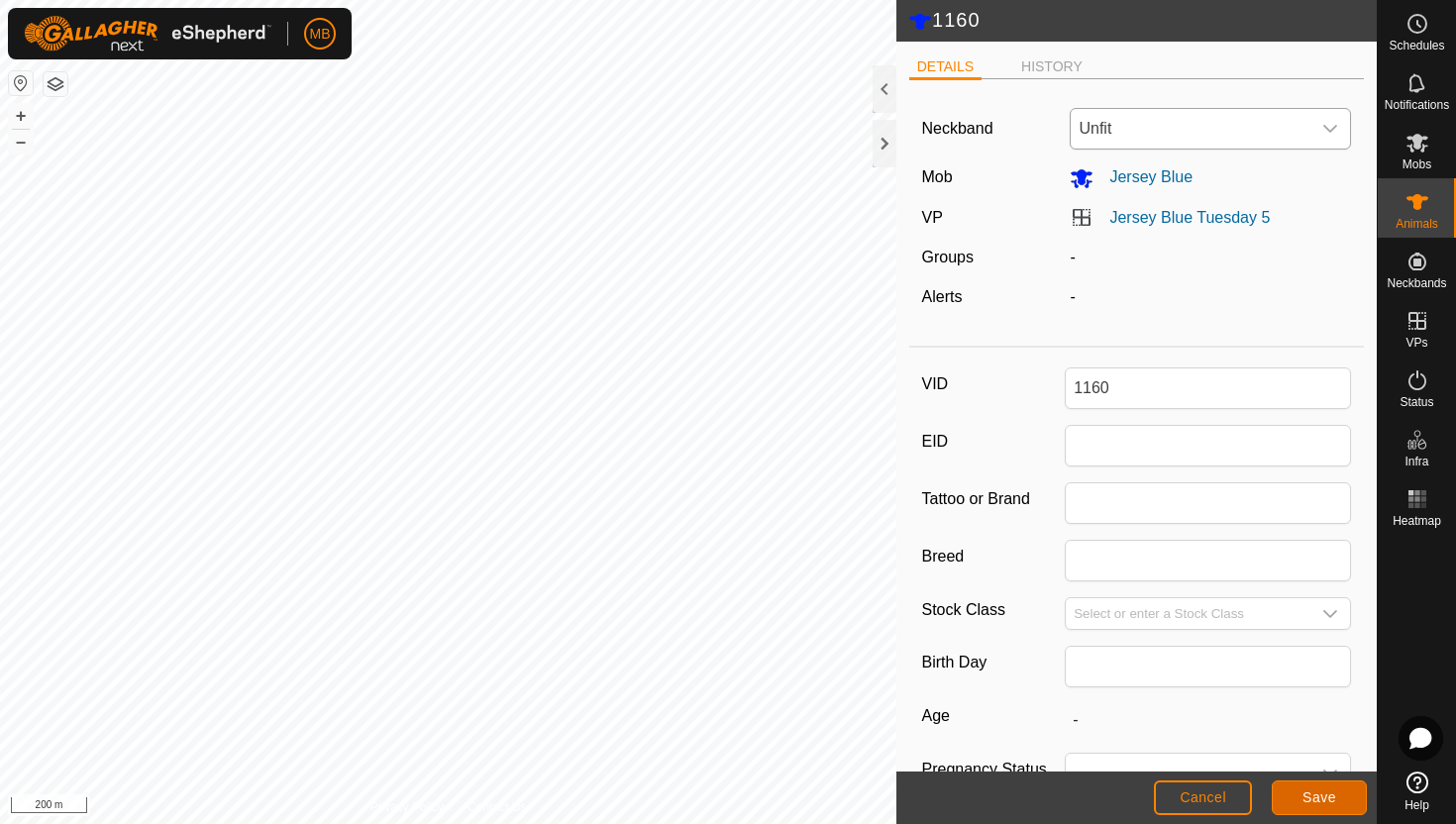 click on "Save" 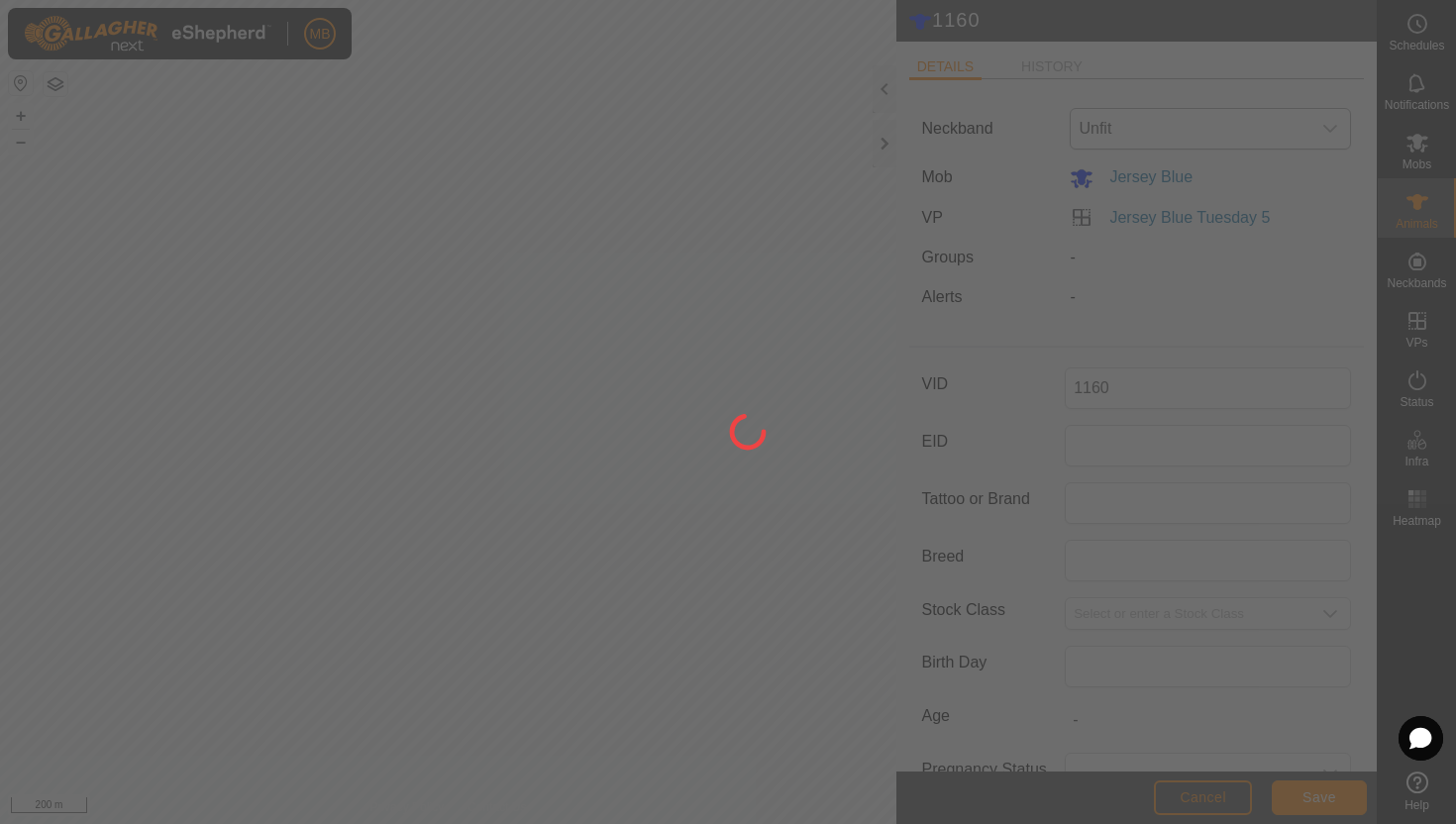 type on "-" 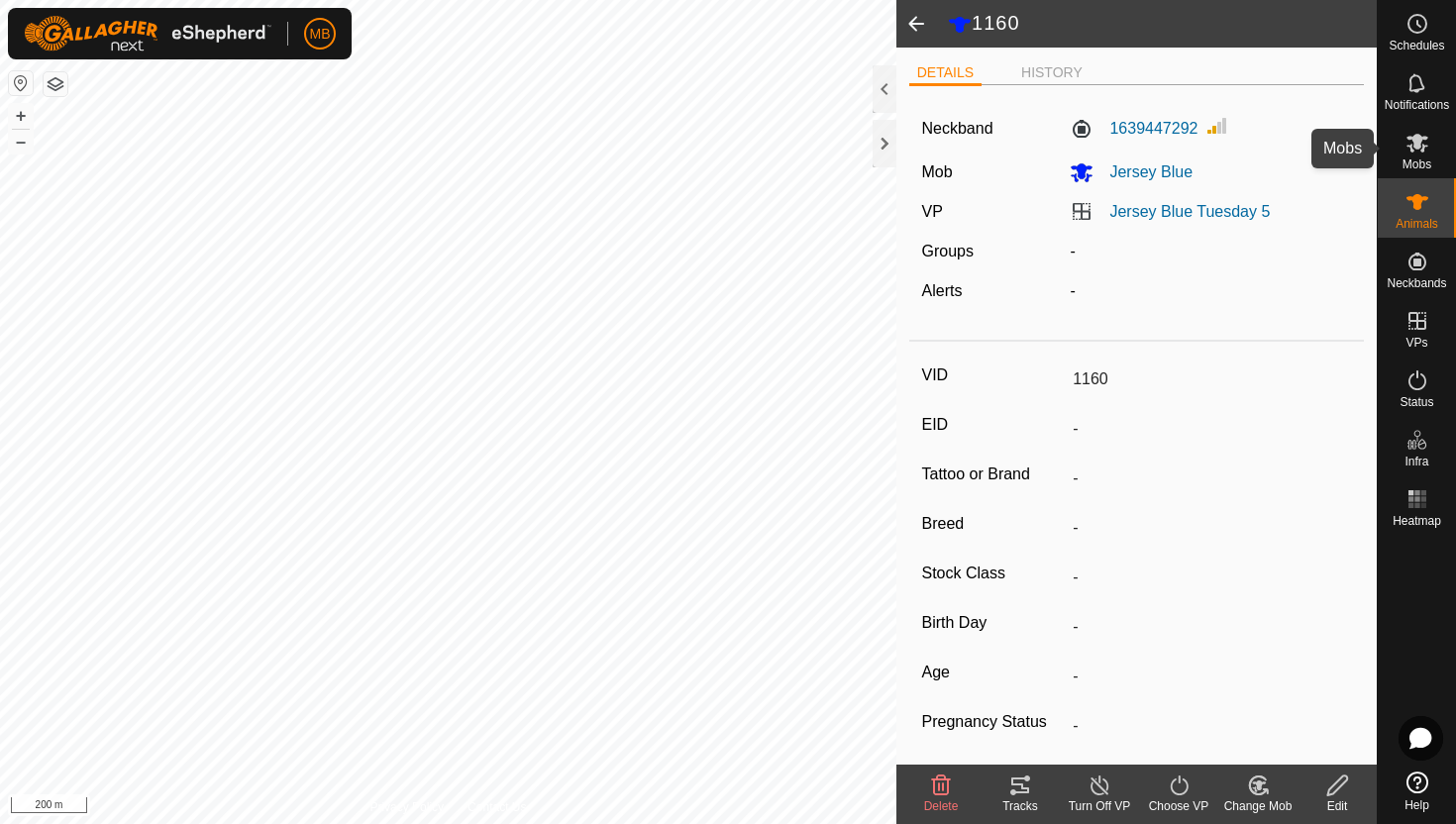 click 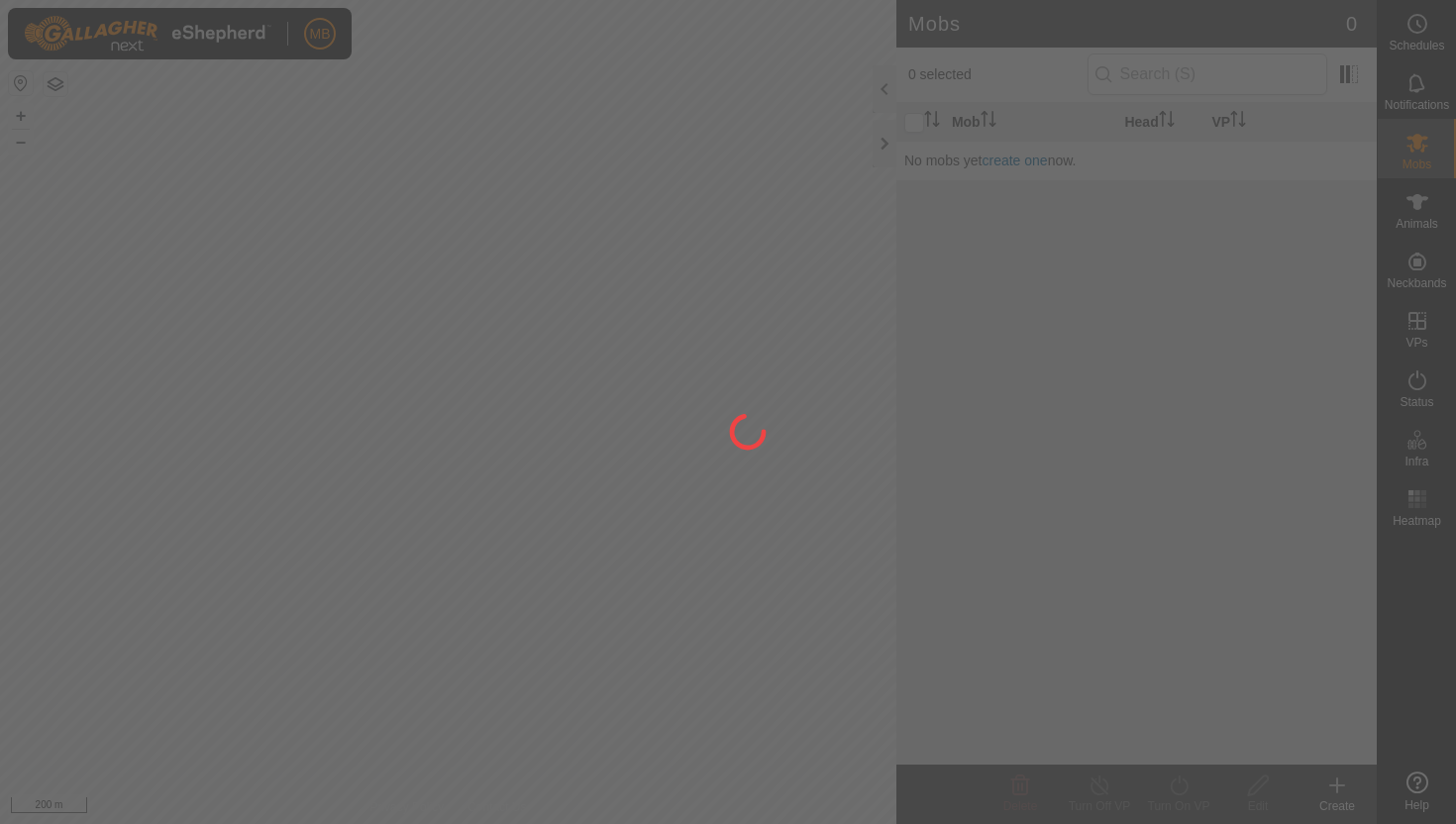 scroll, scrollTop: 0, scrollLeft: 0, axis: both 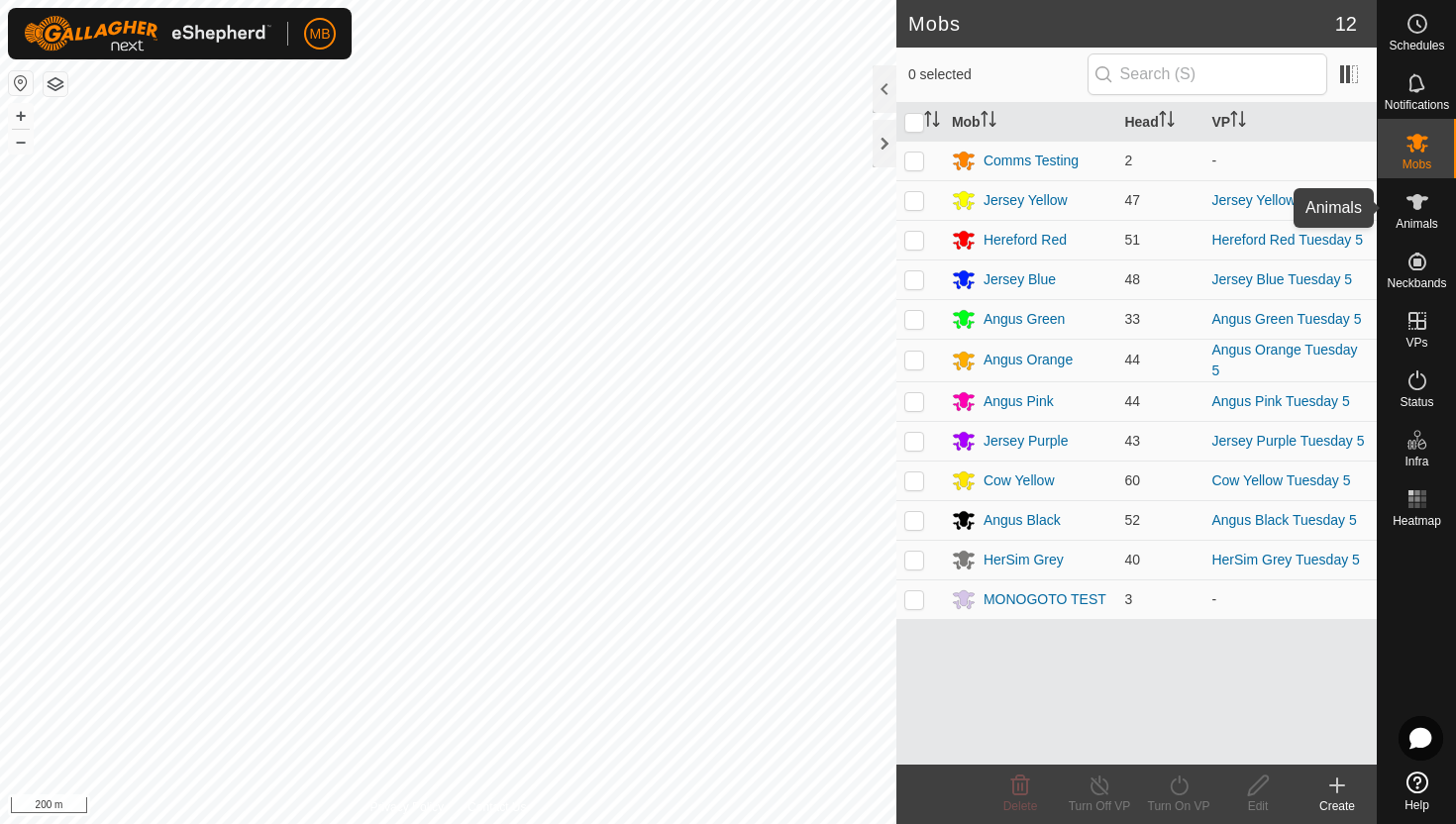 click at bounding box center (1417, 202) 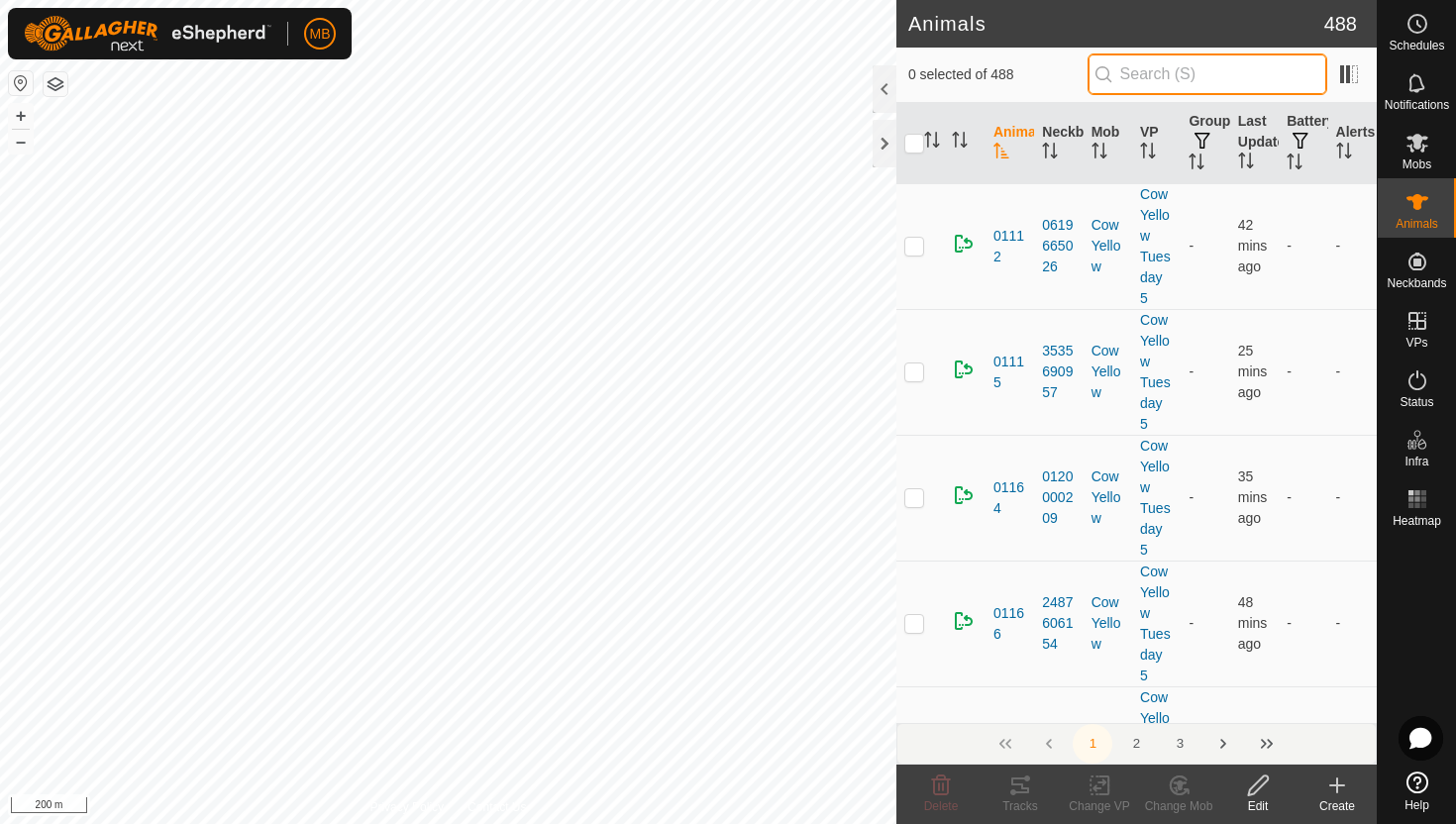 click at bounding box center [1207, 74] 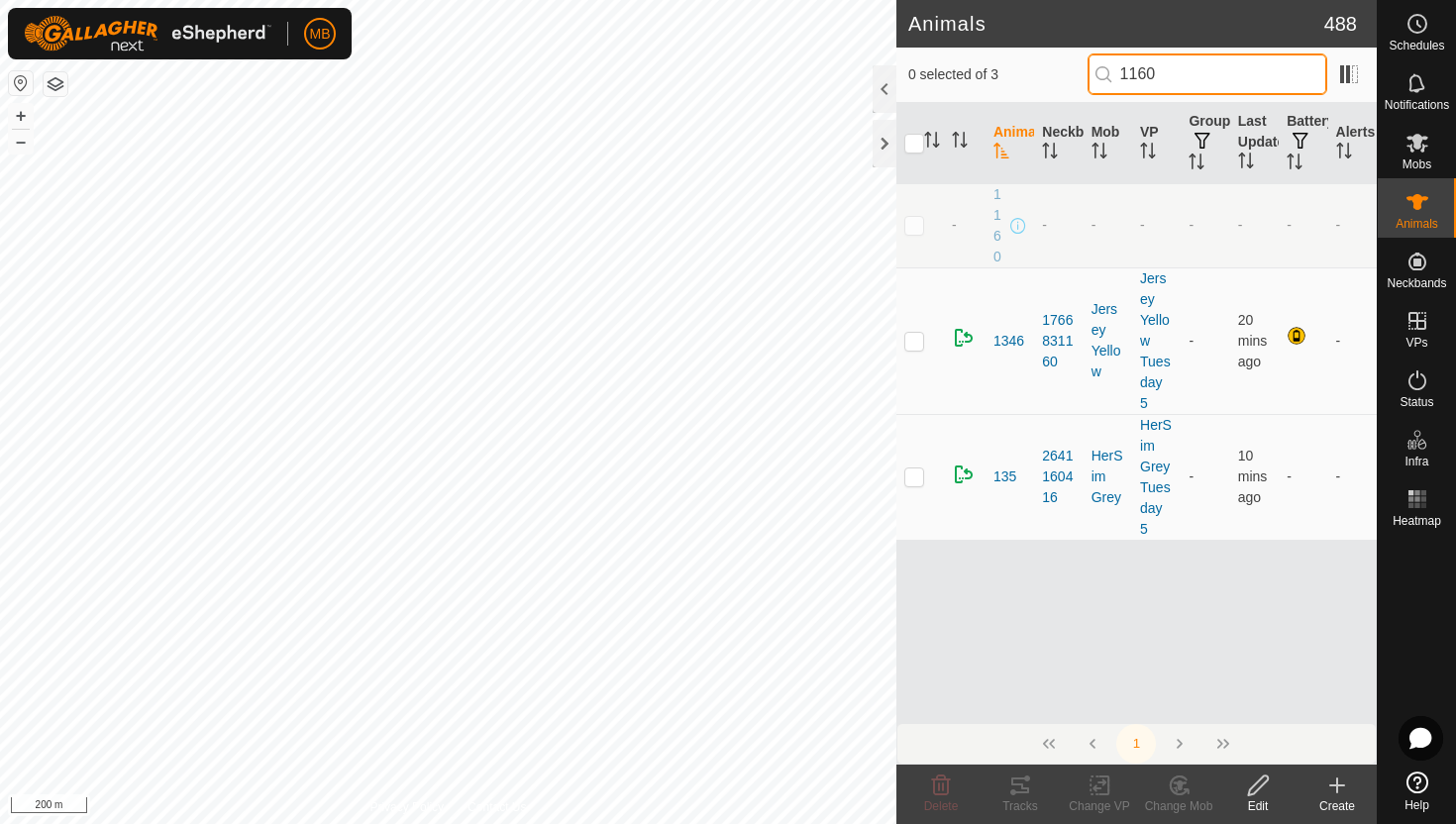 type on "1160" 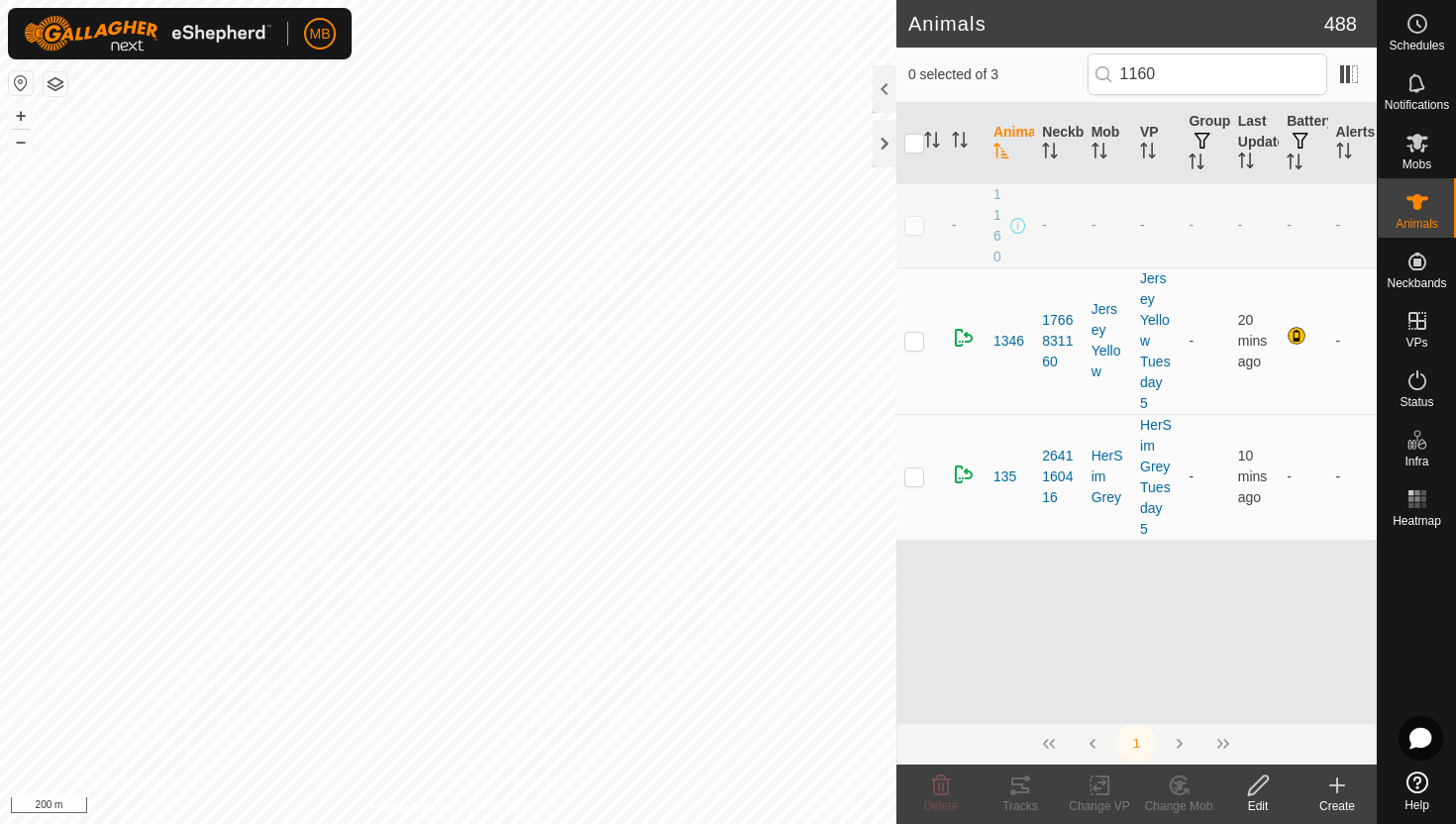 click at bounding box center (914, 225) 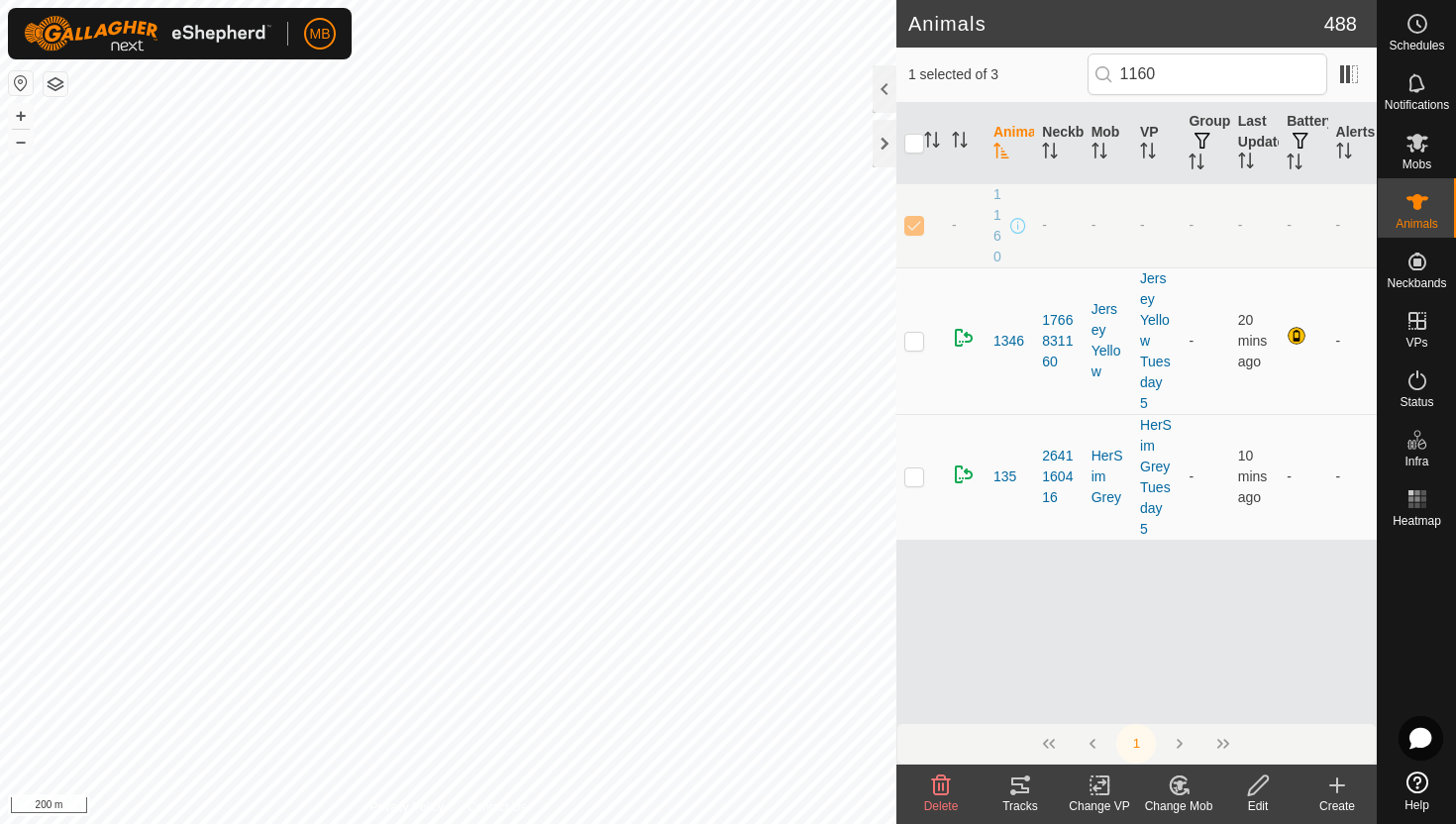 click 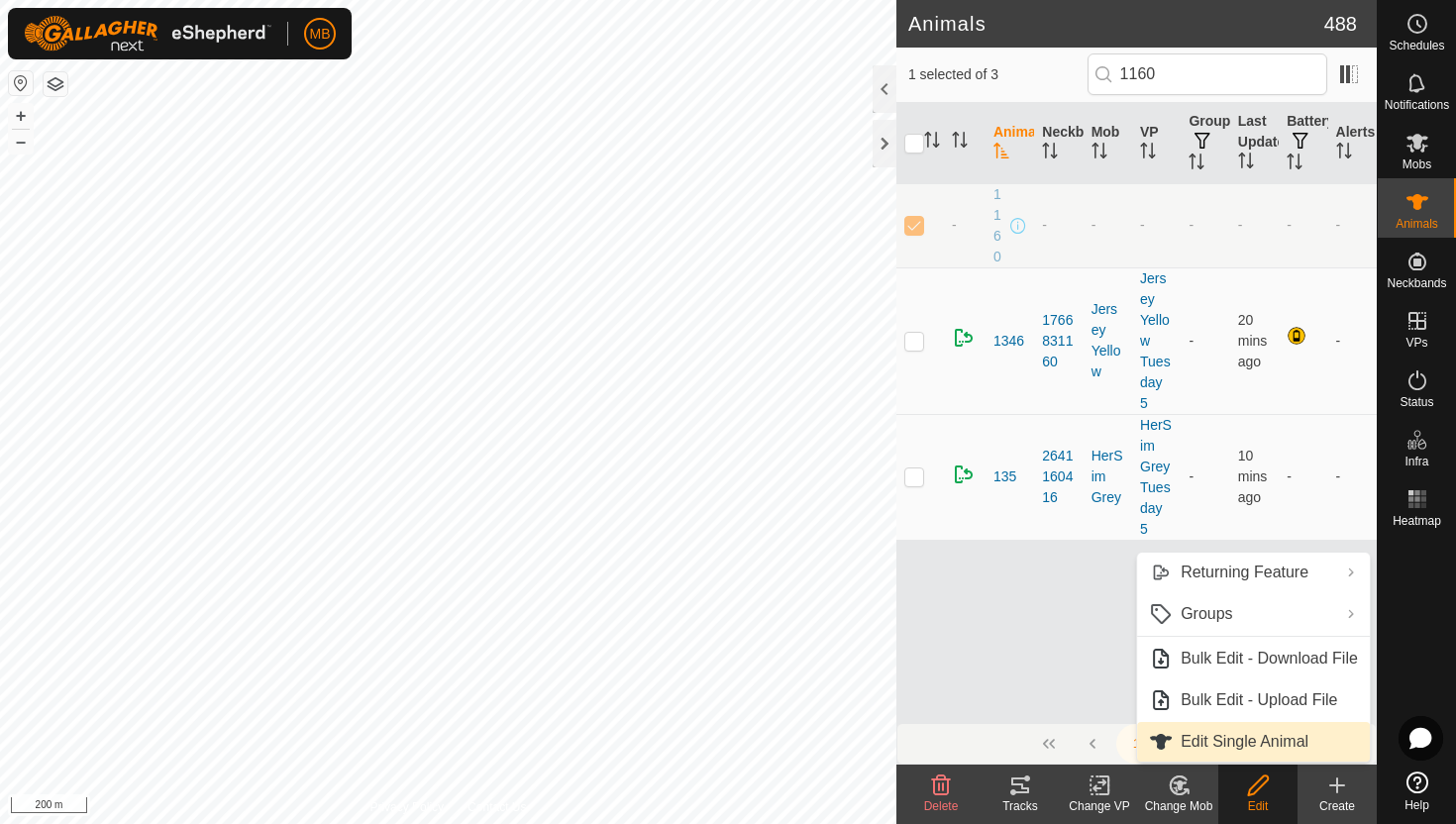 click on "Edit Single Animal" at bounding box center [1253, 742] 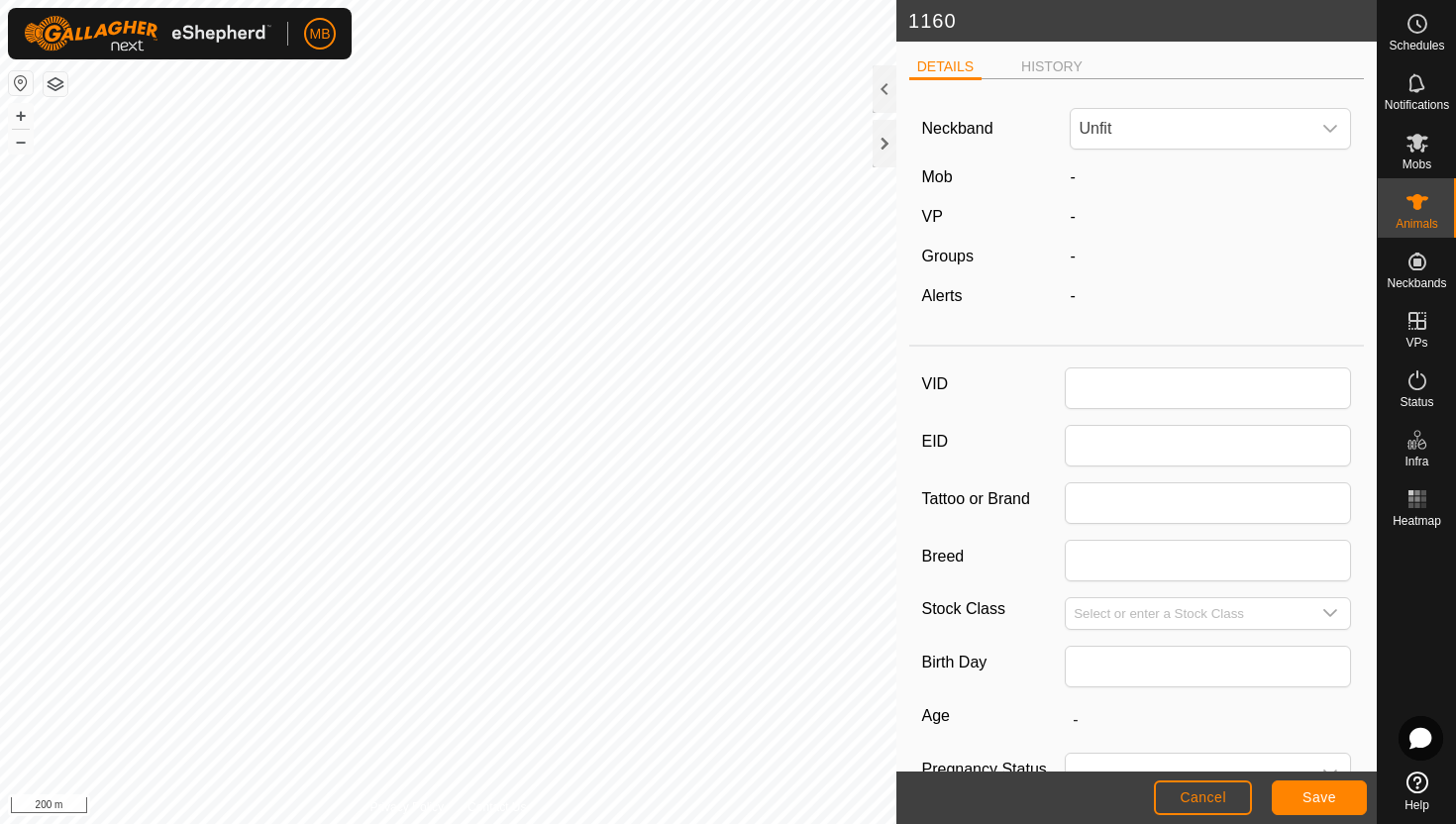 type on "1160" 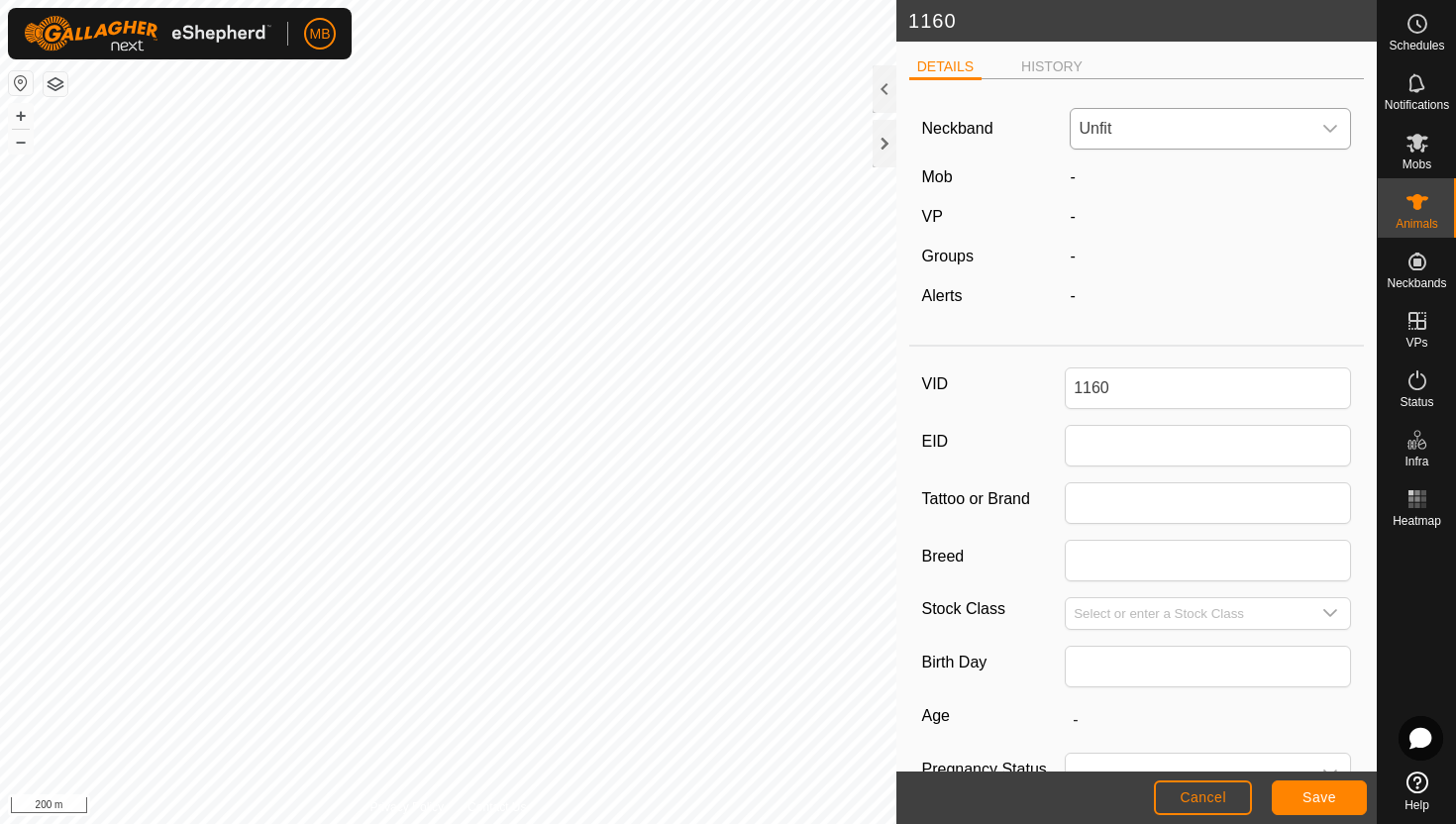 click 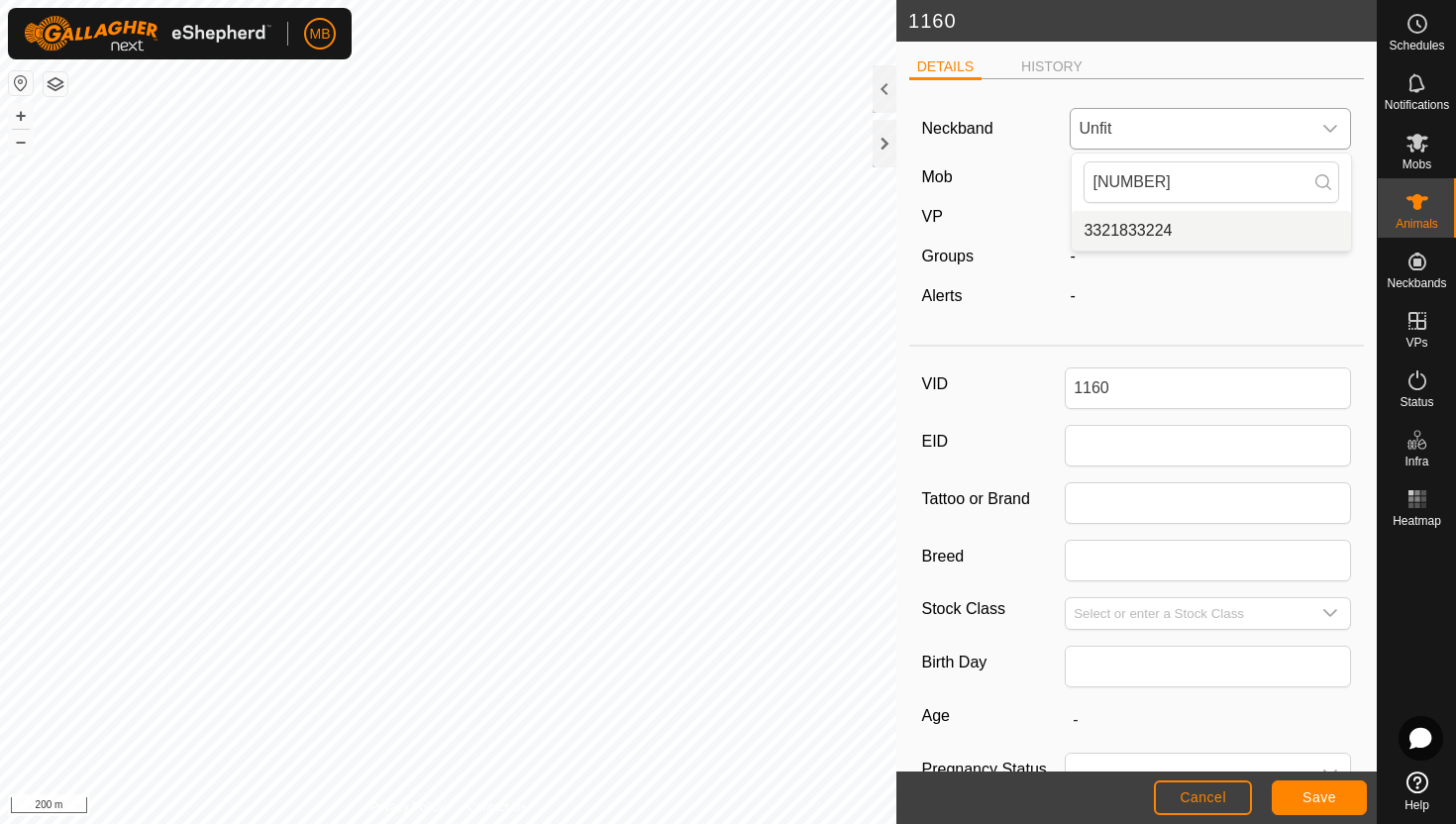 type on "3321" 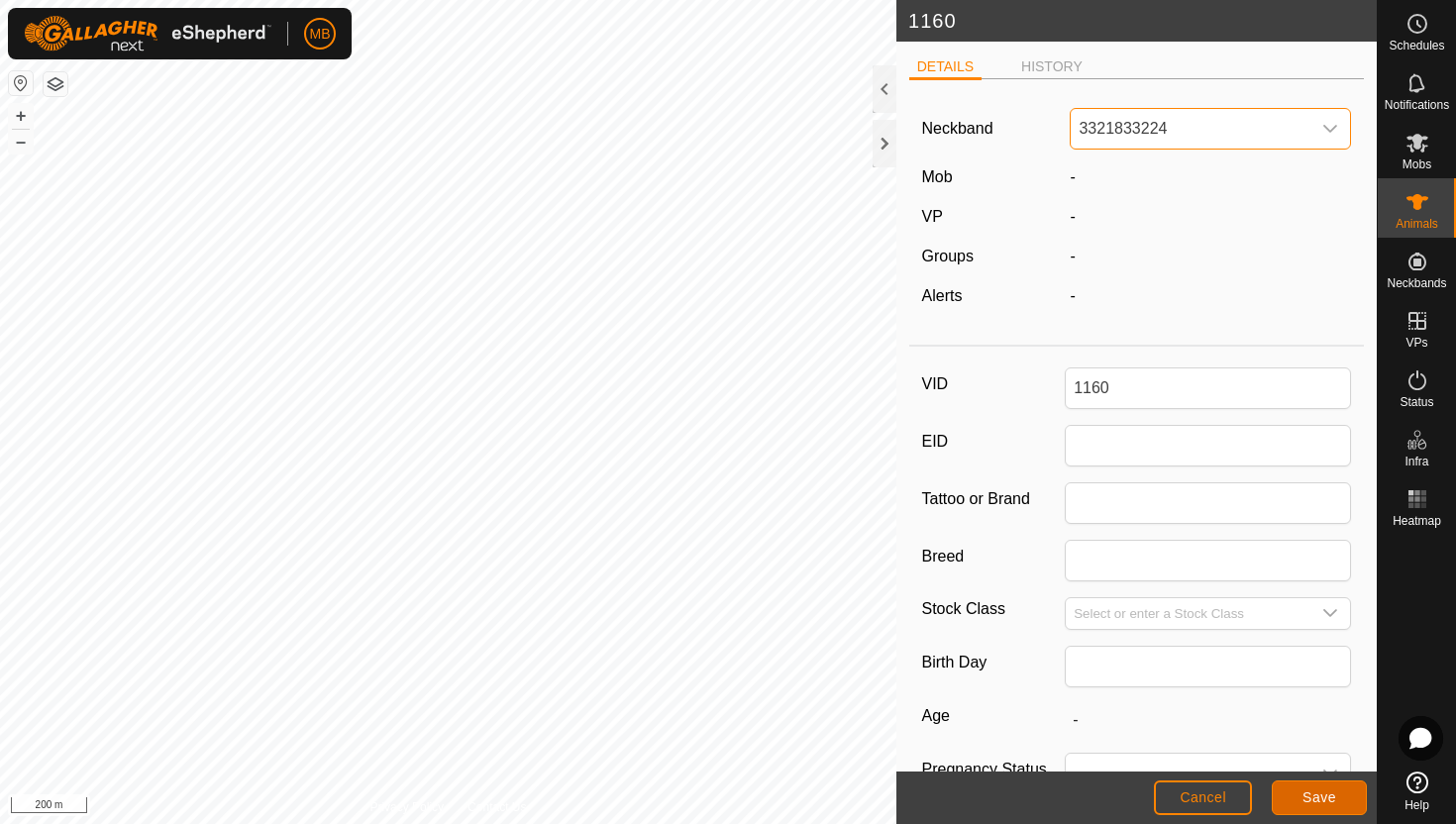 click on "Save" 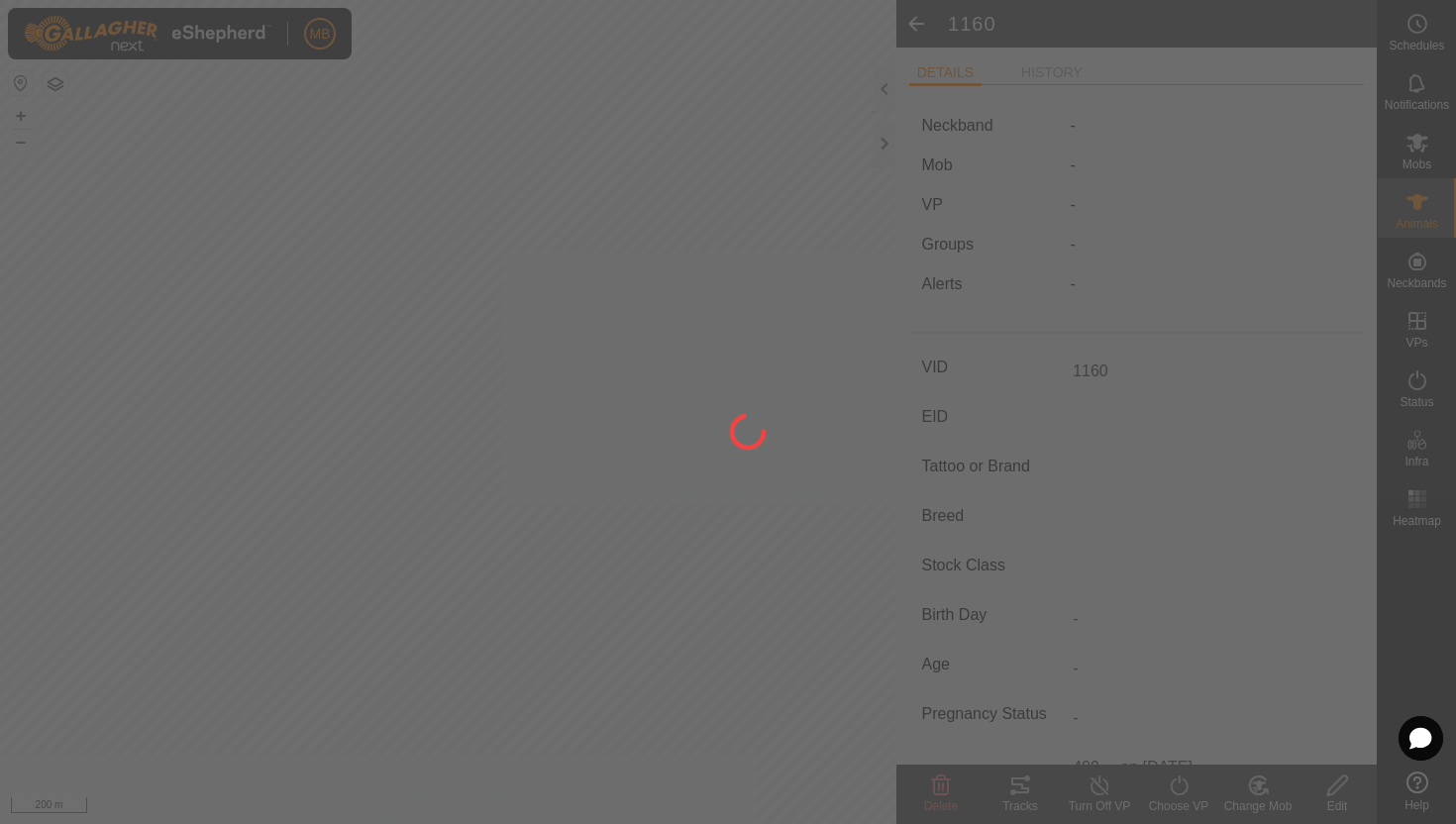 type on "-" 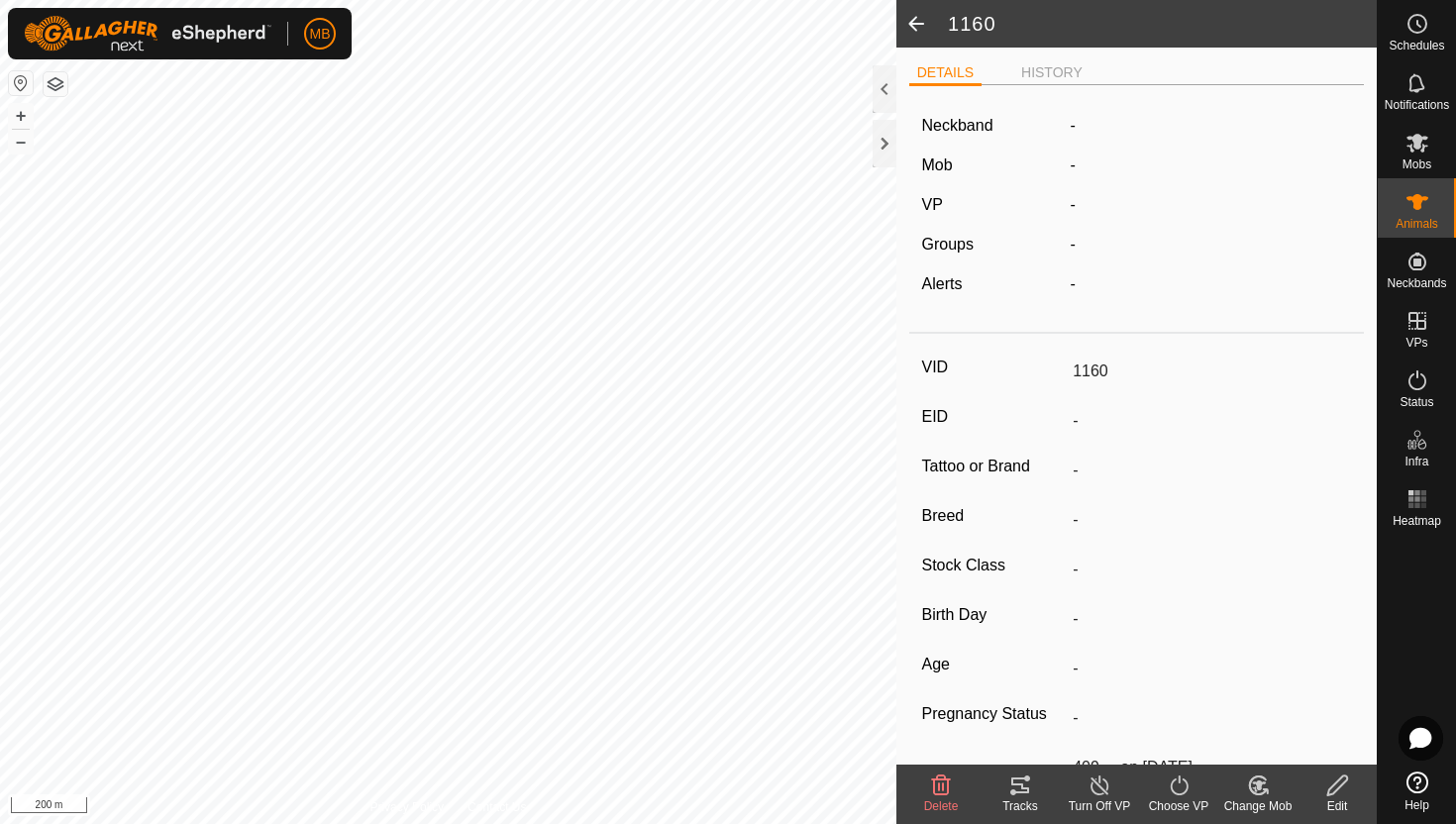 click 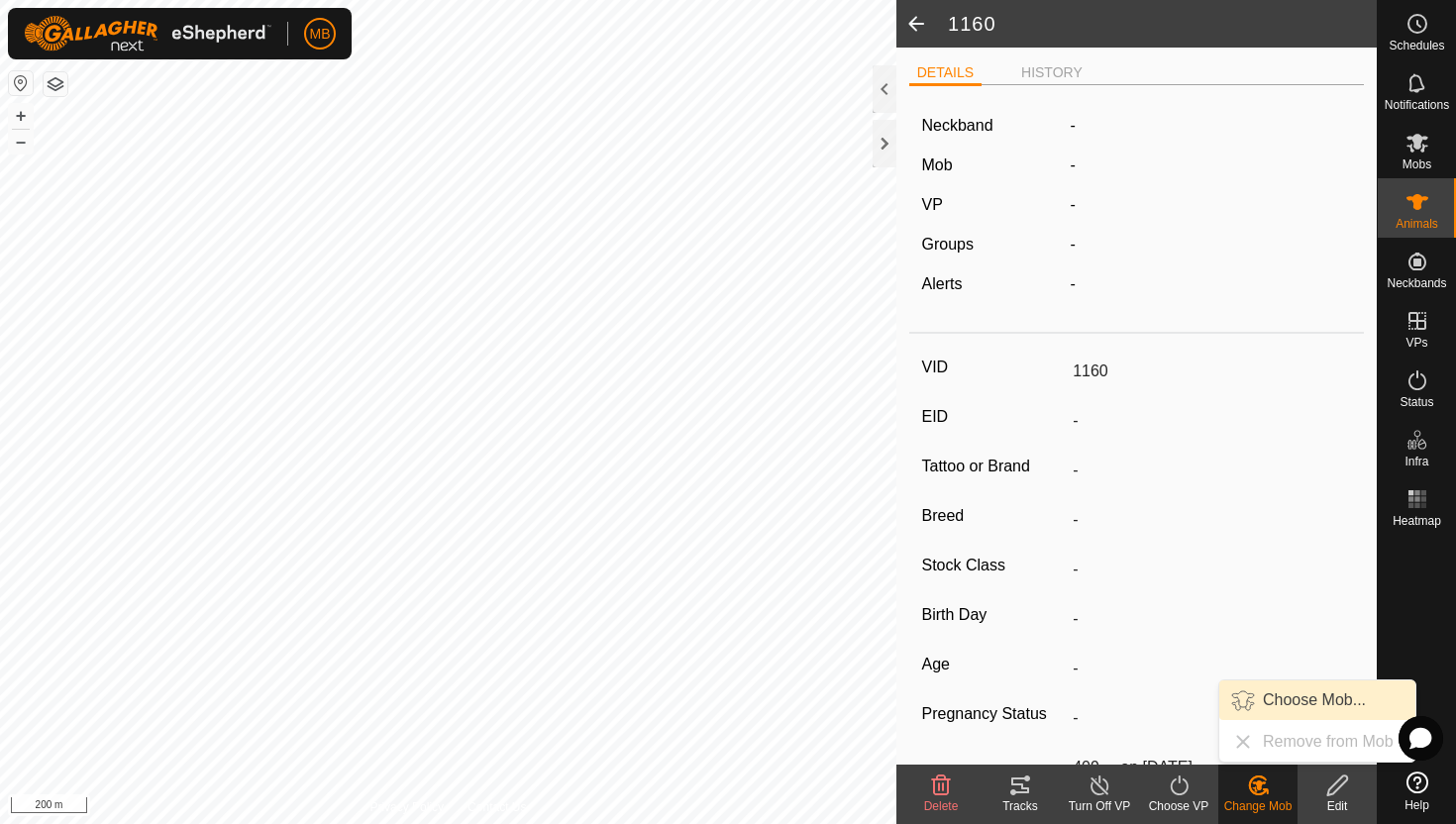 click on "Choose Mob..." at bounding box center (1317, 700) 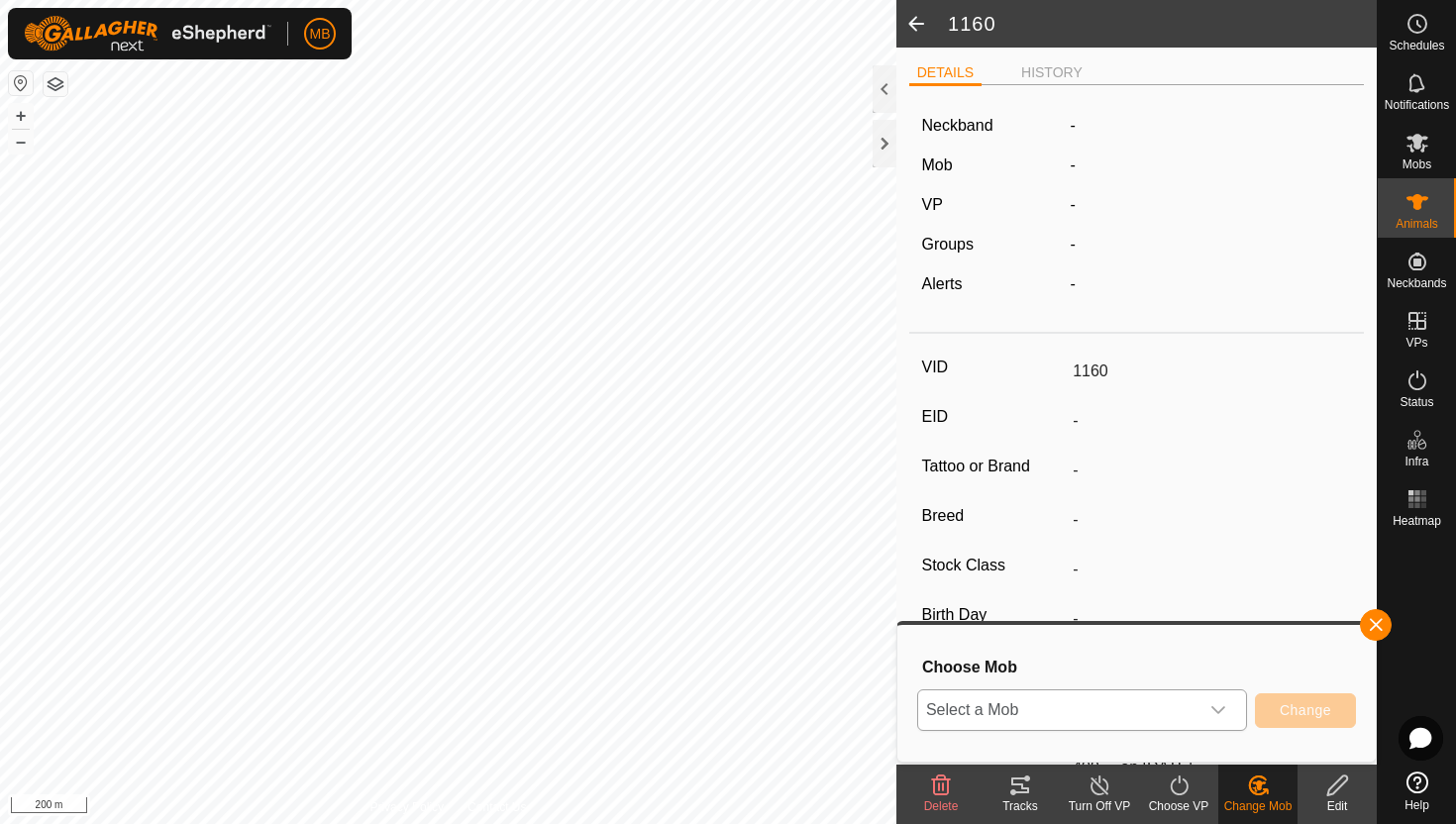 click 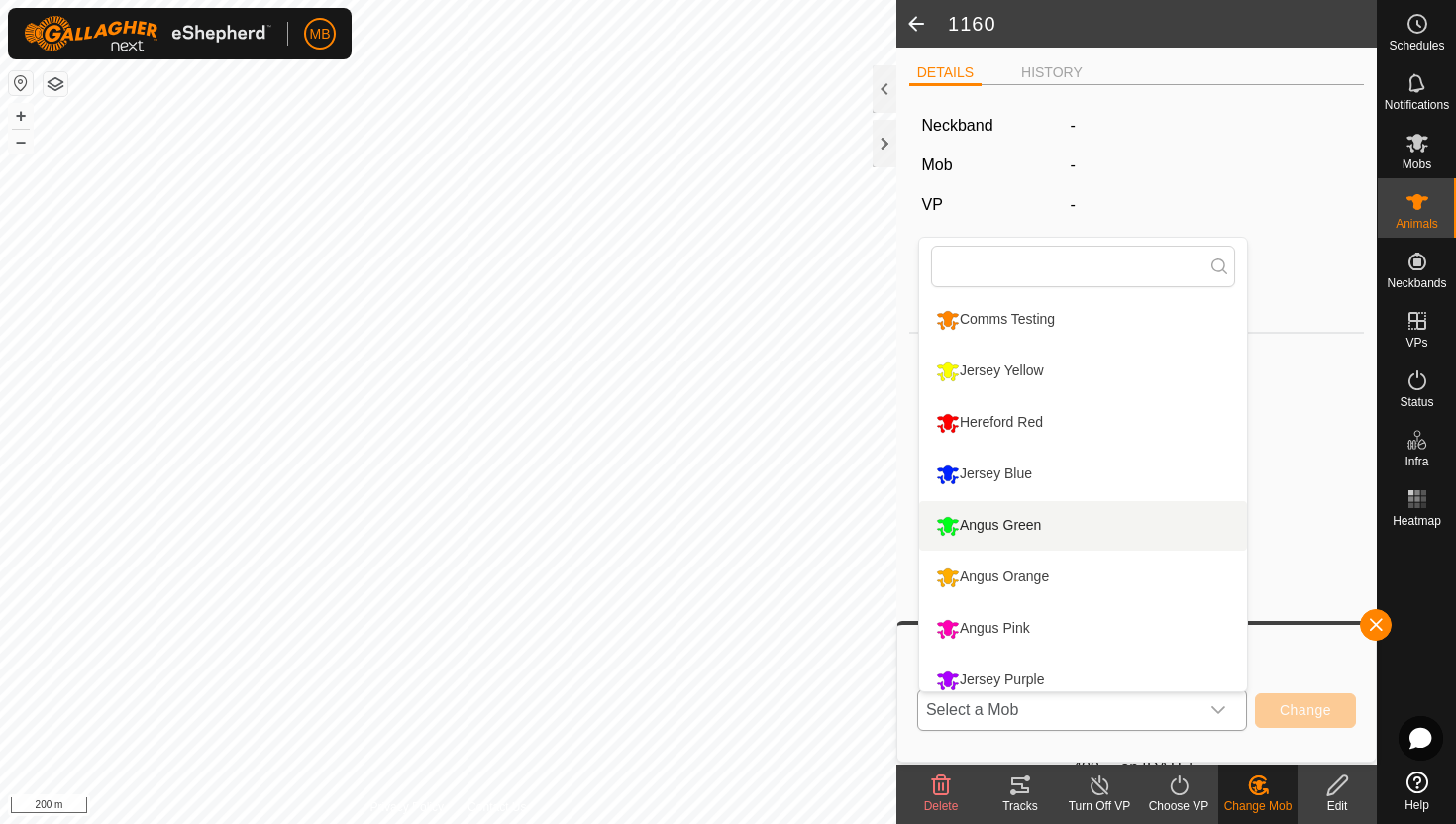 scroll, scrollTop: 14, scrollLeft: 0, axis: vertical 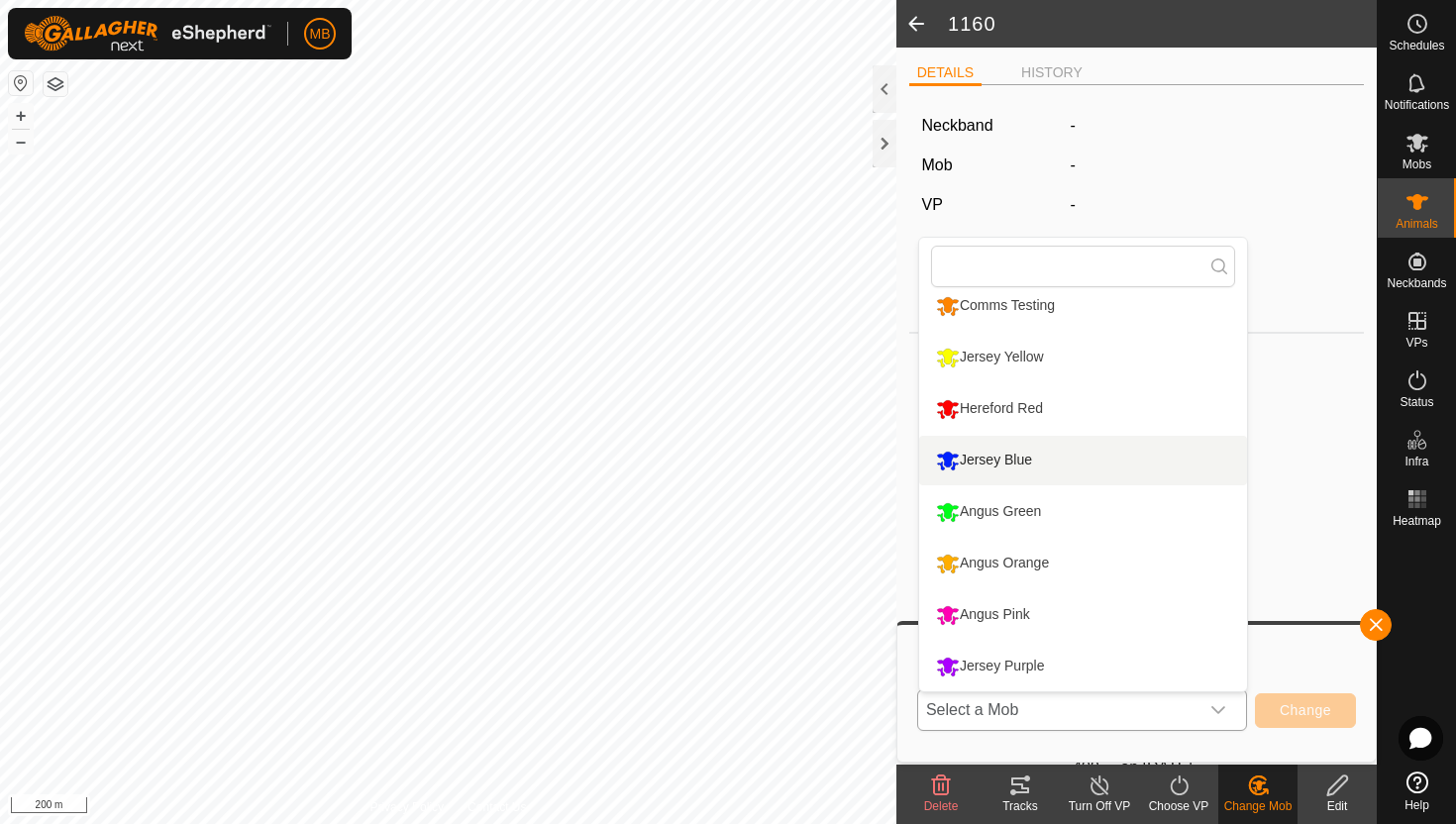 click on "Jersey Blue" at bounding box center [1083, 461] 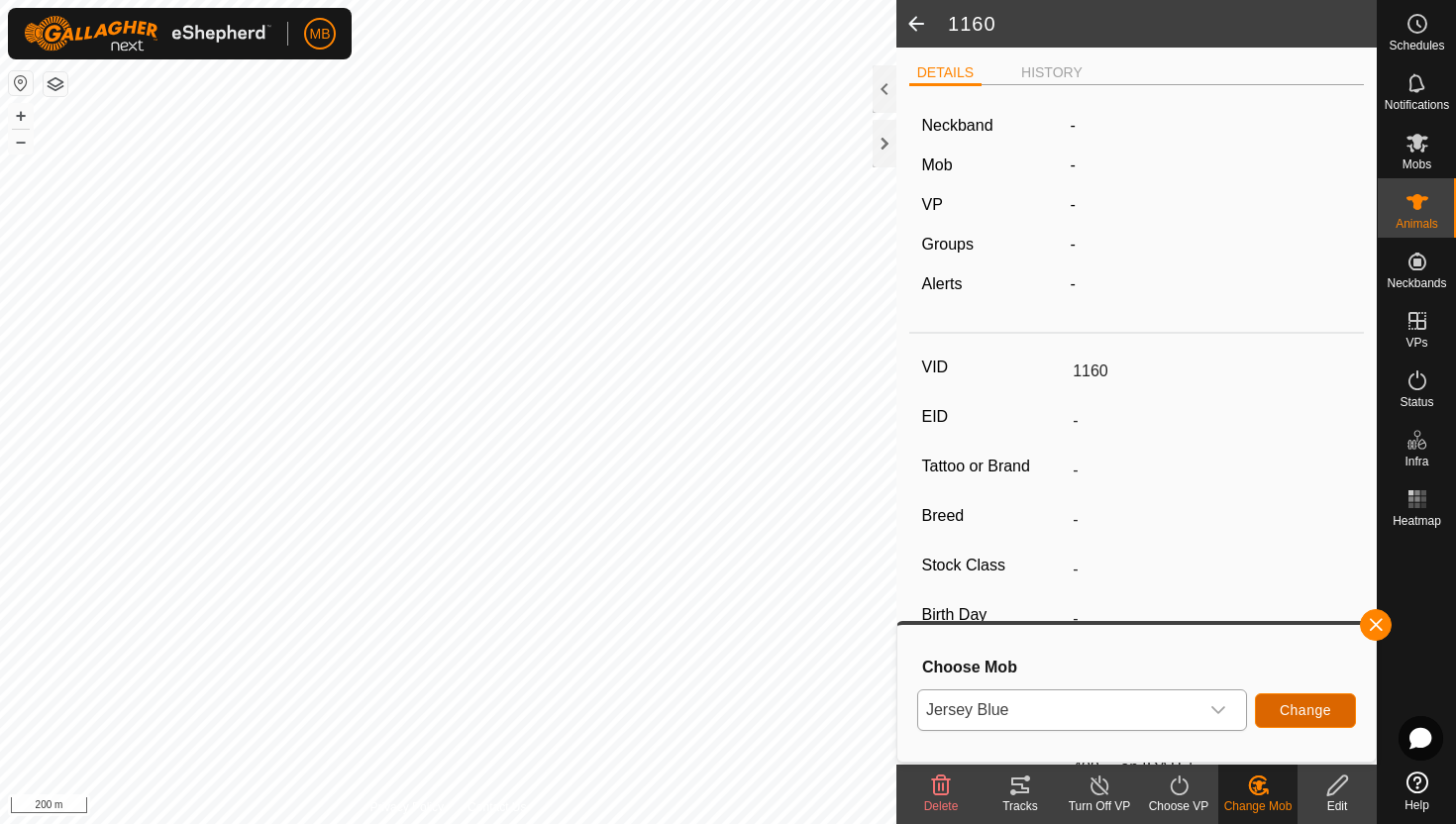 click on "Change" at bounding box center [1305, 710] 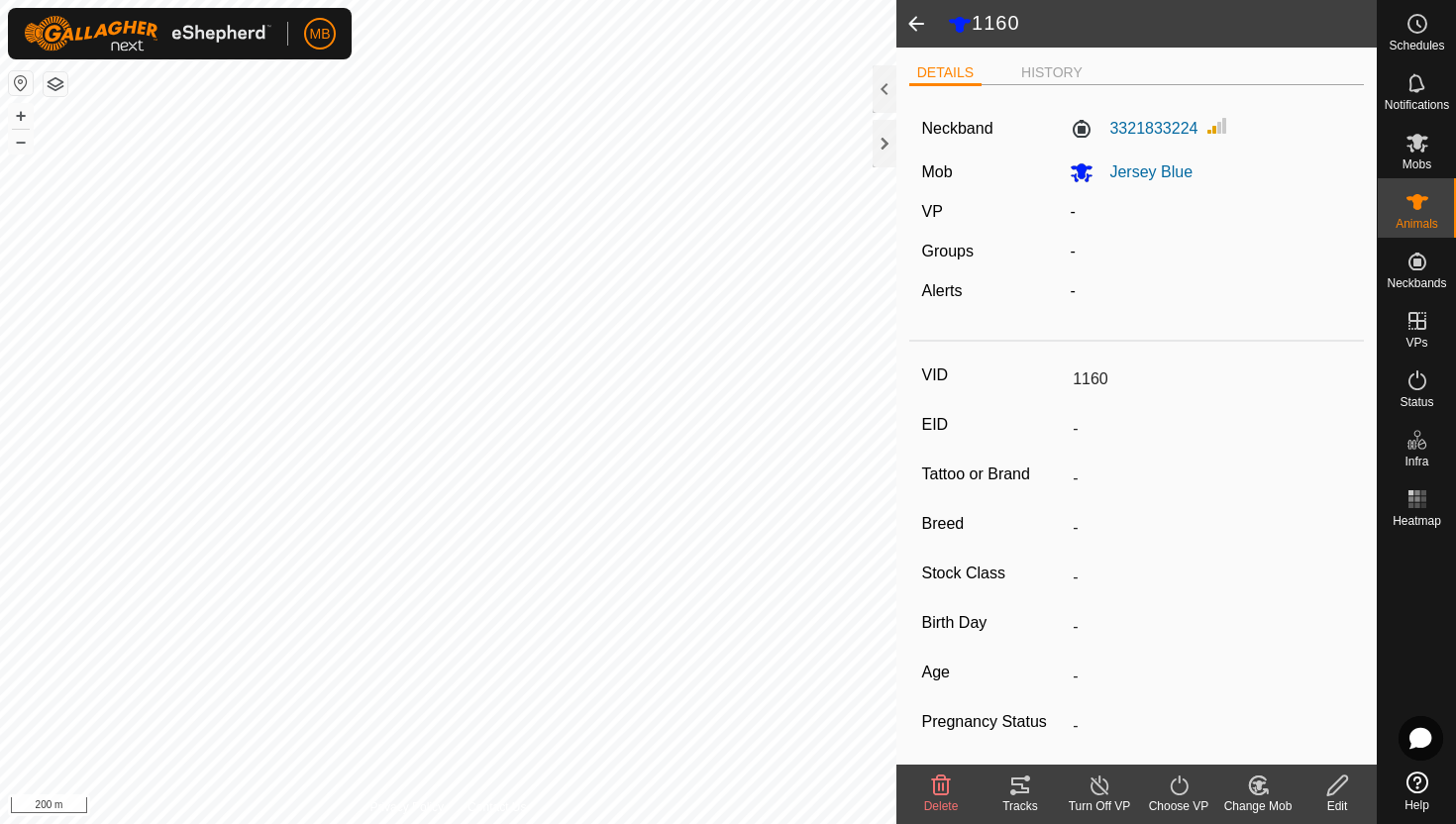 click 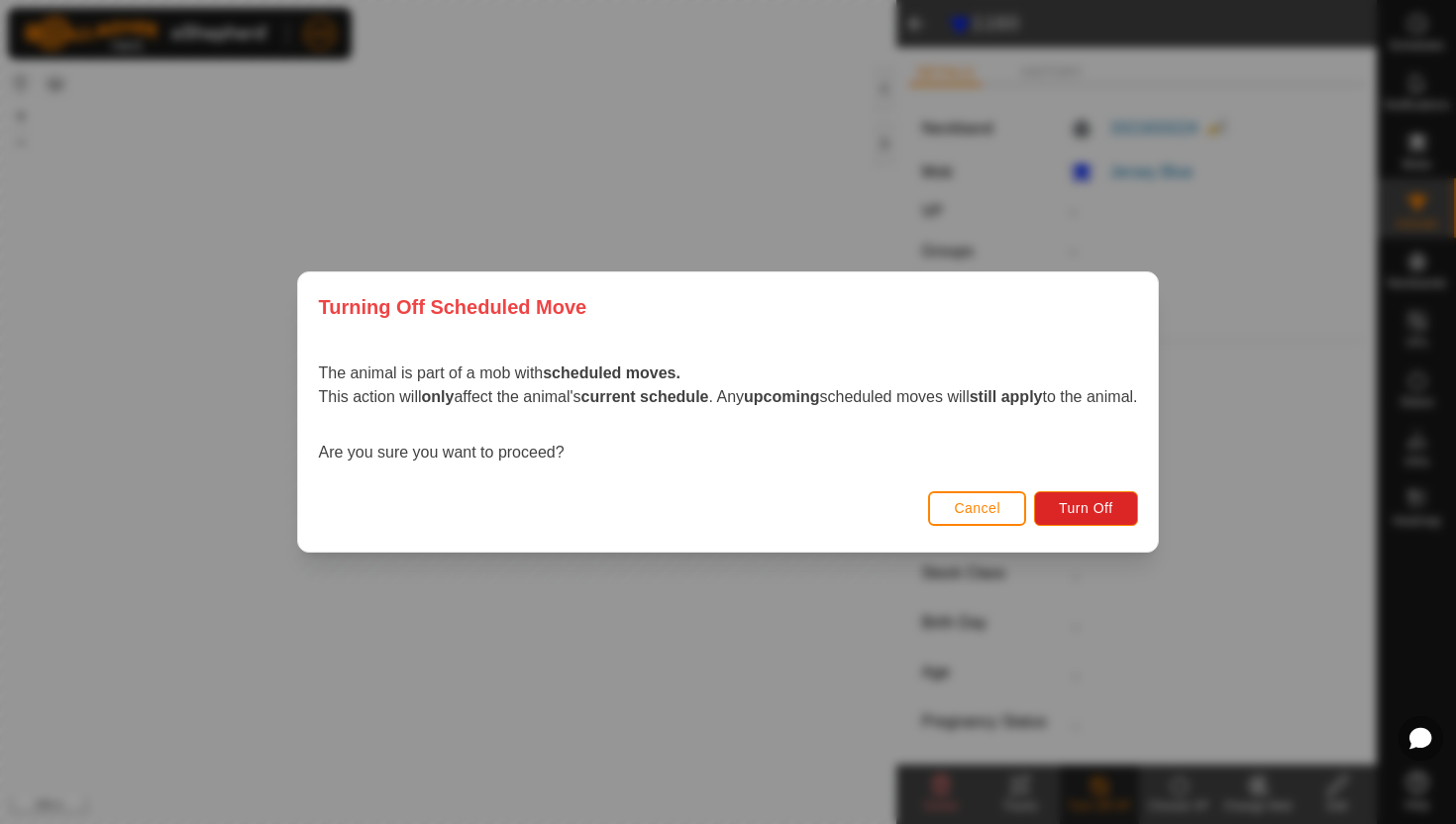 click on "Turning Off Scheduled Move The animal is part of a mob with  scheduled moves. This action will  only  affect the animal's  current schedule . Any  upcoming  scheduled moves will  still apply  to the animal. Are you sure you want to proceed? Cancel Turn Off" at bounding box center [728, 412] 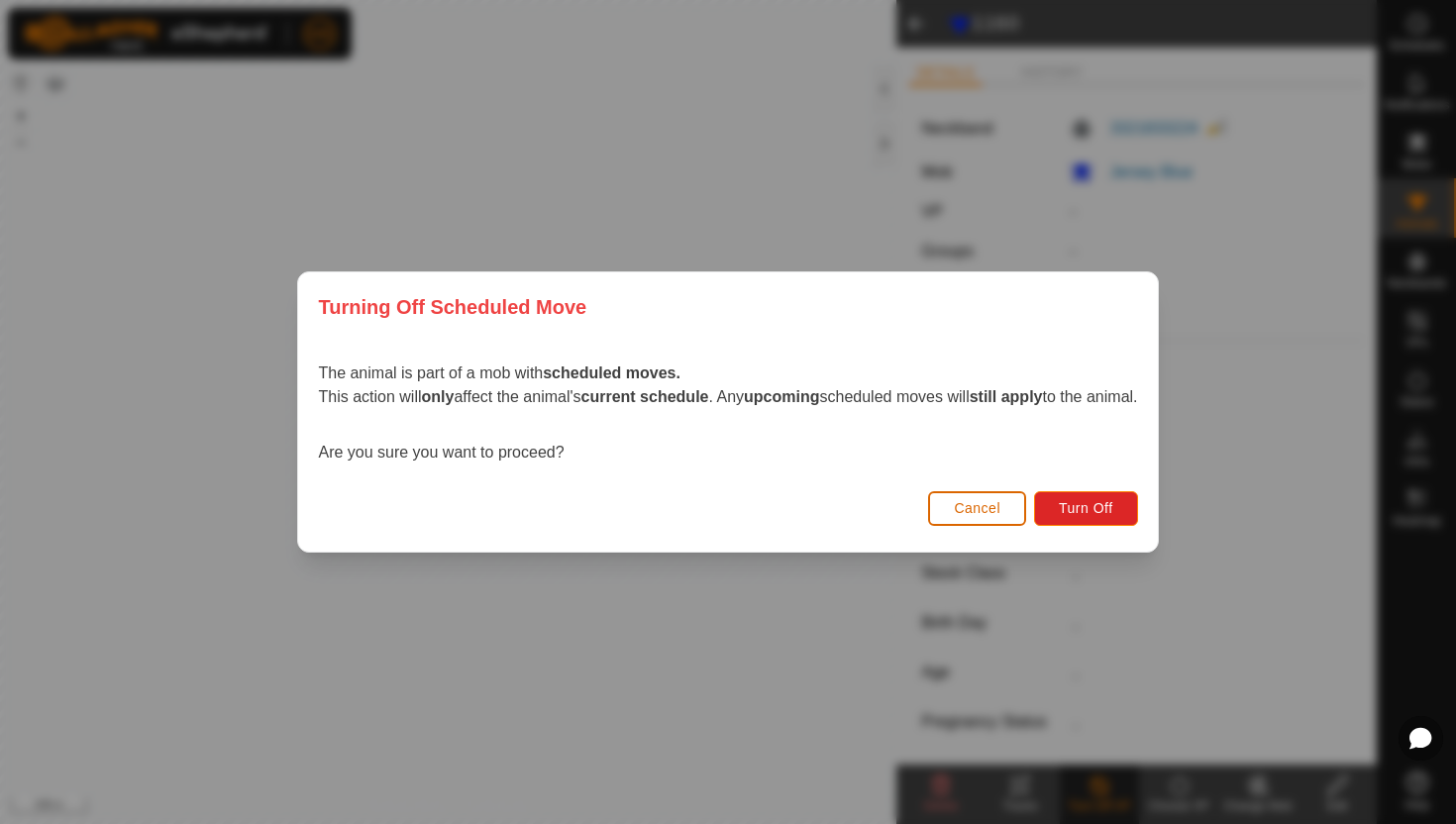 click on "Cancel" at bounding box center (977, 508) 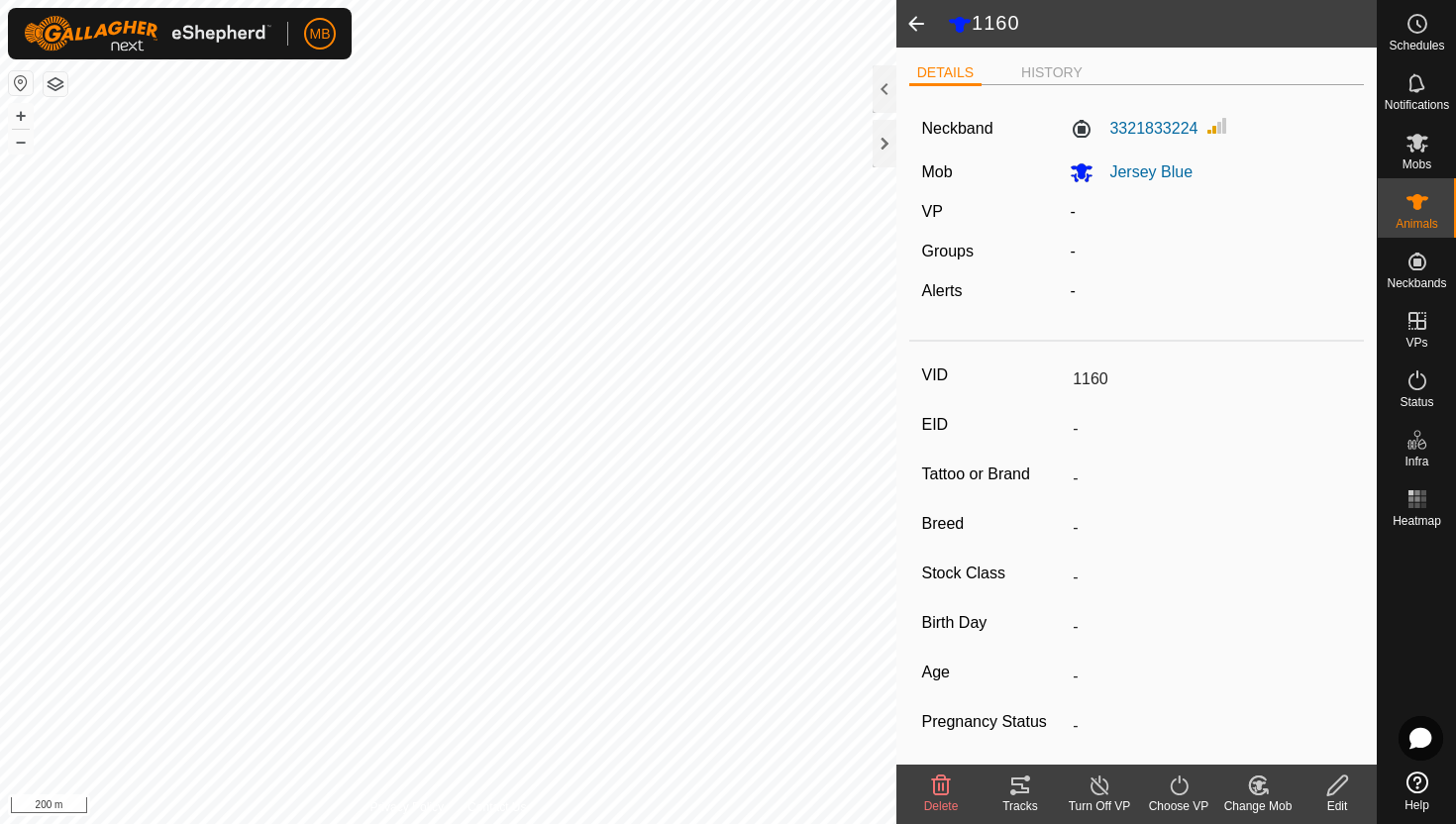 click 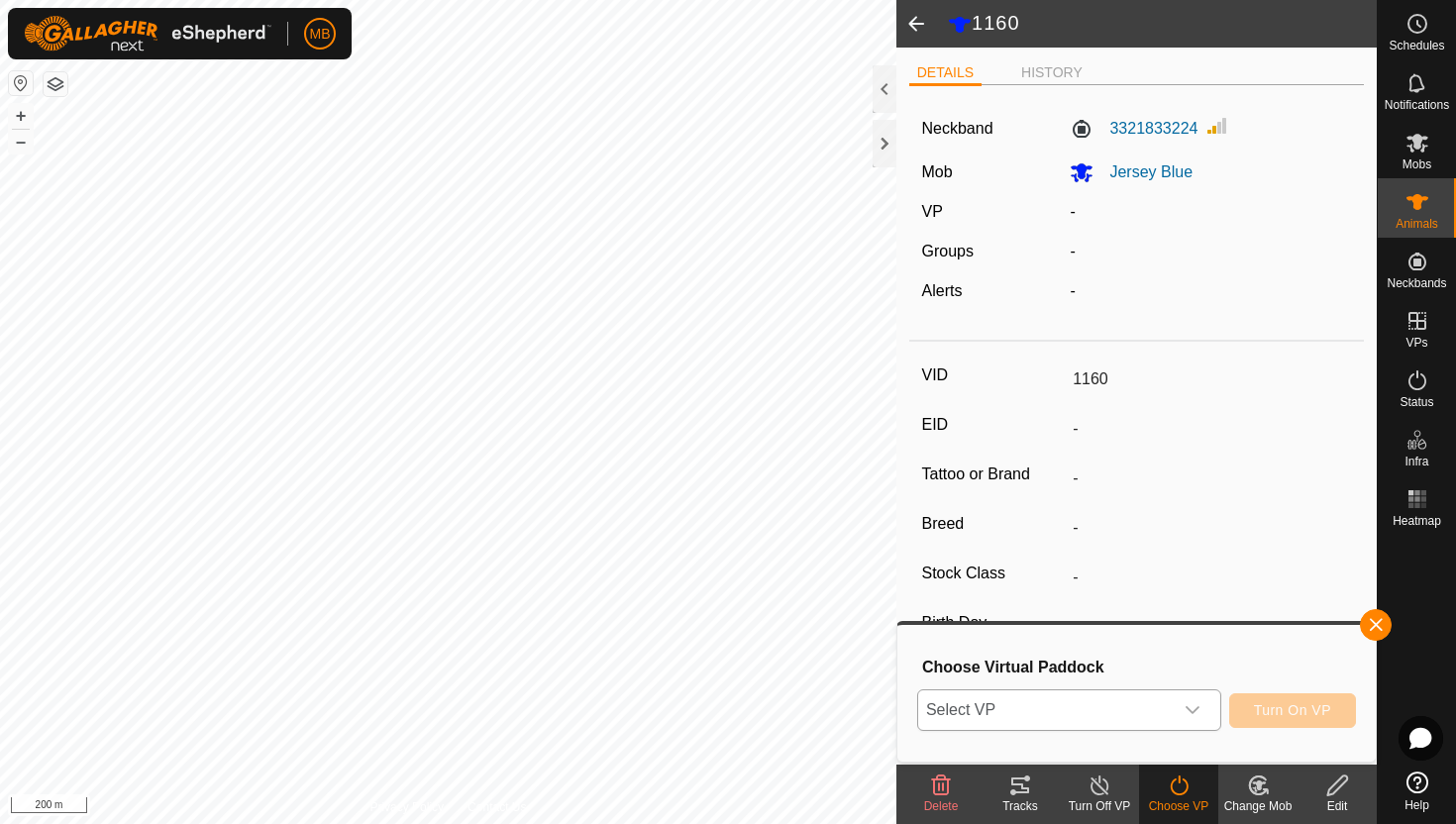 click 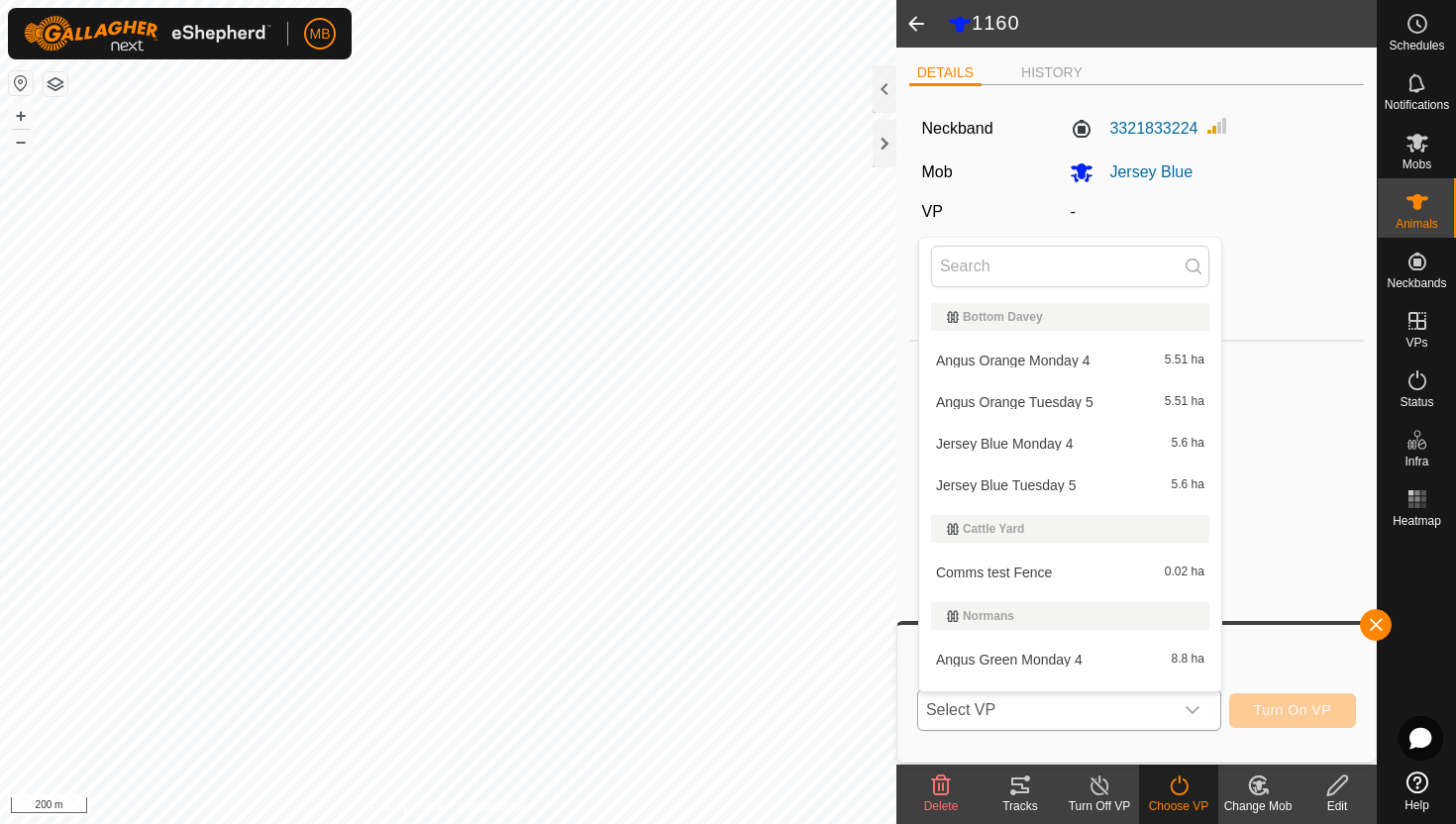 scroll, scrollTop: 30, scrollLeft: 0, axis: vertical 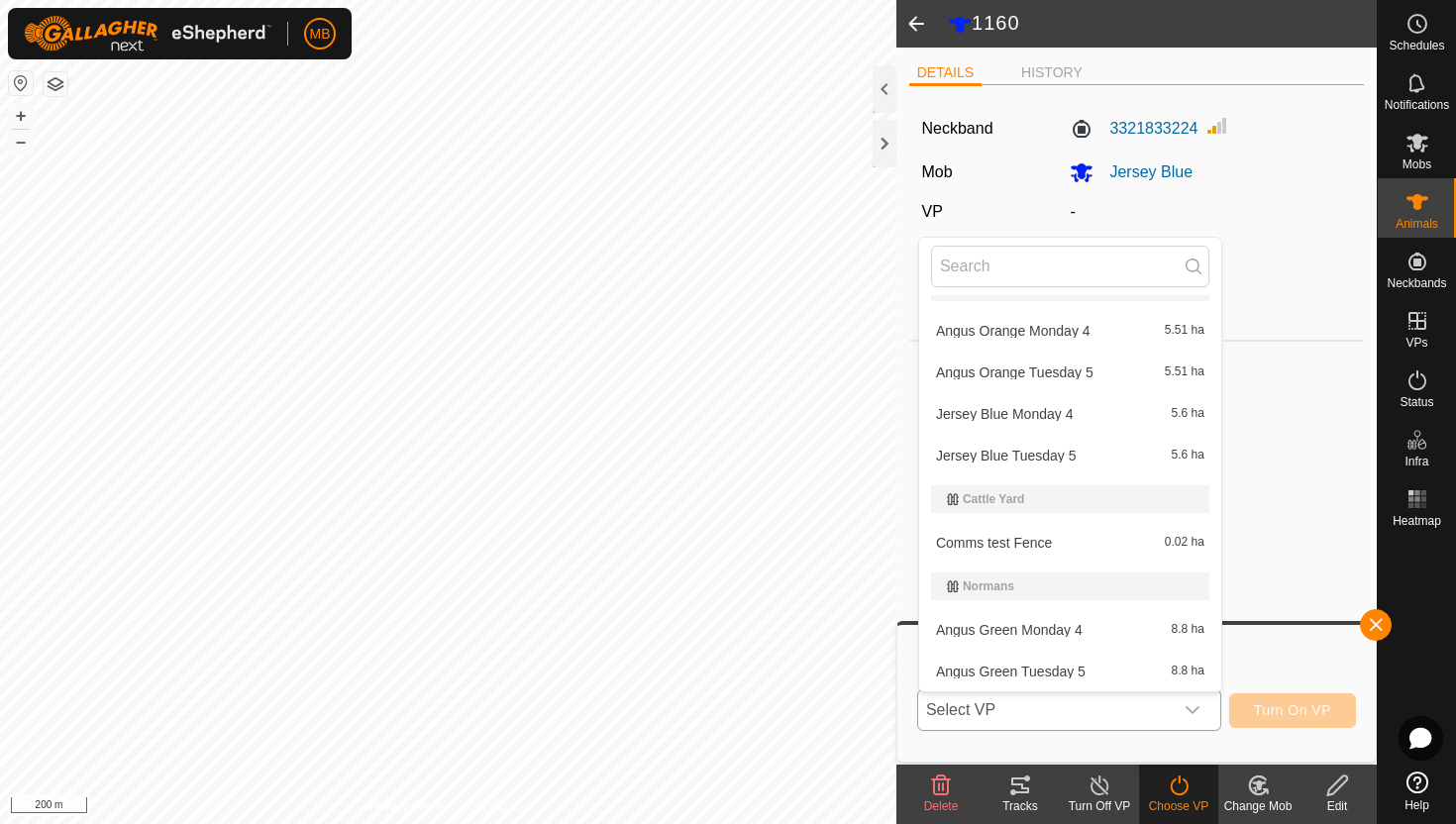 click on "Jersey Blue Tuesday 5  5.6 ha" at bounding box center [1070, 456] 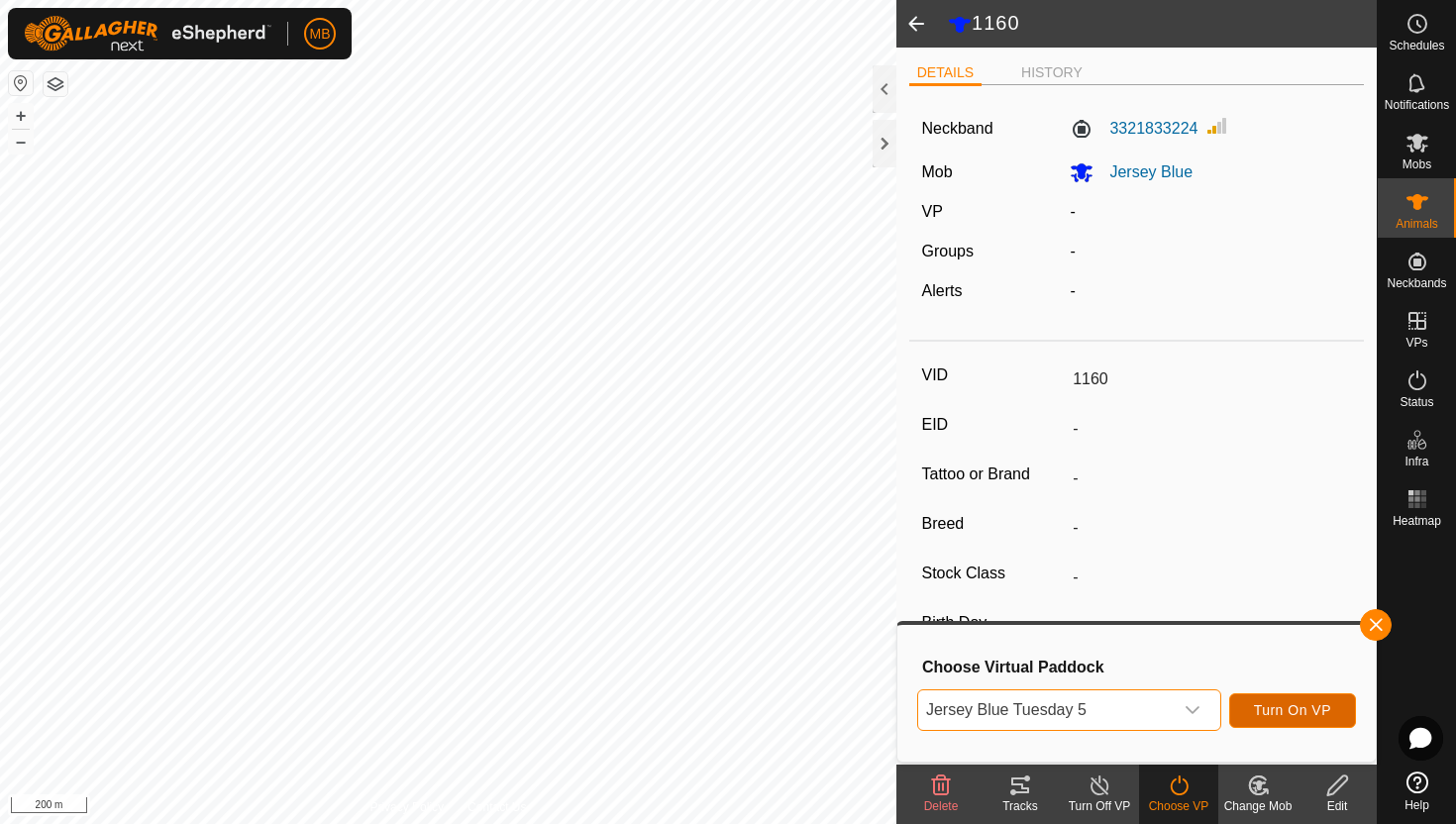 click on "Turn On VP" at bounding box center (1293, 710) 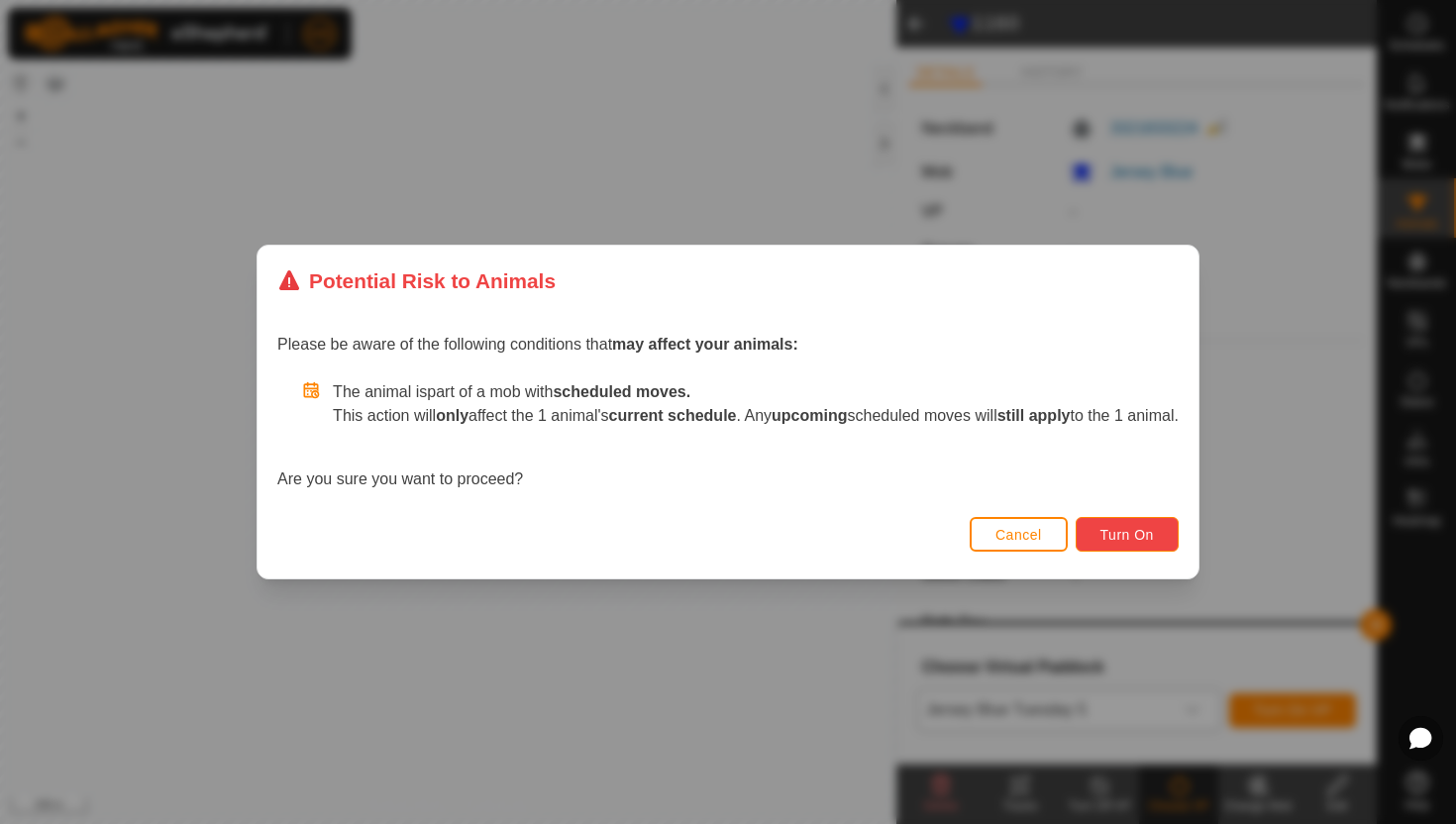 click on "Turn On" at bounding box center (1127, 535) 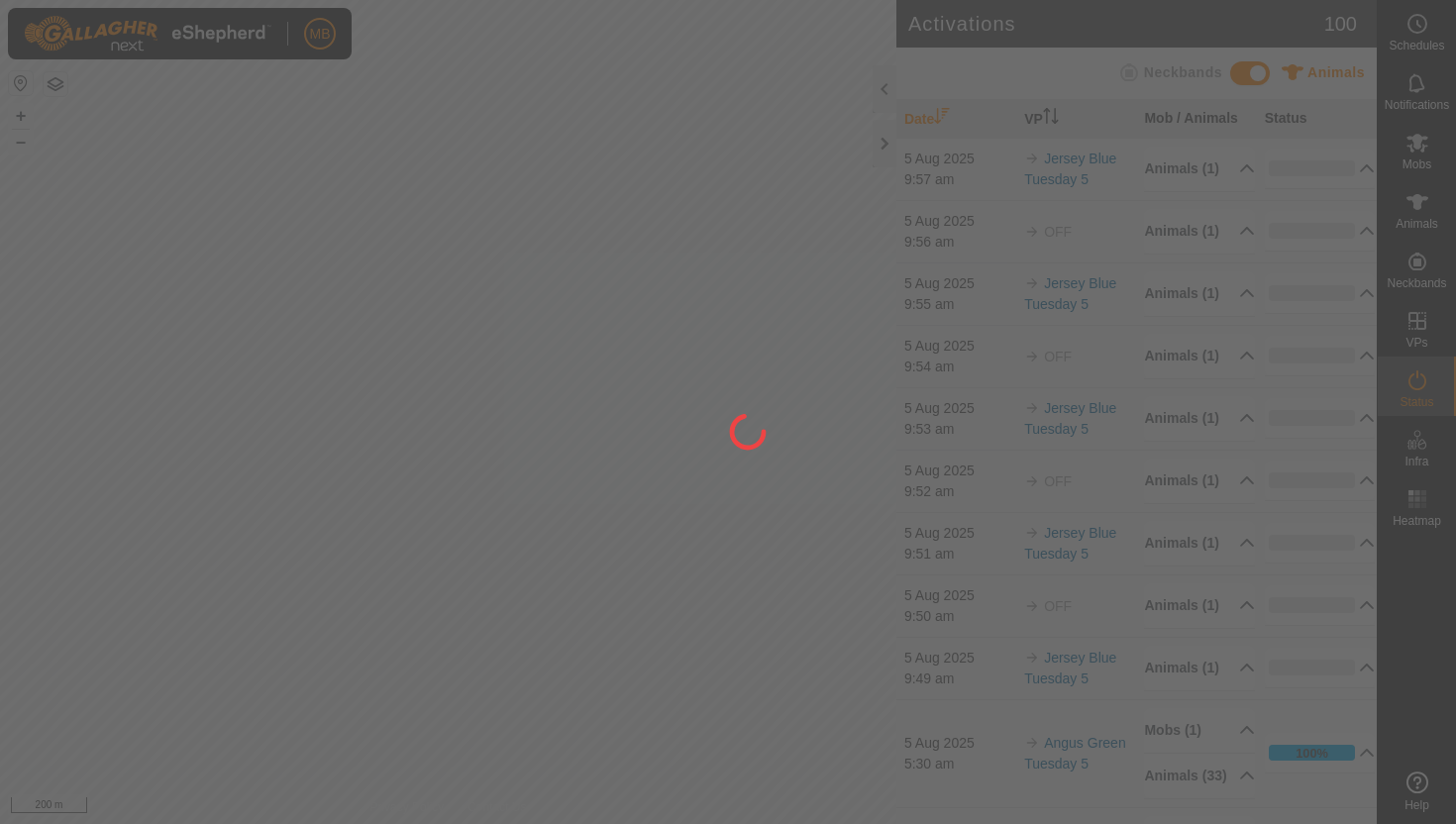scroll, scrollTop: 0, scrollLeft: 0, axis: both 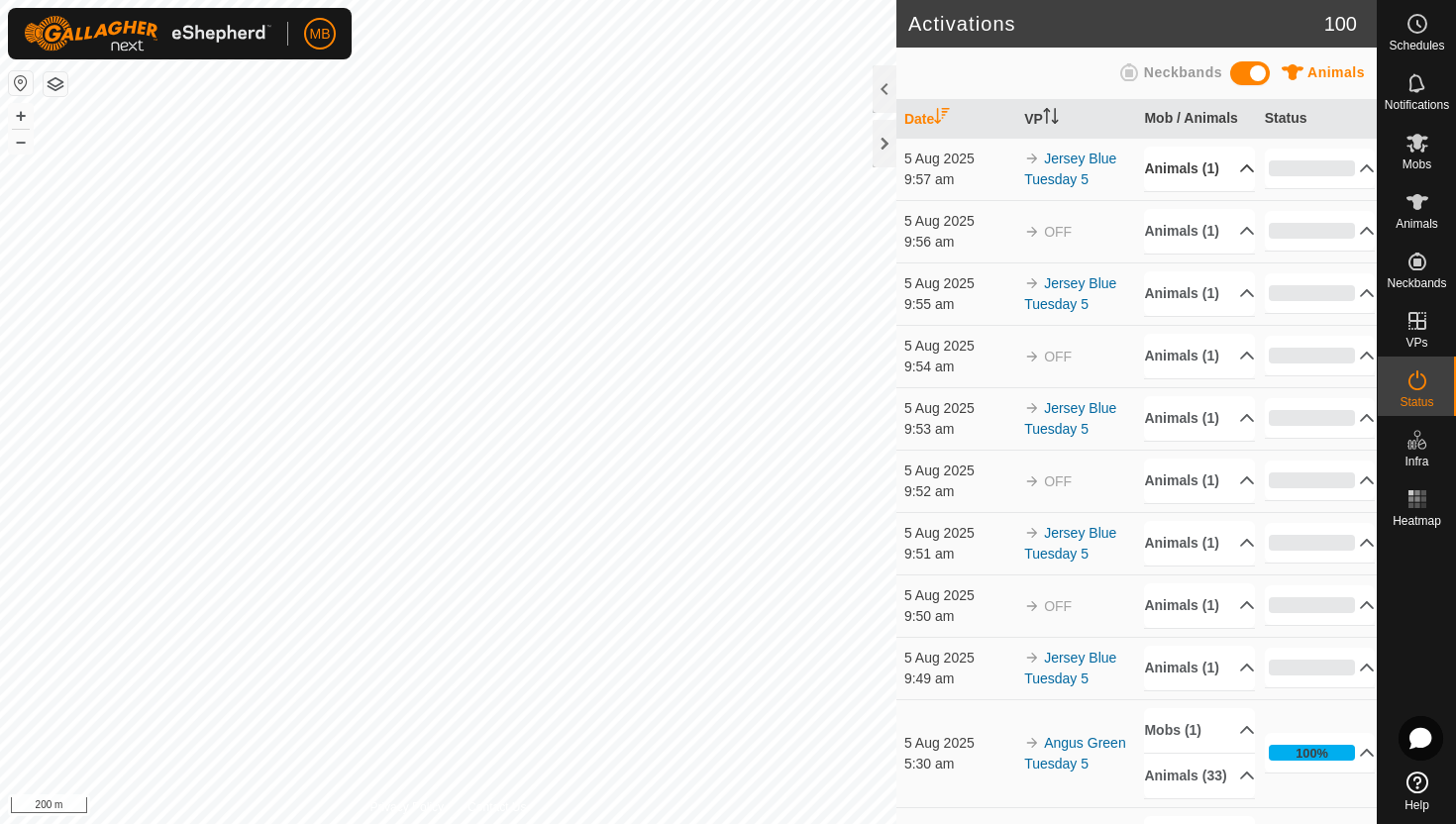 click on "Animals (1)" at bounding box center (1199, 168) 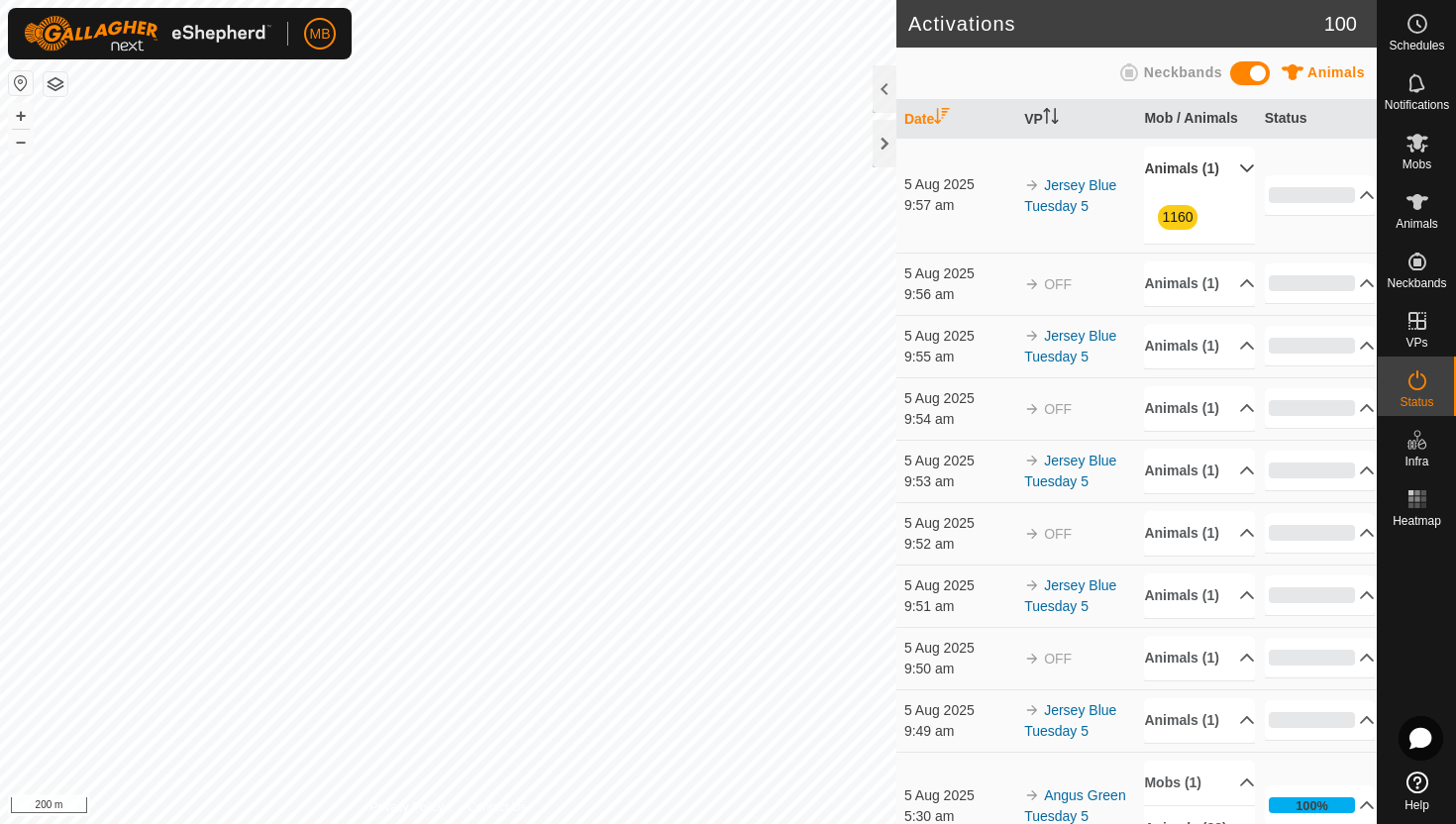 click on "Animals (1)" at bounding box center [1199, 168] 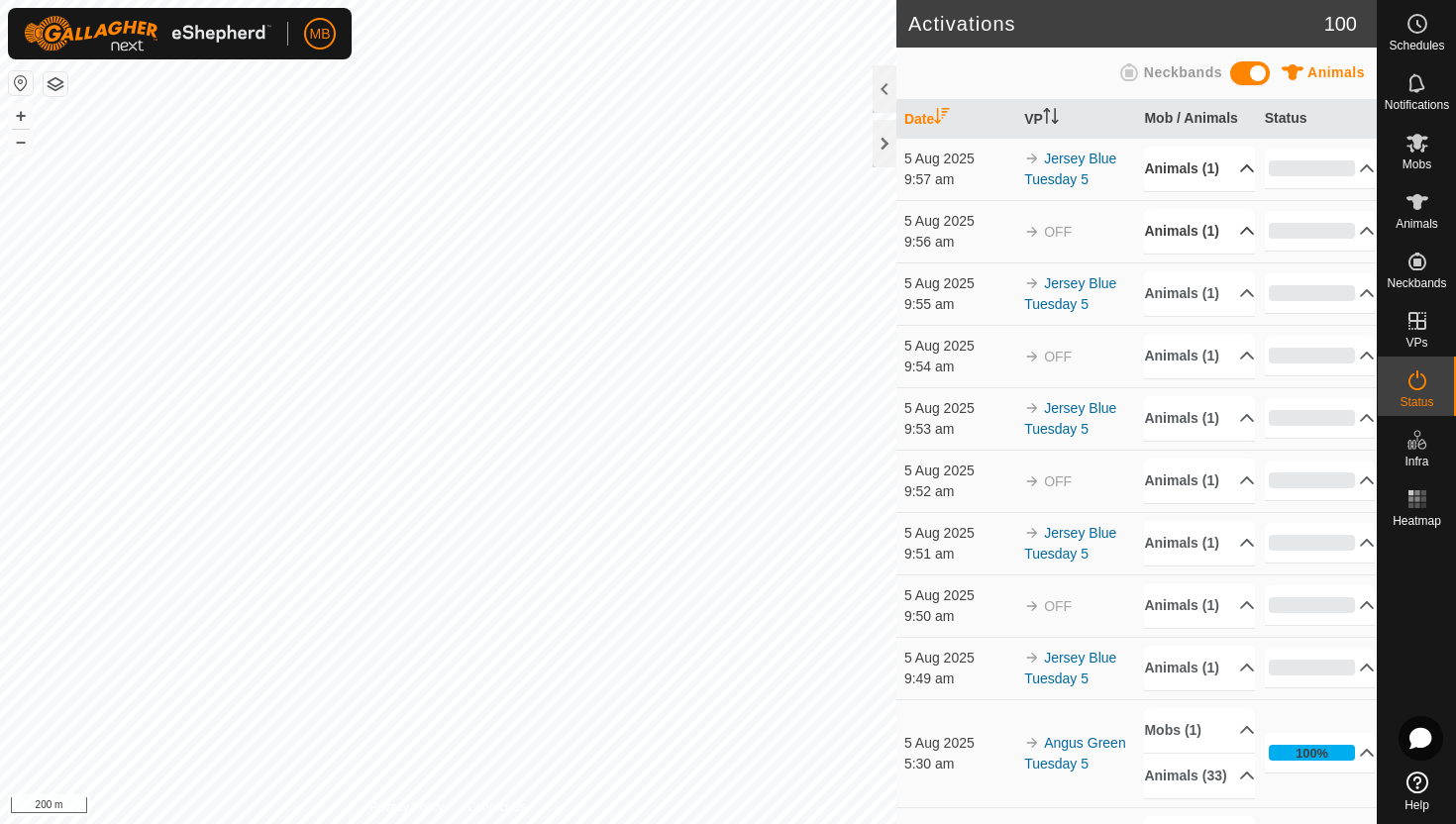 click on "Animals (1)" at bounding box center [1199, 231] 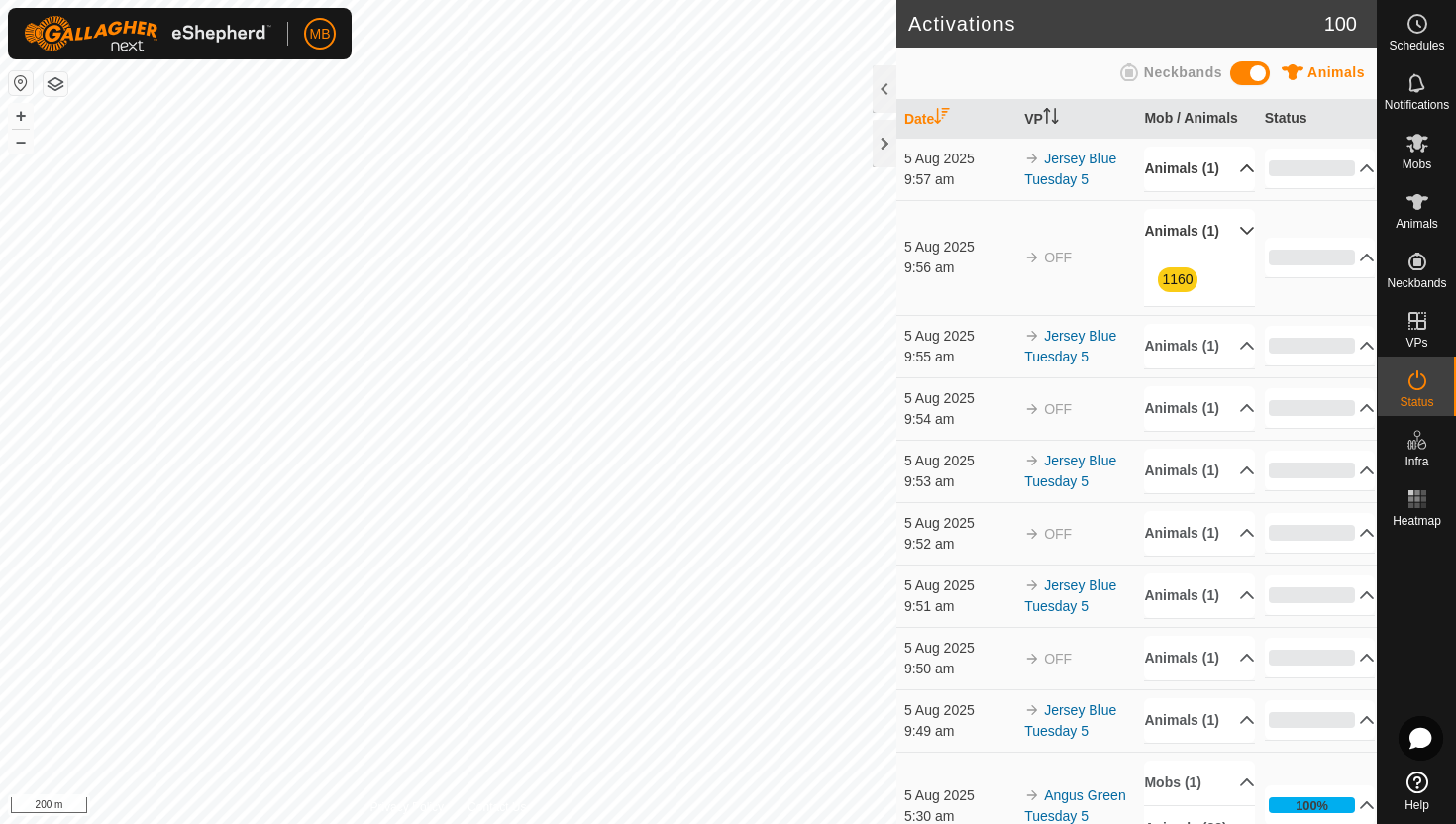 click on "Animals (1)" at bounding box center [1199, 231] 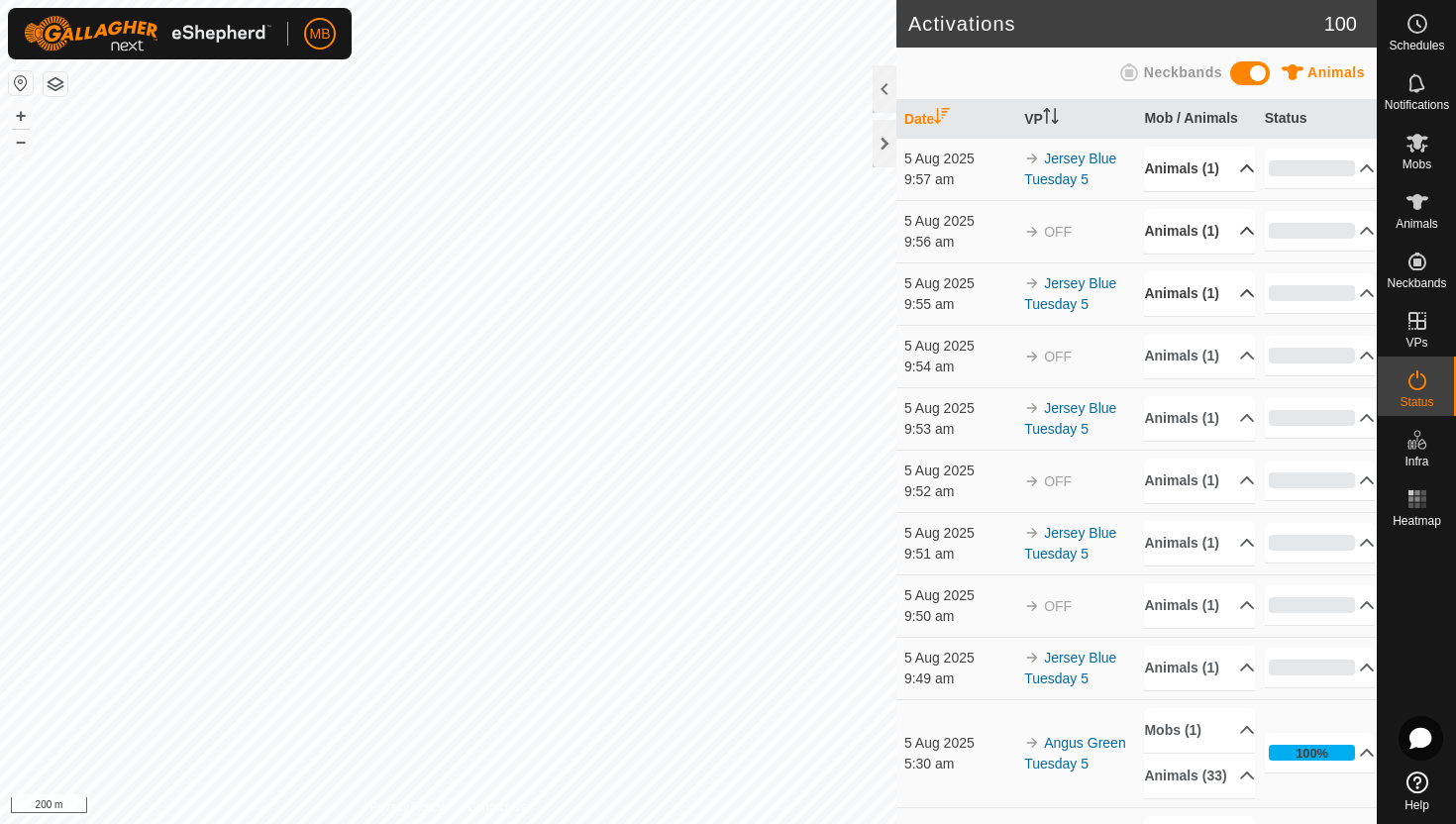 click on "Animals (1)" at bounding box center (1199, 293) 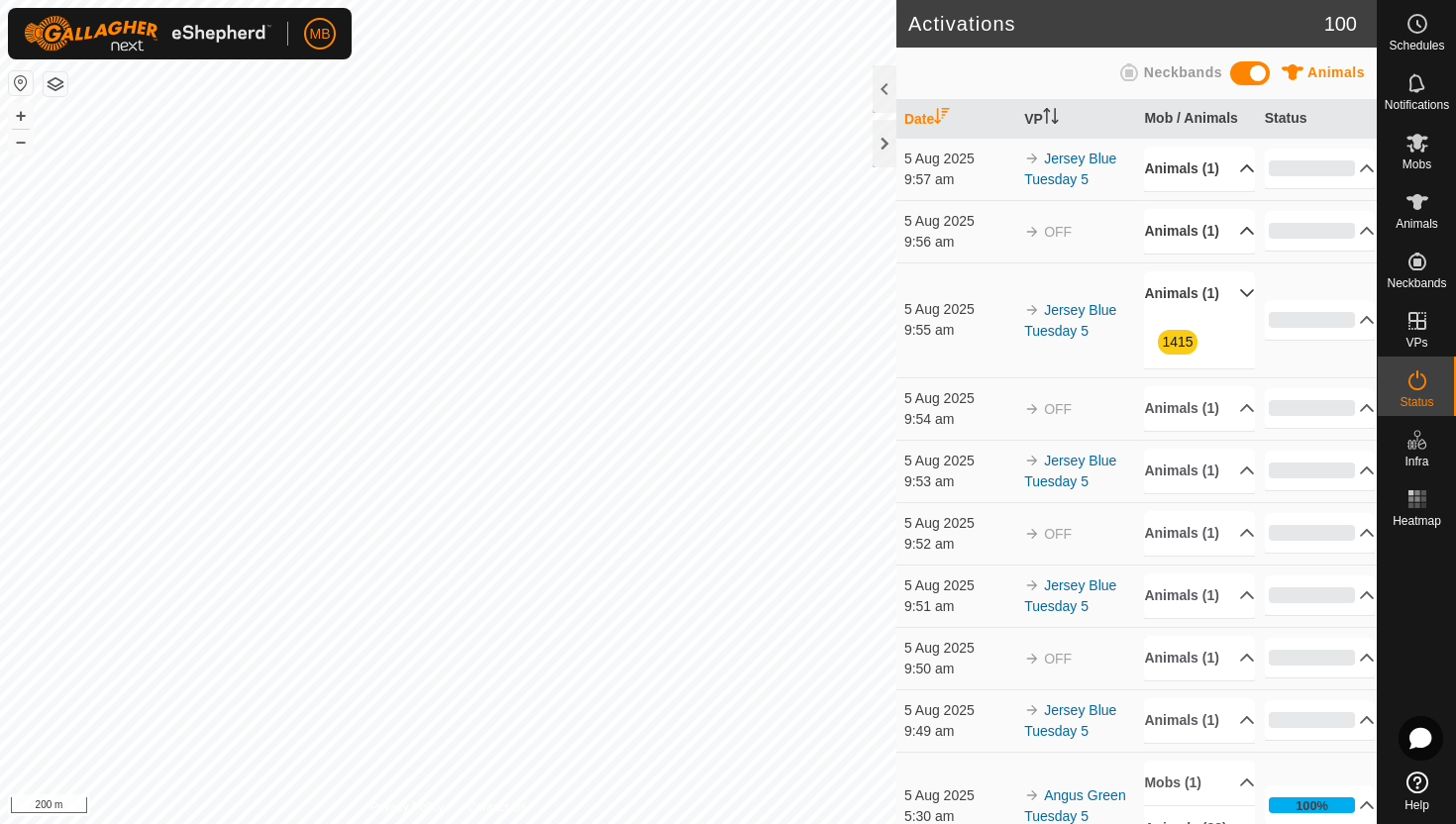 click on "Animals (1)" at bounding box center (1199, 293) 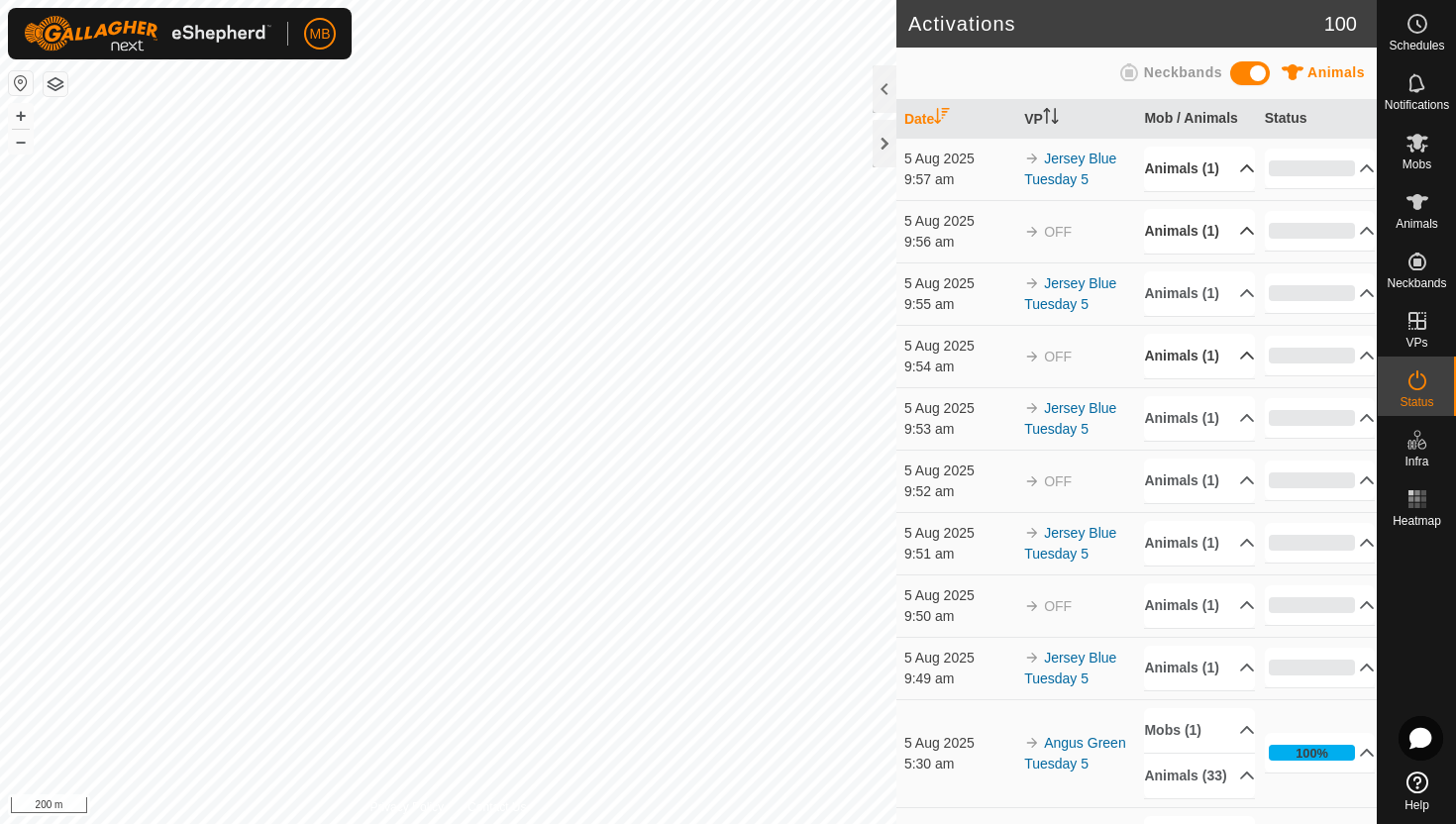 click on "Animals (1)" at bounding box center (1199, 356) 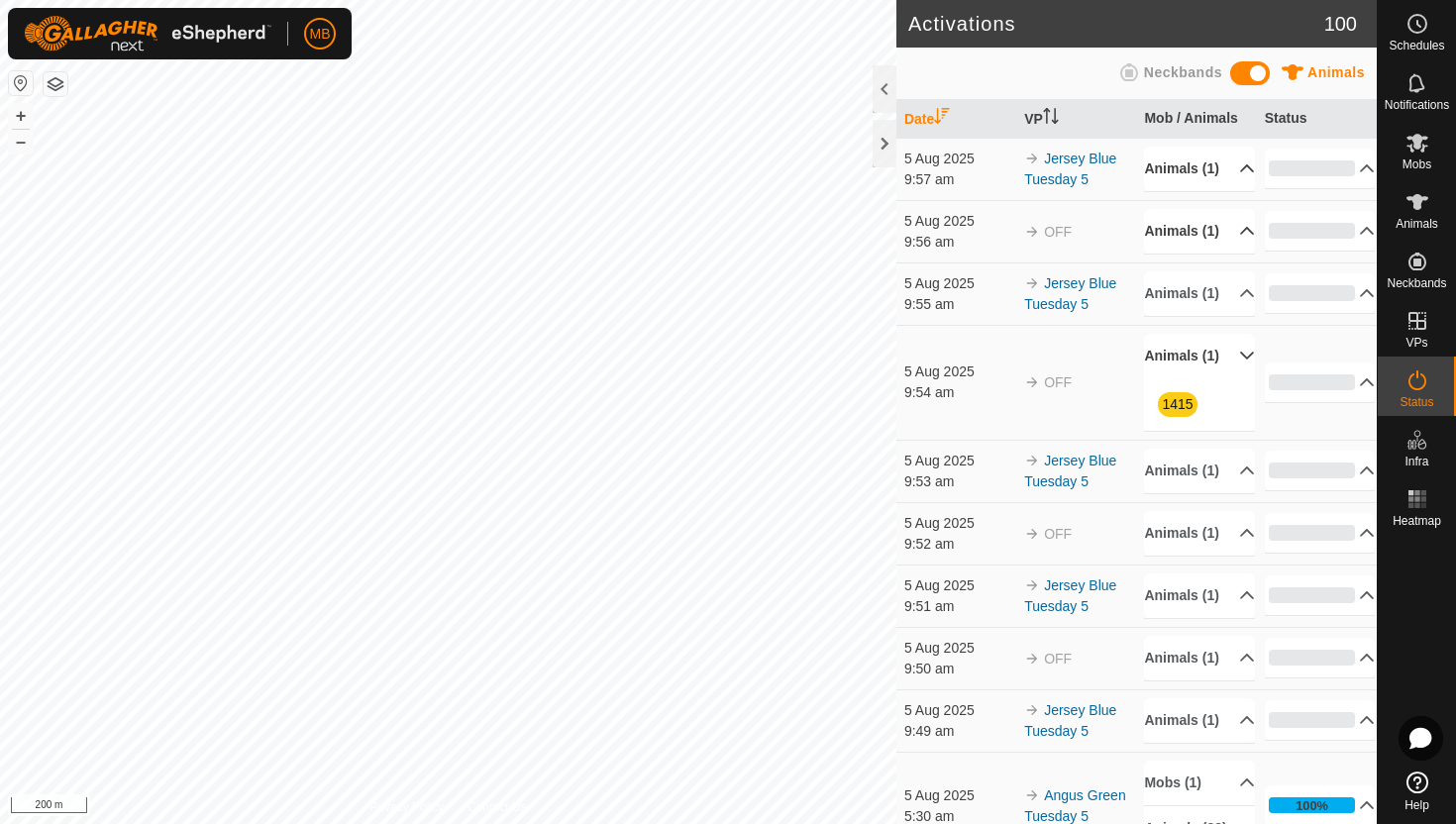 click on "Animals (1)" at bounding box center [1199, 356] 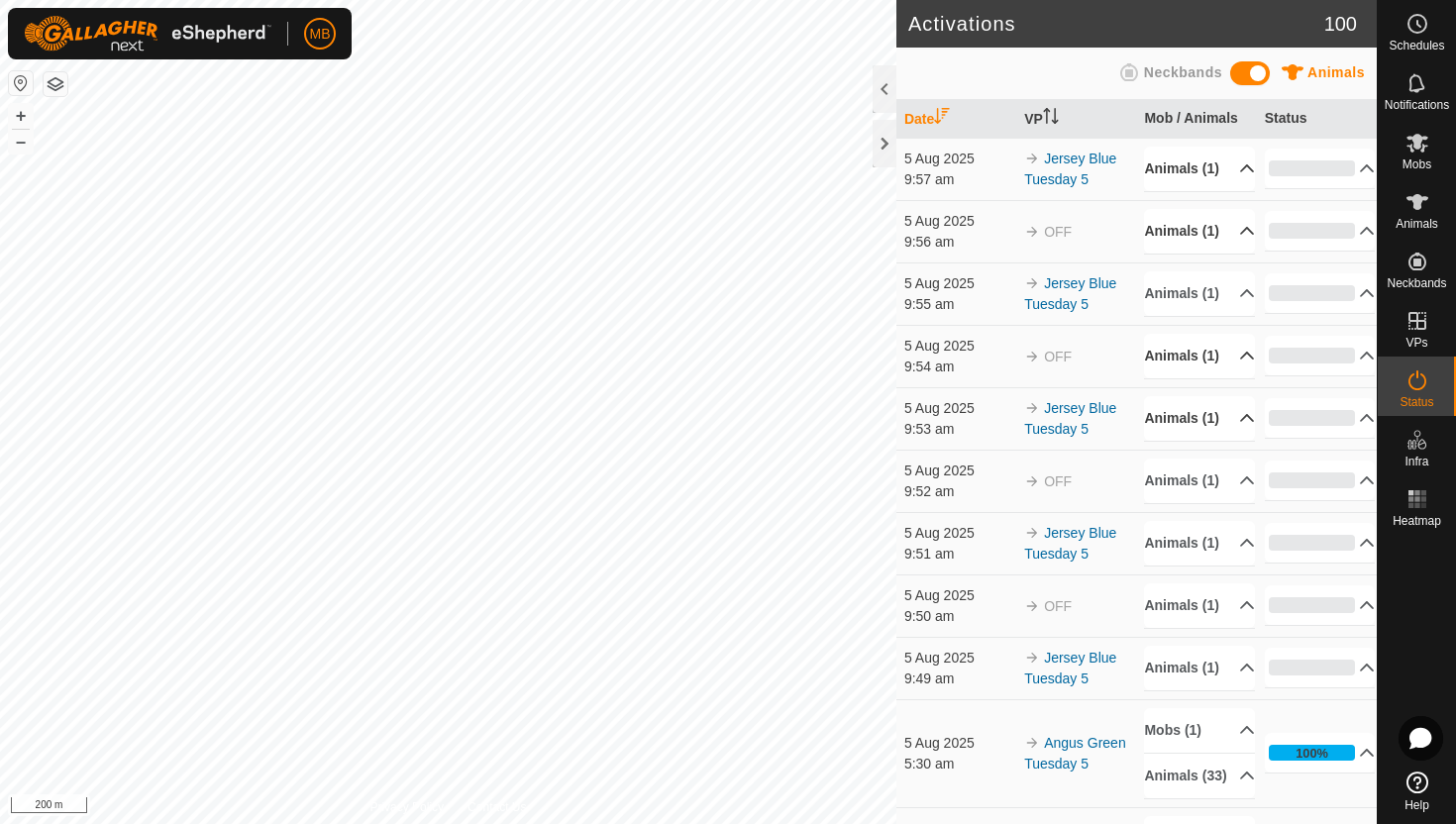 click on "Animals (1)" at bounding box center (1199, 418) 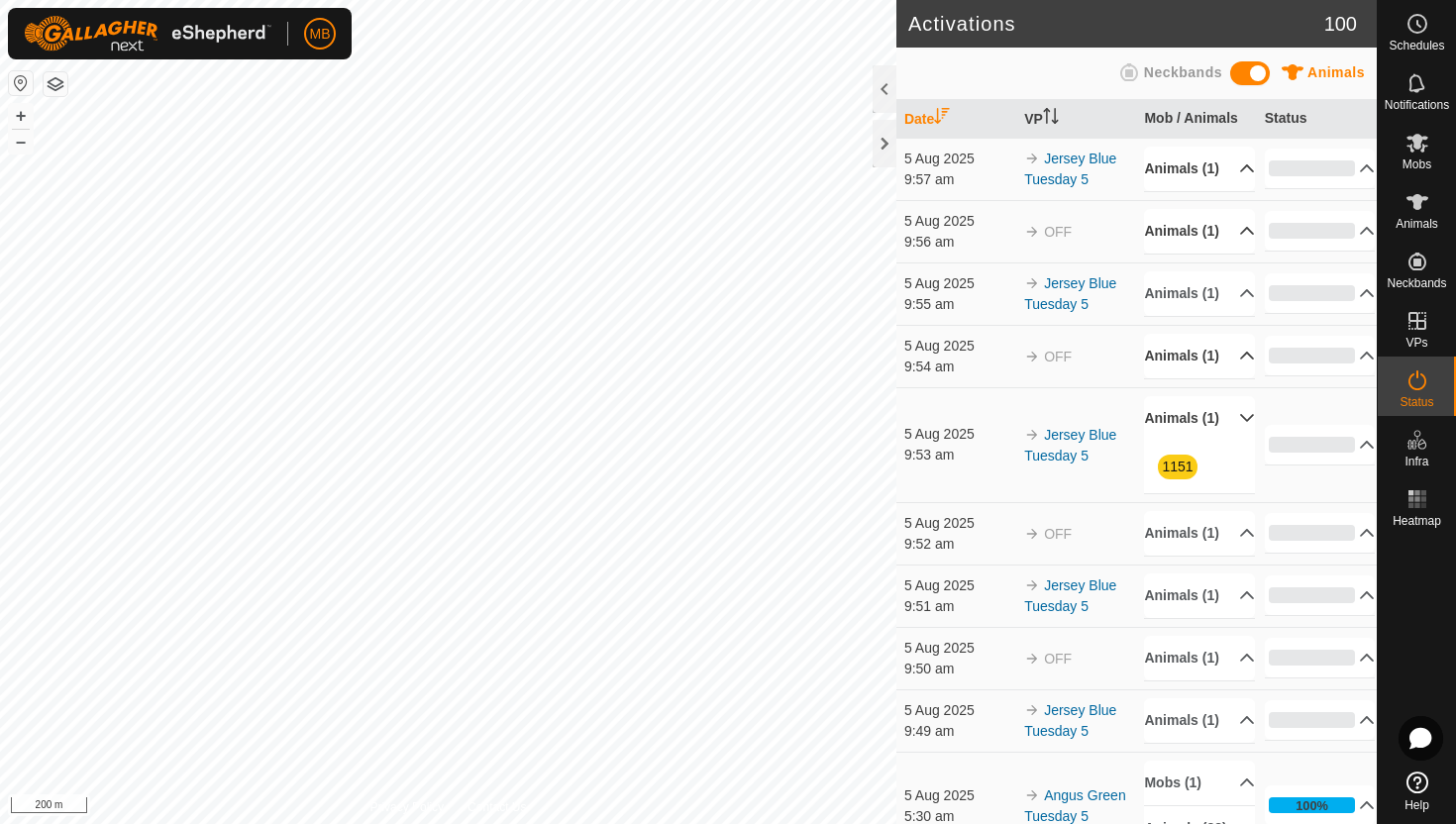 click on "Animals (1)" at bounding box center (1199, 418) 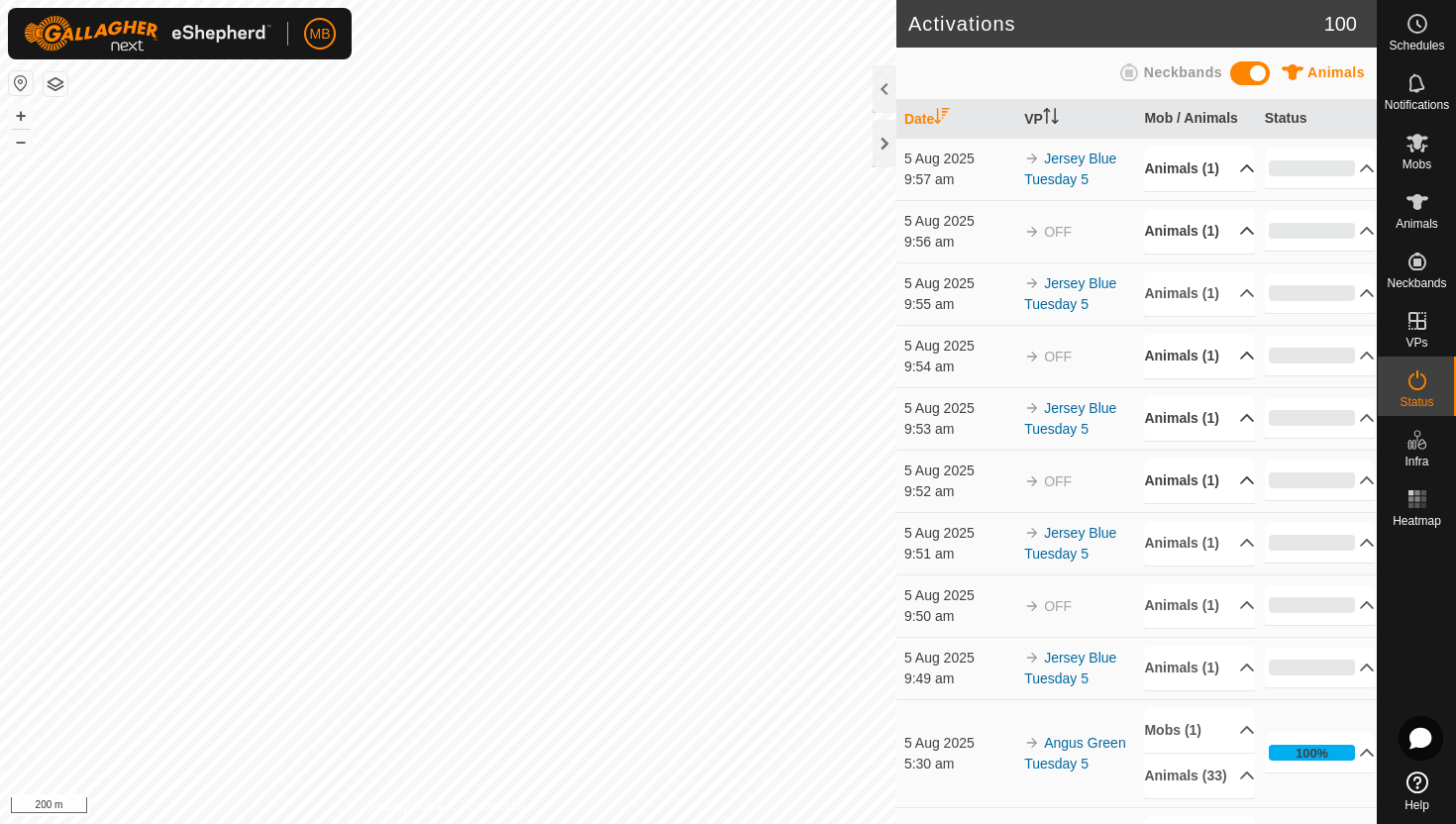 click on "Animals (1)" at bounding box center (1199, 480) 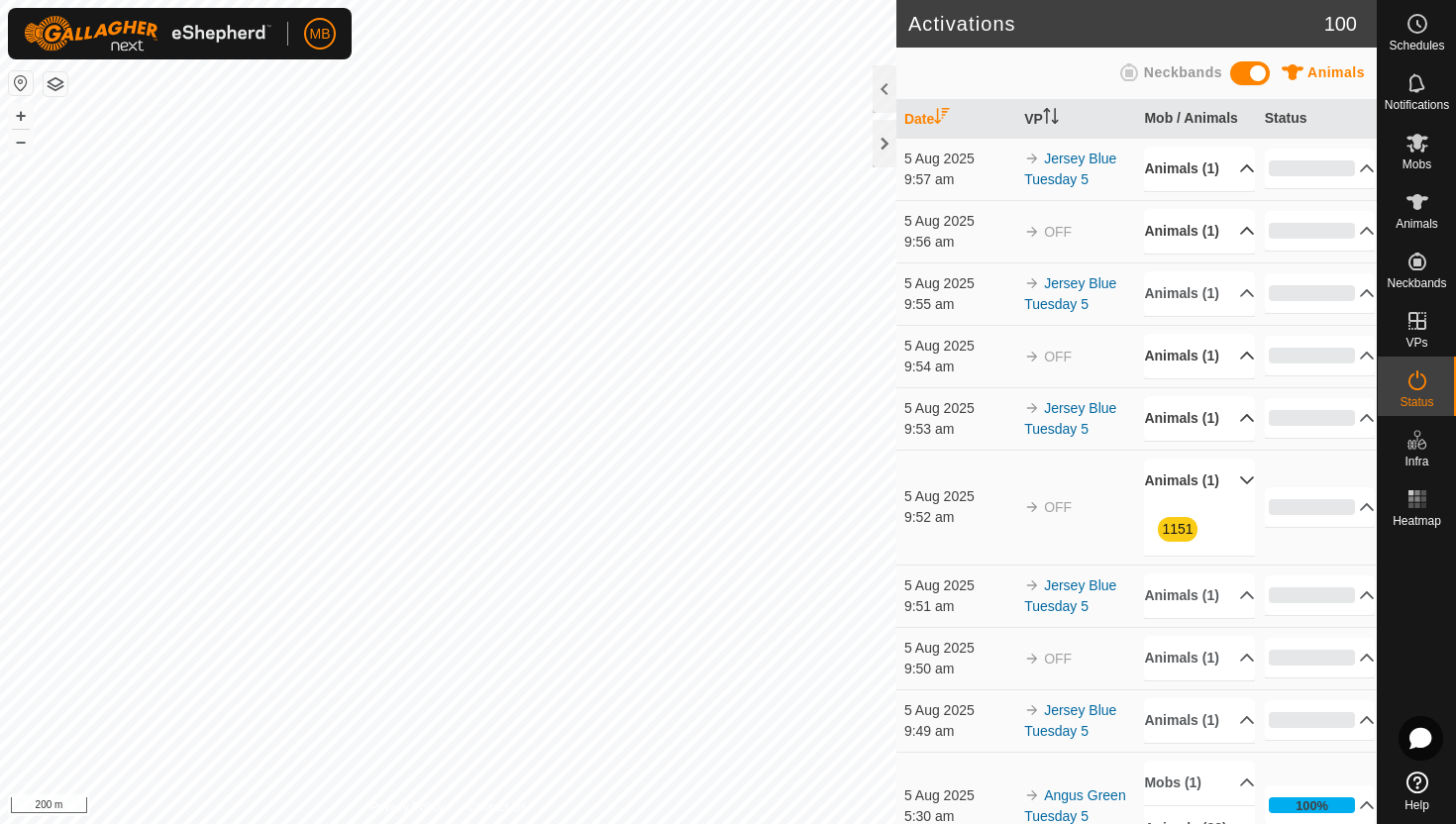 click on "Animals (1)" at bounding box center (1199, 480) 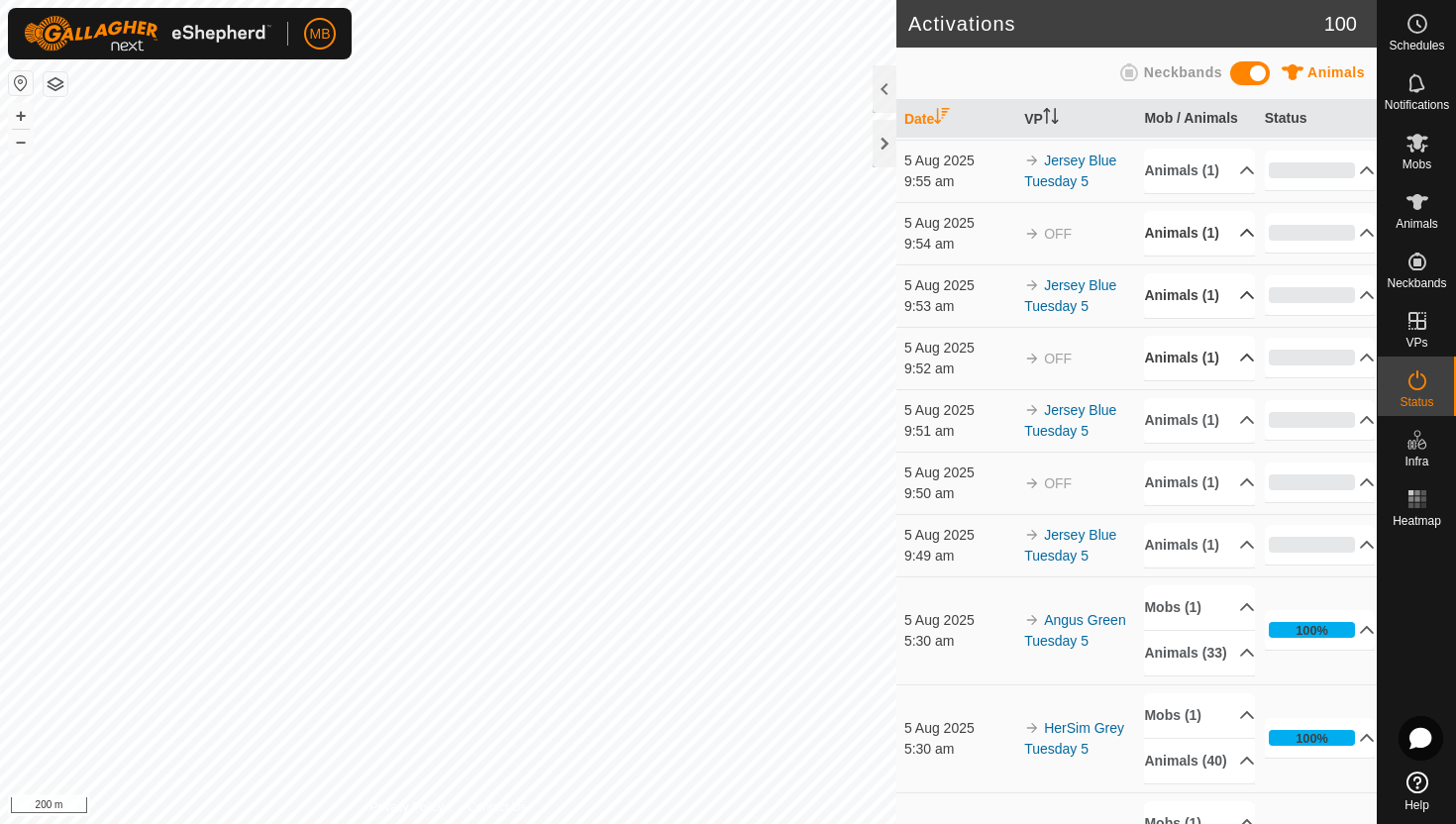 scroll, scrollTop: 124, scrollLeft: 0, axis: vertical 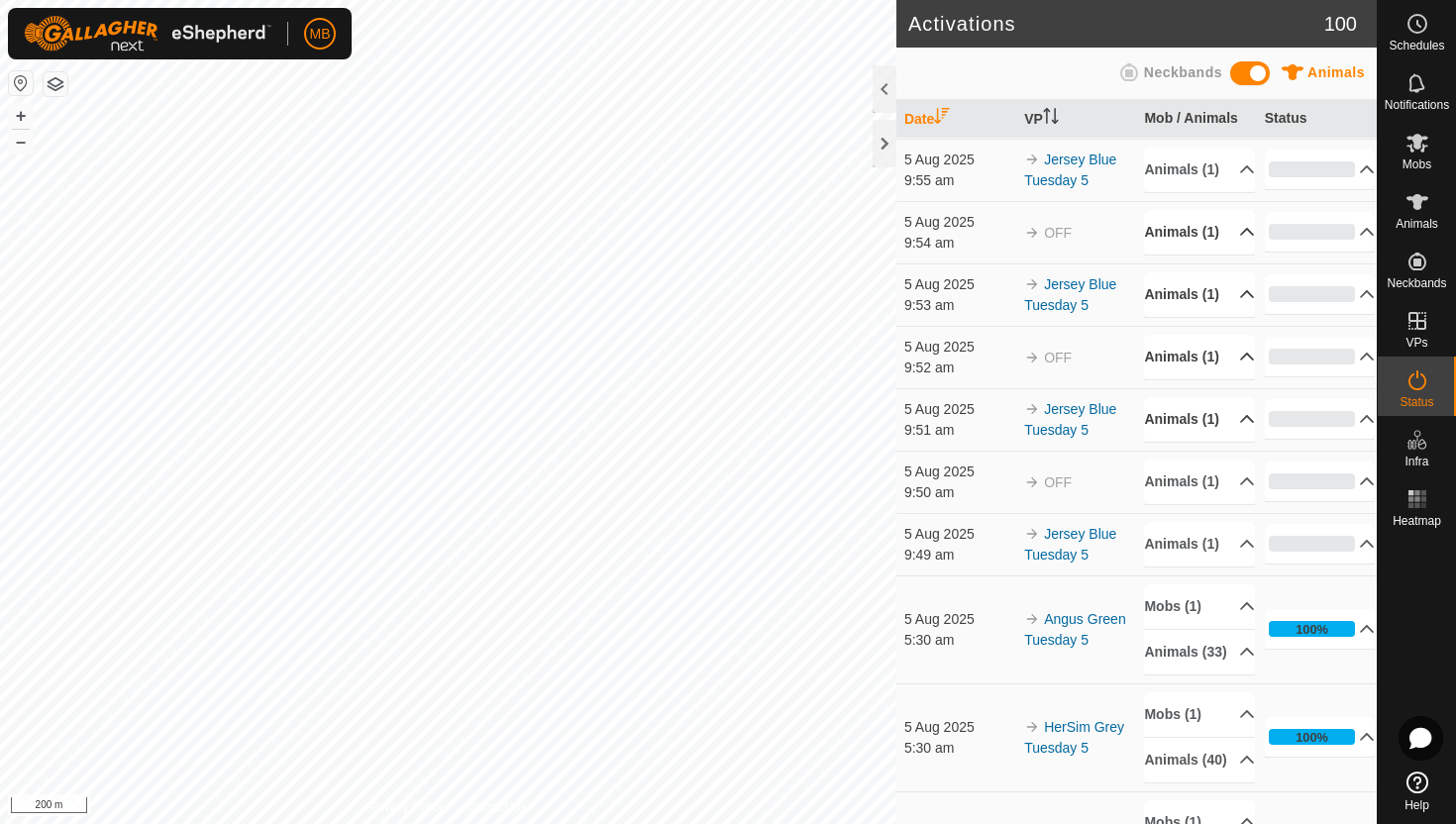 click on "Animals (1)" at bounding box center [1199, 419] 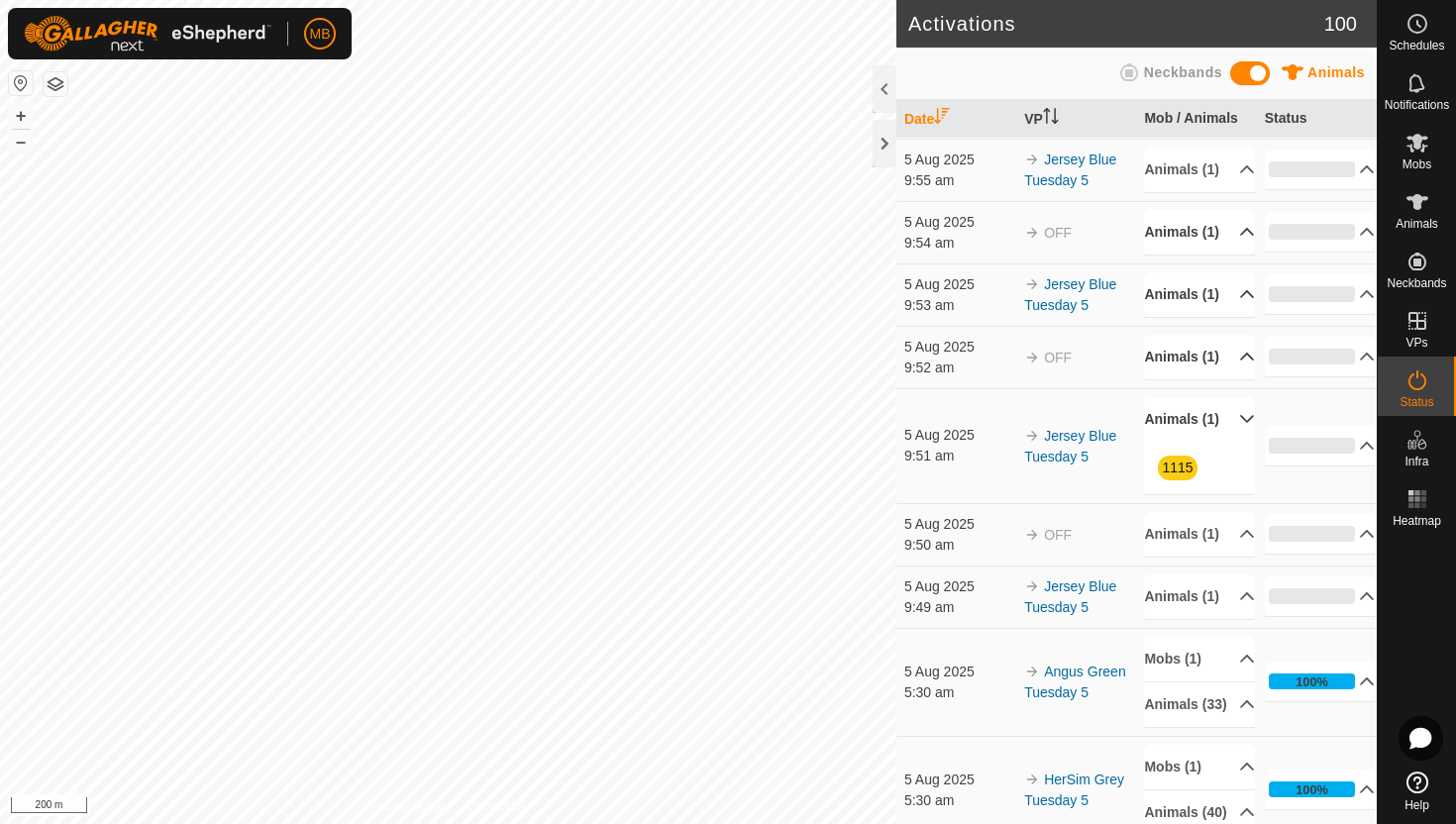 click on "Animals (1)" at bounding box center (1199, 419) 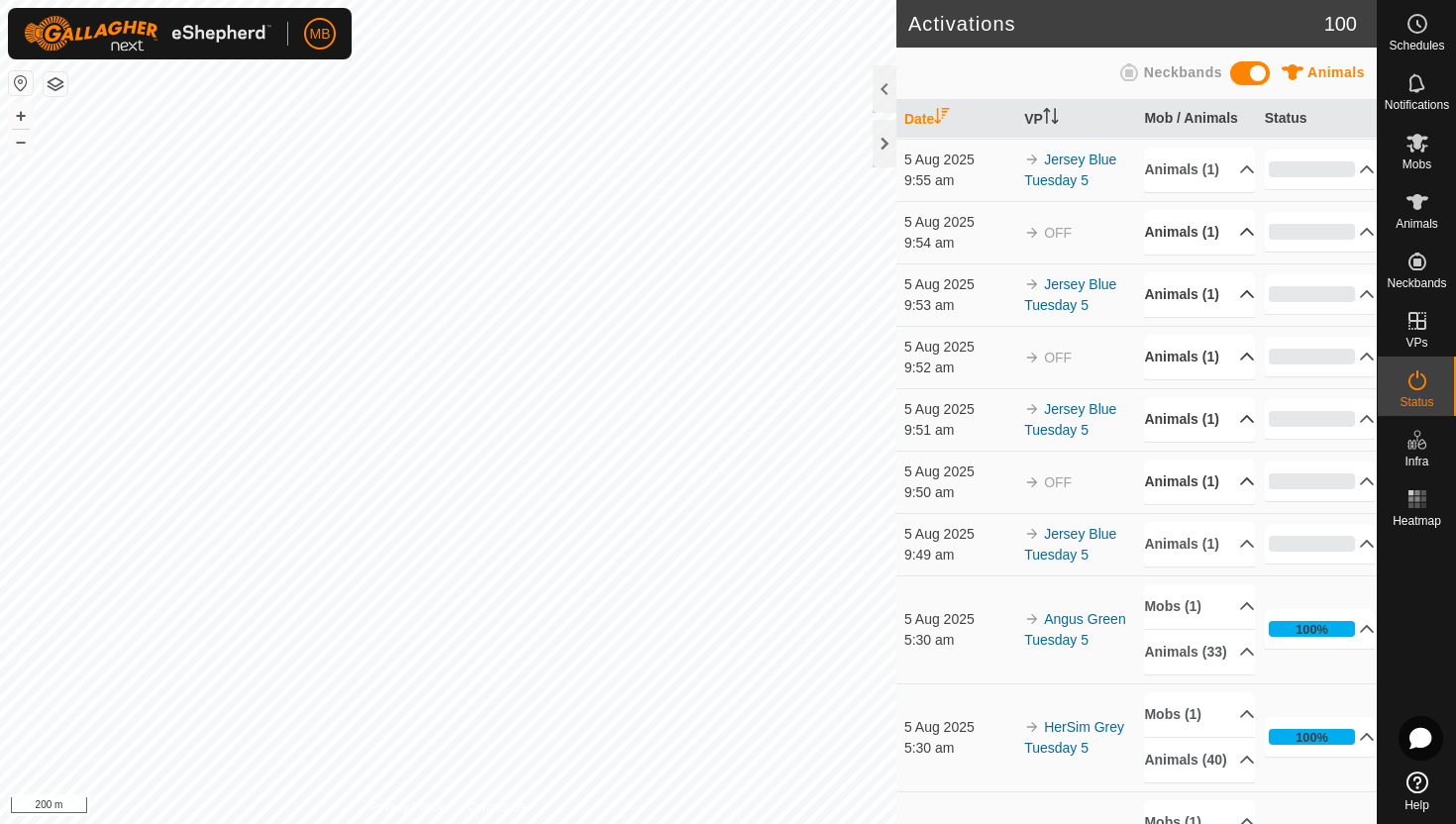 click on "Animals (1)" at bounding box center (1199, 481) 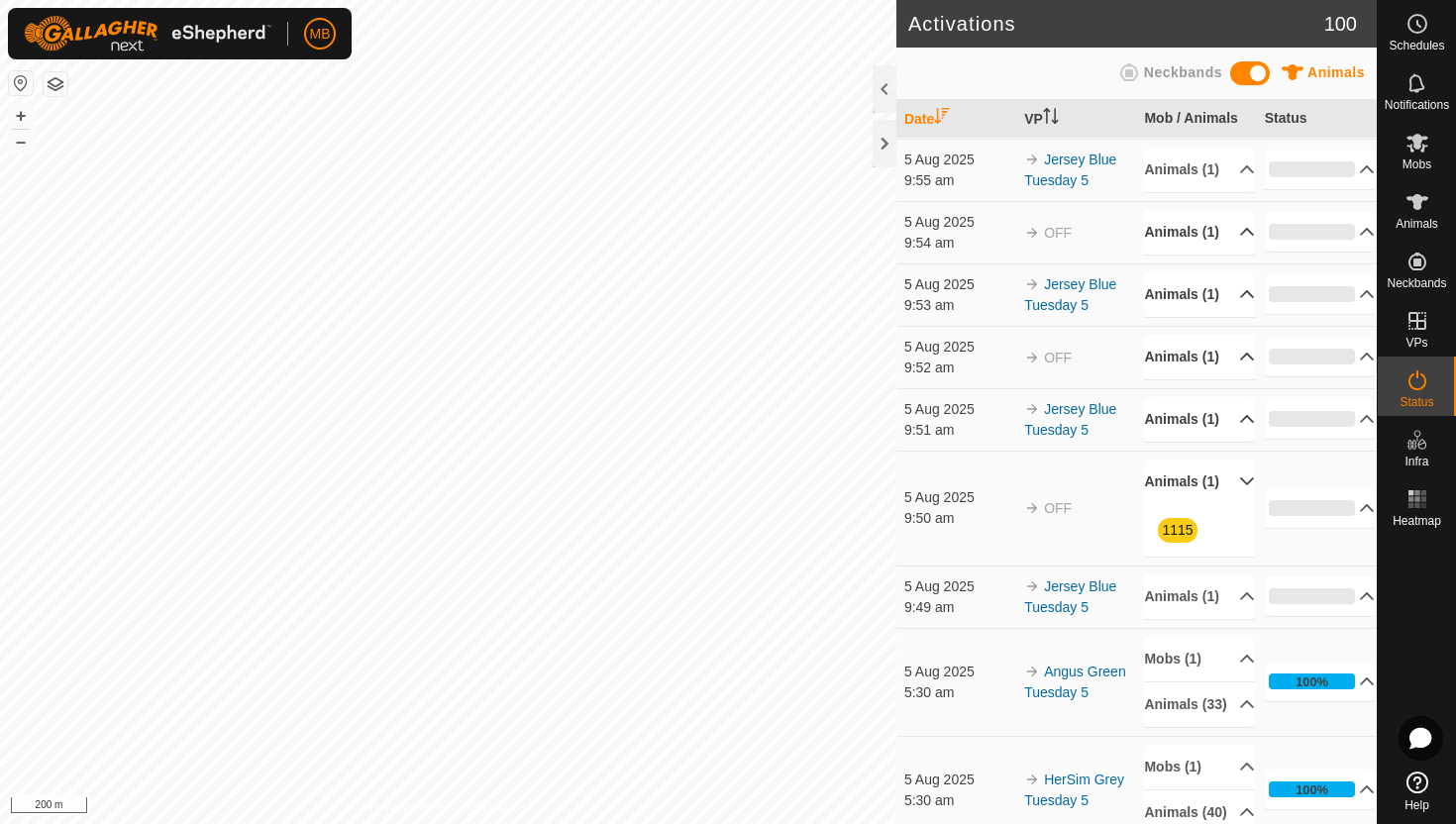 click on "Animals (1)" at bounding box center (1199, 481) 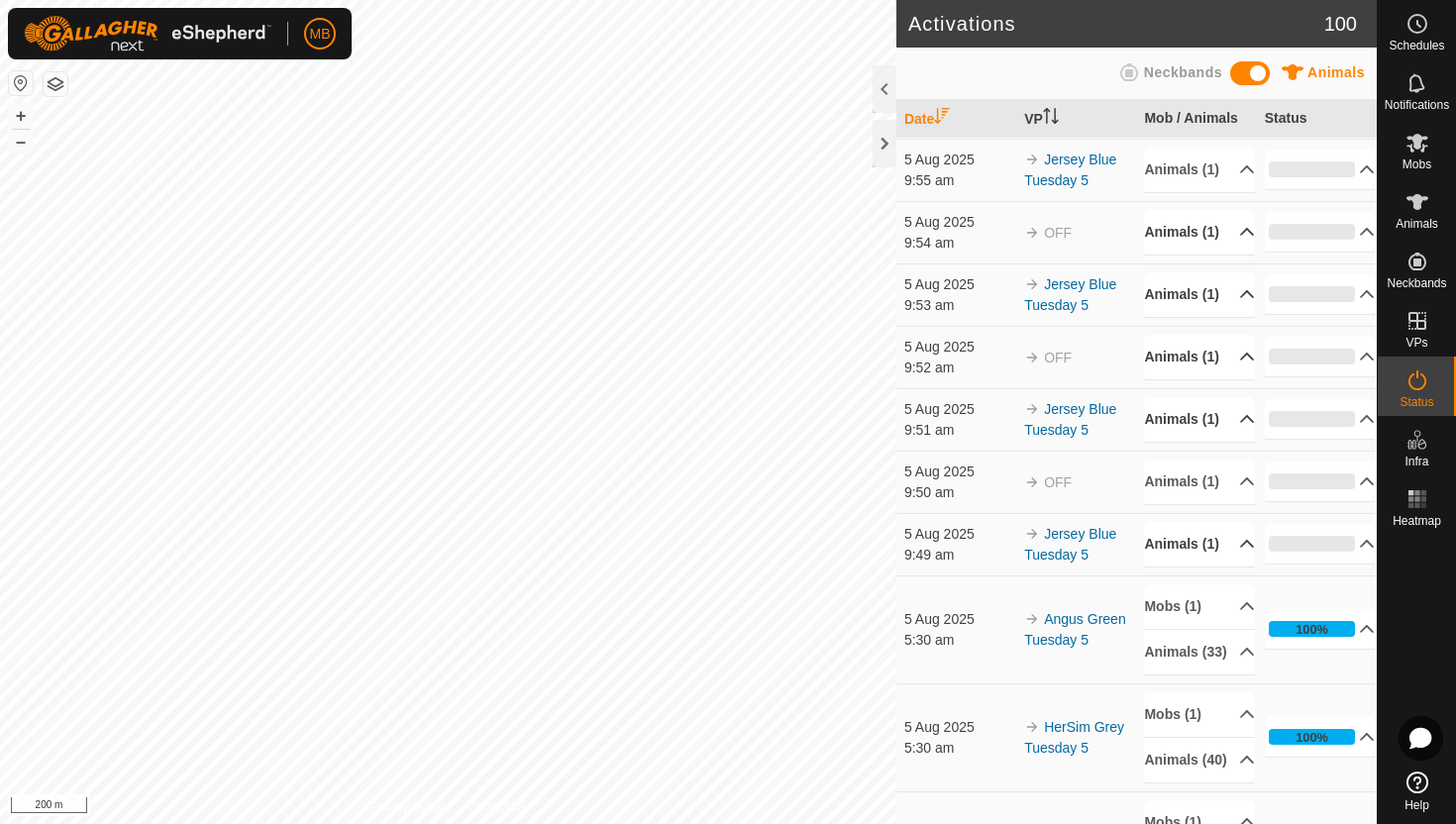 click on "Animals (1)" at bounding box center (1199, 544) 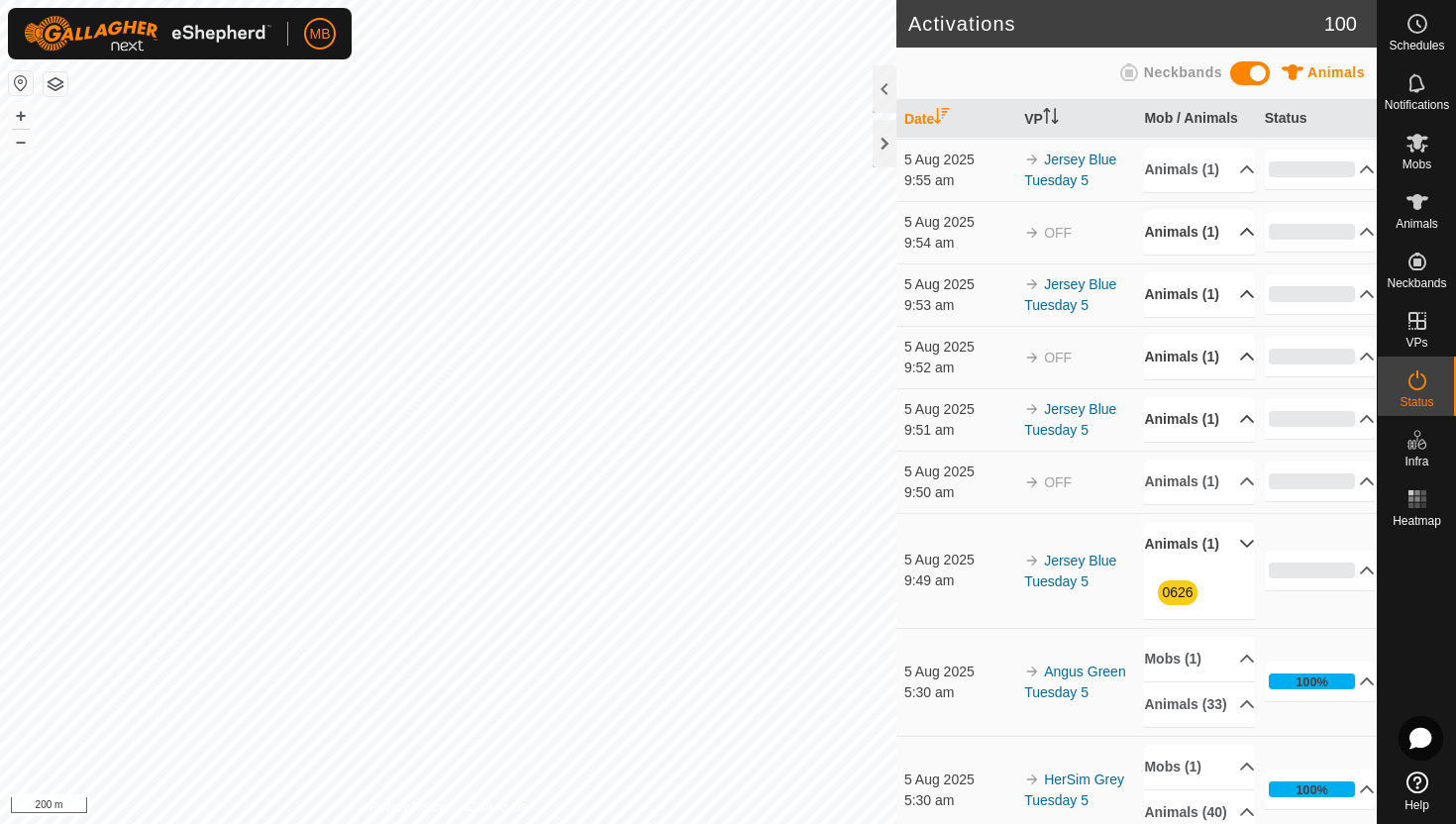 click on "Animals (1)" at bounding box center (1199, 544) 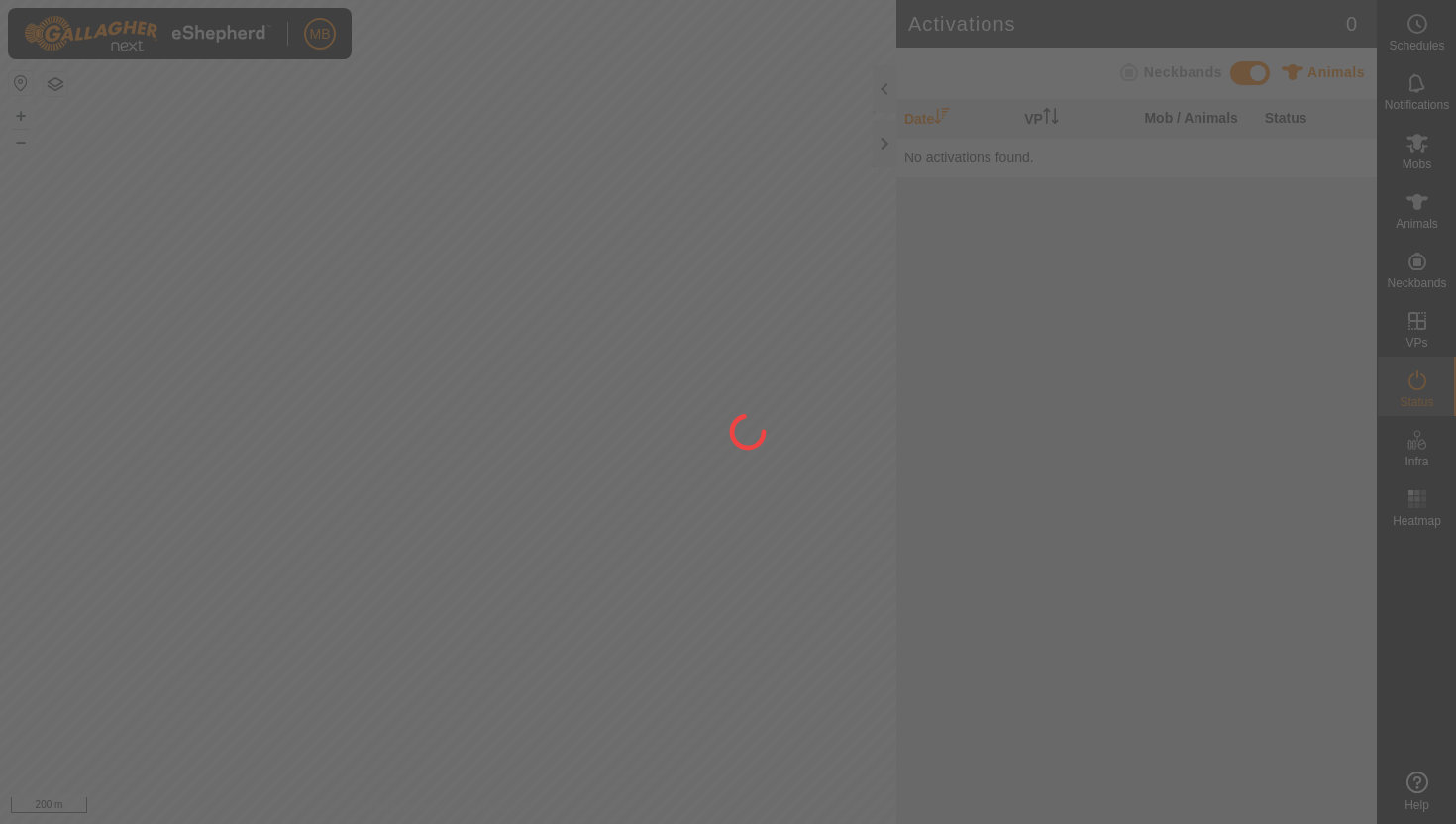 scroll, scrollTop: 0, scrollLeft: 0, axis: both 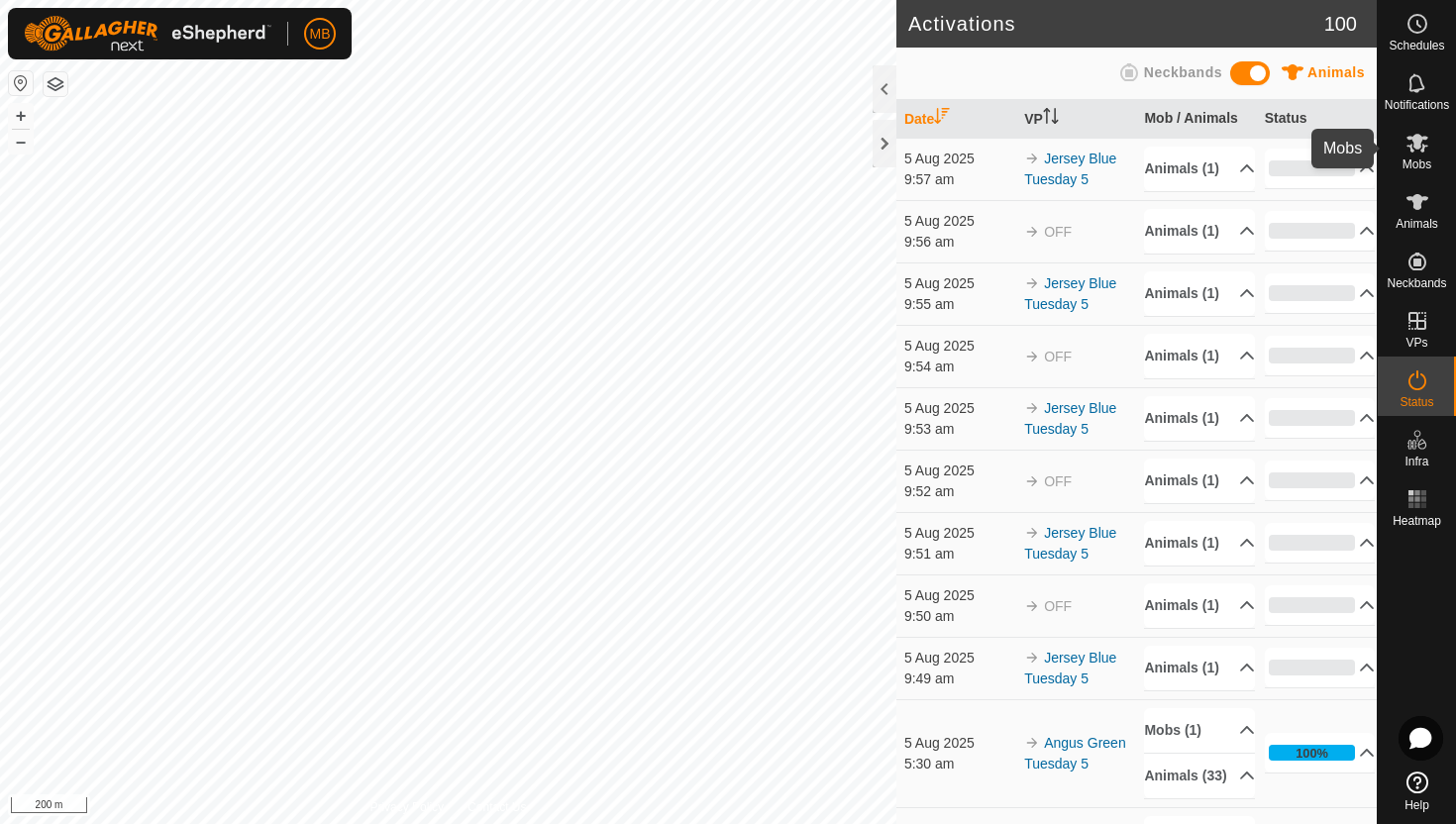 click 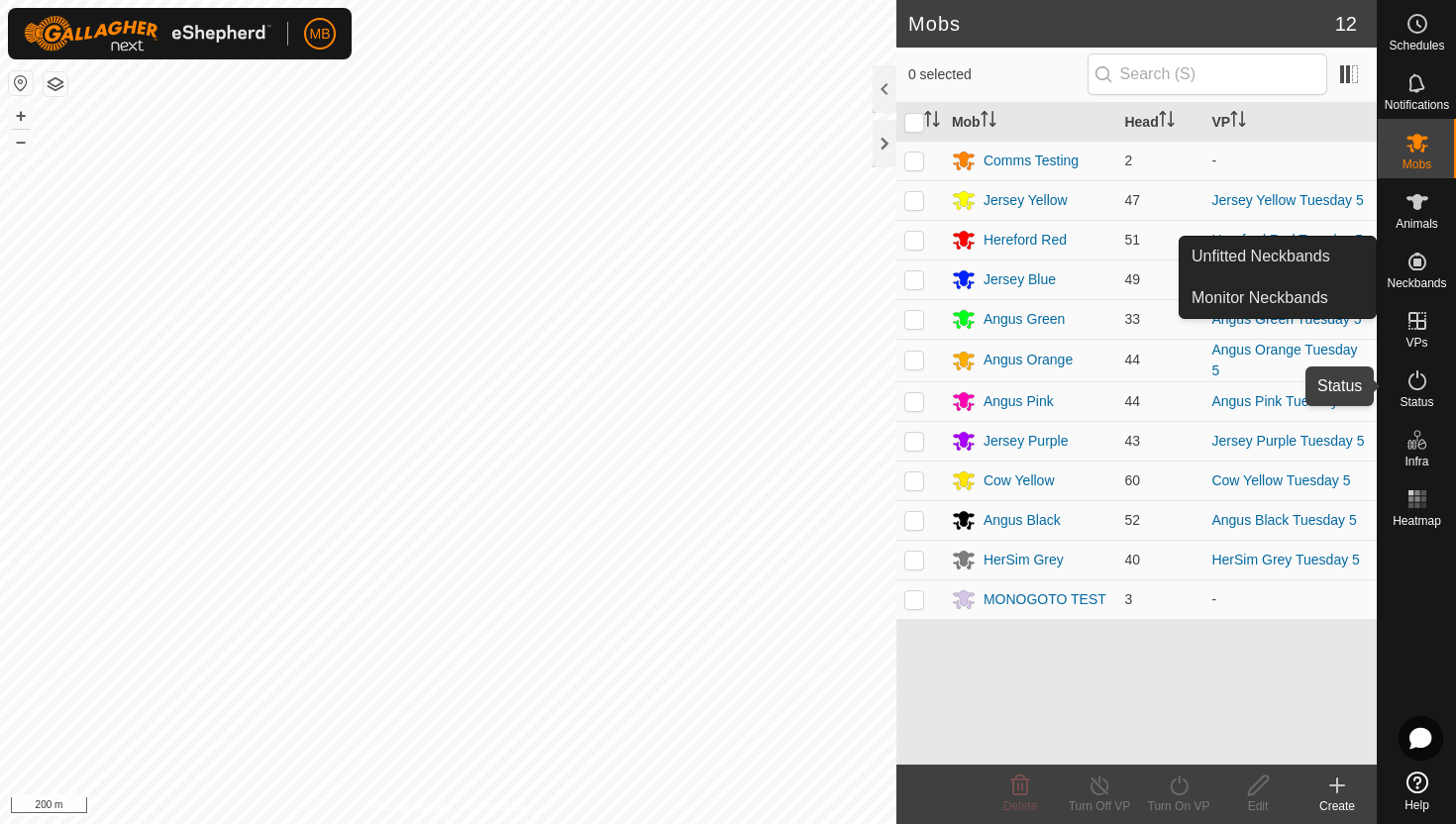 click 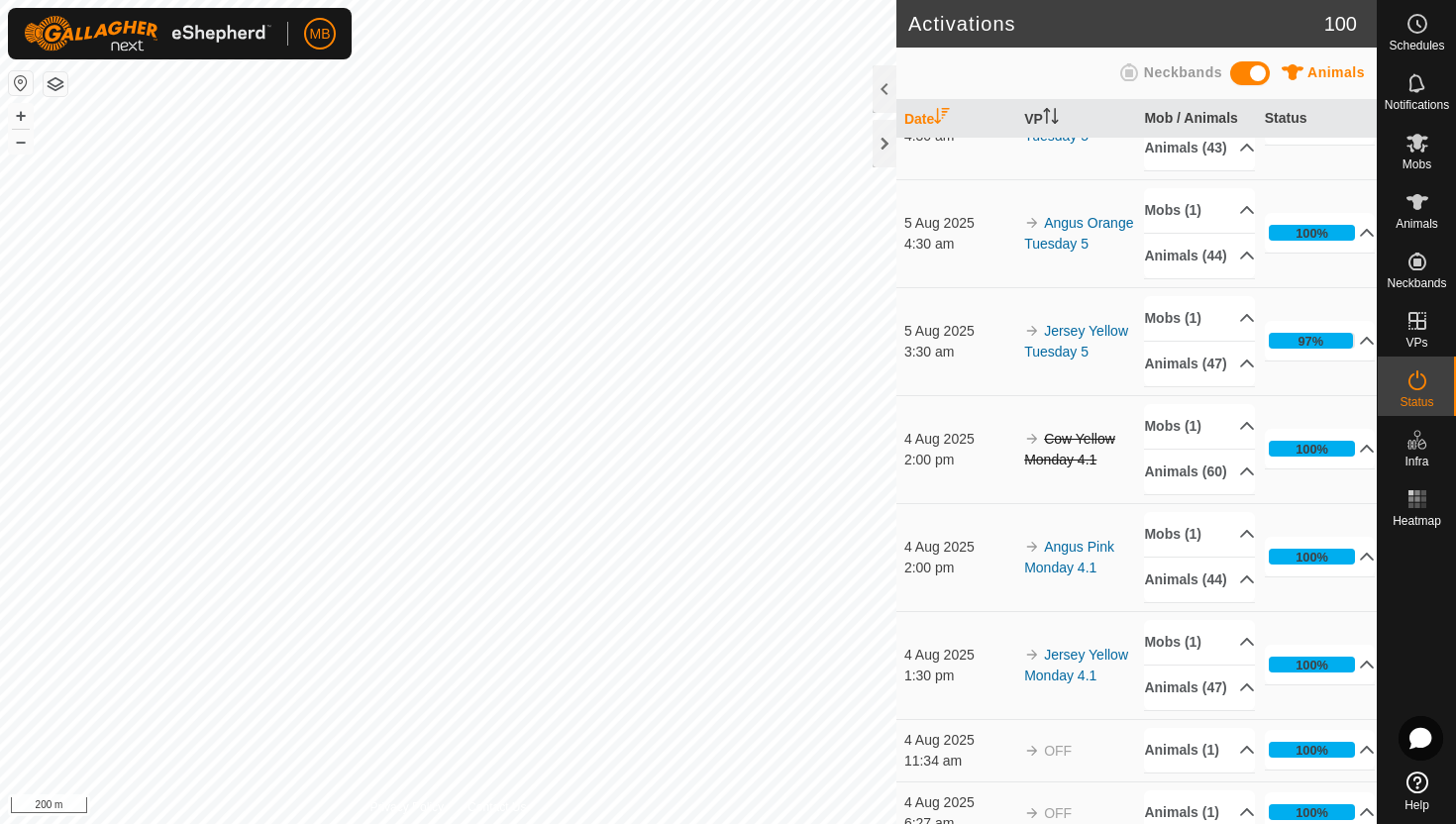 scroll, scrollTop: 1387, scrollLeft: 0, axis: vertical 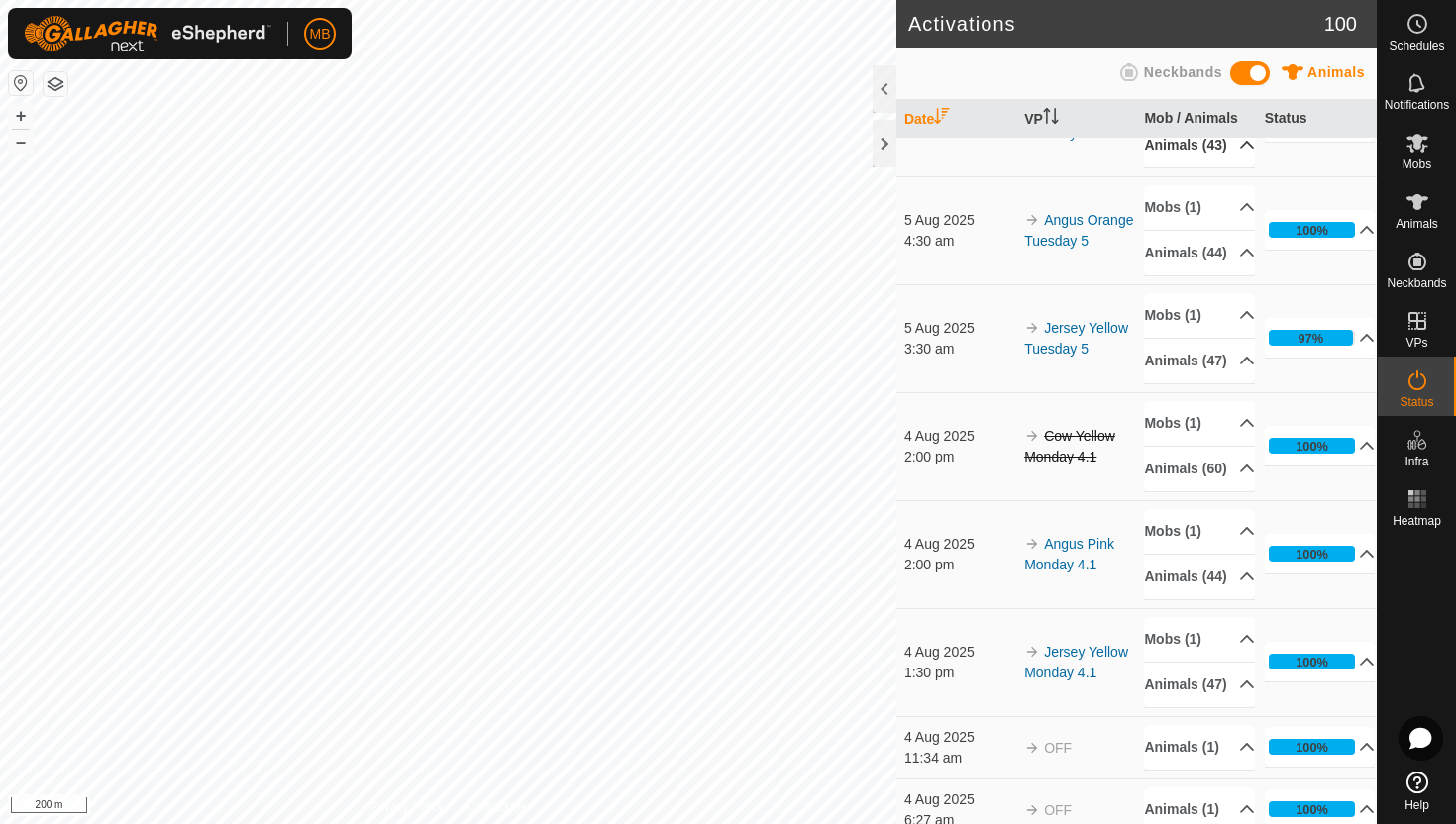 click on "Animals (43)" at bounding box center (1199, 145) 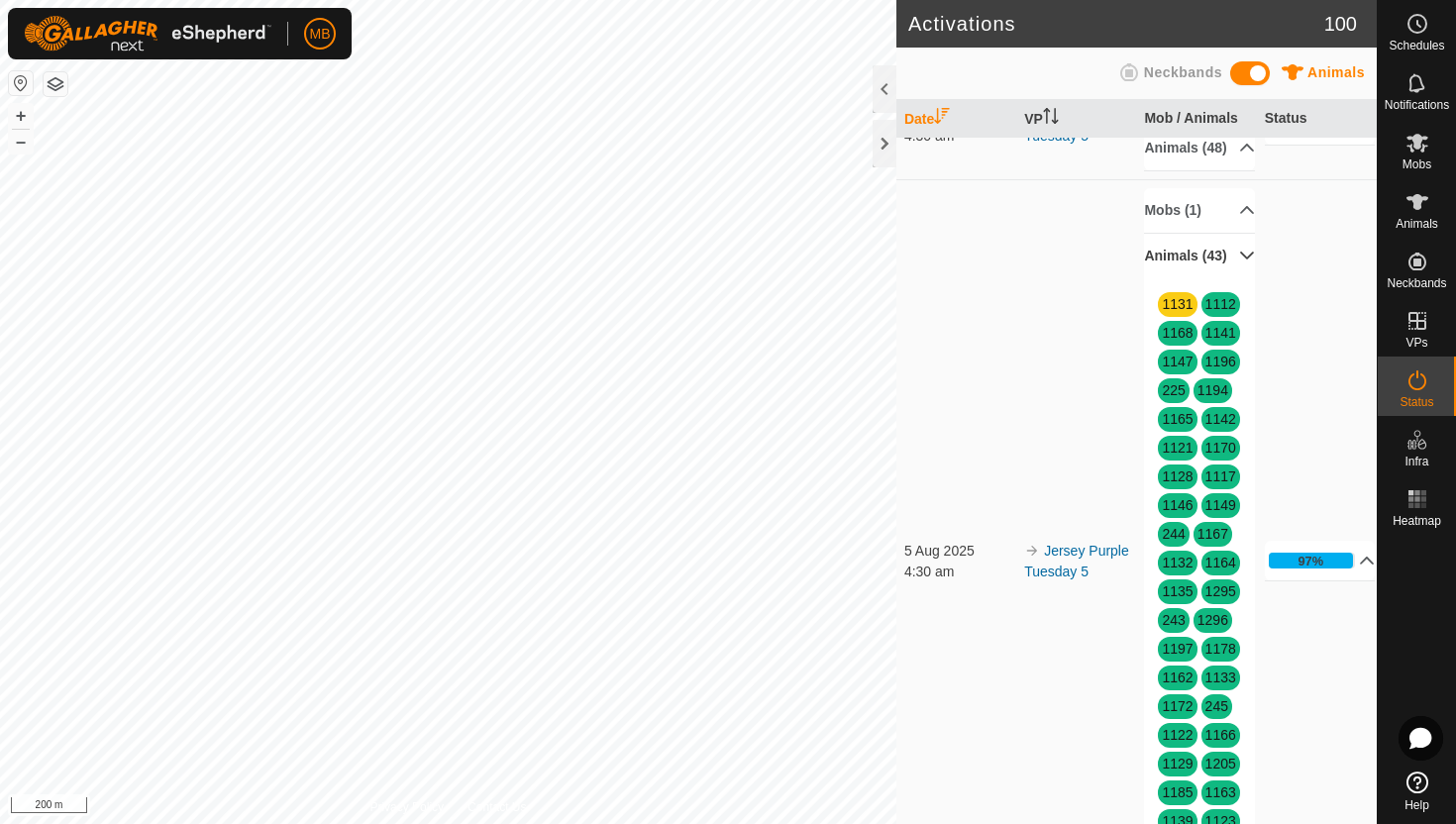 scroll, scrollTop: 1281, scrollLeft: 0, axis: vertical 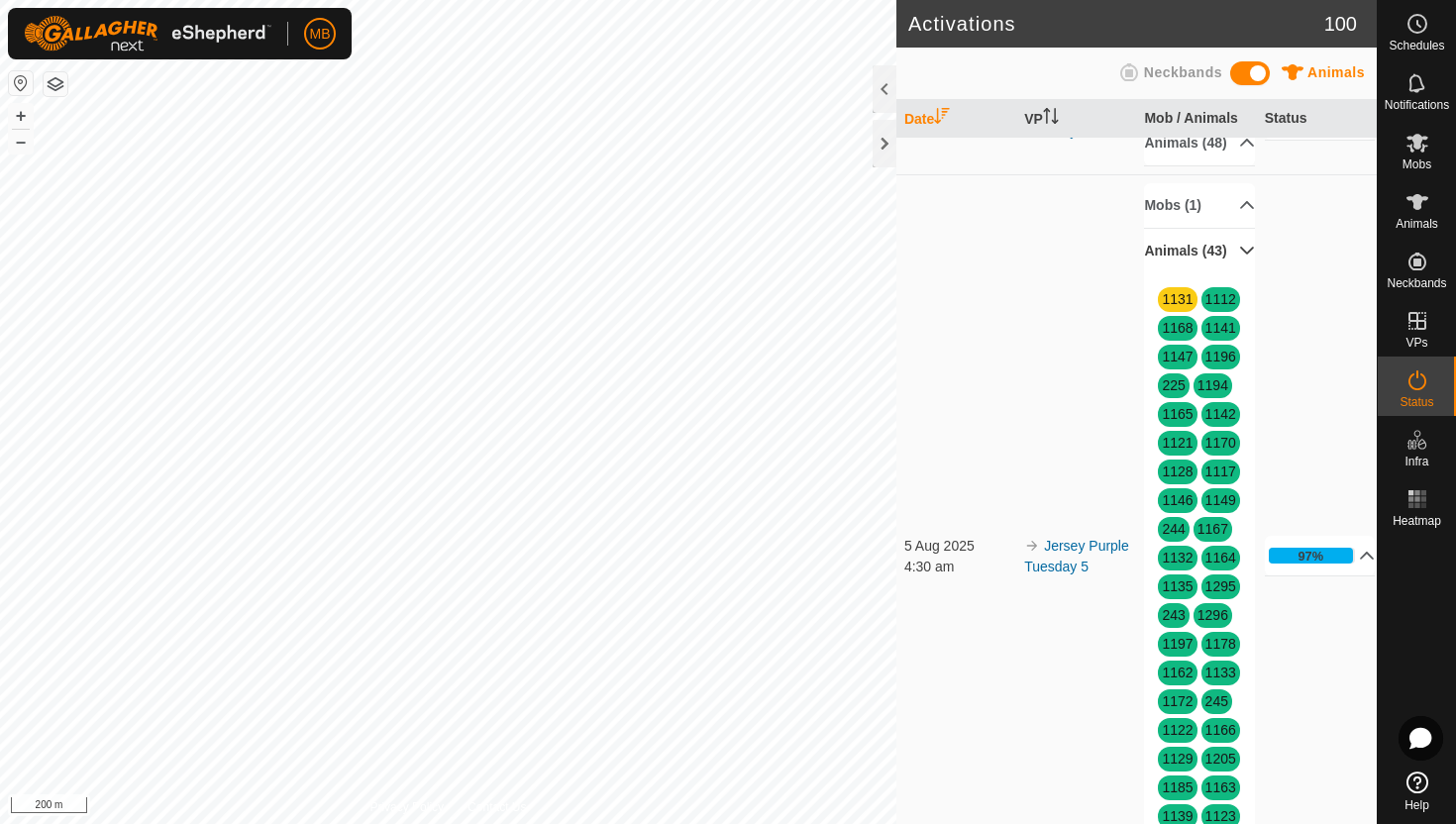 click on "Animals (43)" at bounding box center (1199, 251) 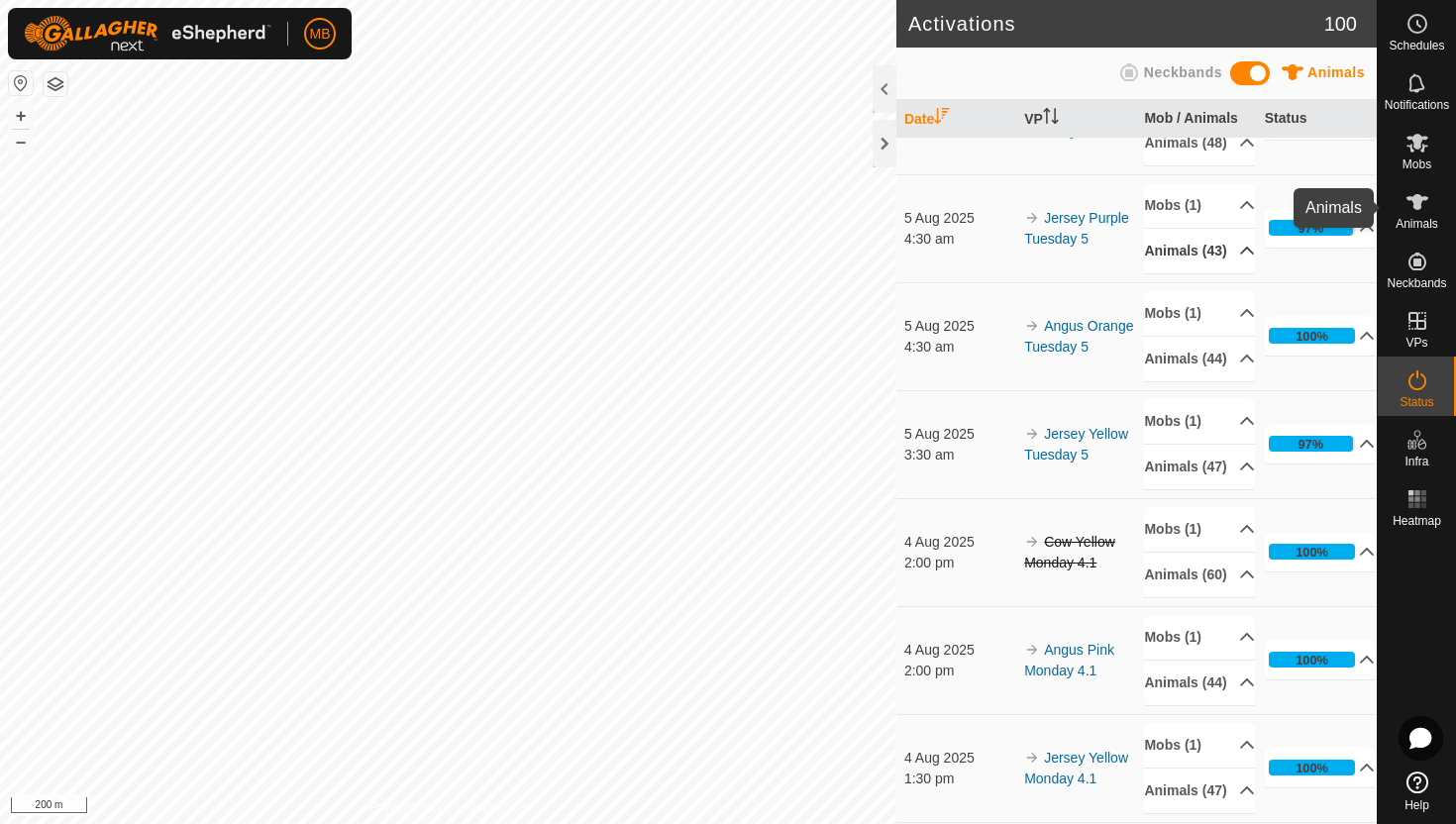 click 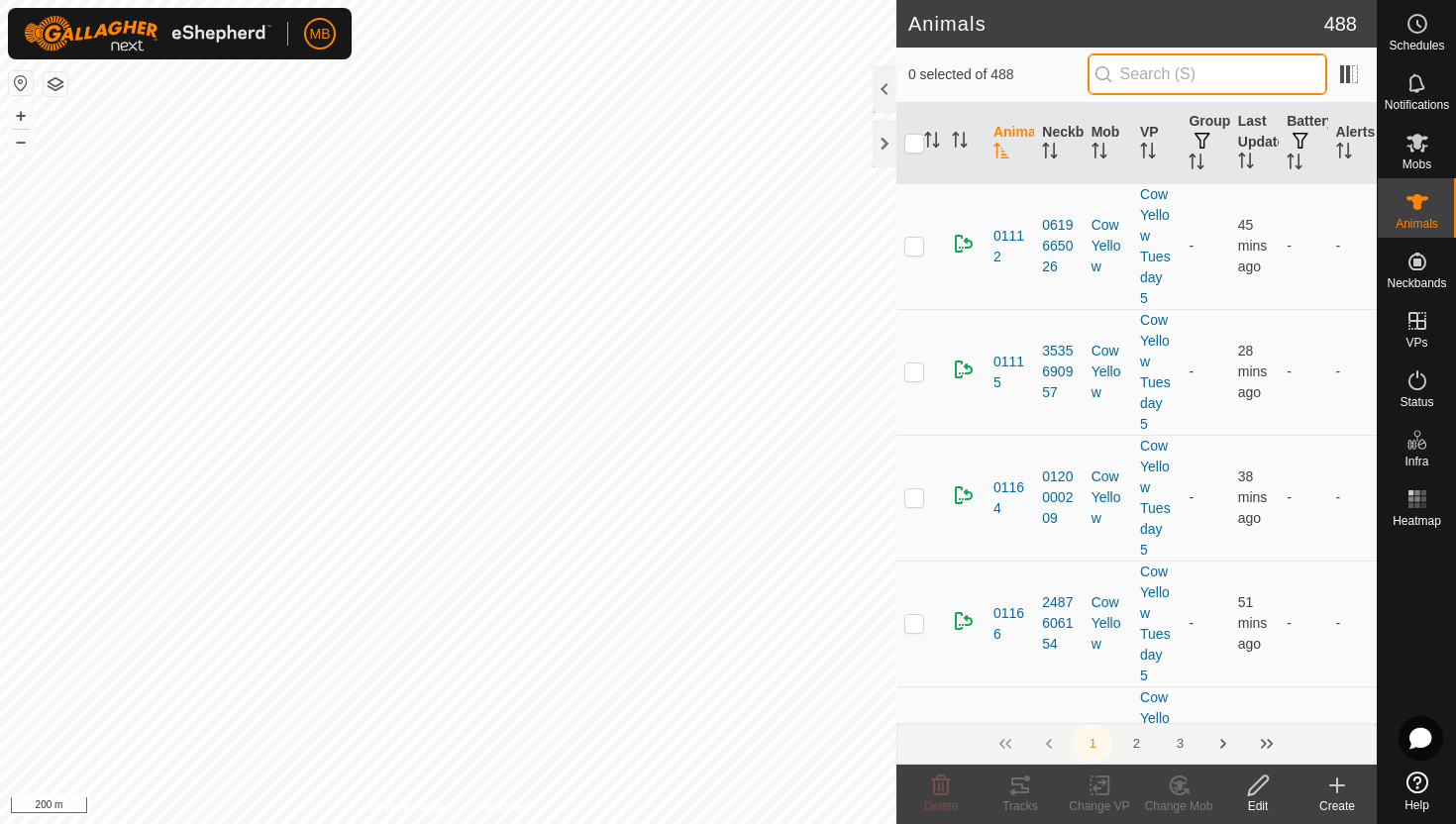 click at bounding box center [1207, 74] 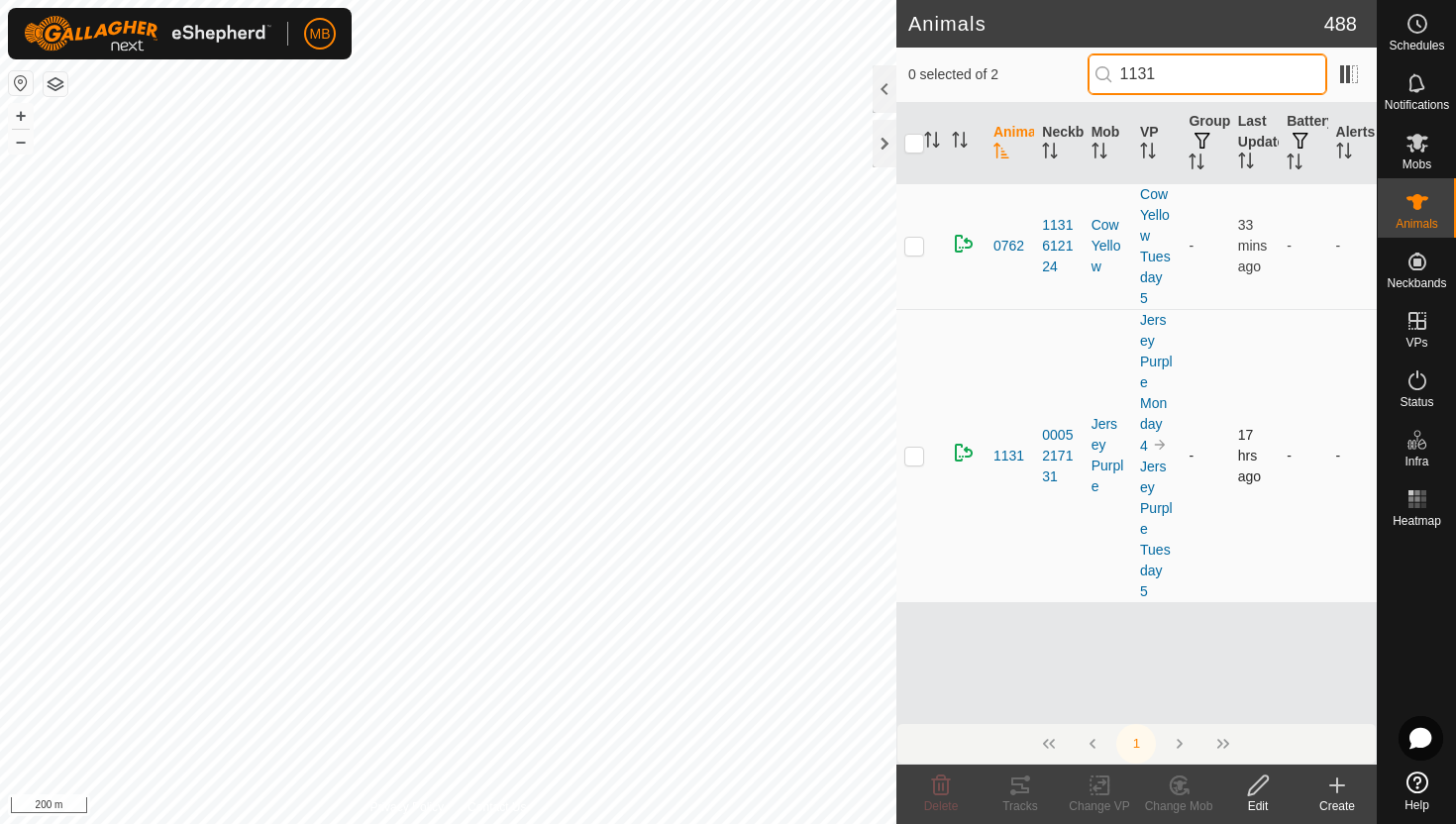 type on "1131" 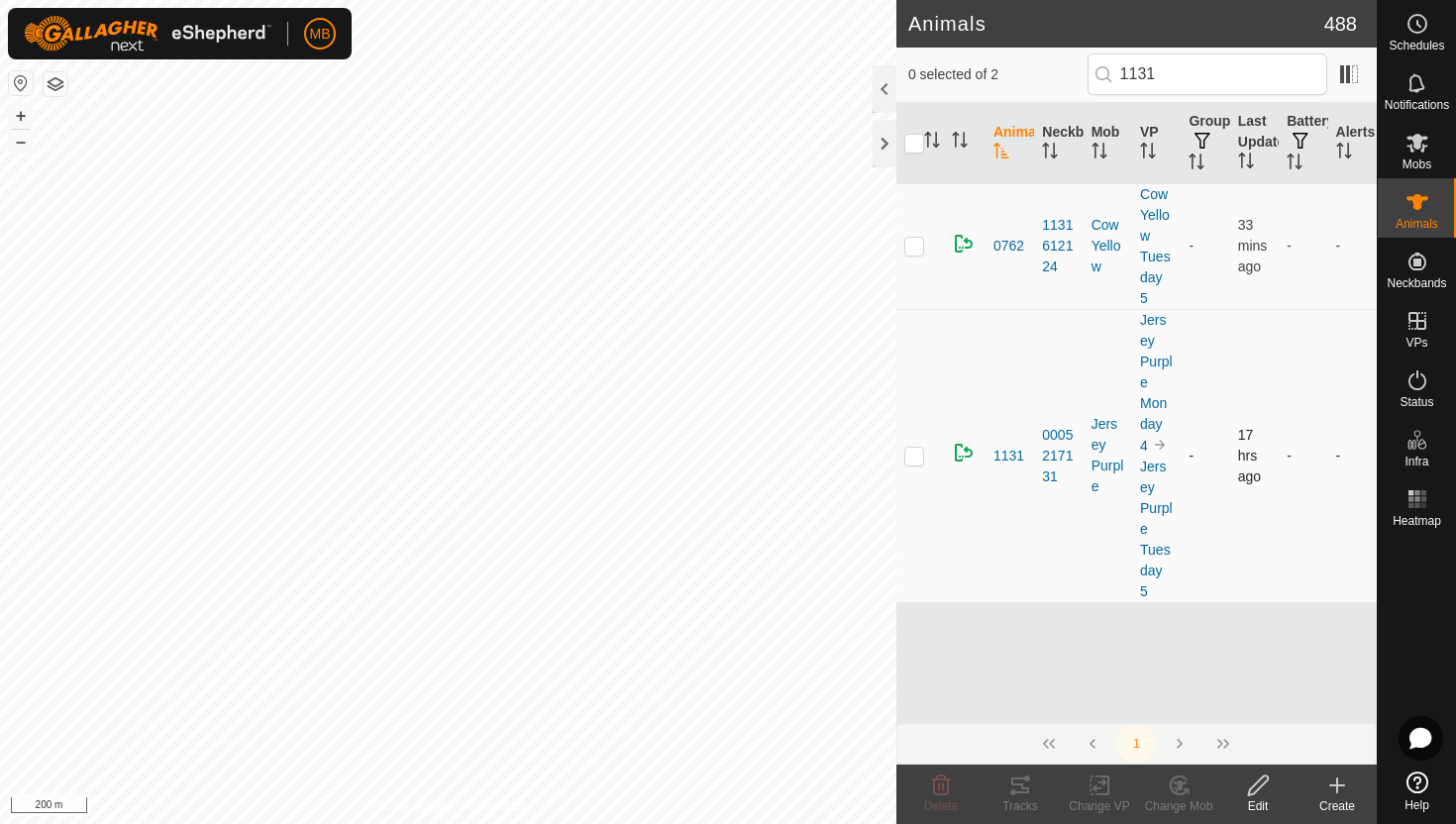 click at bounding box center (914, 456) 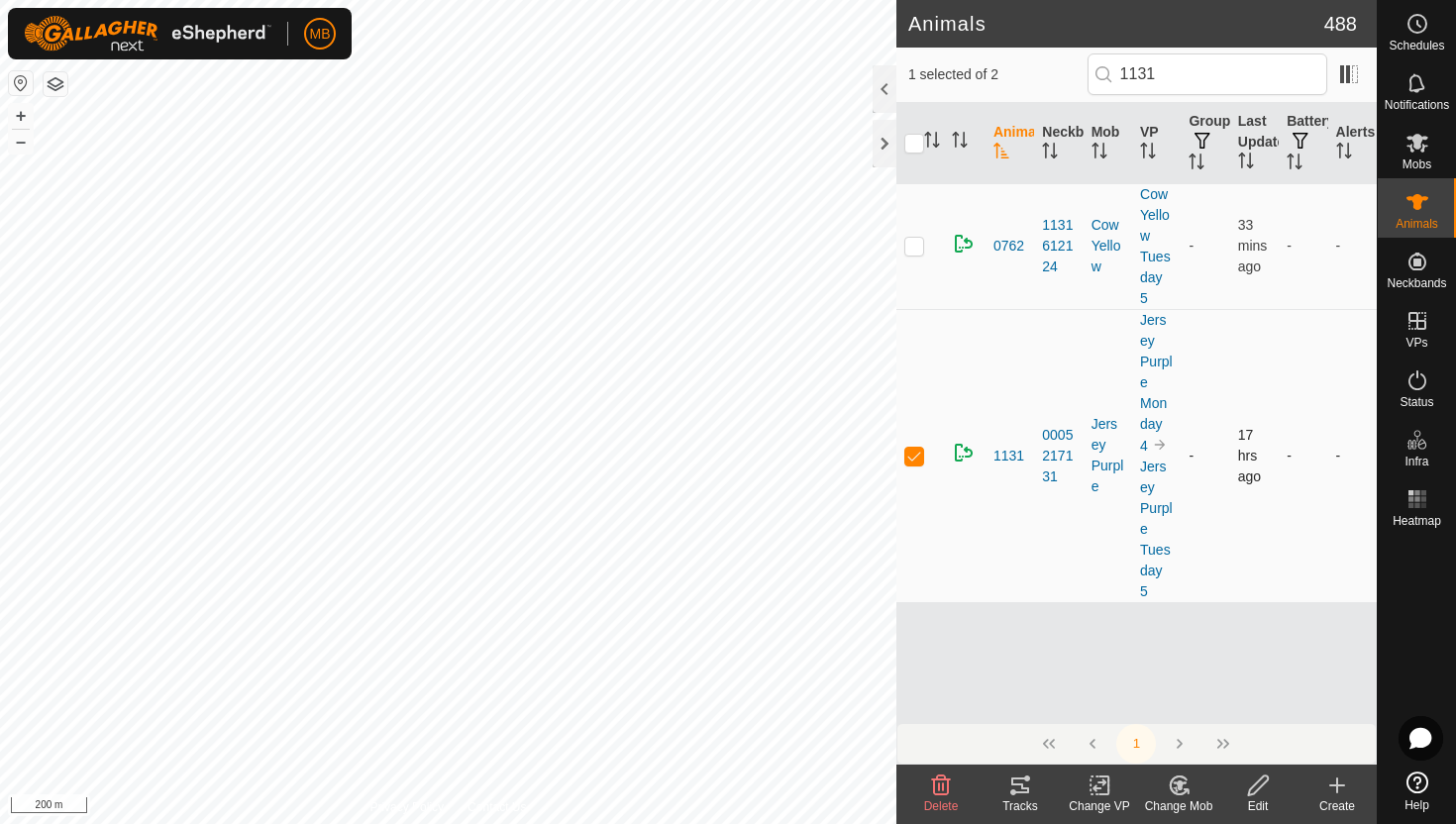click at bounding box center (914, 456) 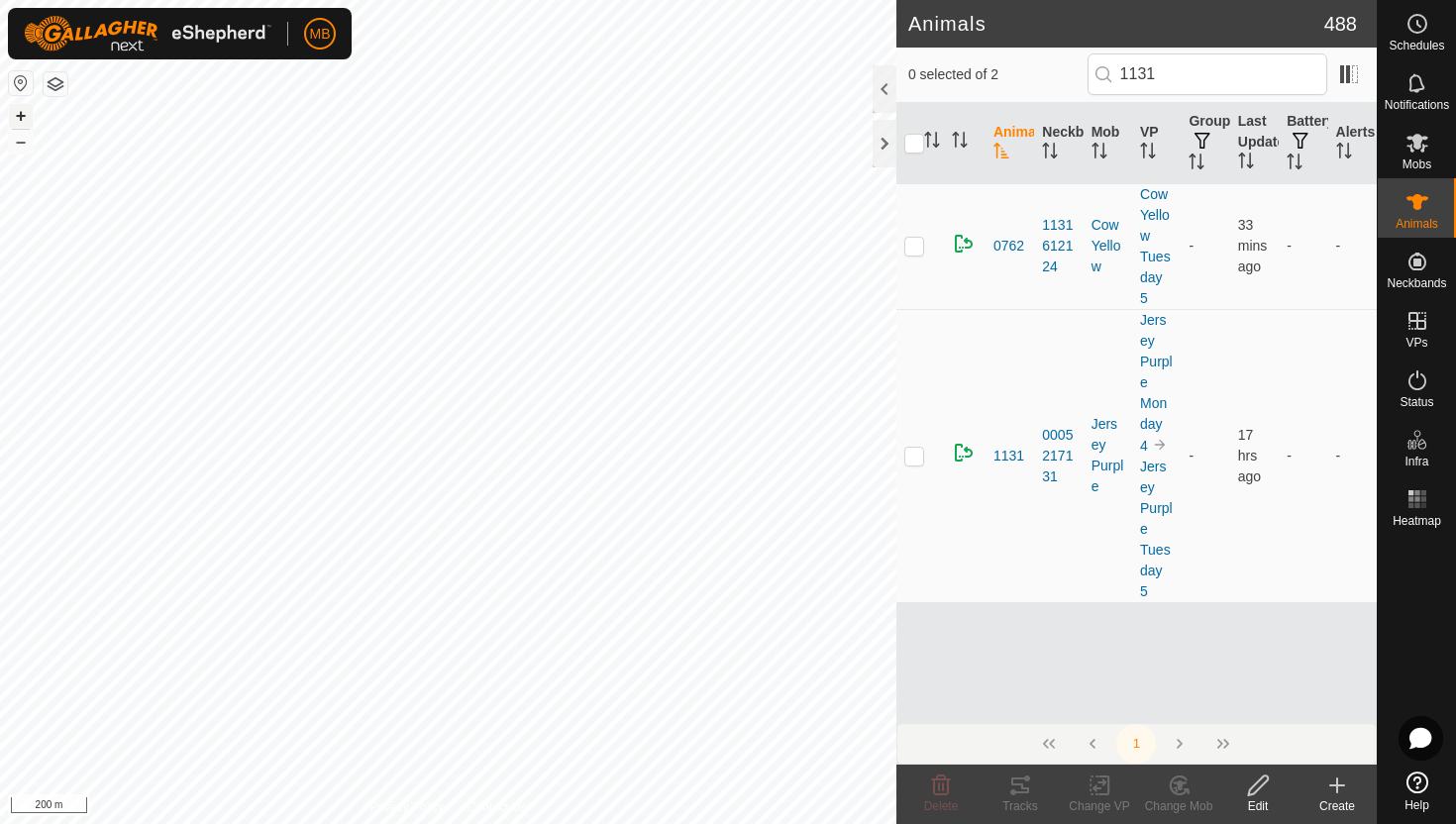 click on "+" at bounding box center [21, 116] 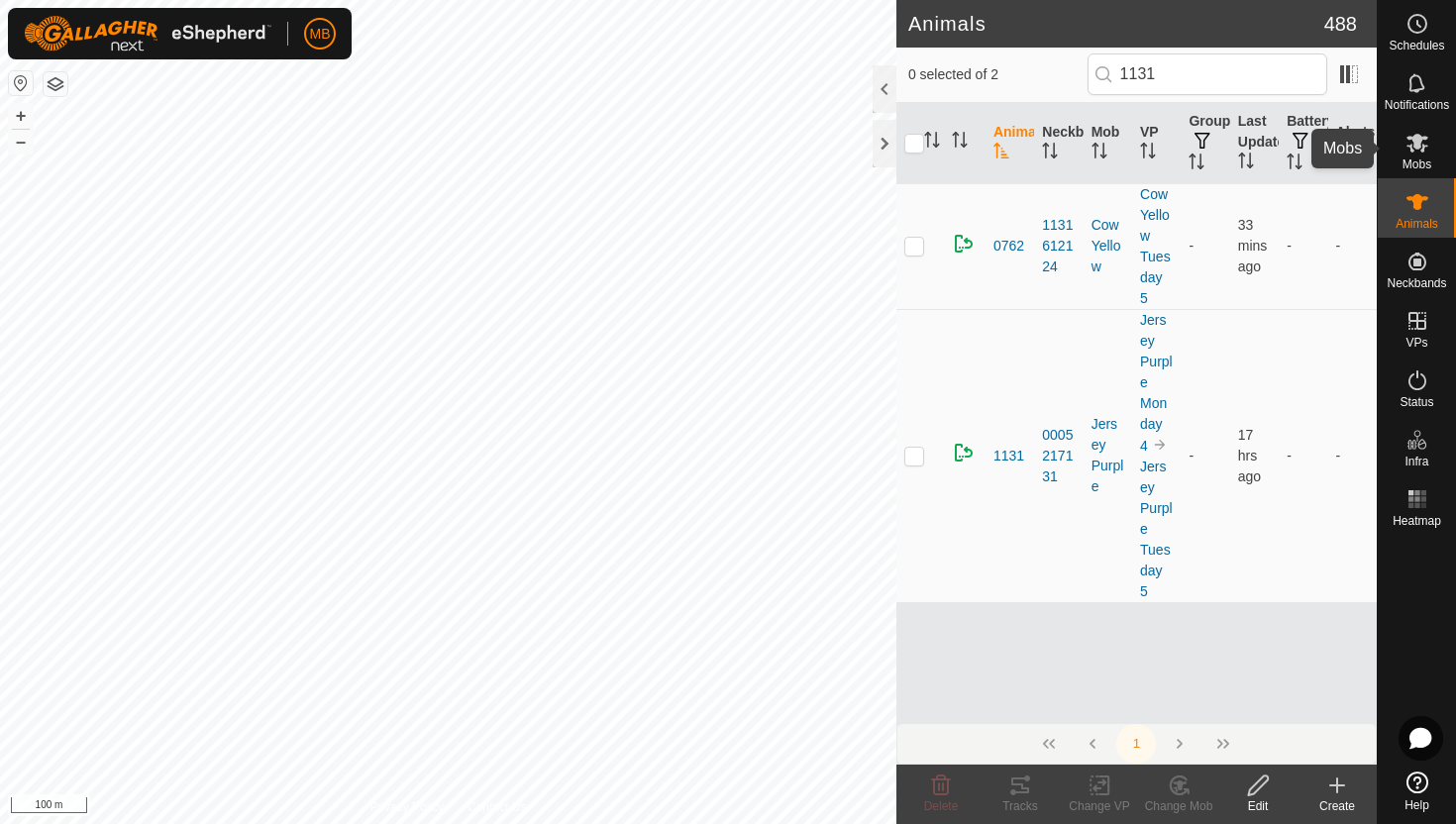 click at bounding box center [1417, 143] 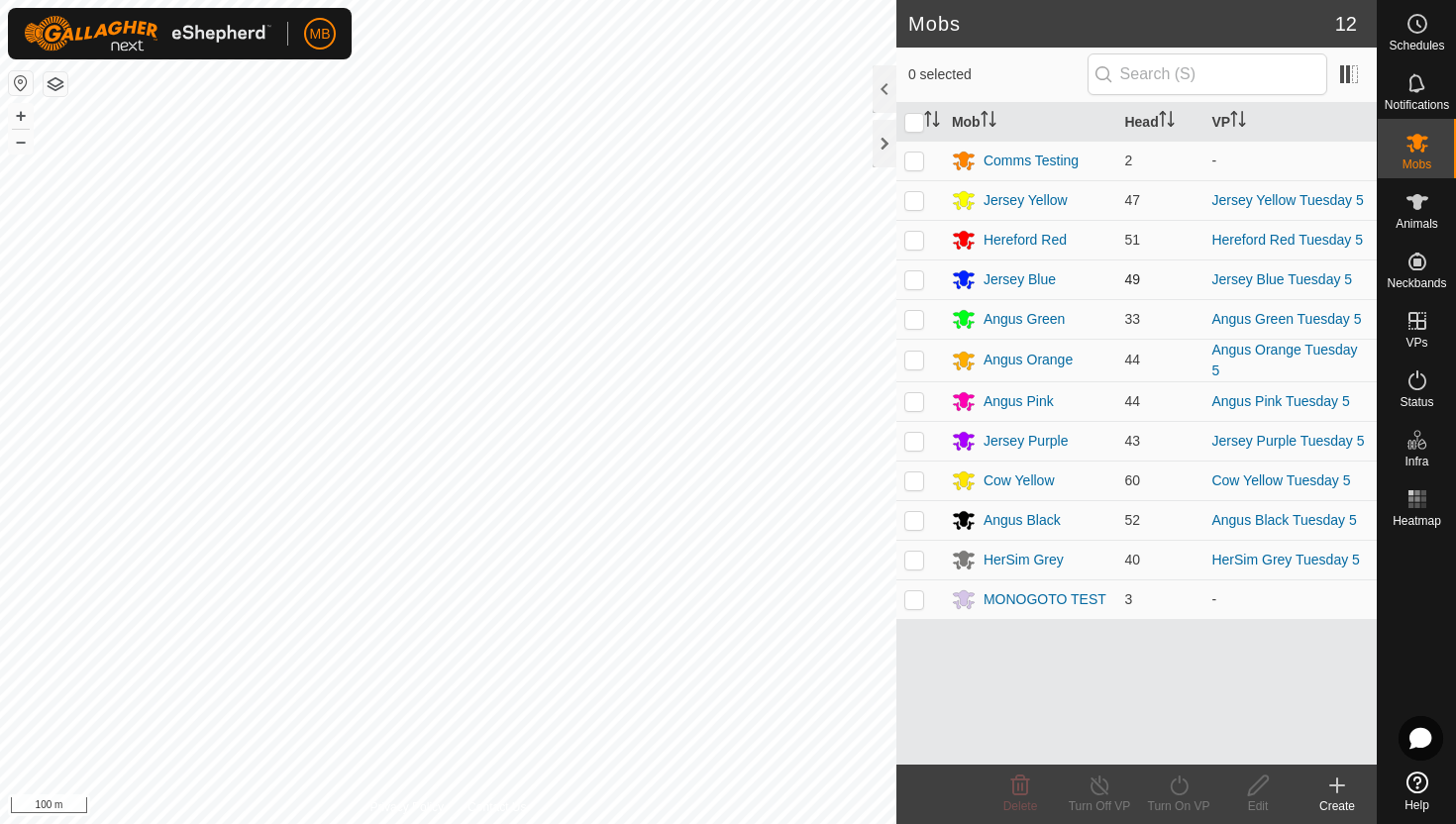 click at bounding box center [914, 279] 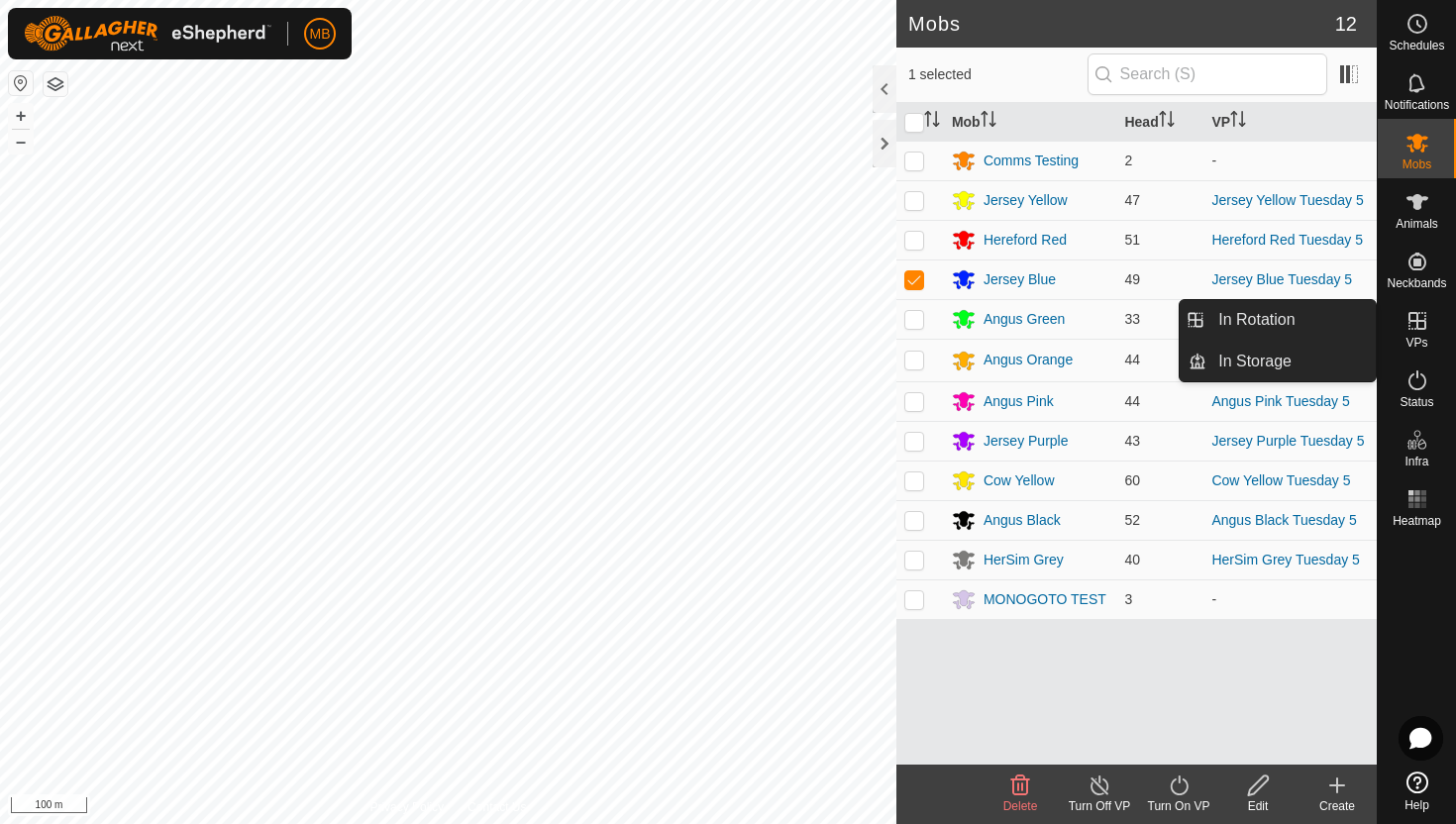click 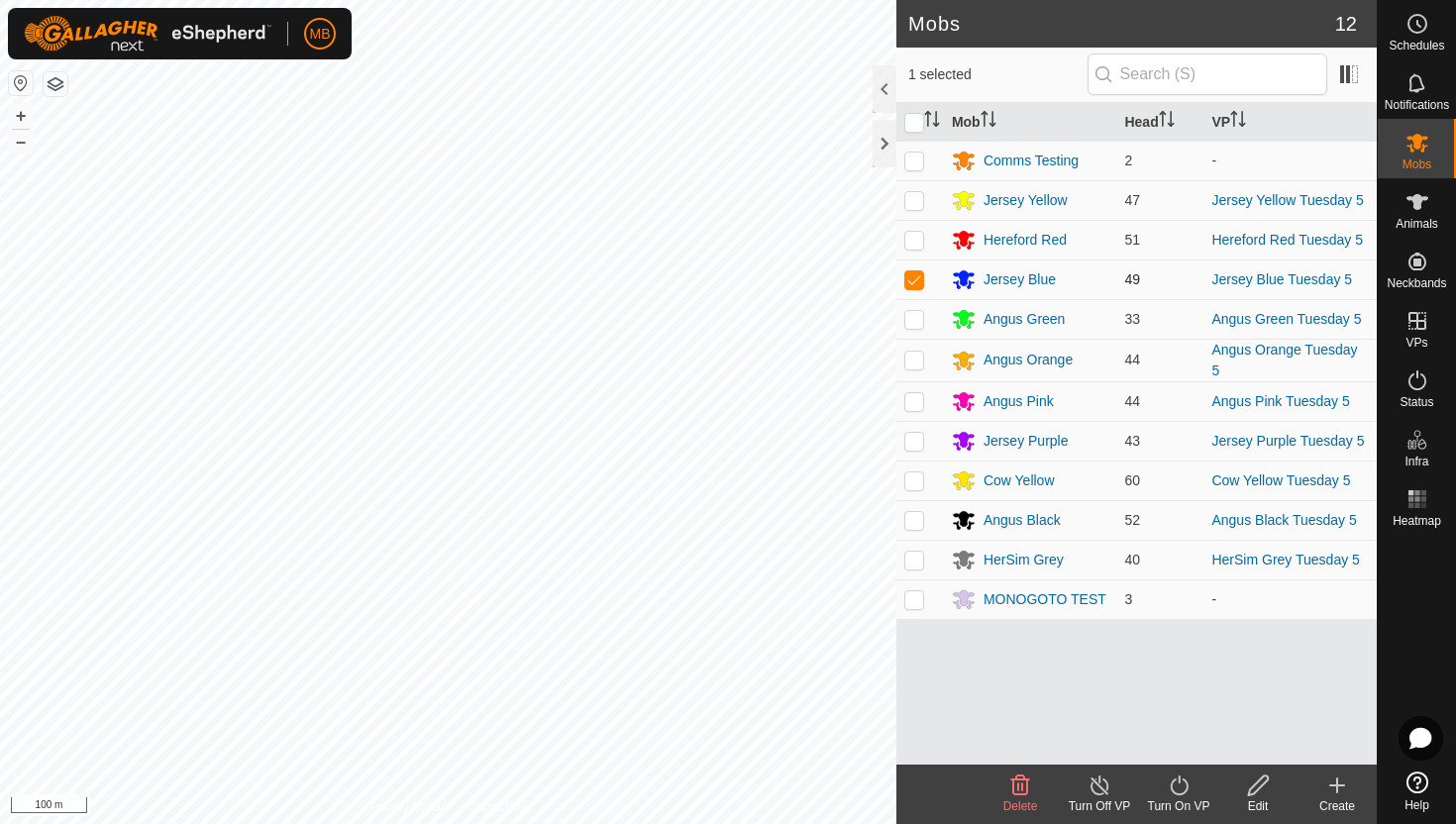 click at bounding box center [914, 279] 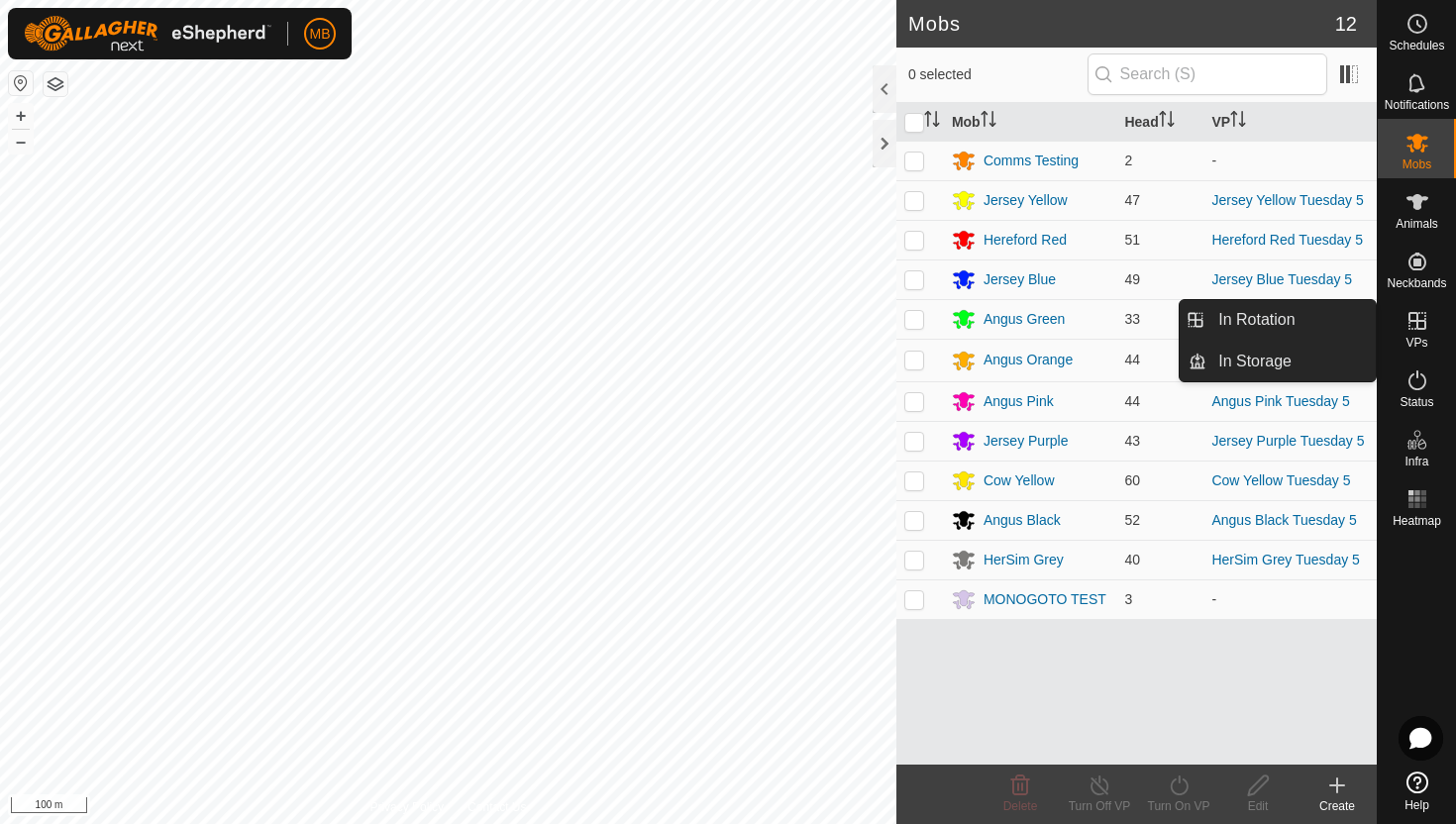 click 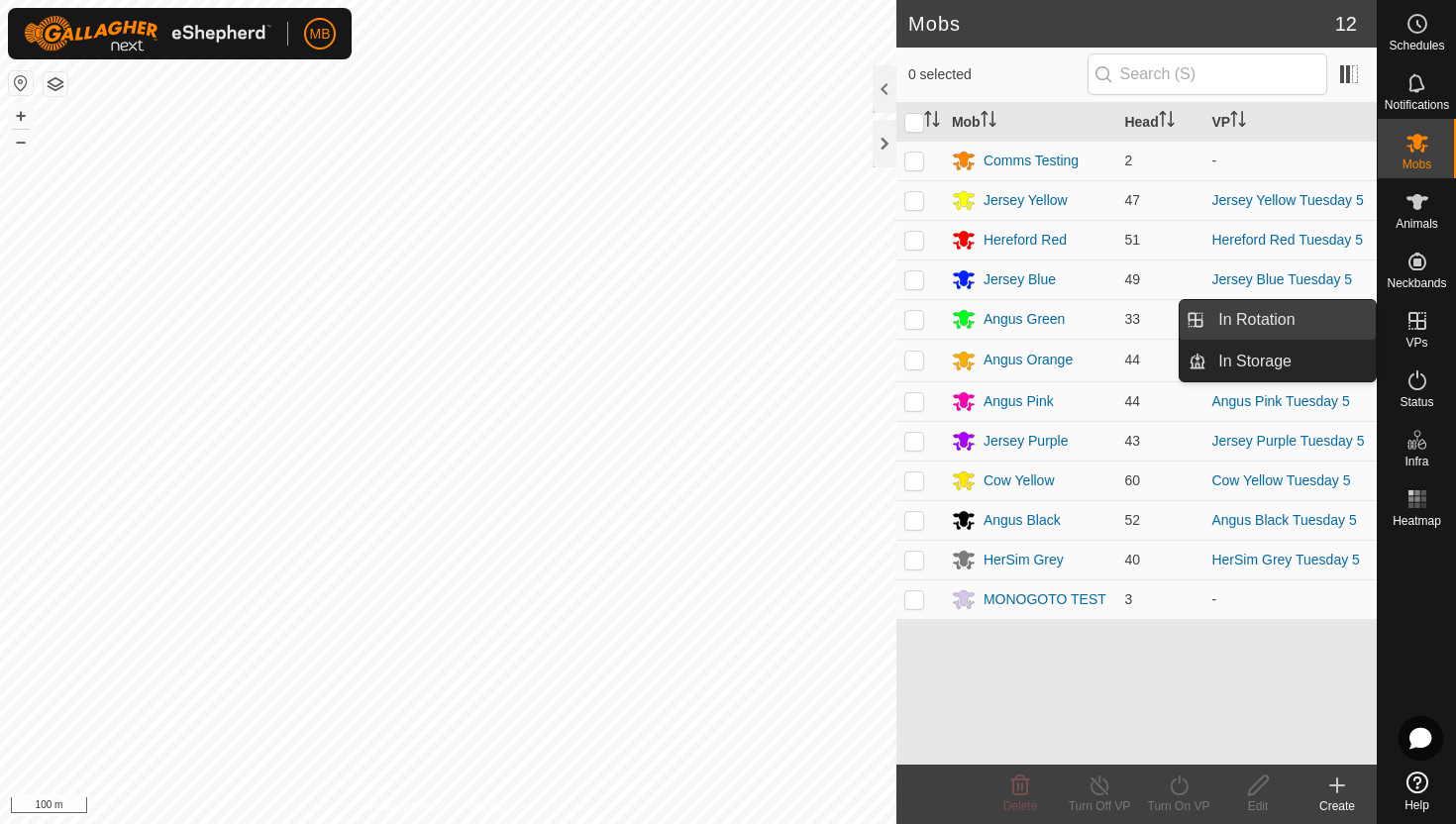click on "In Rotation" at bounding box center (1291, 320) 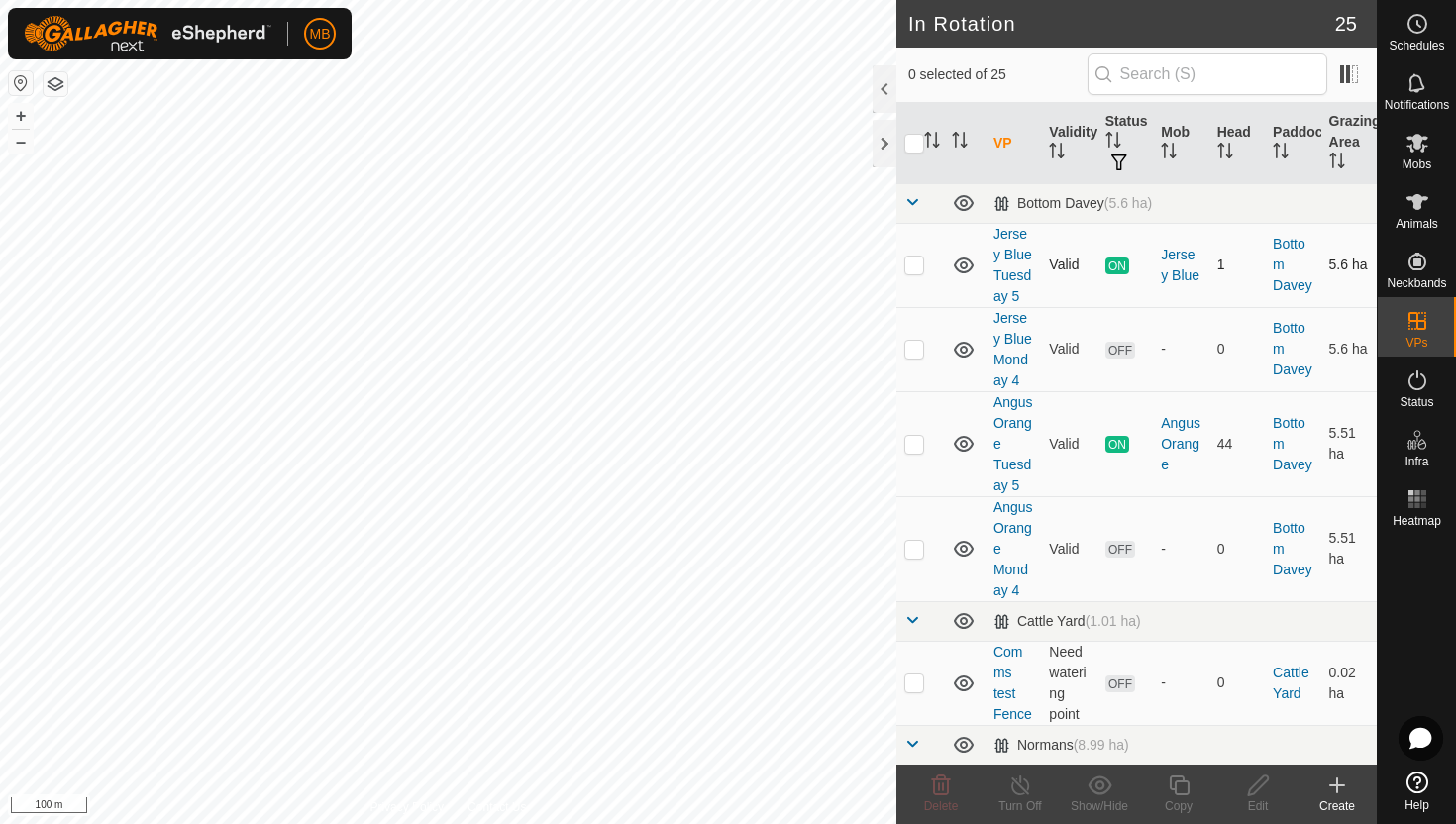 click at bounding box center [914, 264] 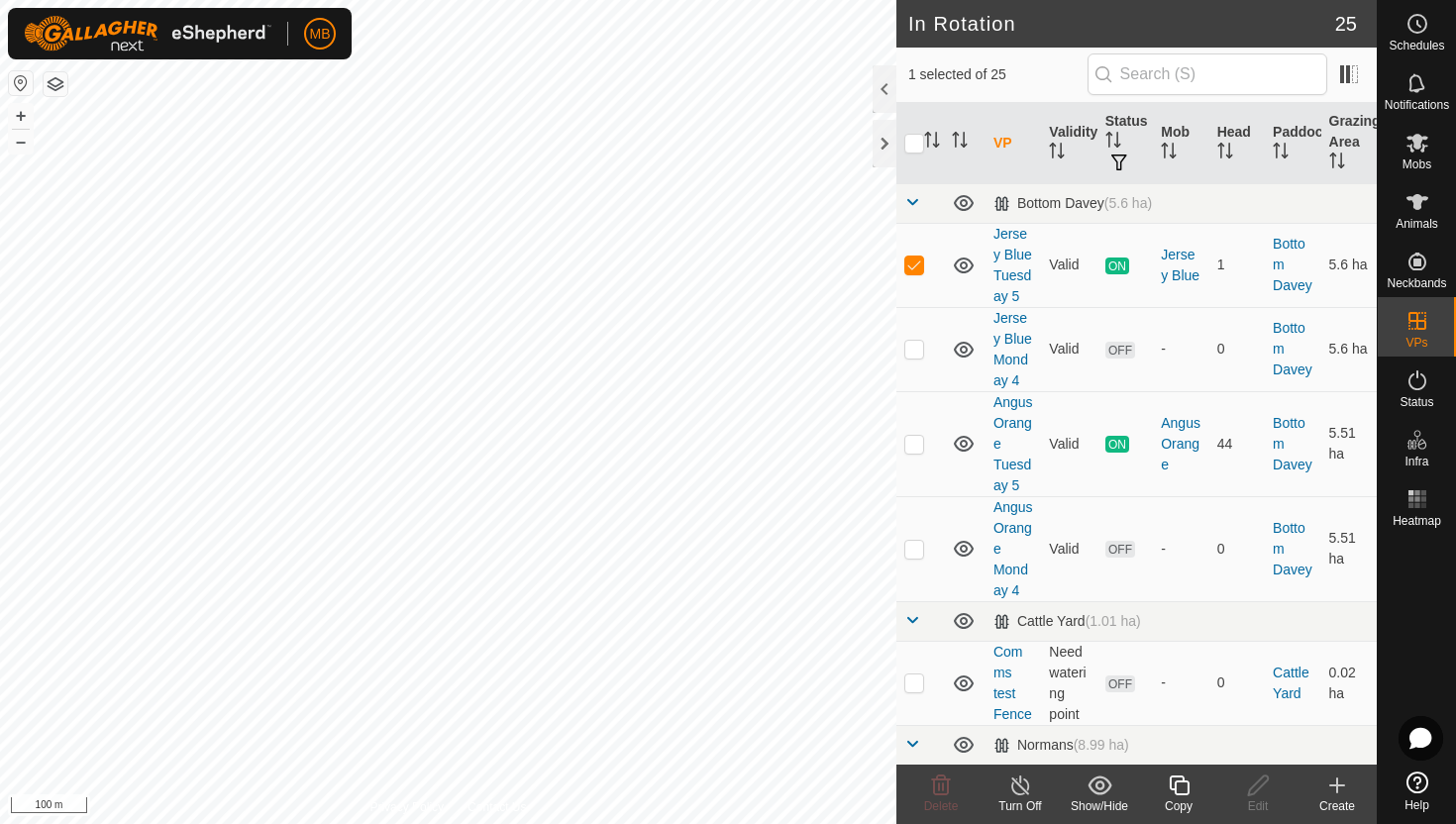 click 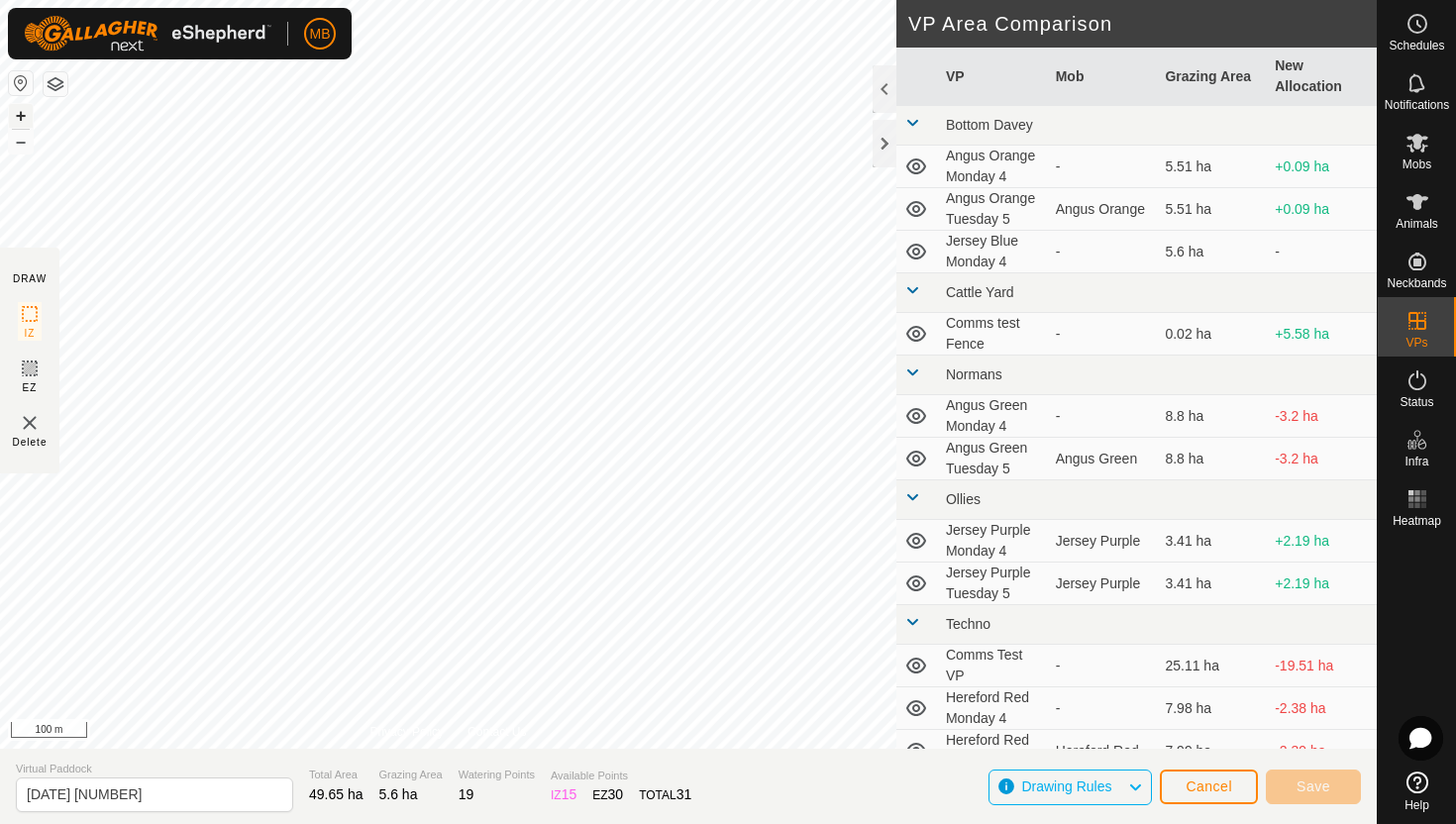 click on "+" at bounding box center [21, 116] 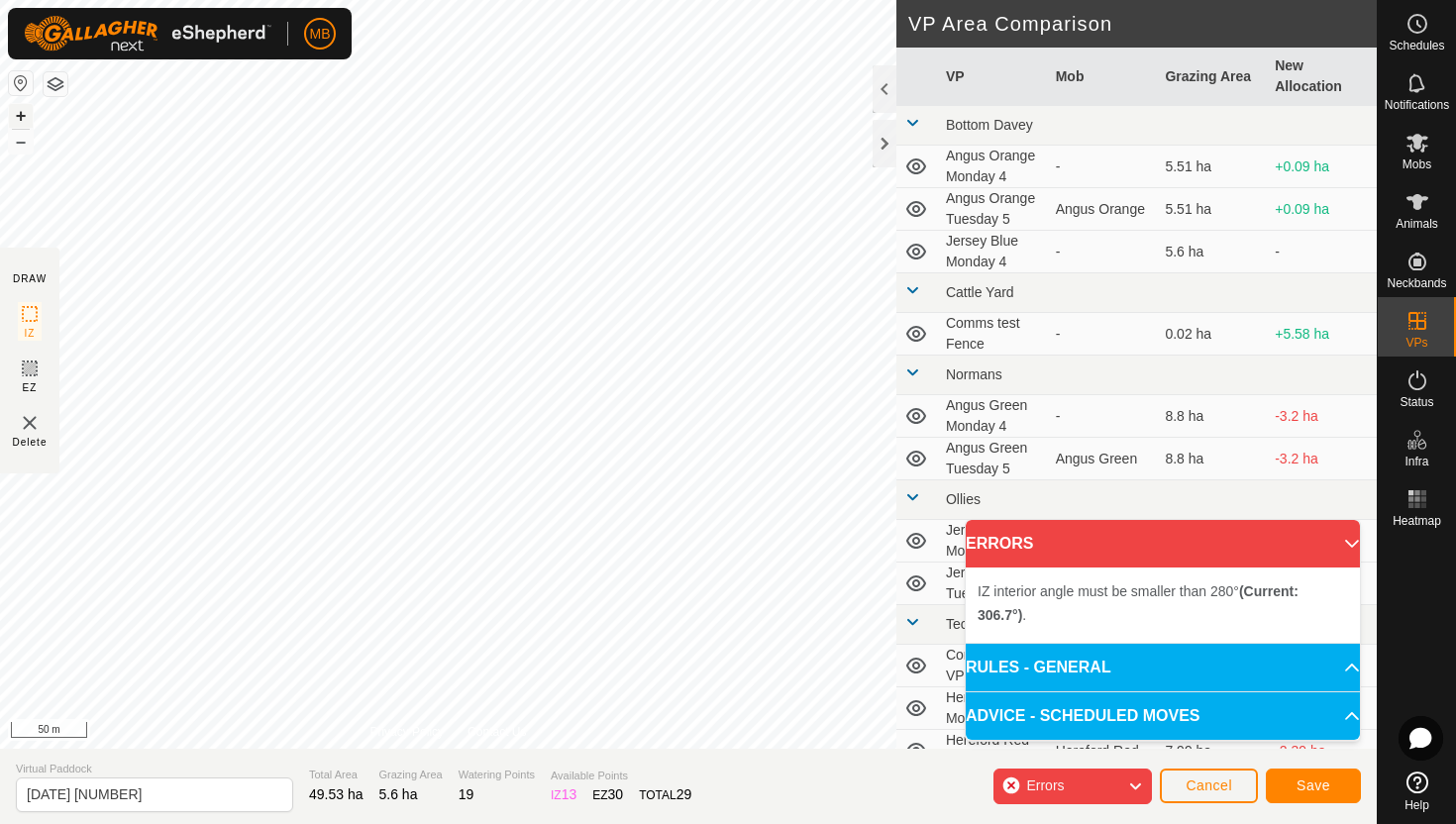 click on "+" at bounding box center [21, 116] 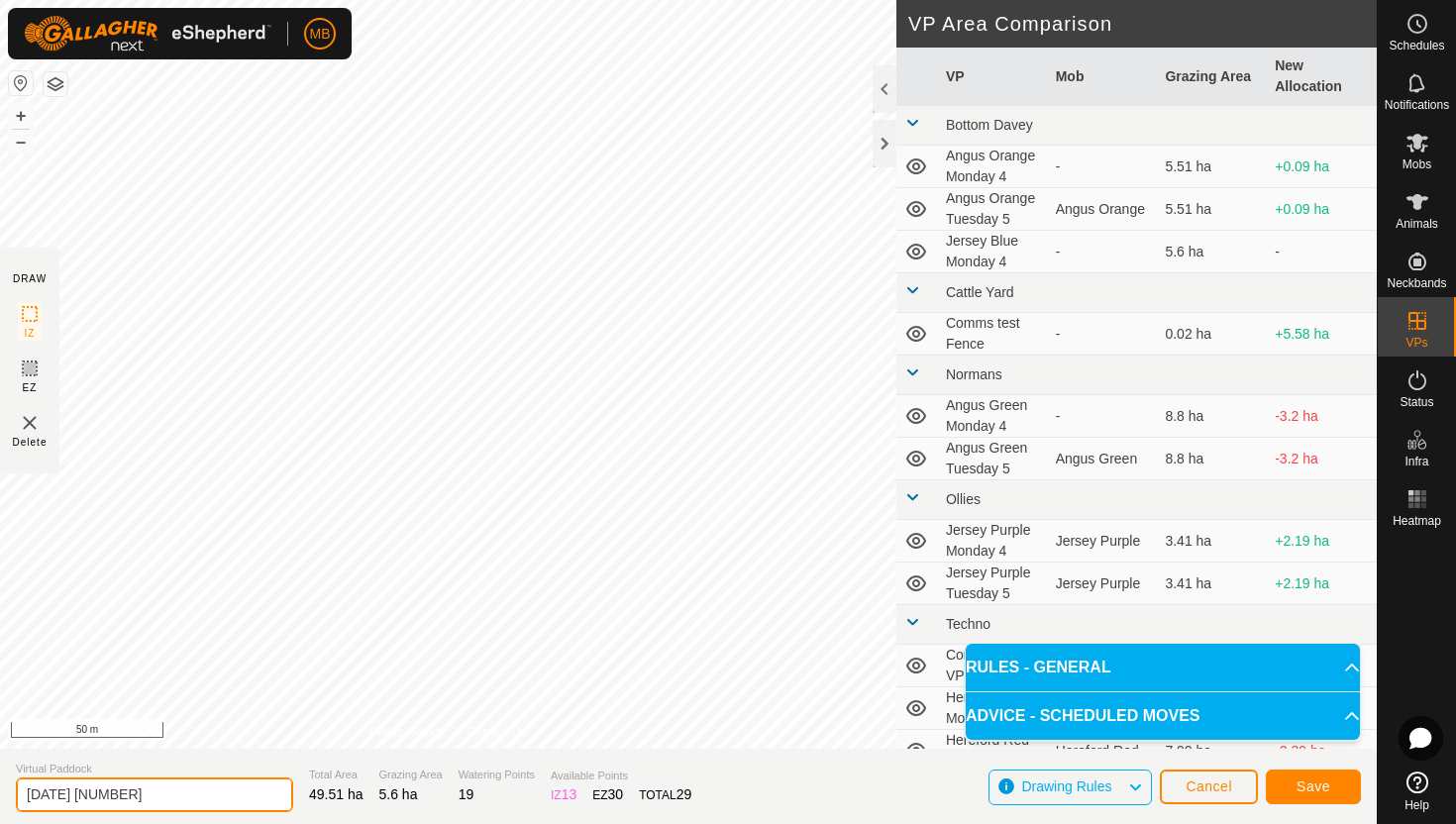 click on "[DATE] [NUMBER]" 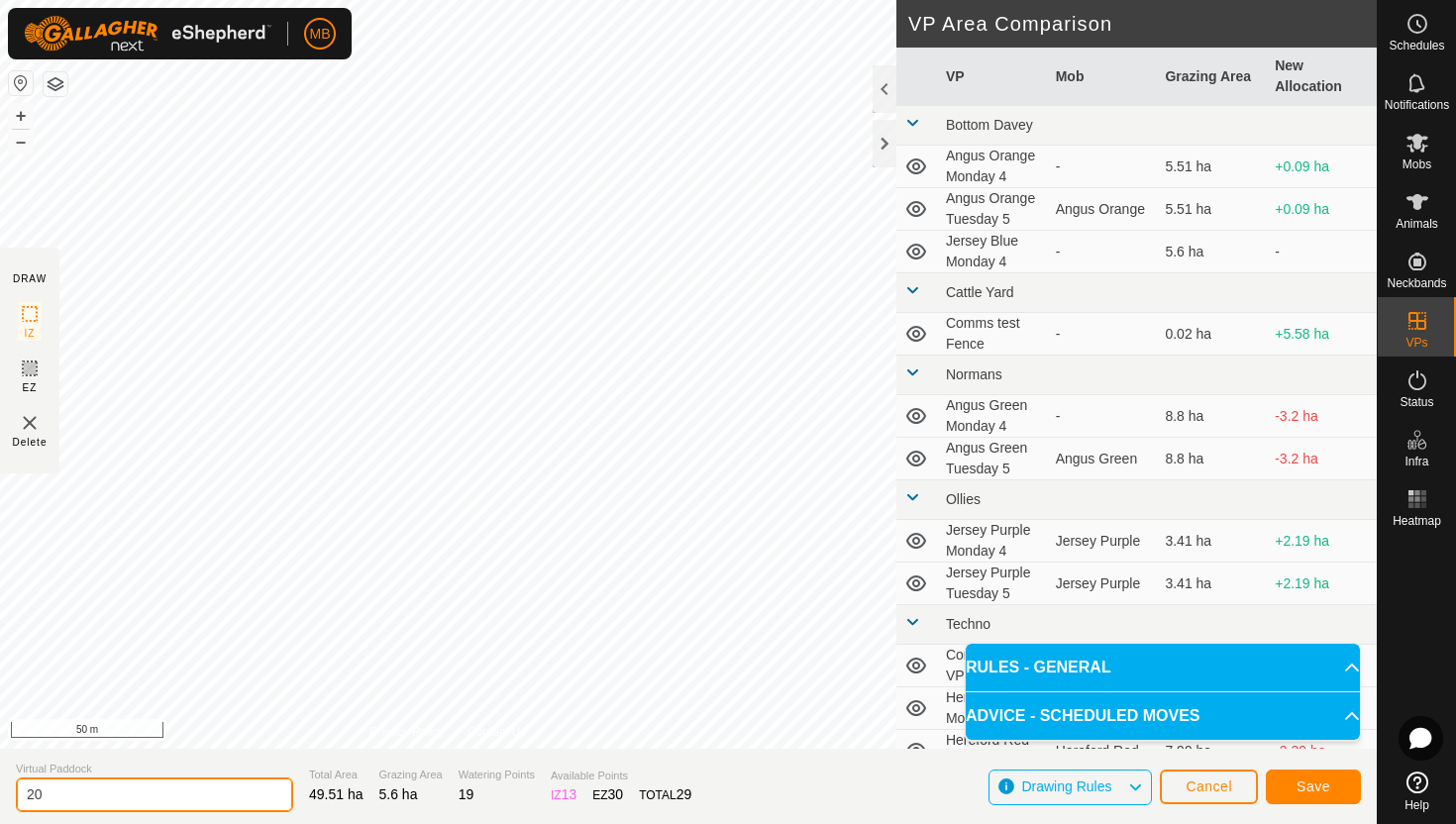 type on "2" 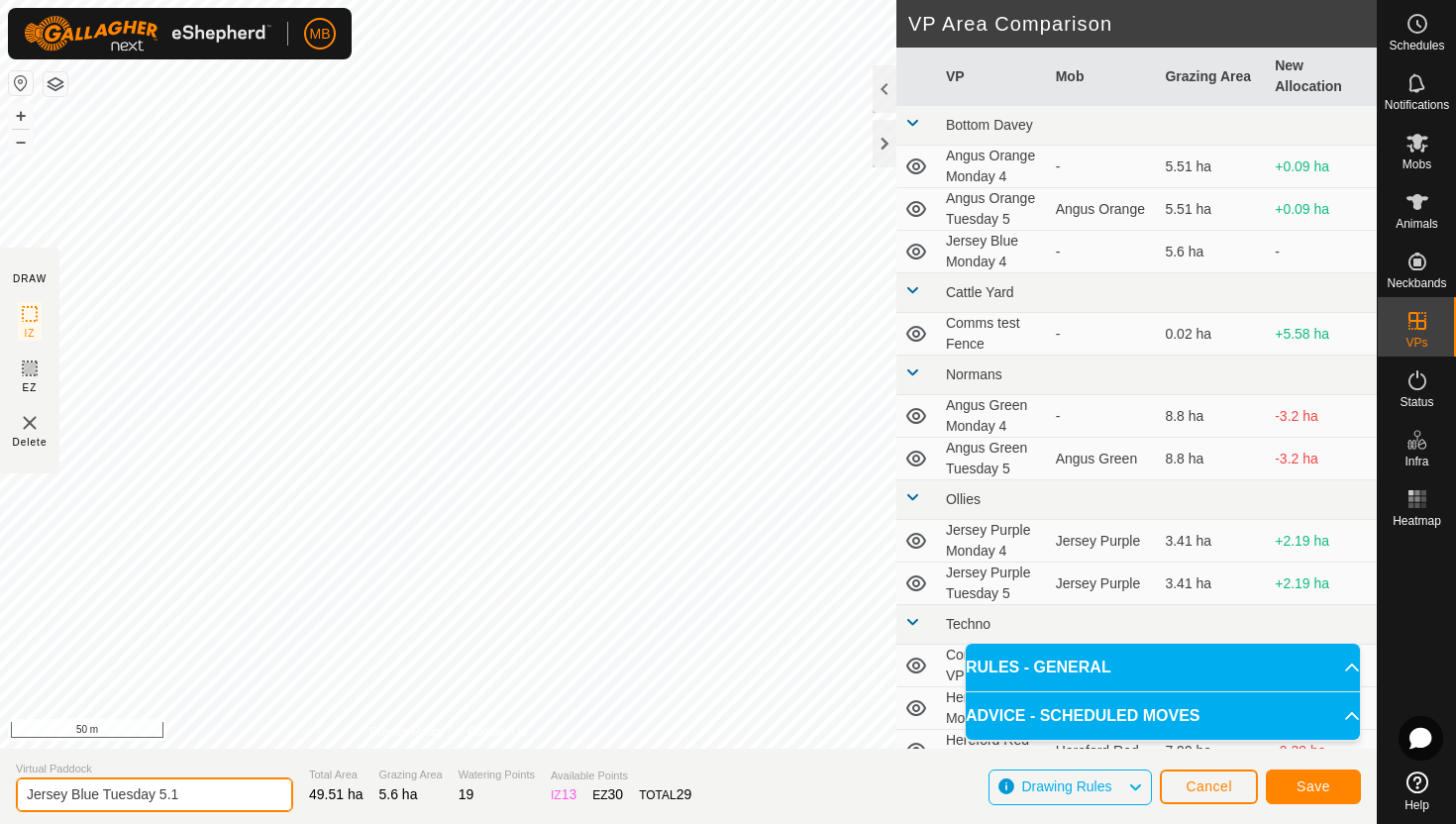 type on "Jersey Blue Tuesday 5.1" 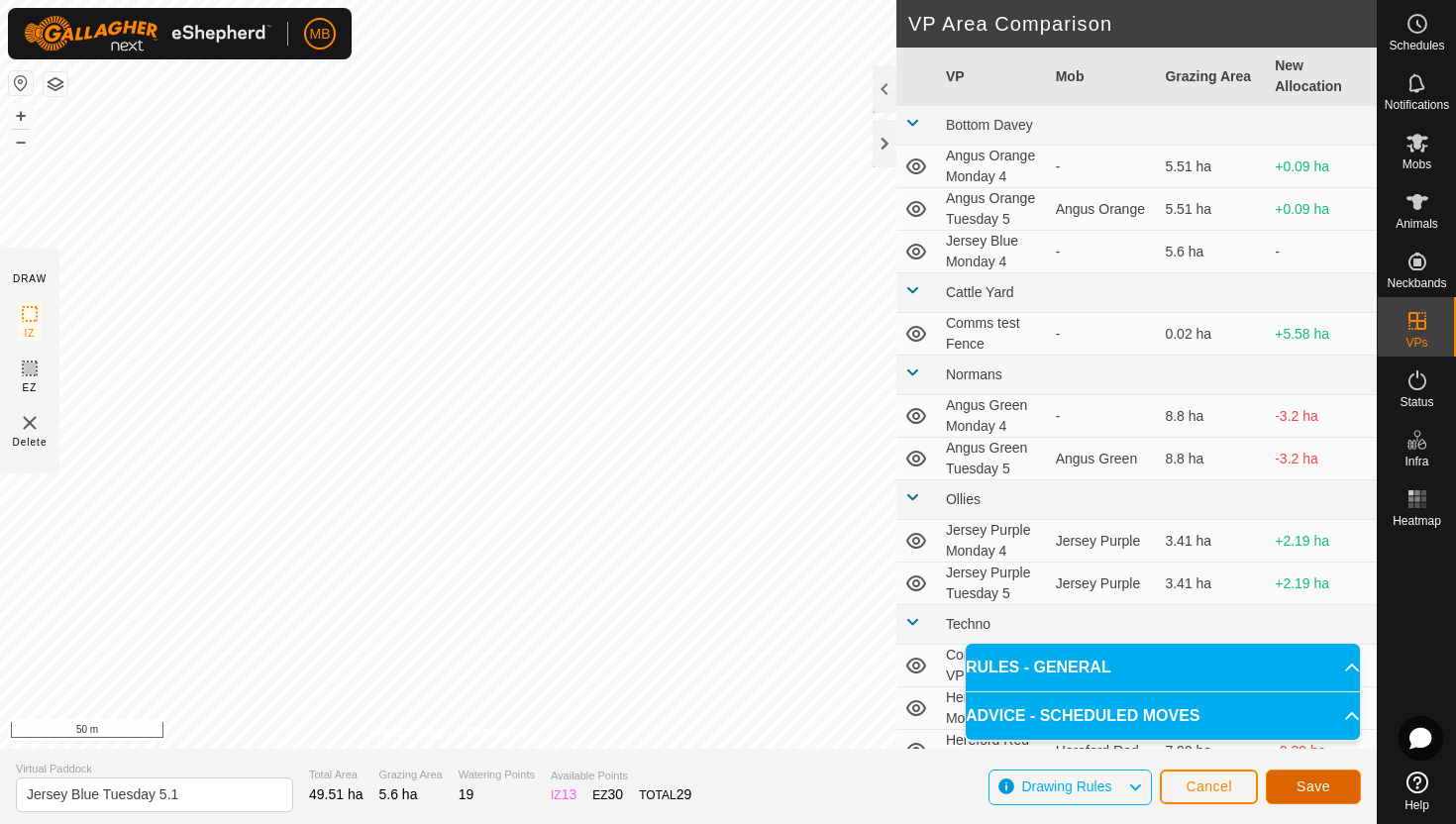 click on "Save" 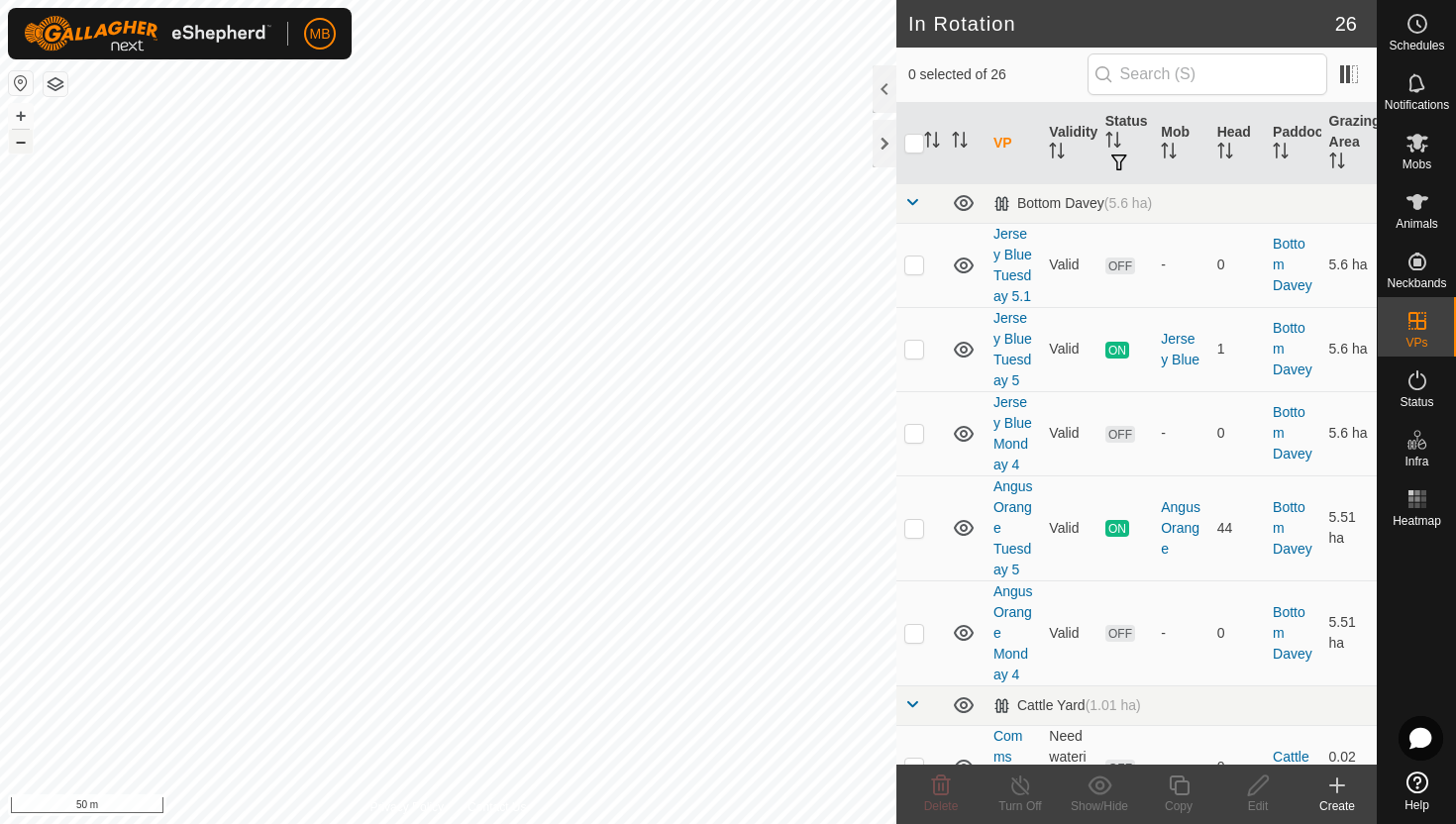 click on "–" at bounding box center (21, 142) 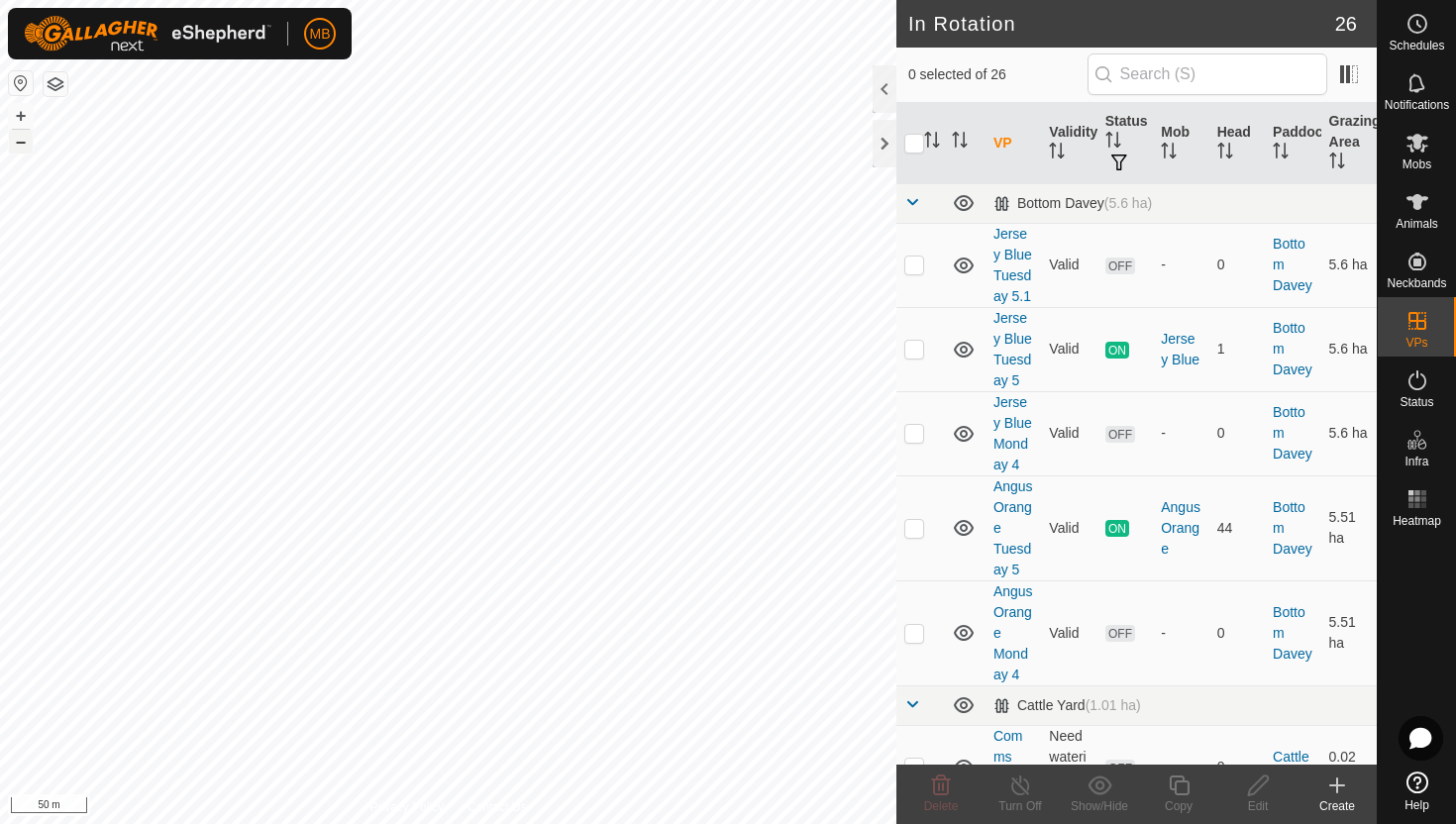 click on "–" at bounding box center (21, 142) 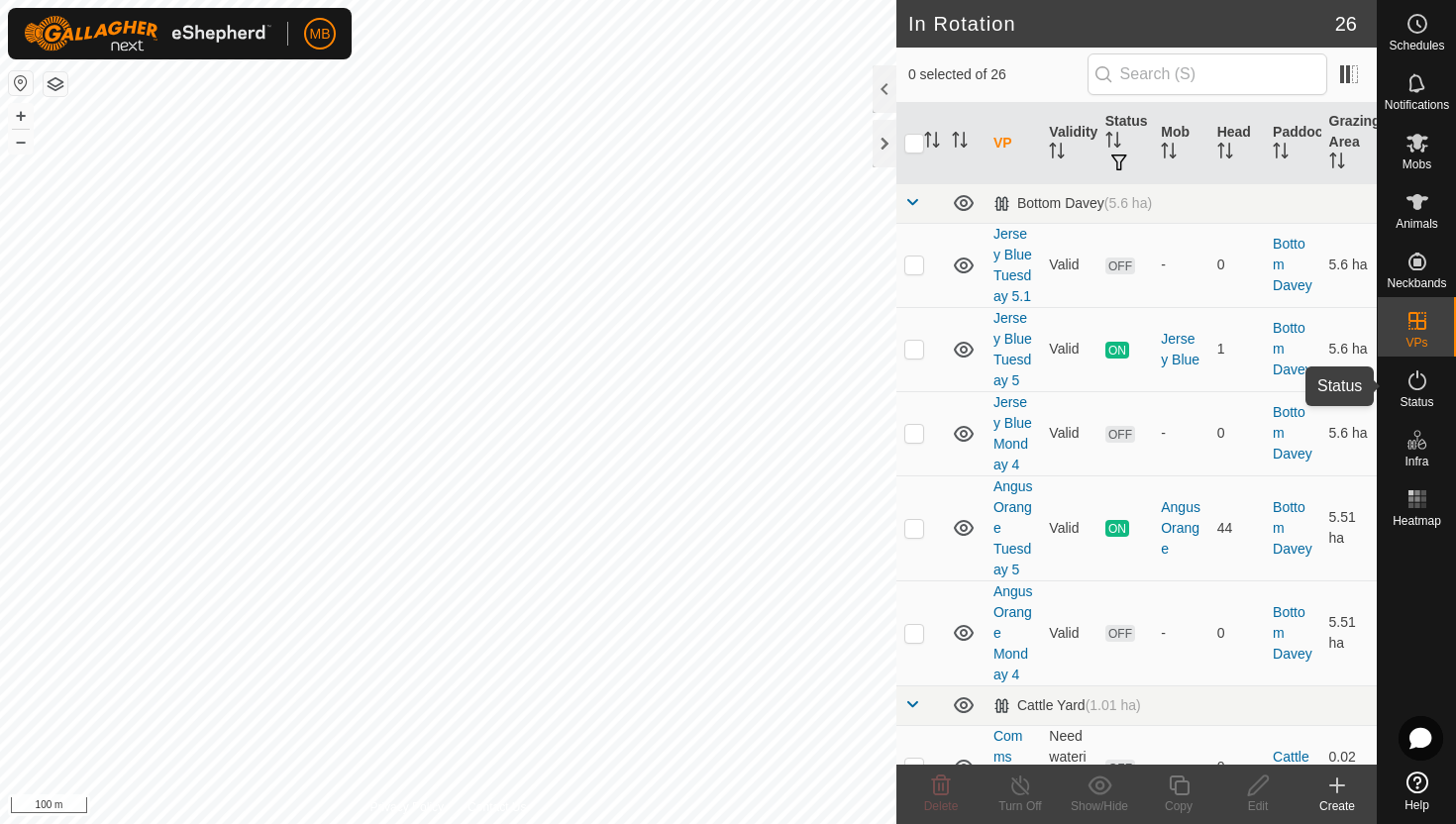 click 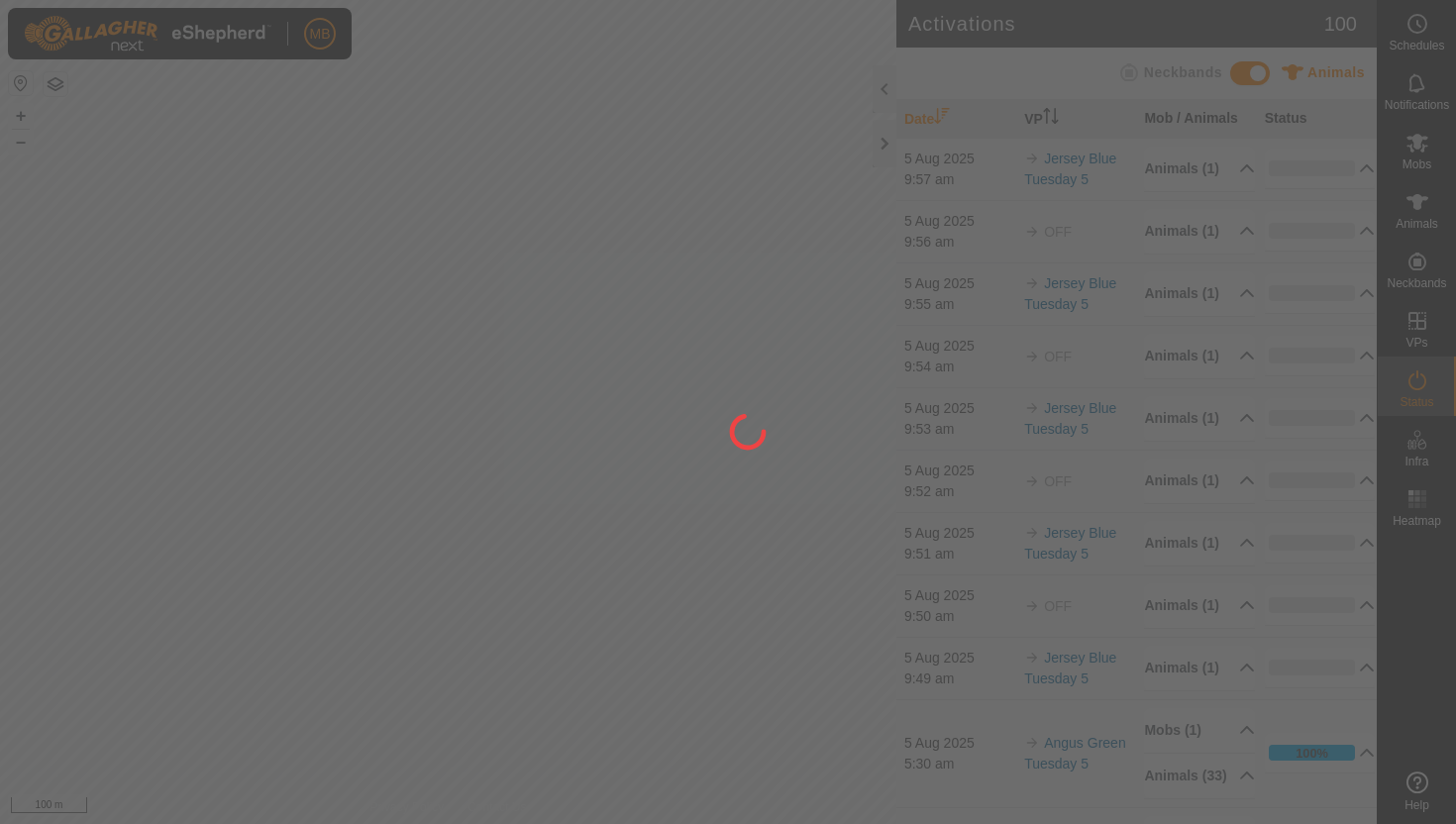 scroll, scrollTop: 0, scrollLeft: 0, axis: both 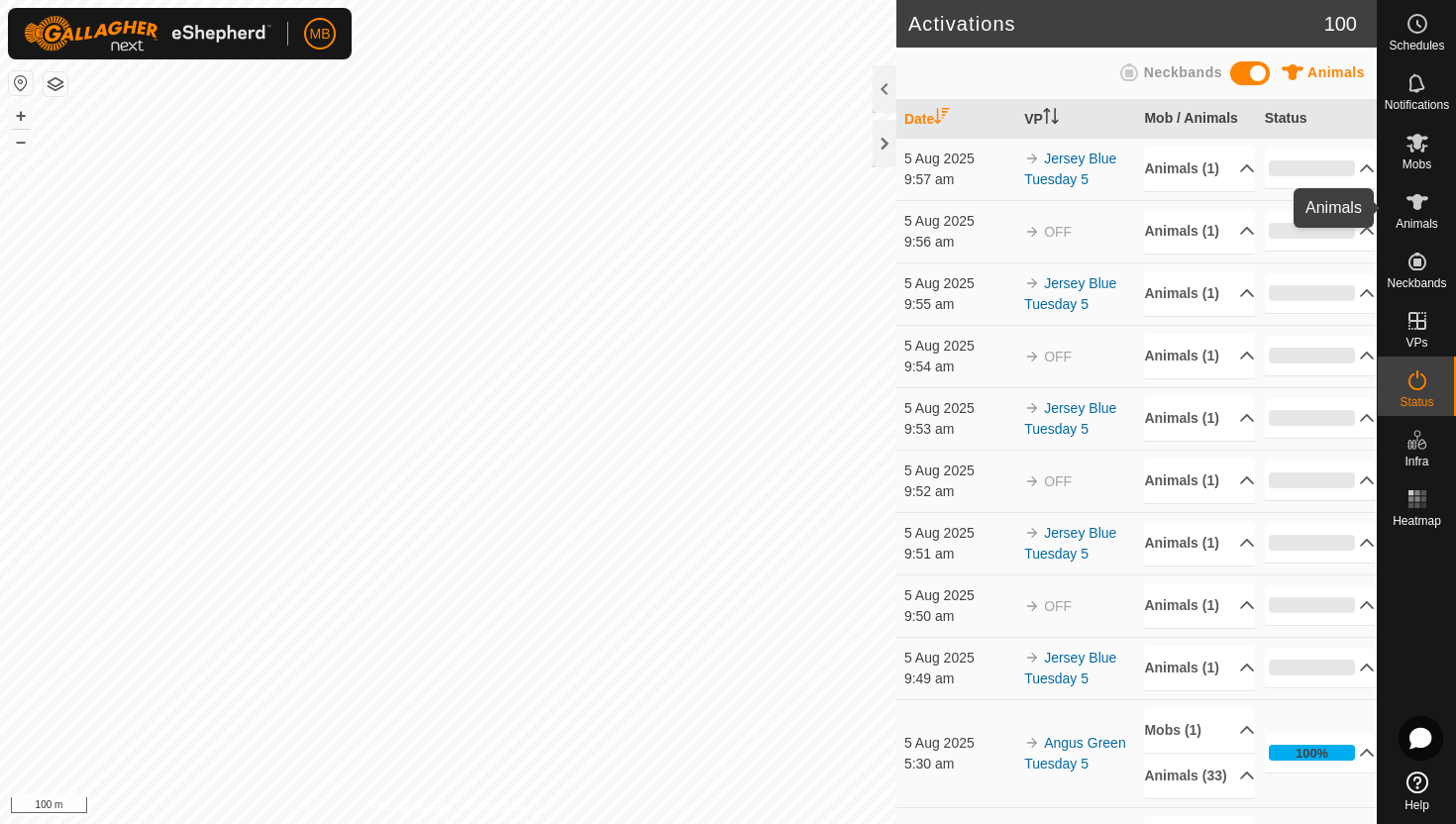 click 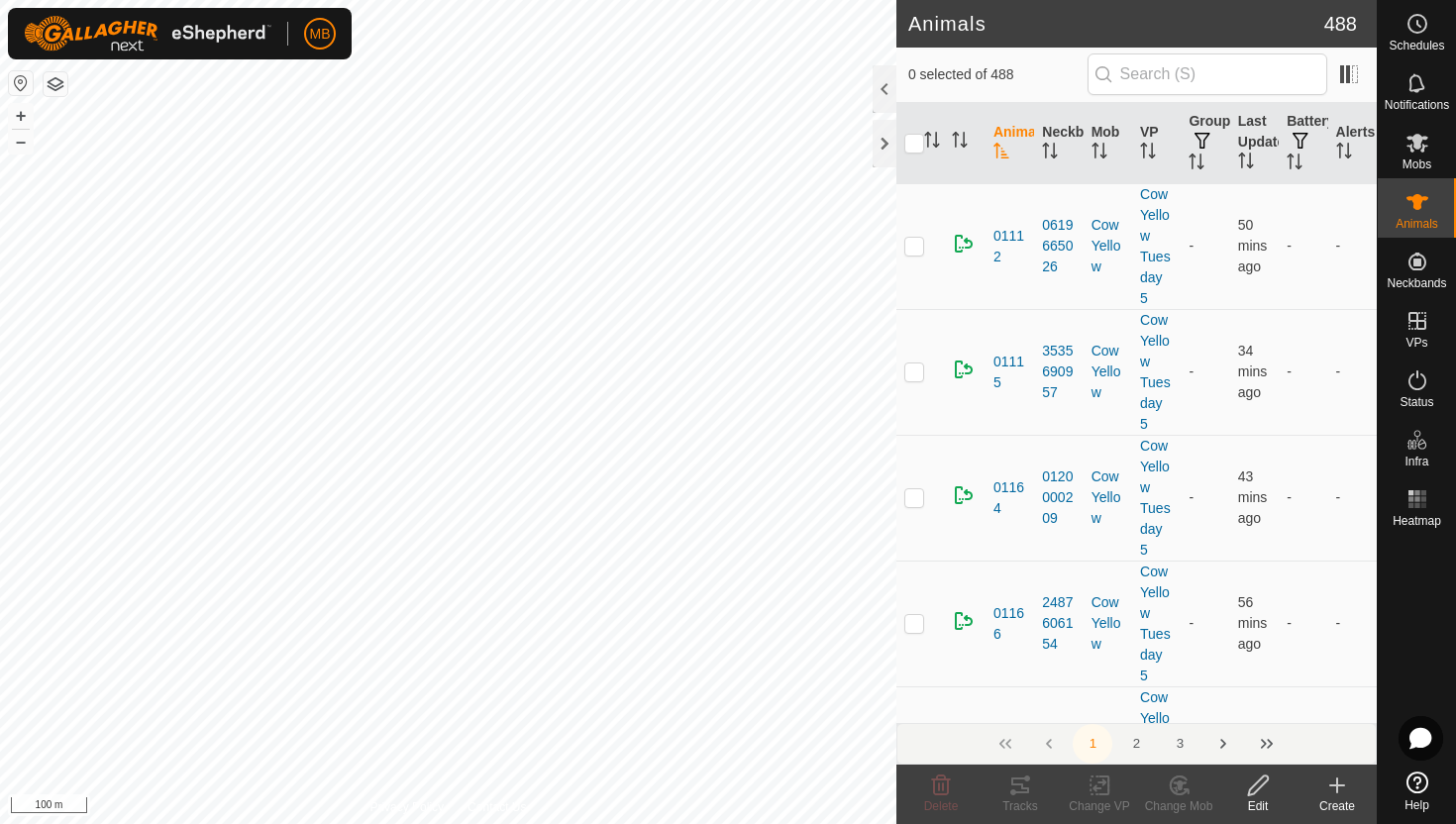 click 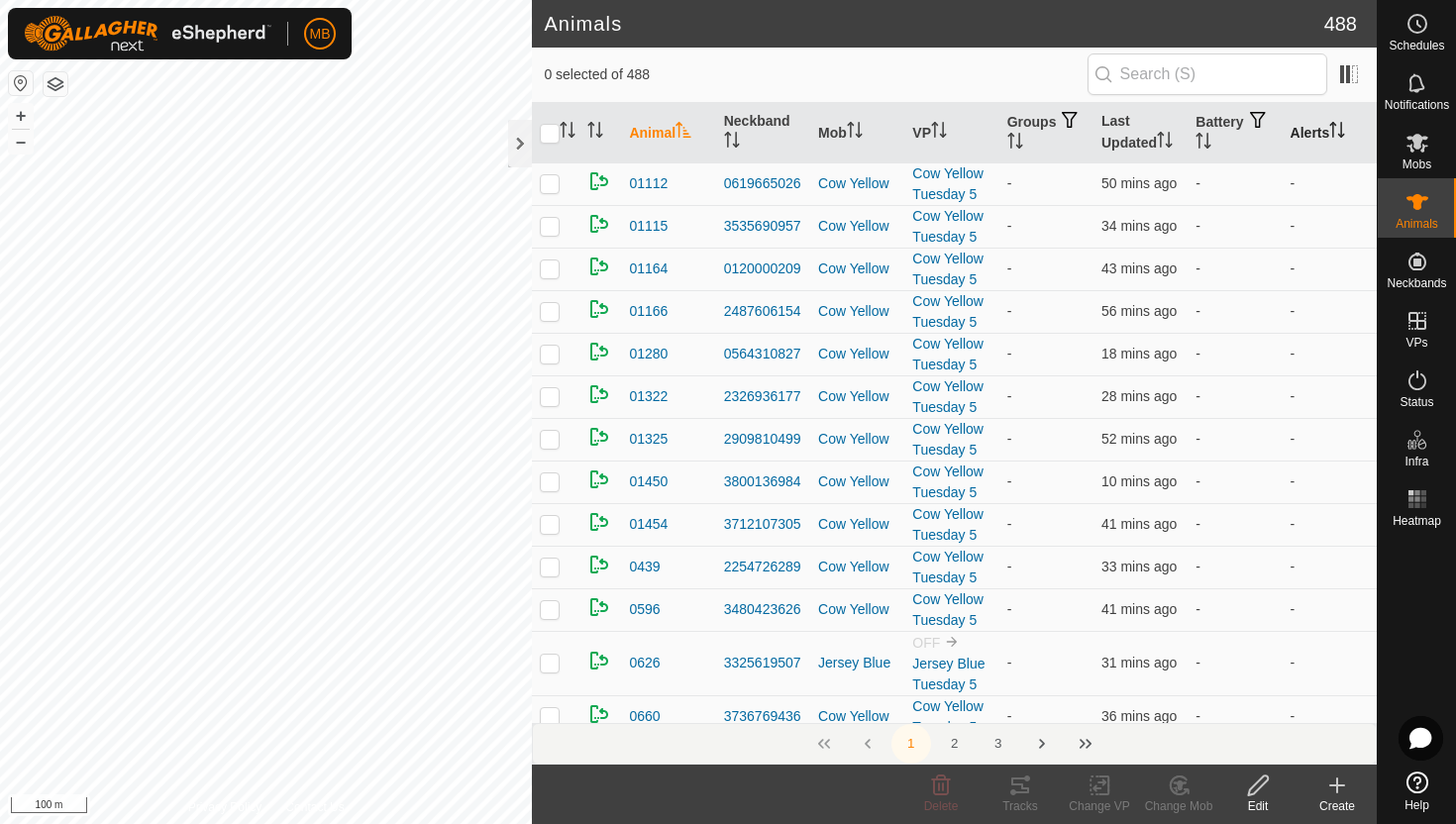 click 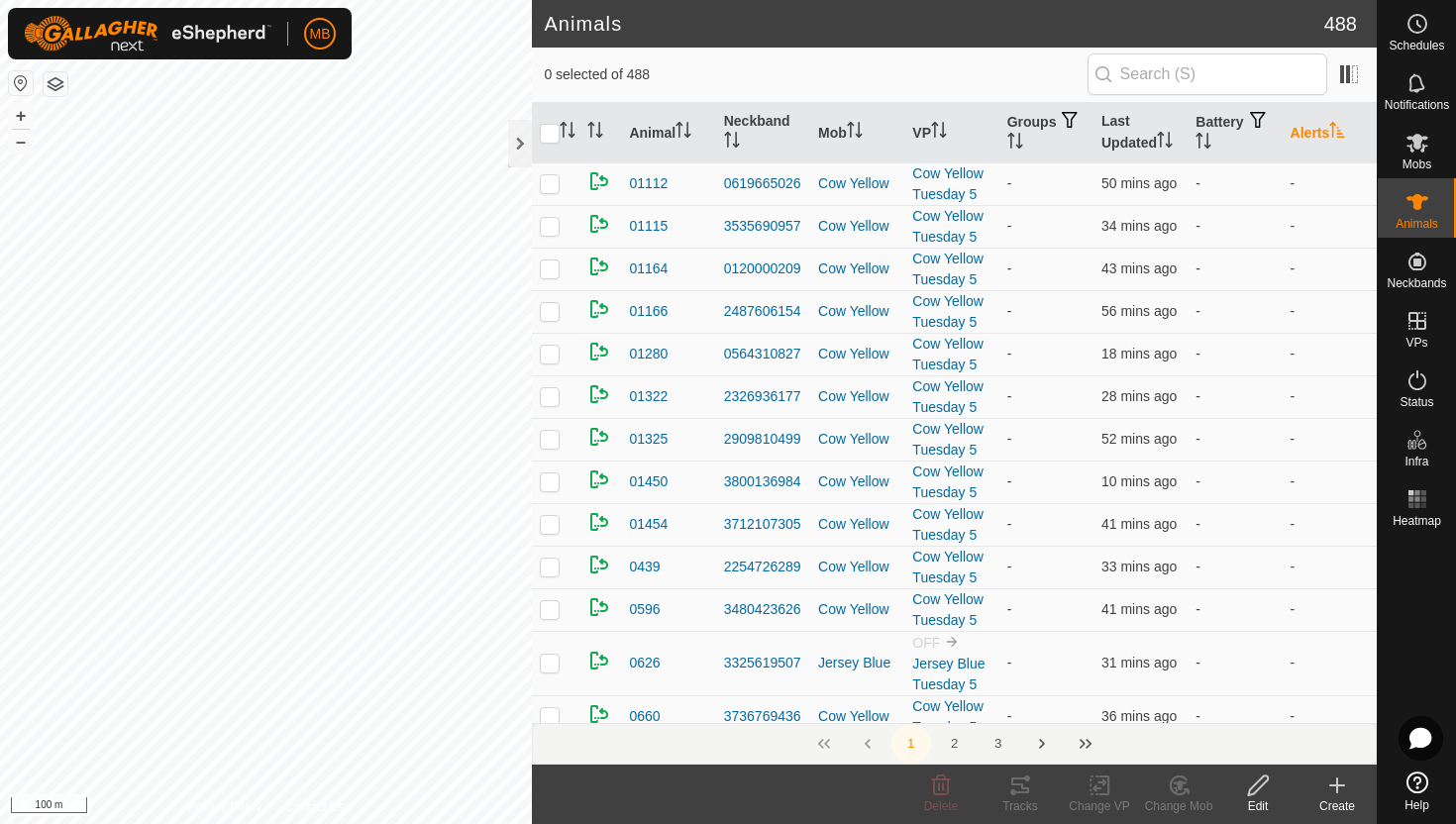 click 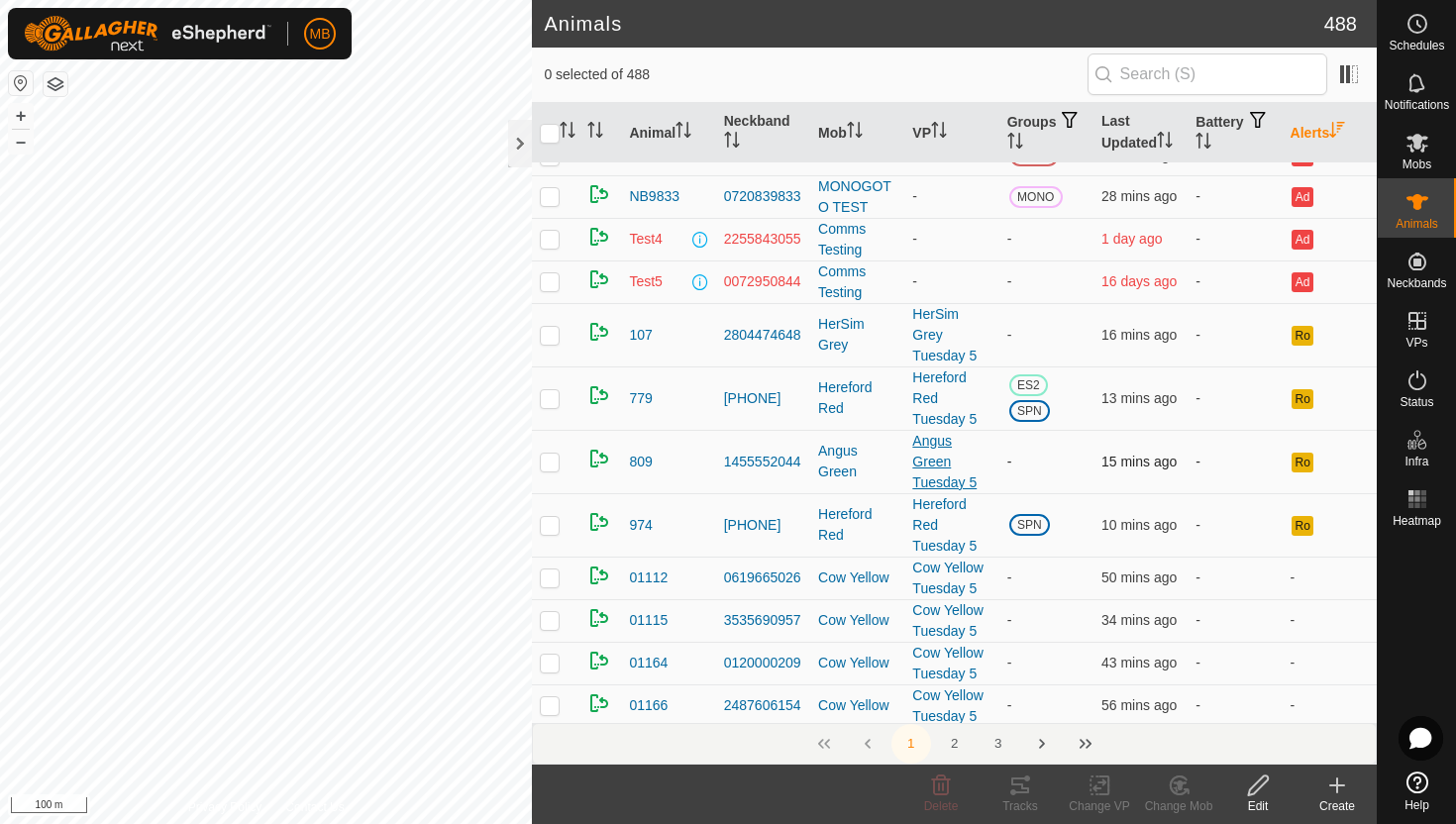 scroll, scrollTop: 120, scrollLeft: 0, axis: vertical 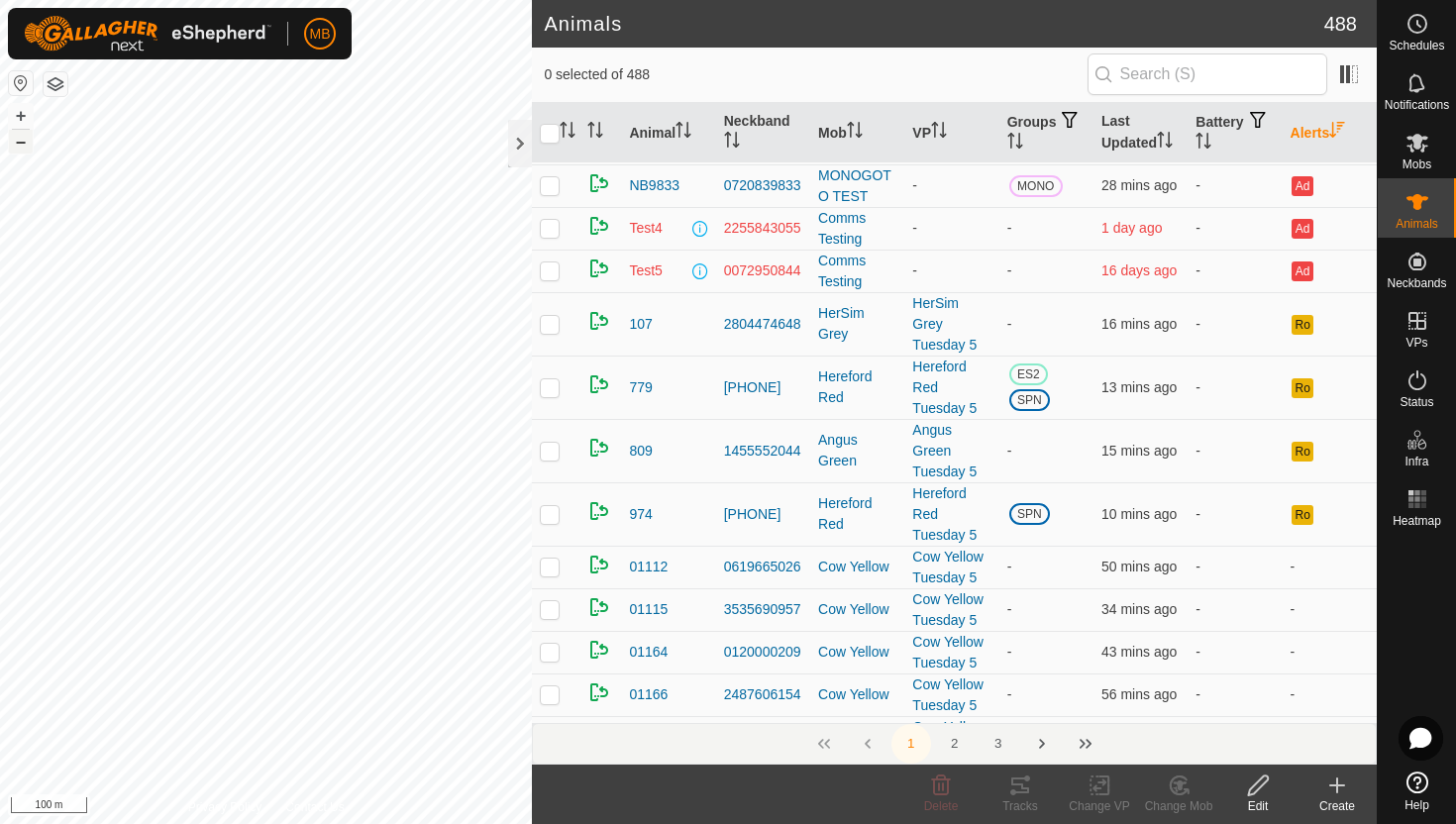 click on "–" at bounding box center (21, 142) 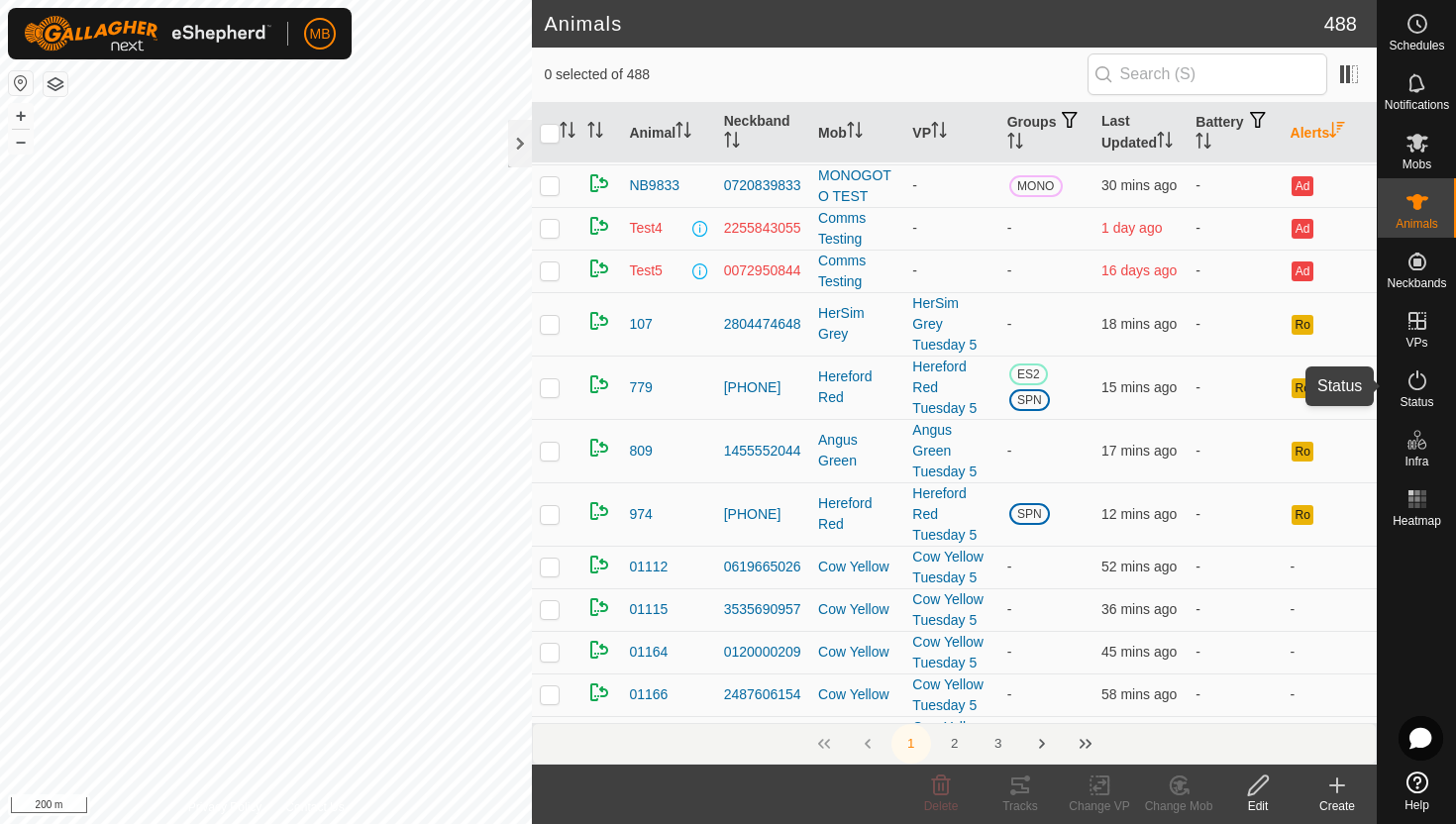 click 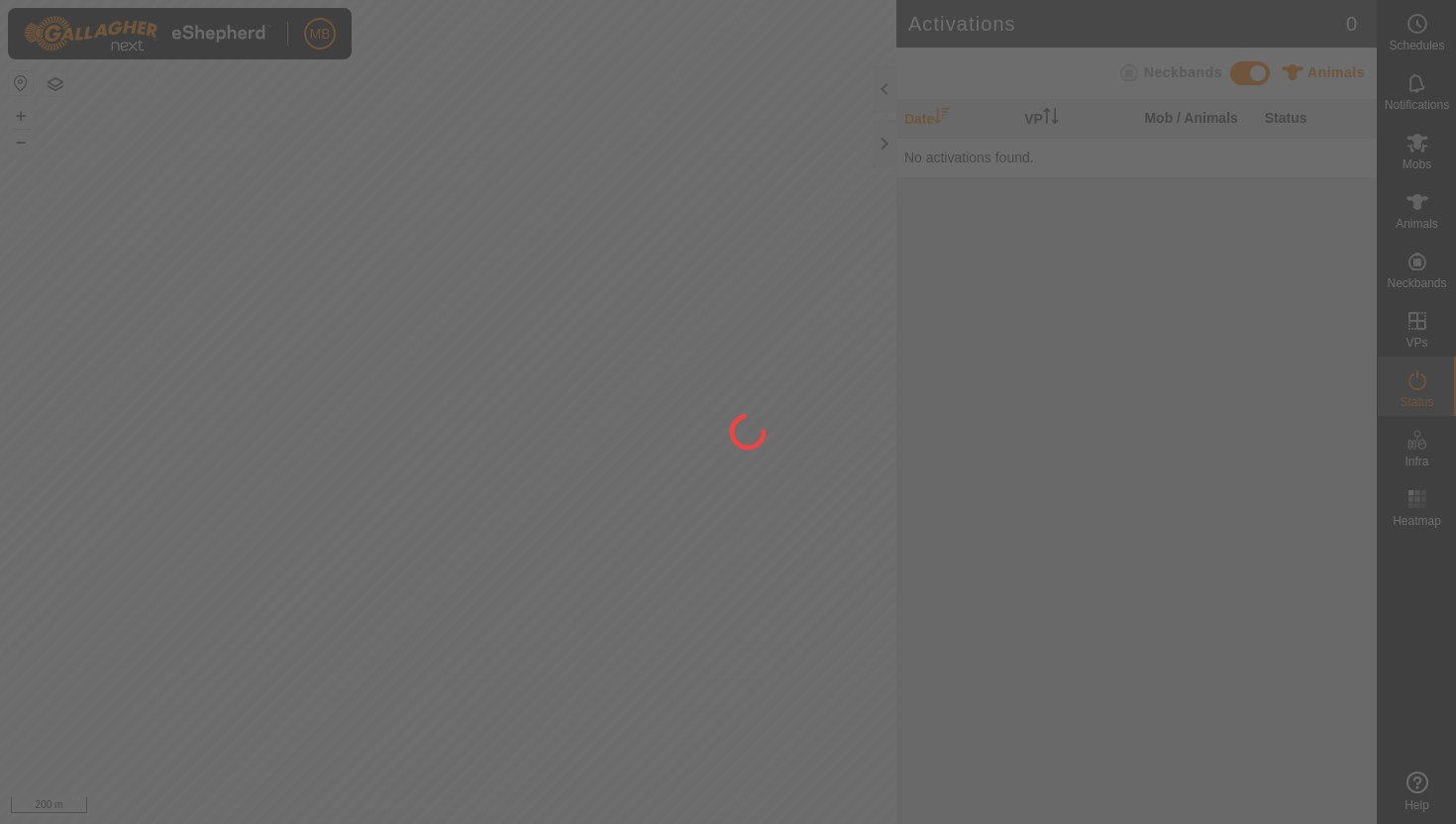 scroll, scrollTop: 0, scrollLeft: 0, axis: both 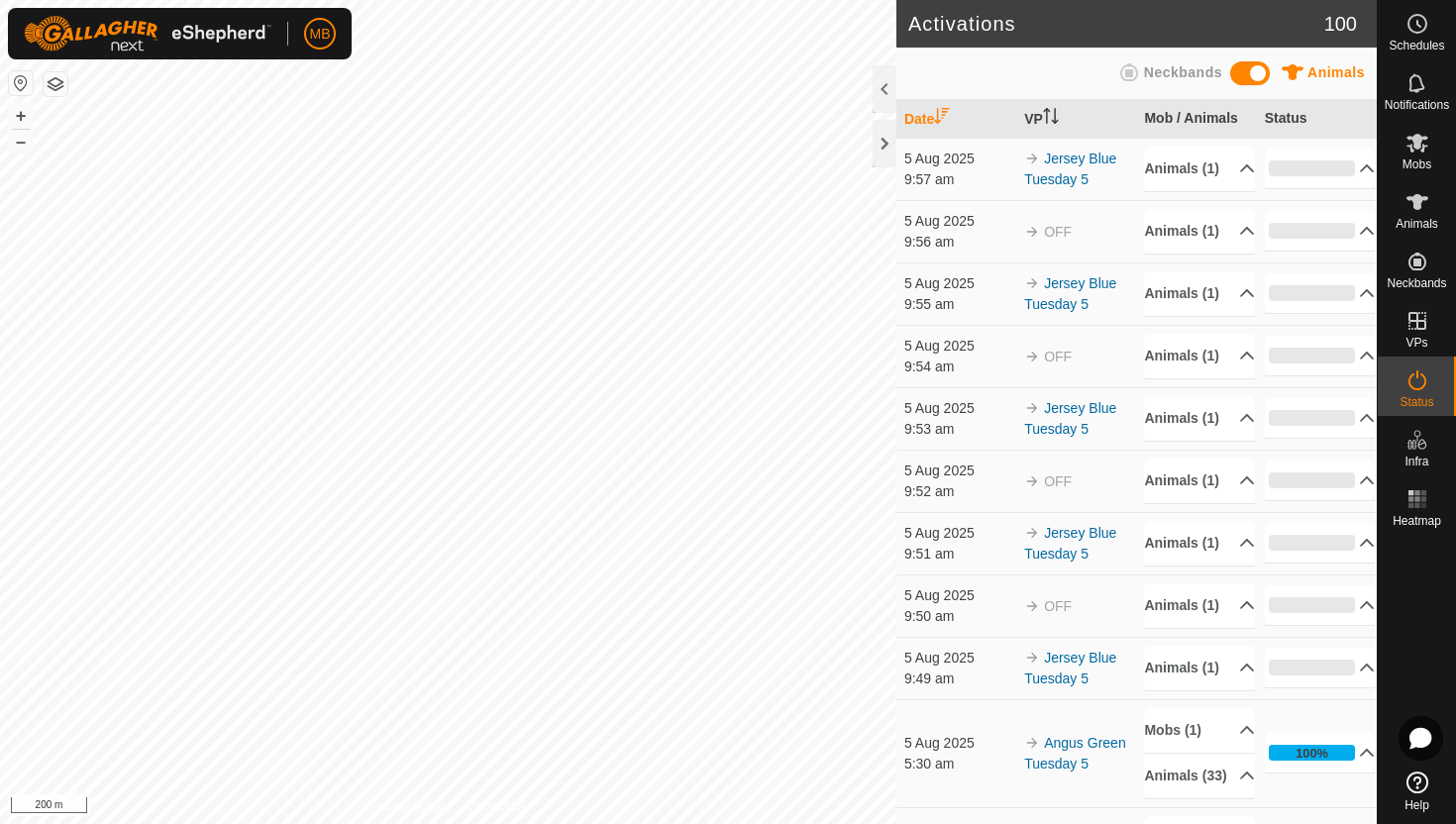click on "MB Schedules Notifications Mobs Animals Neckbands VPs Status Infra Heatmap Help Activations 100 Animals Neckbands   Date   VP   Mob / Animals   Status  5 Aug 2025 9:57 am [CITY] Blue Tuesday 5 Animals (1)  1160  0% In Progress Pending  1  Sent   0  Completed Confirmed   0  Overridden  0  Cancelled   0  5 Aug 2025 9:56 am OFF Animals (1)  1160  0% In Progress Pending  1  Sent   0  Completed Confirmed   0  Overridden  0  Cancelled   0  5 Aug 2025 9:55 am [CITY] Blue Tuesday 5 Animals (1)  1415  0% In Progress Pending  1  Sent   0  Completed Confirmed   0  Overridden  0  Cancelled   0  5 Aug 2025 9:54 am OFF Animals (1)  1415  0% In Progress Pending  1  Sent   0  Completed Confirmed   0  Overridden  0  Cancelled   0  5 Aug 2025 9:53 am [CITY] Blue Tuesday 5 Animals (1)  1151  0% In Progress Pending  1  Sent   0  Completed Confirmed   0  Overridden  0  Cancelled   0  5 Aug 2025 9:52 am OFF Animals (1)  1151  0% In Progress Pending  1  Sent   0  Completed Confirmed   0  Overridden  0  Cancelled   0  0%" at bounding box center (728, 412) 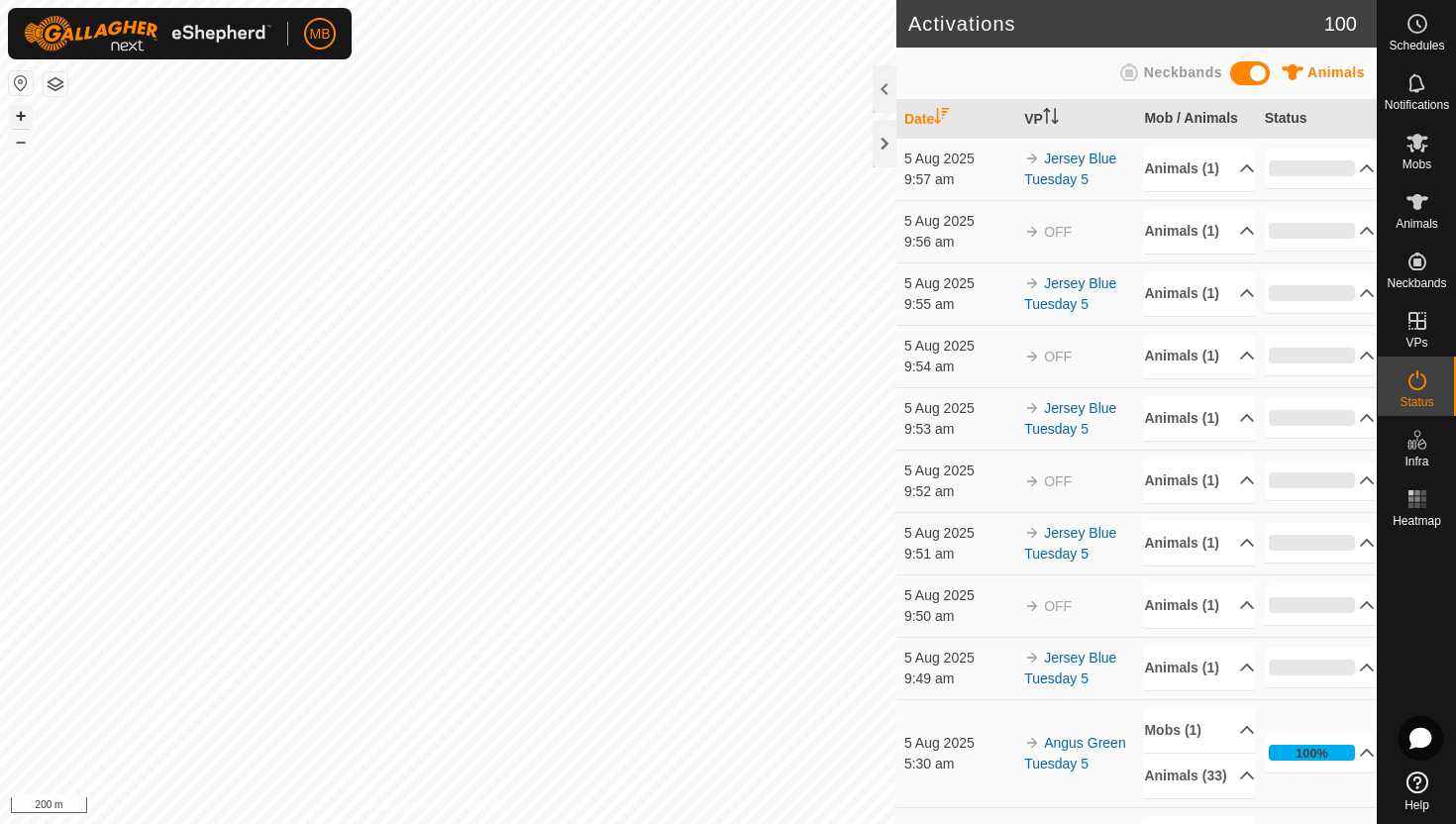 click on "+" at bounding box center (21, 116) 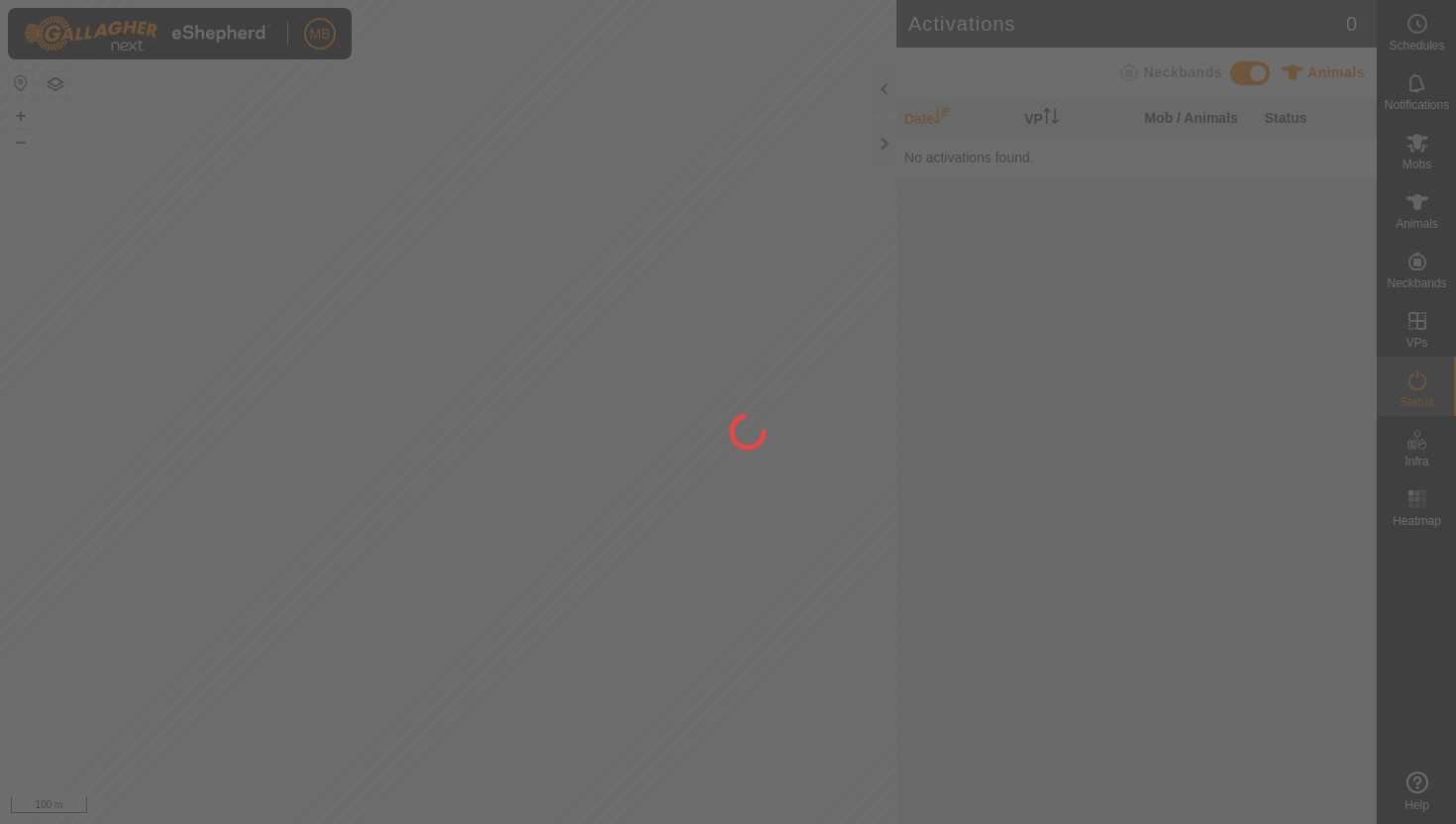 scroll, scrollTop: 0, scrollLeft: 0, axis: both 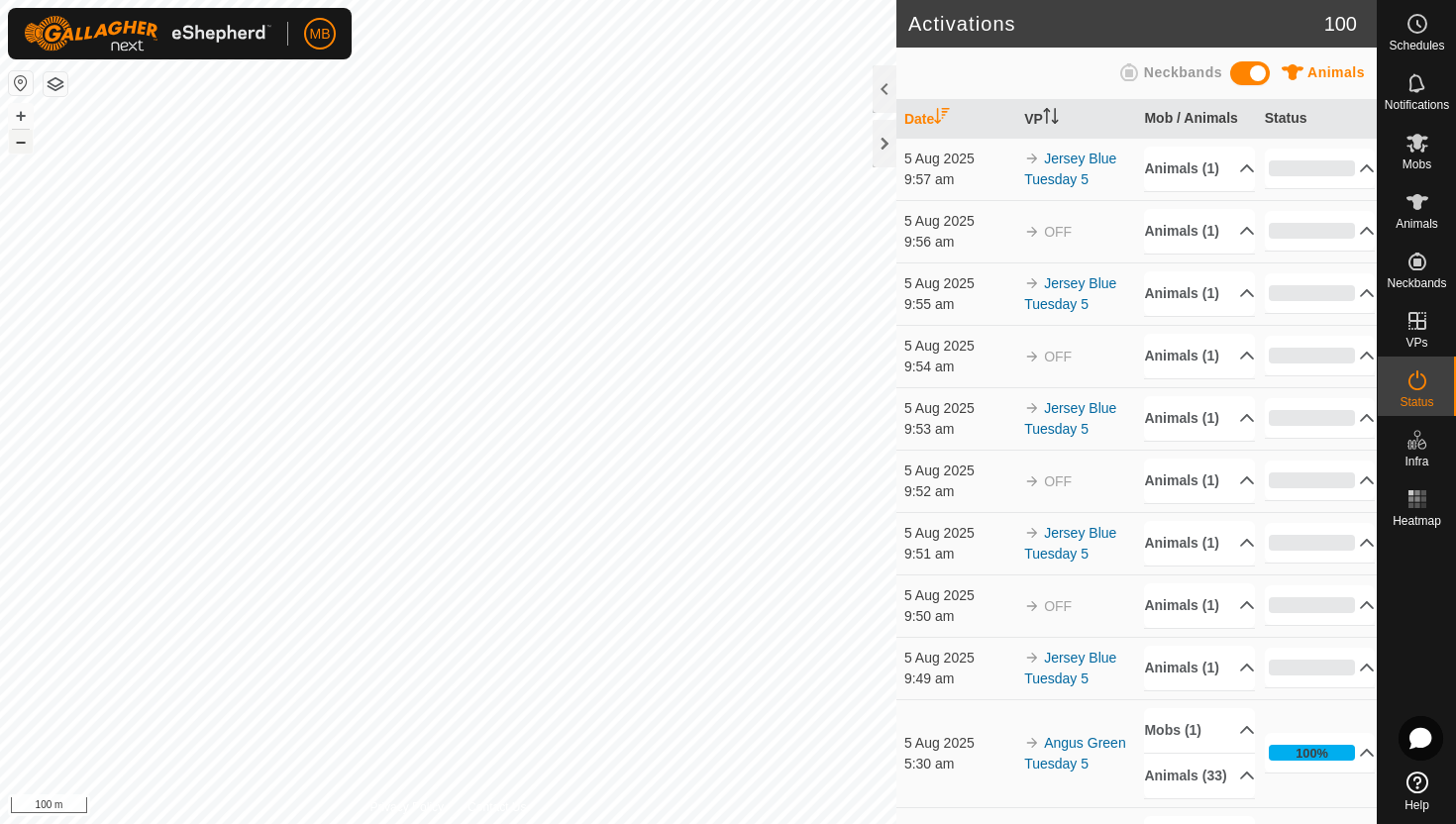 click on "–" at bounding box center [21, 142] 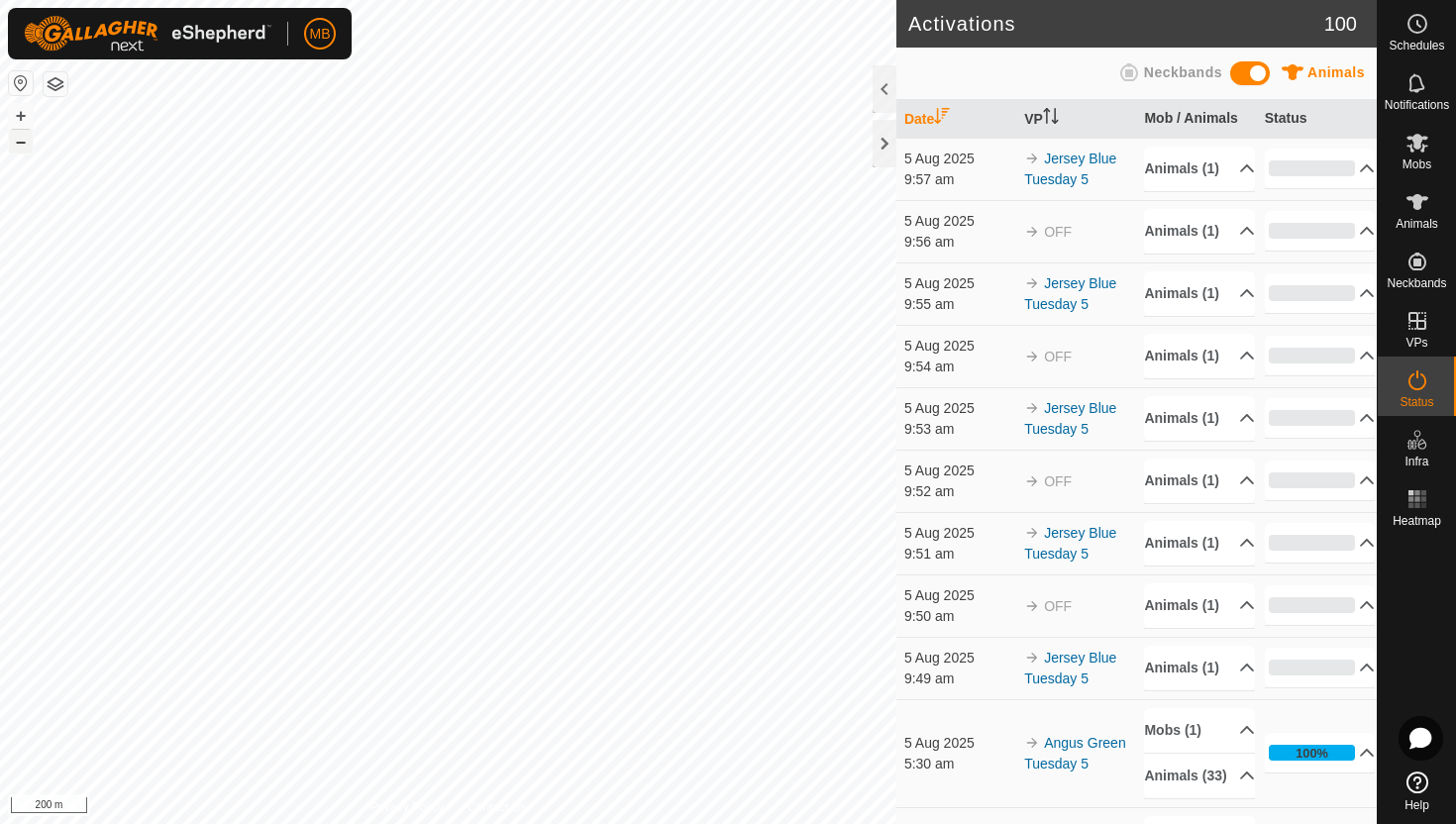 click on "–" at bounding box center [21, 142] 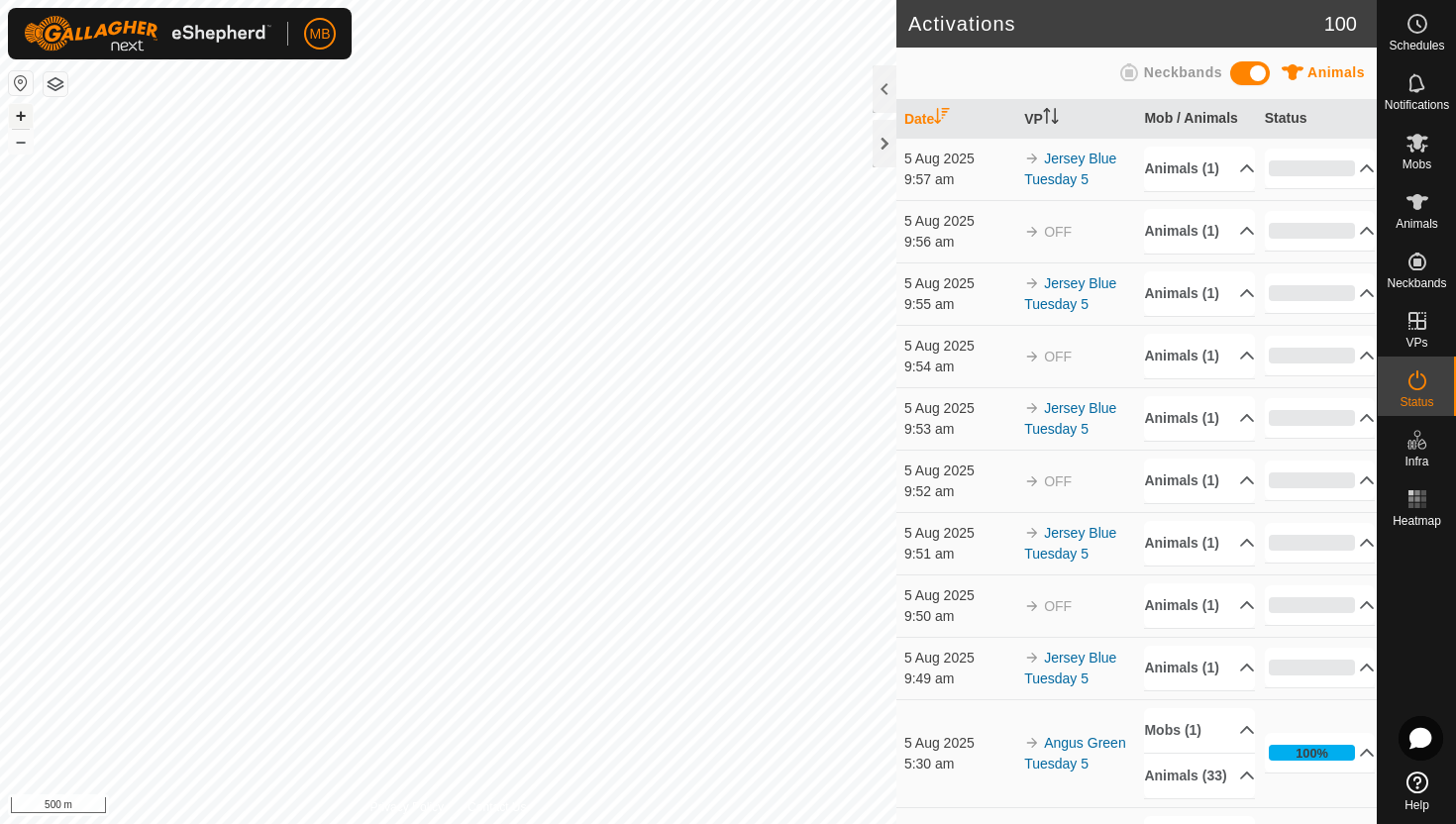 click on "+" at bounding box center [21, 116] 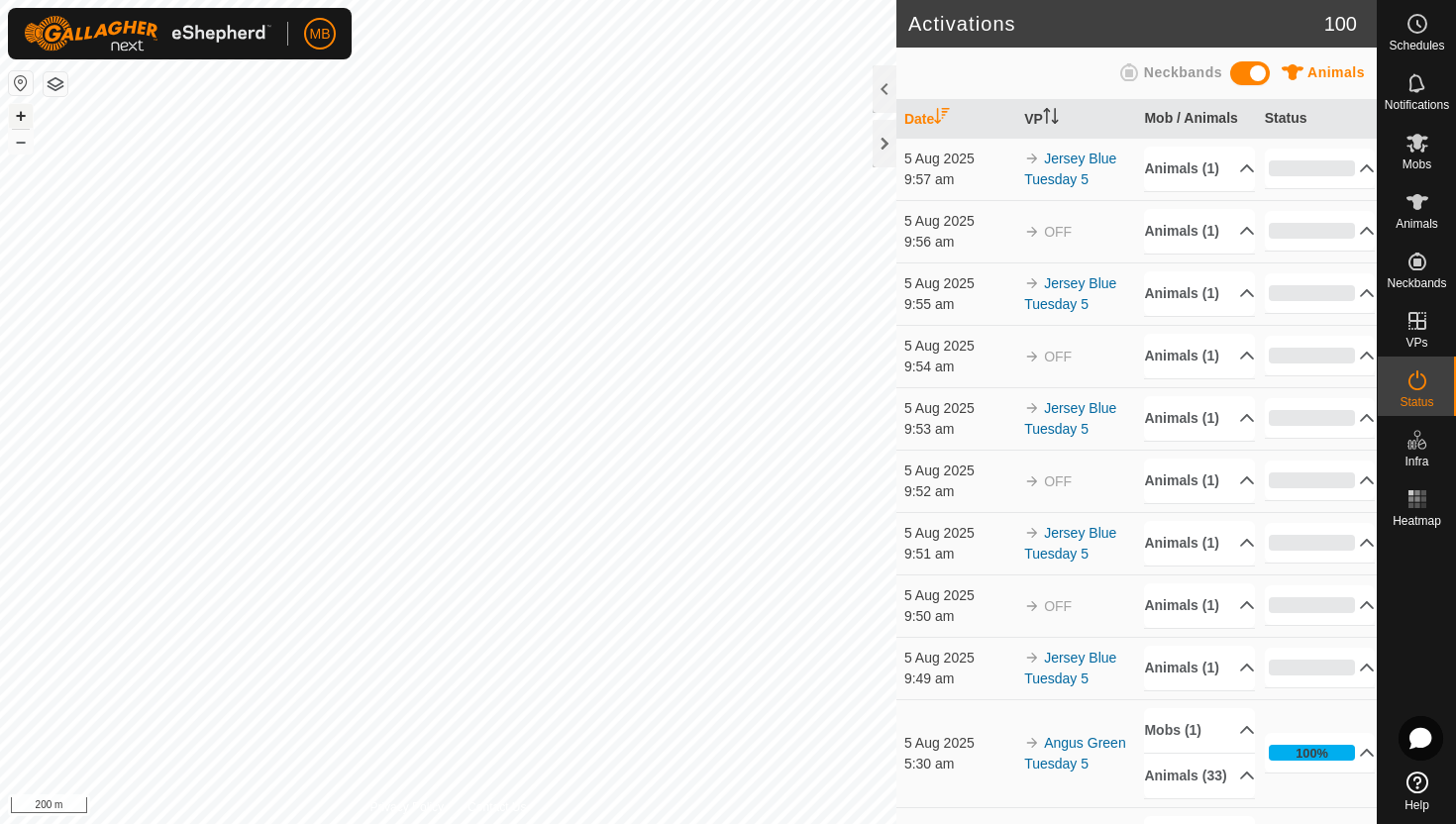 click on "+" at bounding box center [21, 116] 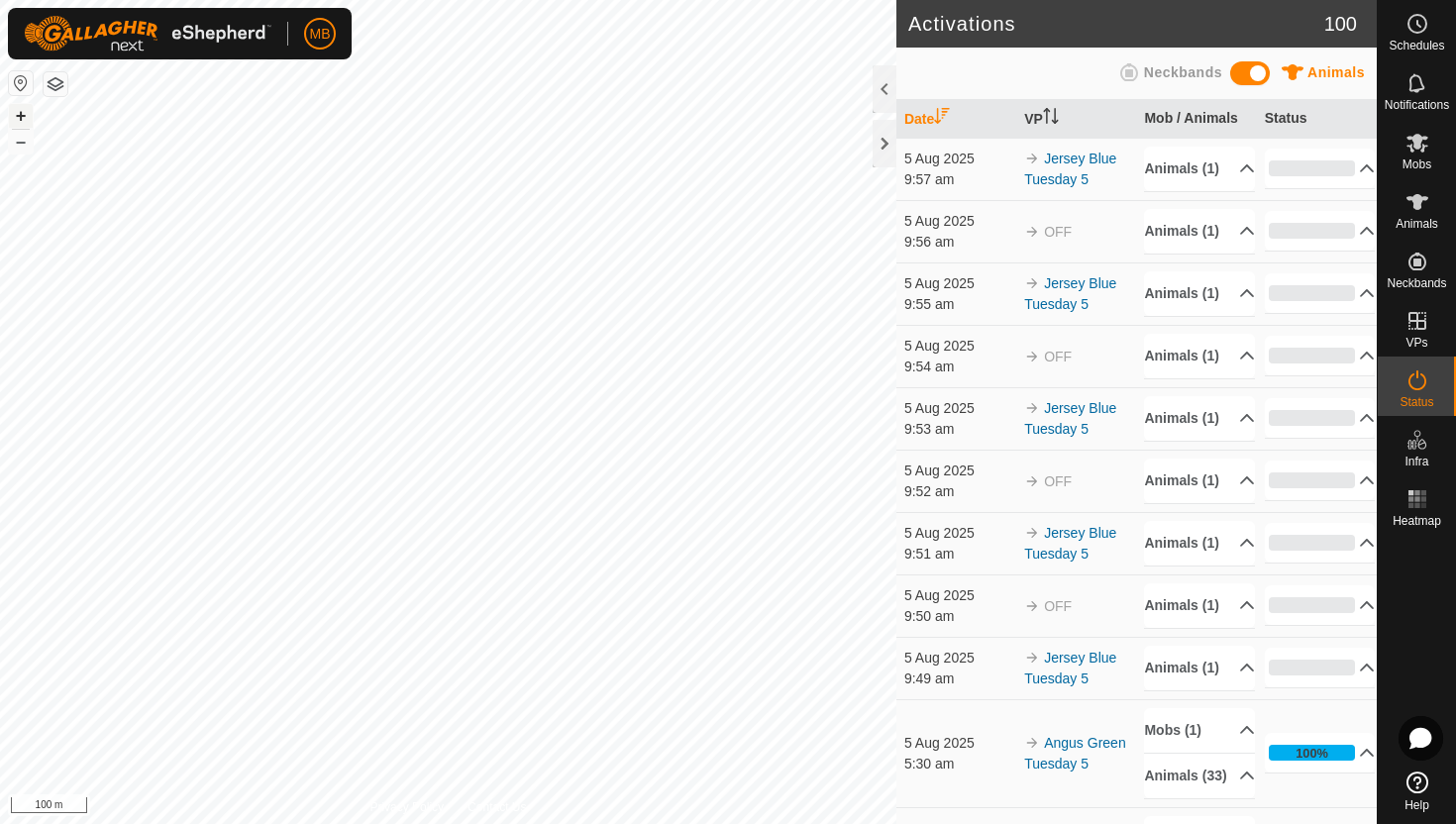 click on "+" at bounding box center [21, 116] 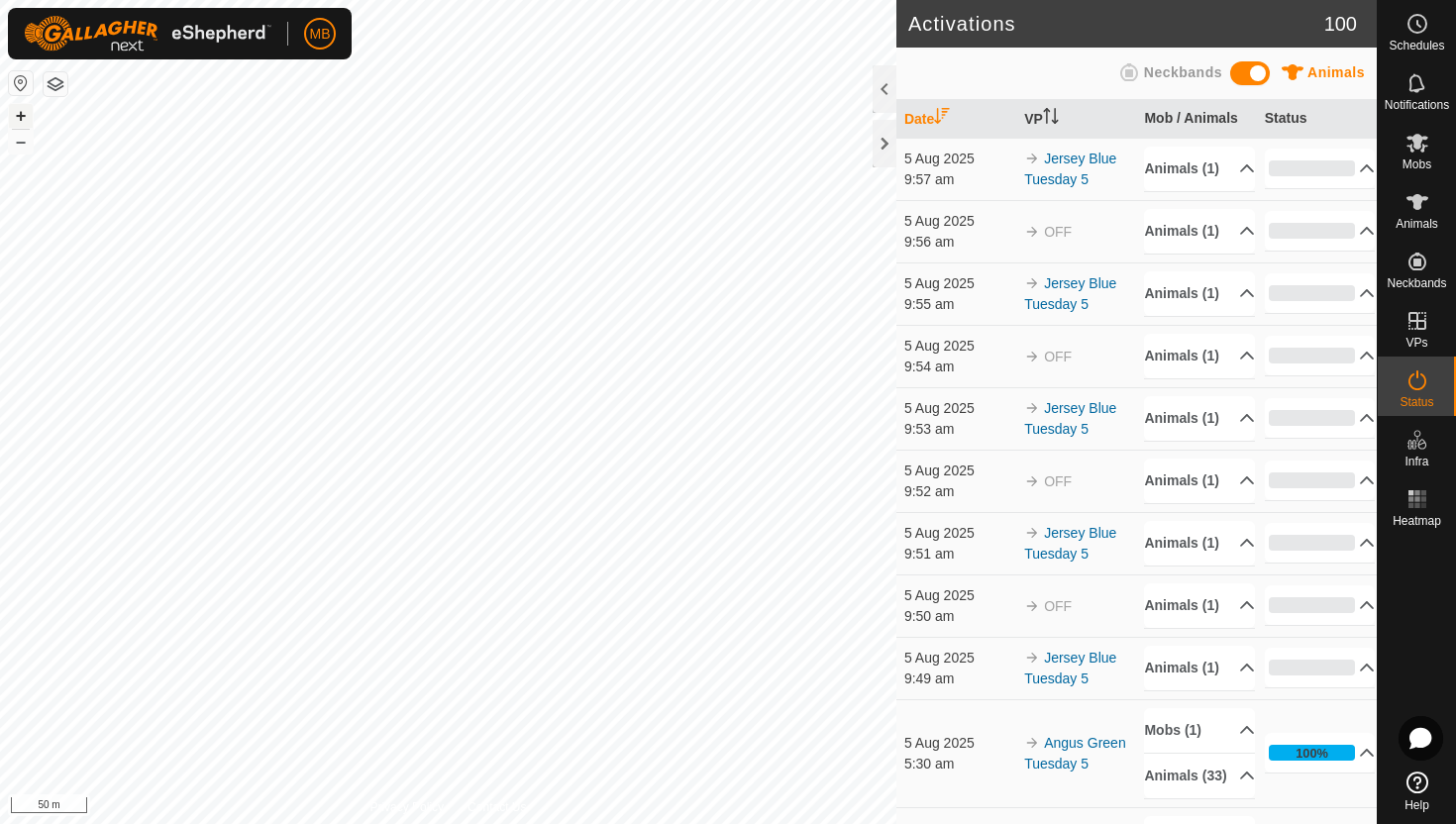 click on "+" at bounding box center (21, 116) 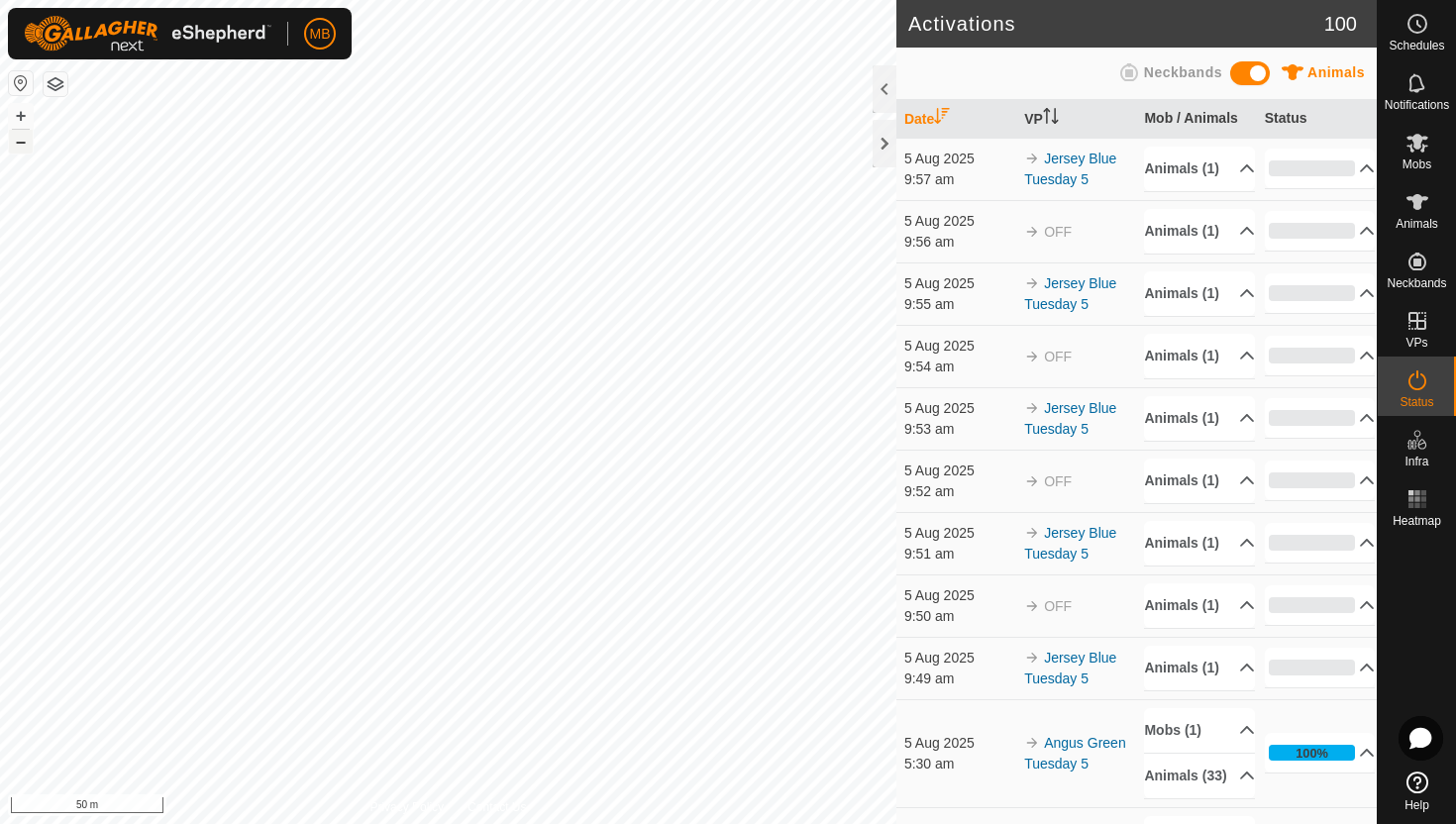 click on "–" at bounding box center (21, 142) 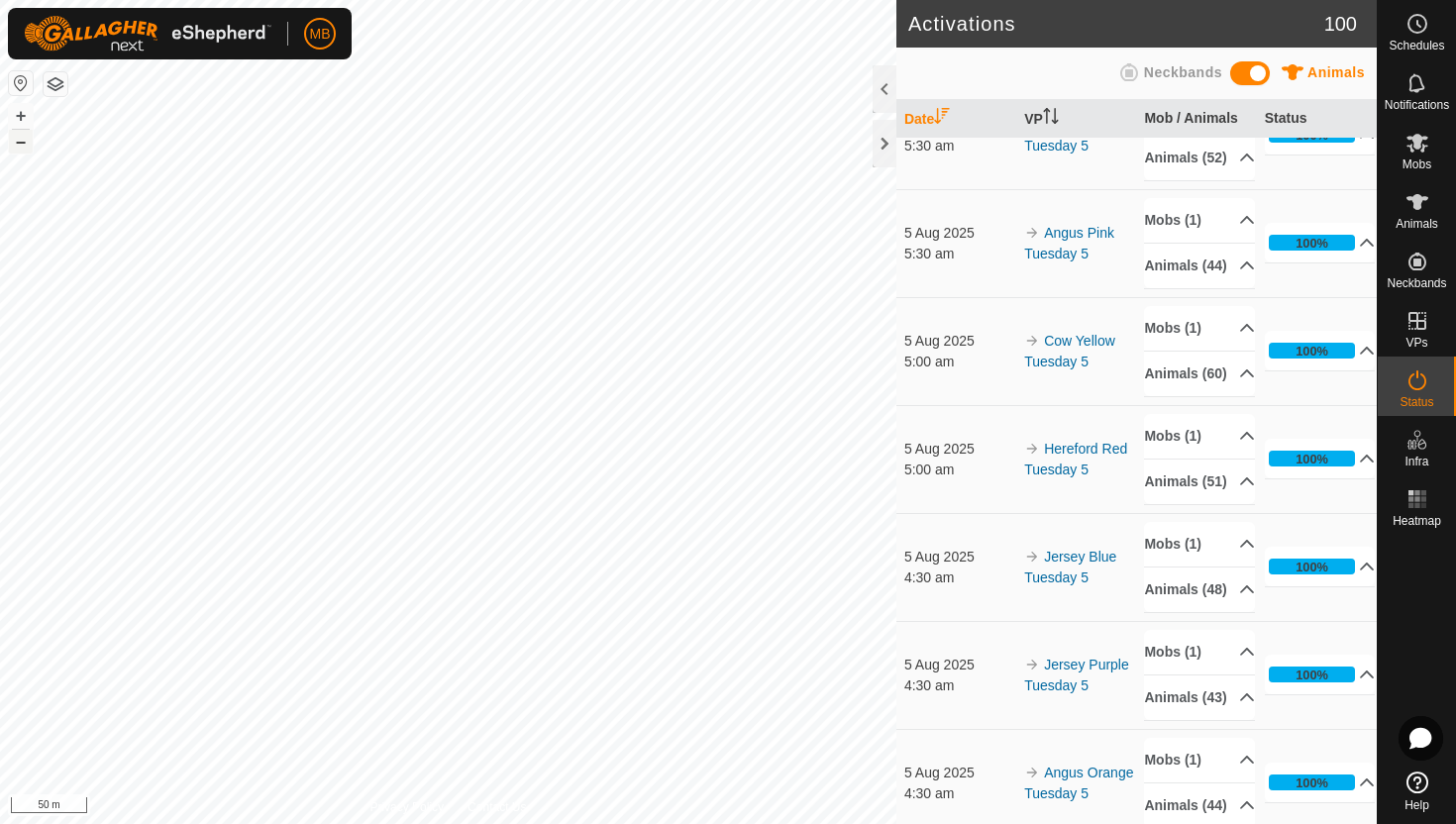 scroll, scrollTop: 0, scrollLeft: 0, axis: both 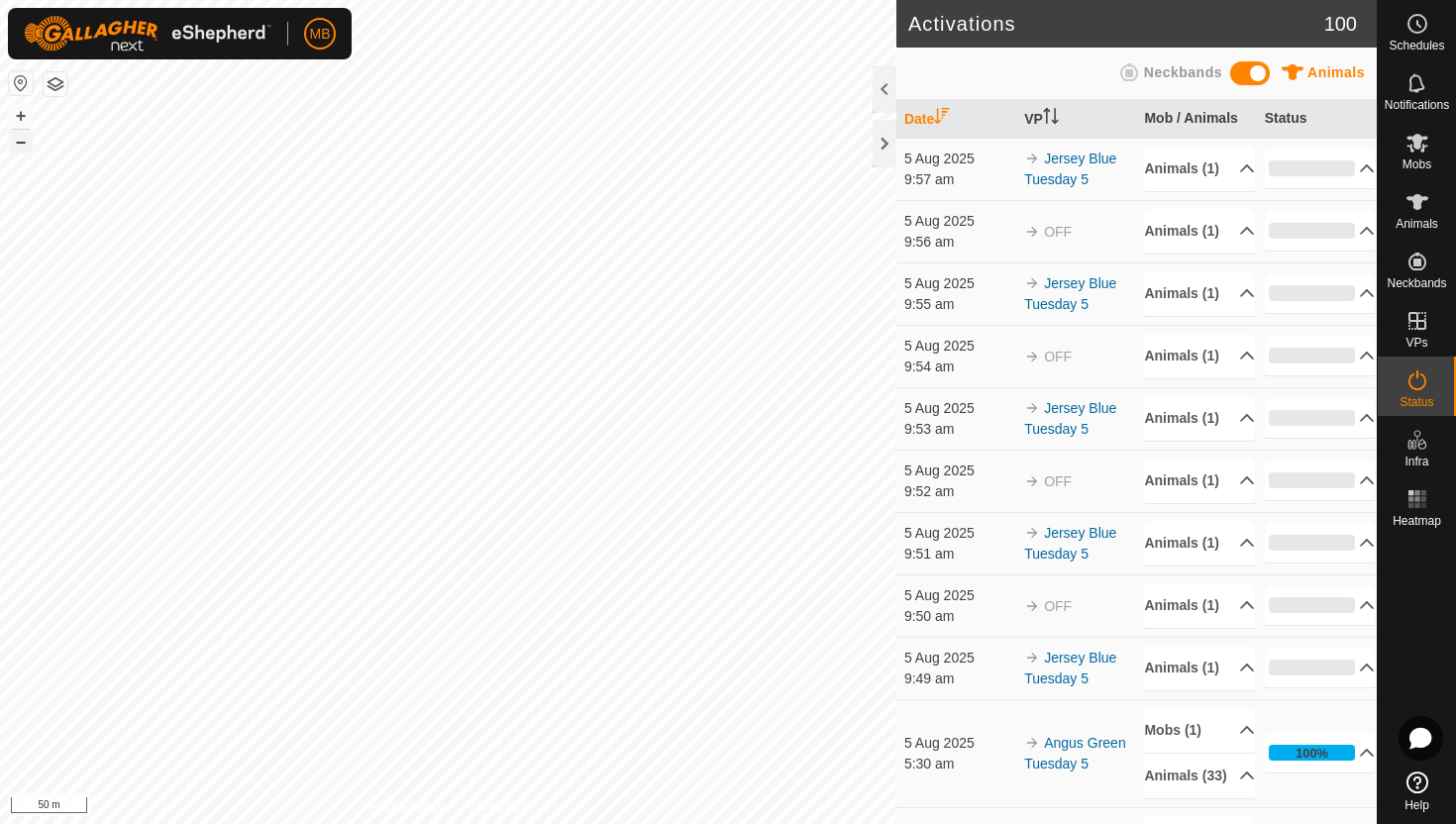 click on "–" at bounding box center [21, 142] 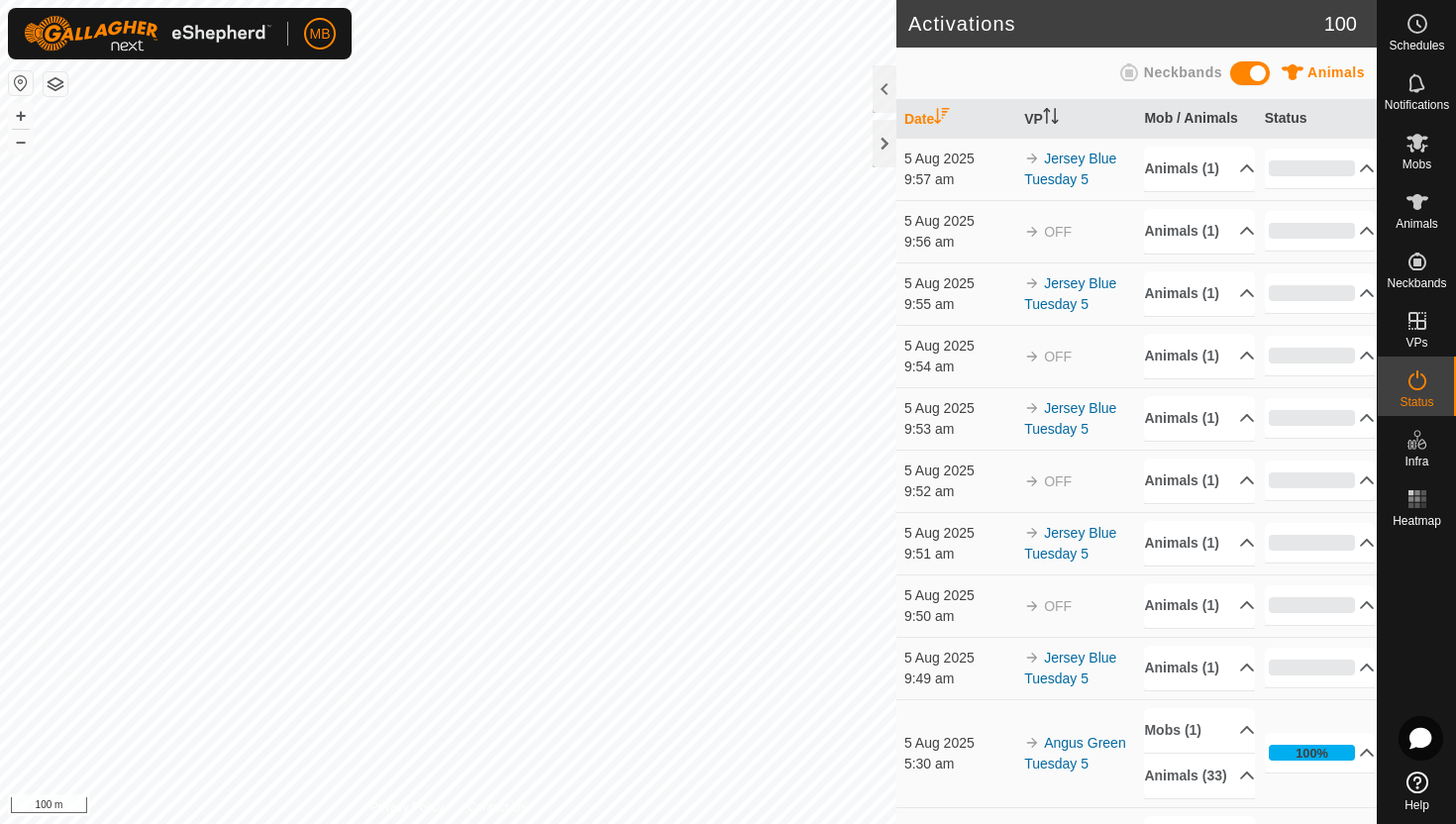 click on "MB Schedules Notifications Mobs Animals Neckbands VPs Status Infra Heatmap Help Activations 100 Animals Neckbands   Date   VP   Mob / Animals   Status  5 Aug 2025 9:57 am Jersey Blue Tuesday 5 Animals (1)  1160  0% In Progress Pending  1  Sent   0  Completed Confirmed   0  Overridden  0  Cancelled   0  5 Aug 2025 9:56 am OFF Animals (1)  1160  0% In Progress Pending  1  Sent   0  Completed Confirmed   0  Overridden  0  Cancelled   0  5 Aug 2025 9:55 am Jersey Blue Tuesday 5 Animals (1)  1415  0% In Progress Pending  1  Sent   0  Completed Confirmed   0  Overridden  0  Cancelled   0  5 Aug 2025 9:54 am OFF Animals (1)  1415  0% In Progress Pending  1  Sent   0  Completed Confirmed   0  Overridden  0  Cancelled   0  5 Aug 2025 9:53 am Jersey Blue Tuesday 5 Animals (1)  1151  0% In Progress Pending  1  Sent   0  Completed Confirmed   0  Overridden  0  Cancelled   0  5 Aug 2025 9:52 am OFF Animals (1)  1151  0% In Progress Pending  1  Sent   0  Completed Confirmed   0  Overridden  0  Cancelled   0  5 Aug 2025 0%" 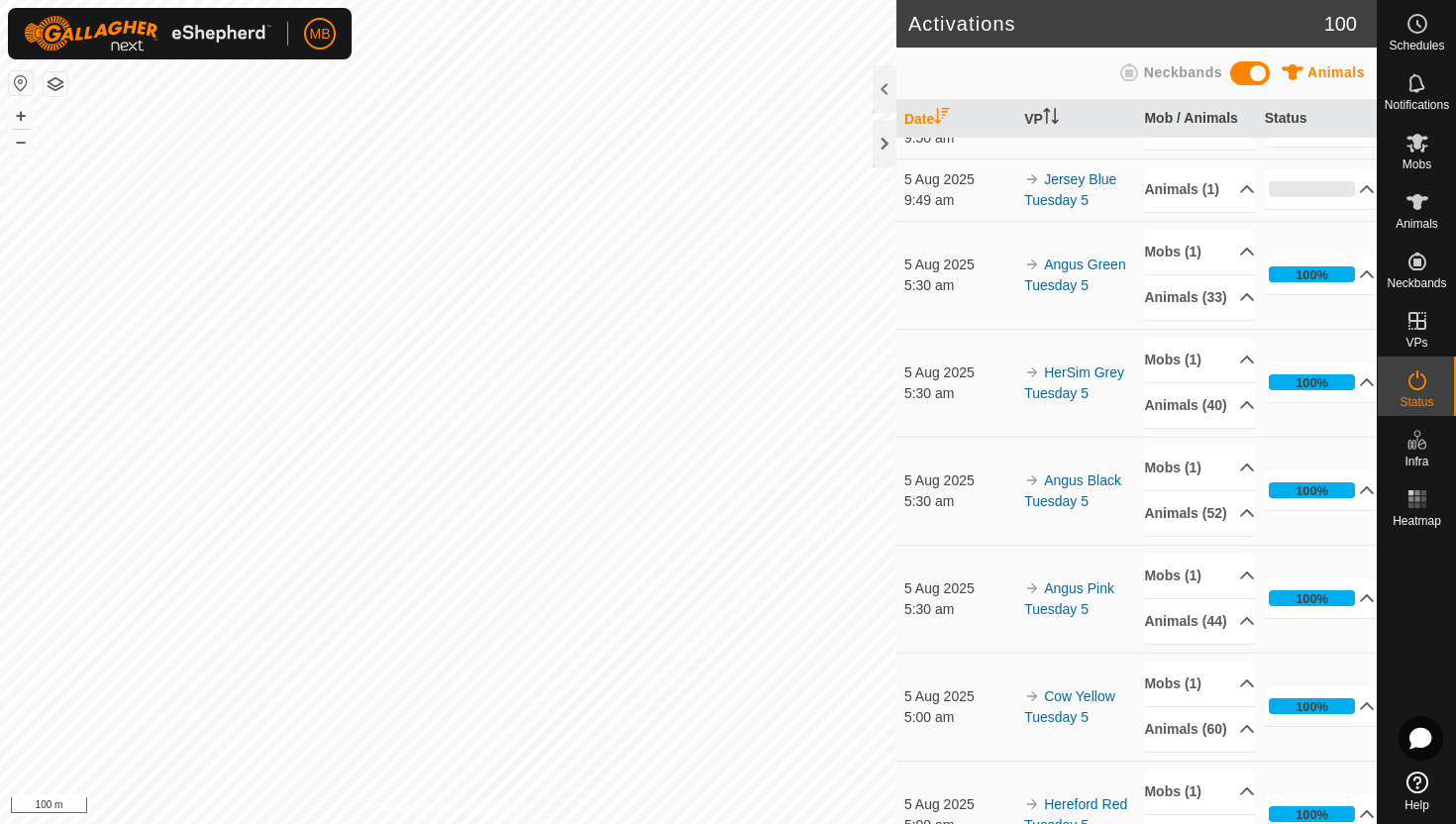 scroll, scrollTop: 0, scrollLeft: 0, axis: both 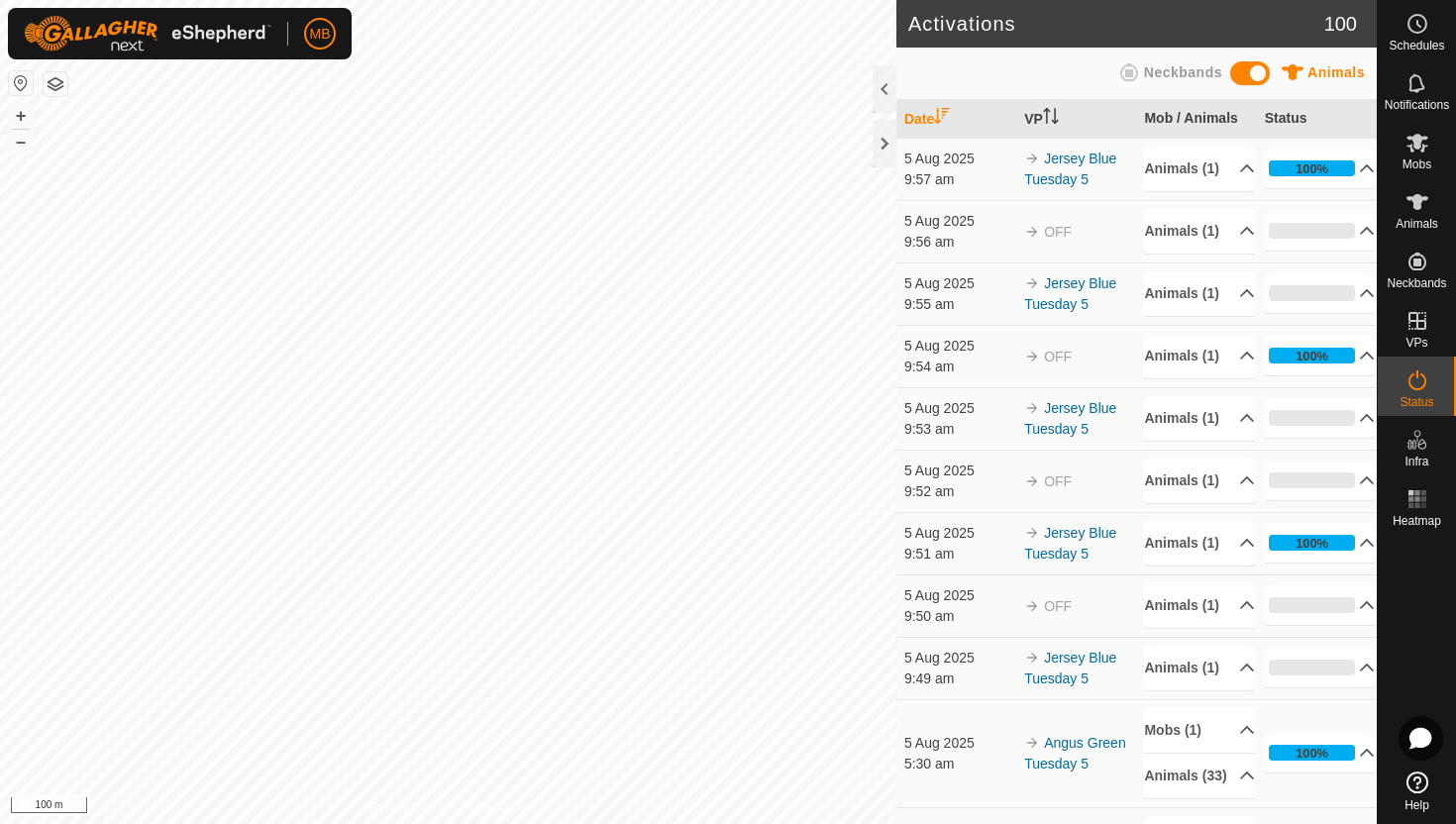 click on "MB Schedules Notifications Mobs Animals Neckbands VPs Status Infra Heatmap Help Activations 100 Animals Neckbands   Date   VP   Mob / Animals   Status  5 Aug [YEAR] 9:57 am Jersey Blue Tuesday 5 Animals (1)  1160  100% In Progress Pending  0  Sent   0  Completed Confirmed   1  Overridden  0  Cancelled   0  5 Aug [YEAR] 9:56 am OFF Animals (1)  1160  0% In Progress Pending  1  Sent   0  Completed Confirmed   0  Overridden  0  Cancelled   0  5 Aug [YEAR] 9:55 am Jersey Blue Tuesday 5 Animals (1)  1415  0% In Progress Pending  1  Sent   0  Completed Confirmed   0  Overridden  0  Cancelled   0  5 Aug [YEAR] 9:54 am OFF Animals (1)  1415  100% In Progress Pending  0  Sent   0  Completed Confirmed   1  Overridden  0  Cancelled   0  5 Aug [YEAR] 9:53 am Jersey Blue Tuesday 5 Animals (1)  1151  0% In Progress Pending  1  Sent   0  Completed Confirmed   0  Overridden  0  Cancelled   0  5 Aug [YEAR] 9:52 am OFF Animals (1)  1151  0% In Progress Pending  1  Sent   0  Completed Confirmed   0  Overridden  0  Cancelled   0  5 Aug [YEAR]" 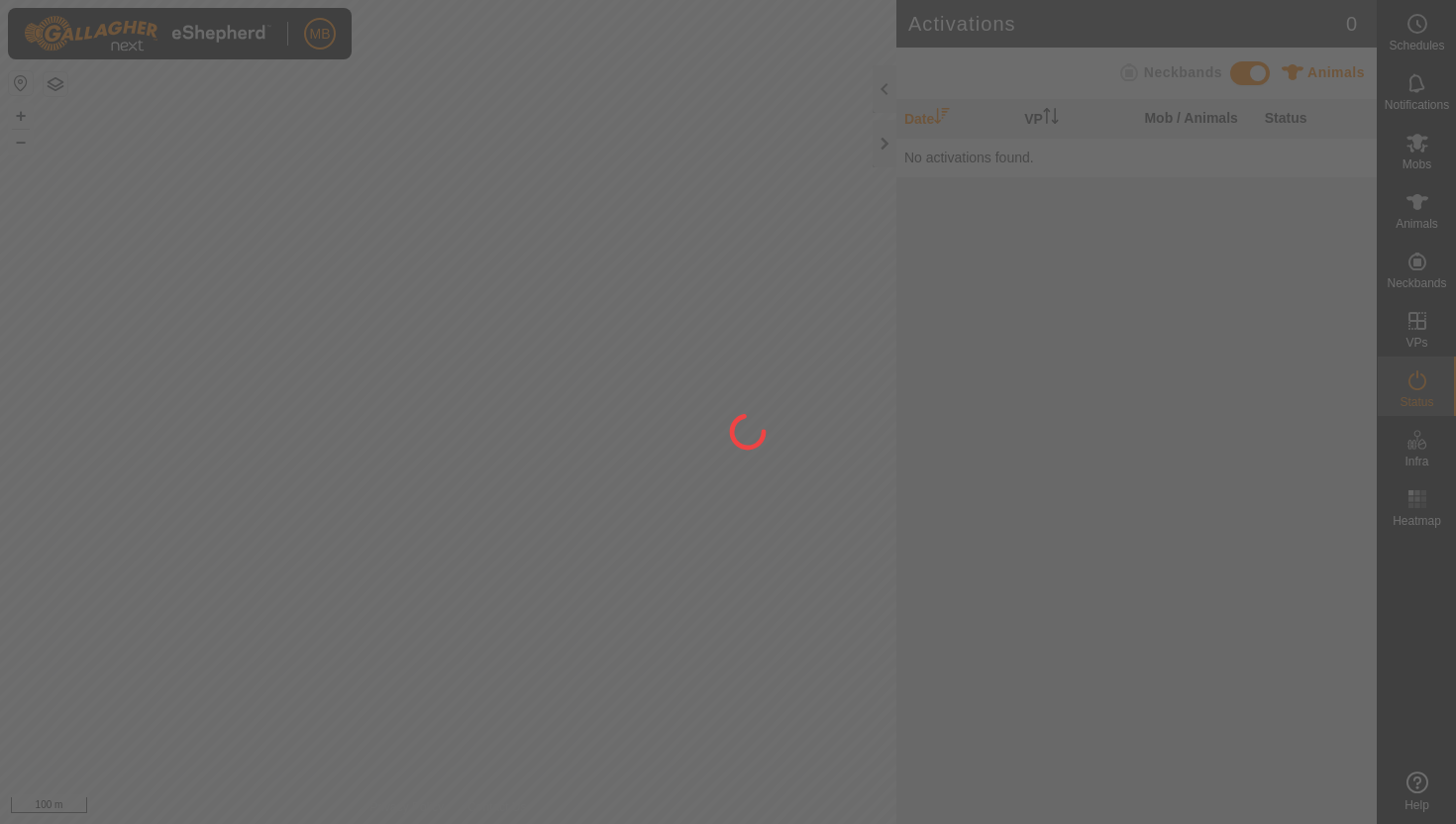scroll, scrollTop: 0, scrollLeft: 0, axis: both 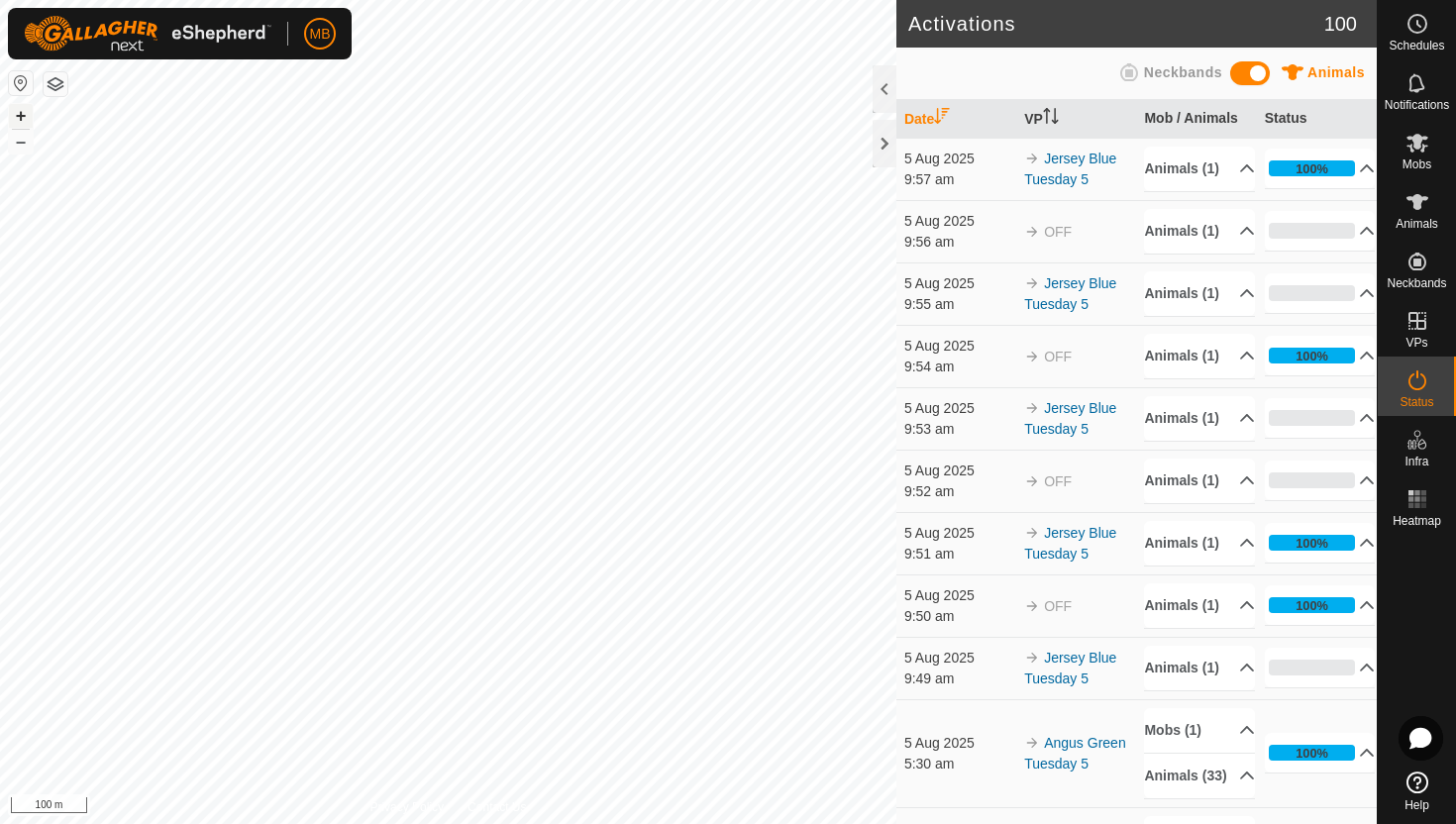 click on "+" at bounding box center [21, 116] 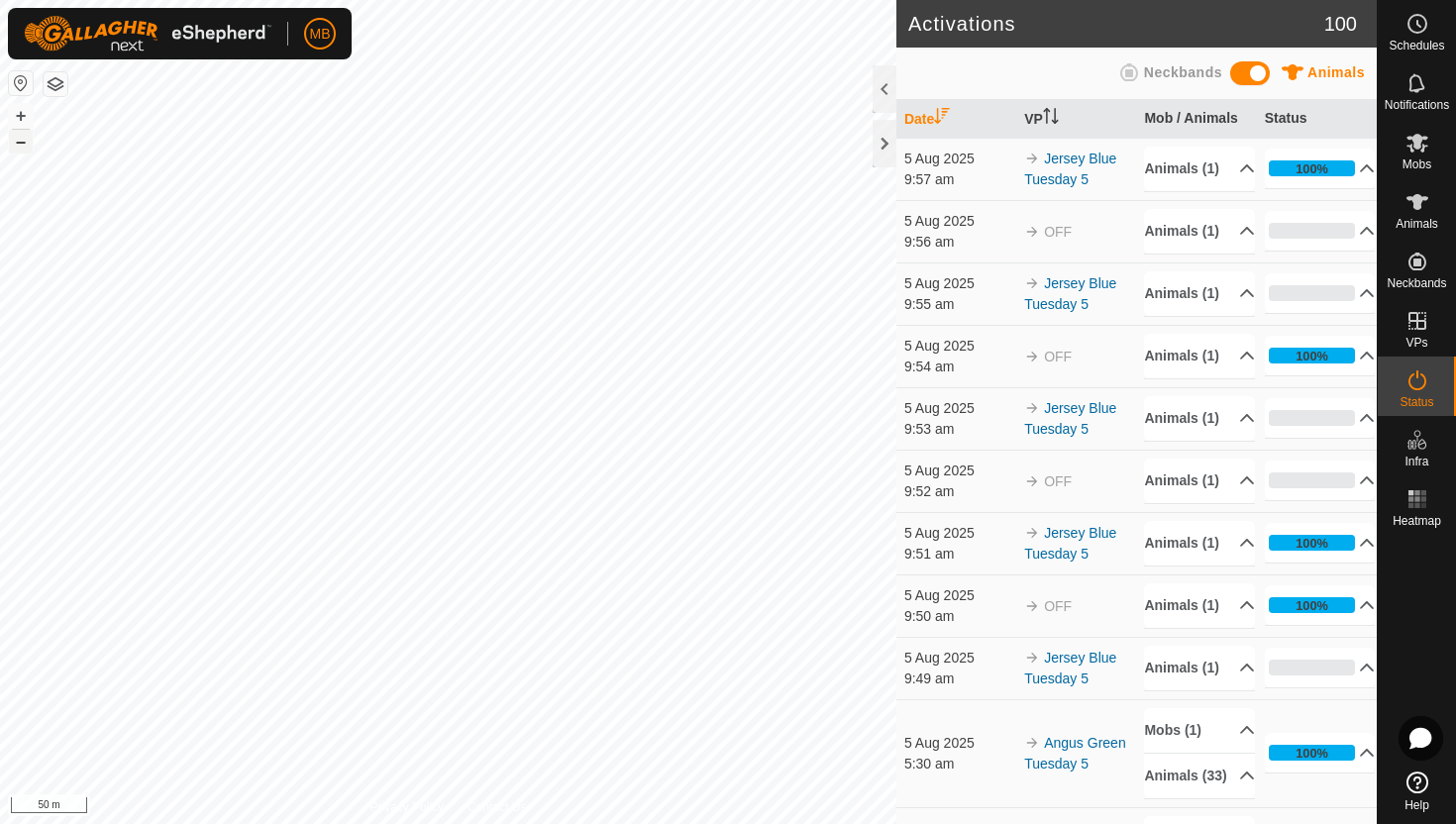 click on "–" at bounding box center [21, 142] 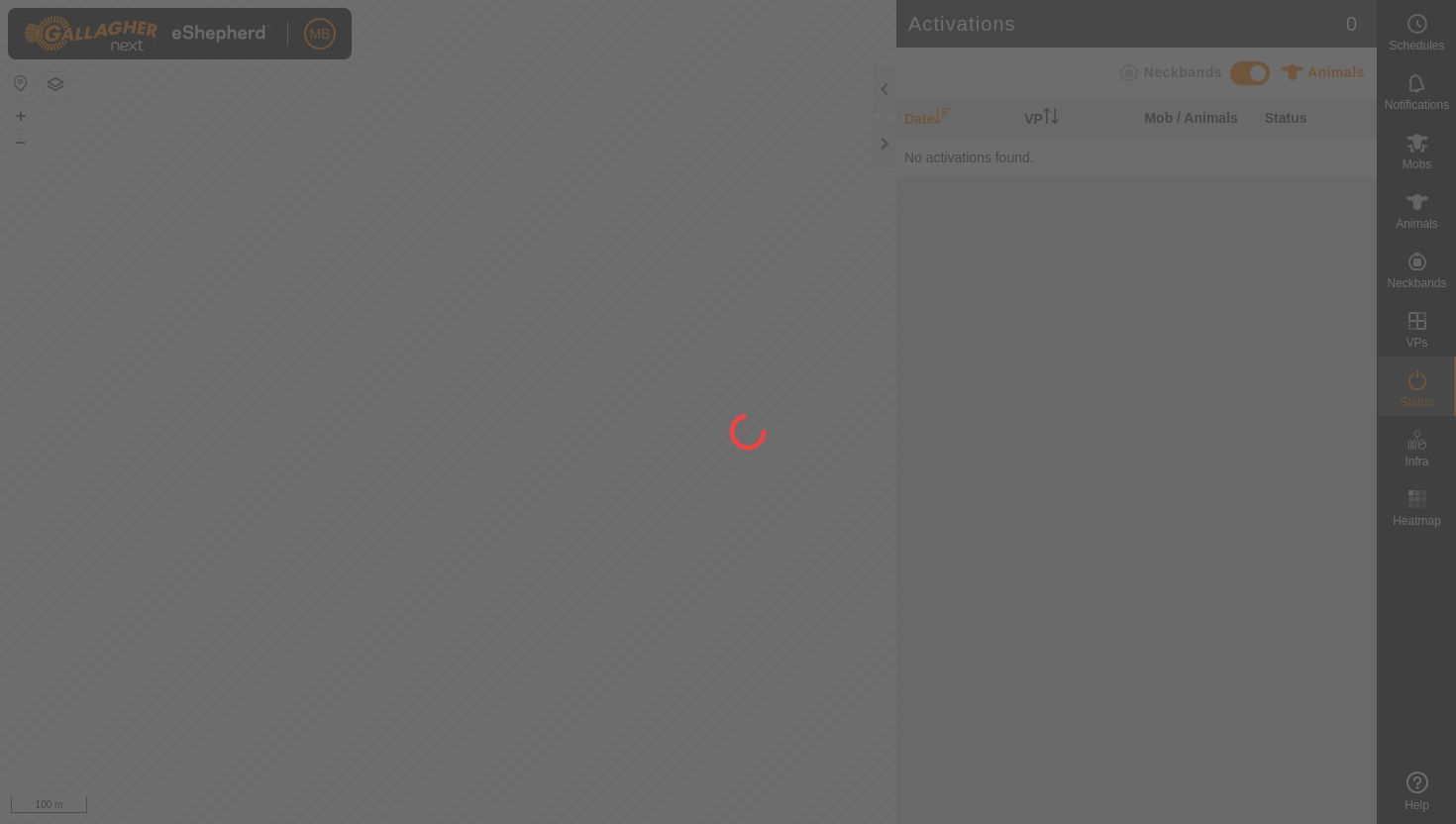 scroll, scrollTop: 0, scrollLeft: 0, axis: both 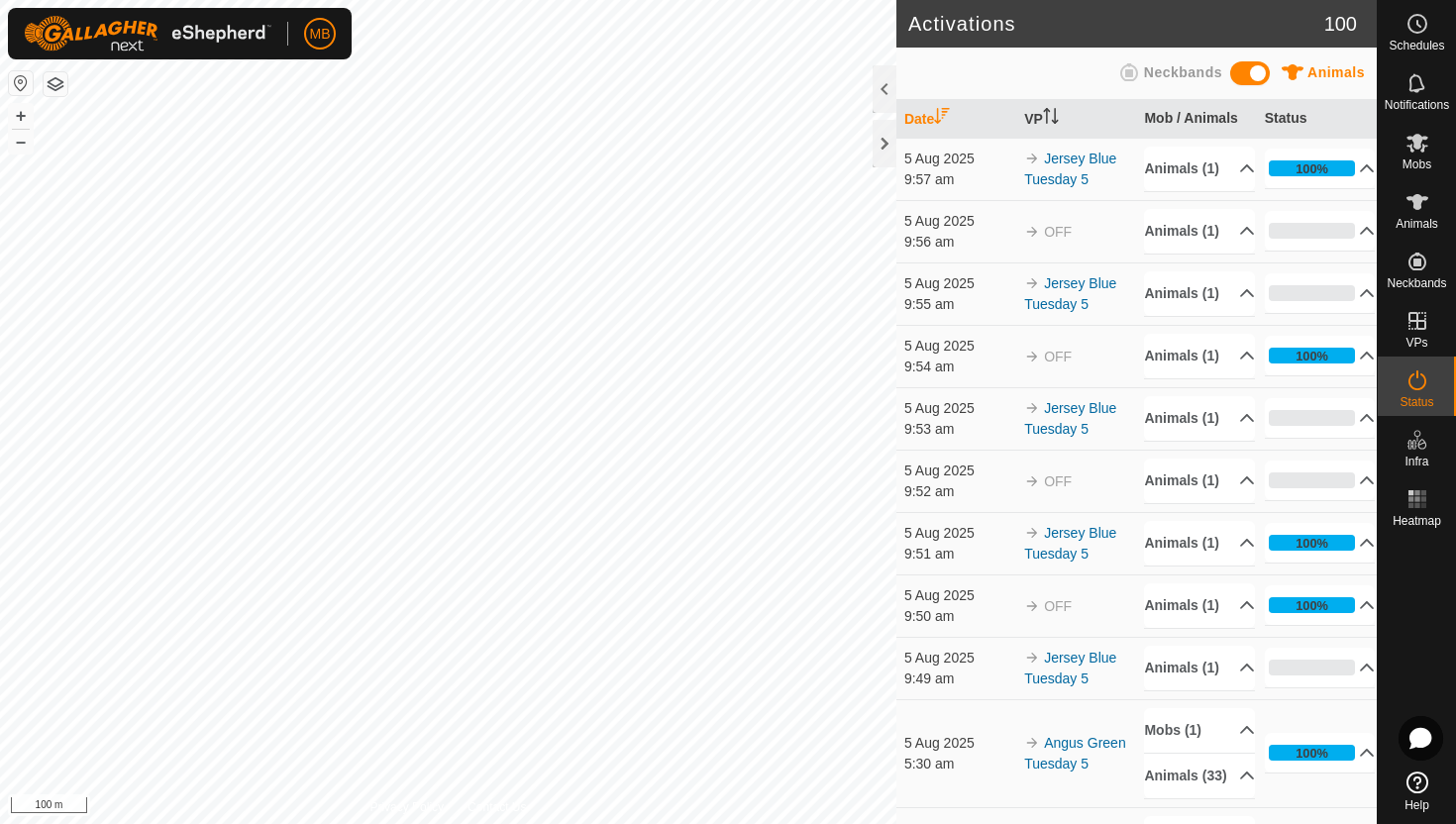 click on "MB Schedules Notifications Mobs Animals Neckbands VPs Status Infra Heatmap Help Activations 100 Animals Neckbands   Date   VP   Mob / Animals   Status  [DATE] [TIME] [NAME] Tuesday 5 Animals (1)  1160  100% In Progress Pending  0  Sent   0  Completed Confirmed   1  Overridden  0  Cancelled   0  [DATE] [TIME] OFF Animals (1)  1160  0% In Progress Pending  1  Sent   0  Completed Confirmed   0  Overridden  0  Cancelled   0  [DATE] [TIME] [NAME] Tuesday 5 Animals (1)  1415  0% In Progress Pending  1  Sent   0  Completed Confirmed   0  Overridden  0  Cancelled   0  [DATE] [TIME] OFF Animals (1)  1415  100% In Progress Pending  0  Sent   0  Completed Confirmed   1  Overridden  0  Cancelled   0  [DATE] [TIME] [NAME] Tuesday 5 Animals (1)  1151  0% In Progress Pending  1  Sent   0  Completed Confirmed   0  Overridden  0  Cancelled   0  [DATE] [TIME] OFF Animals (1)  1151  0% In Progress Pending  1  Sent   0  Completed Confirmed   0  Overridden  0  Cancelled   0" at bounding box center (728, 412) 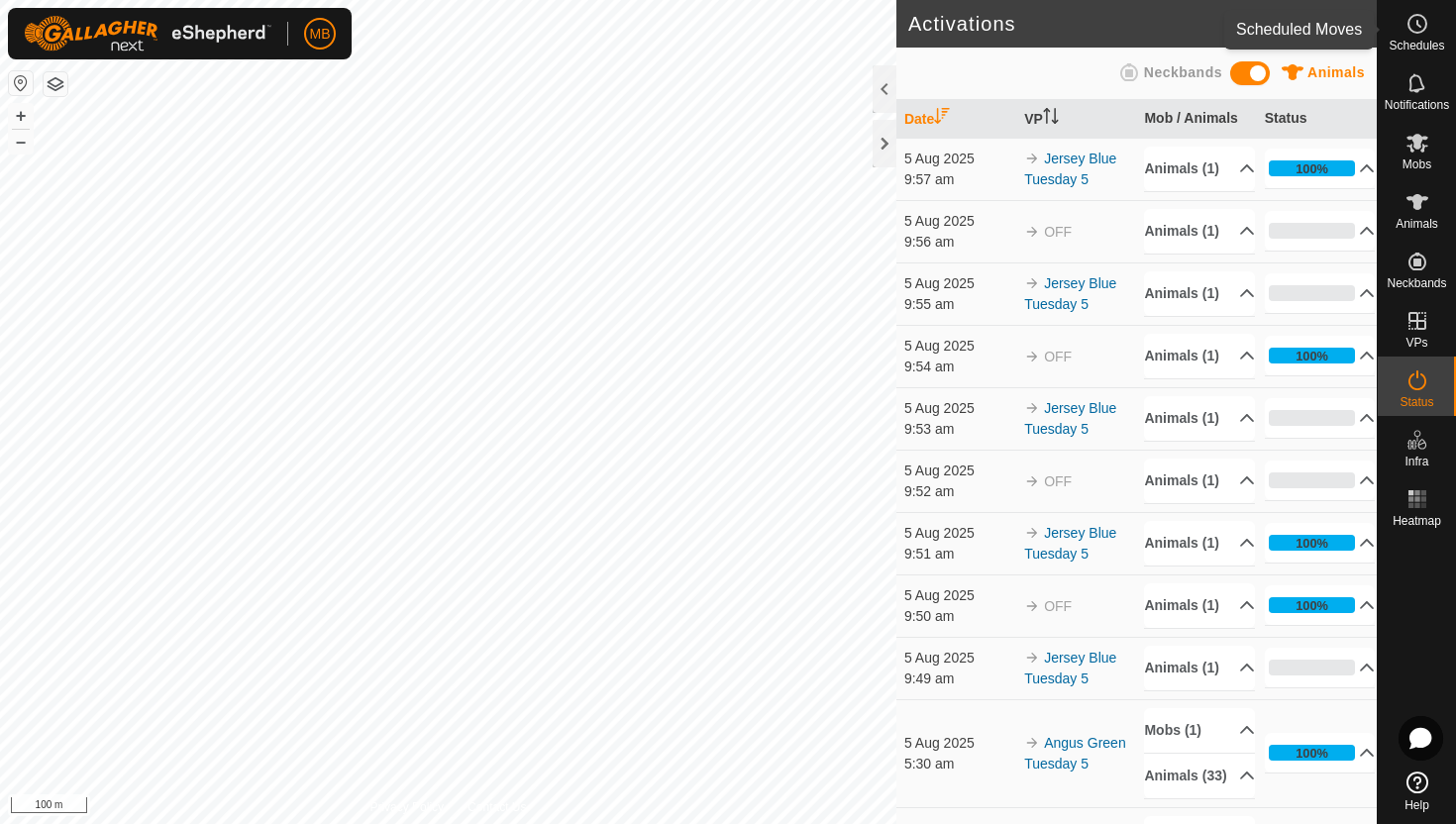 click 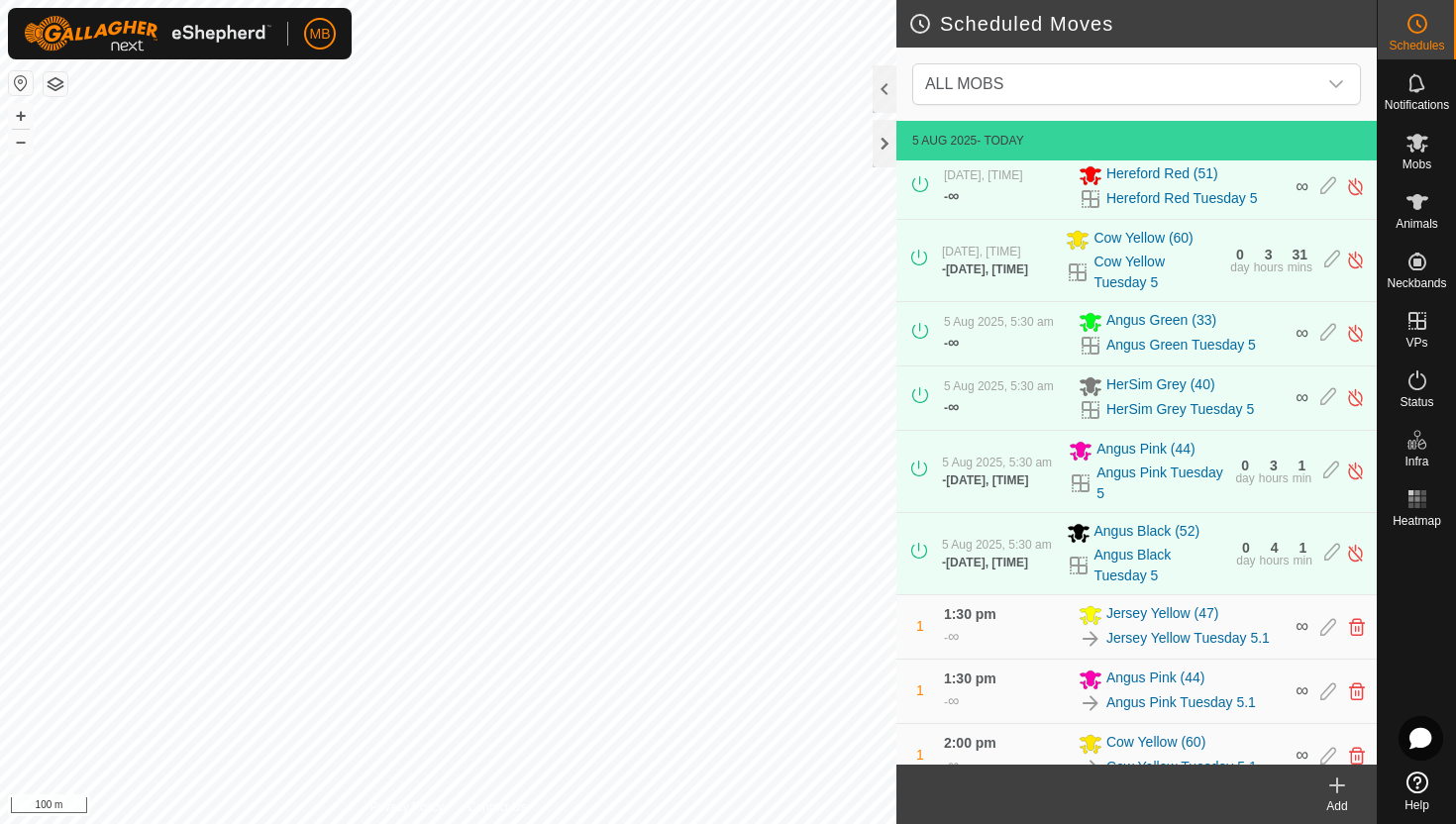 scroll, scrollTop: 368, scrollLeft: 0, axis: vertical 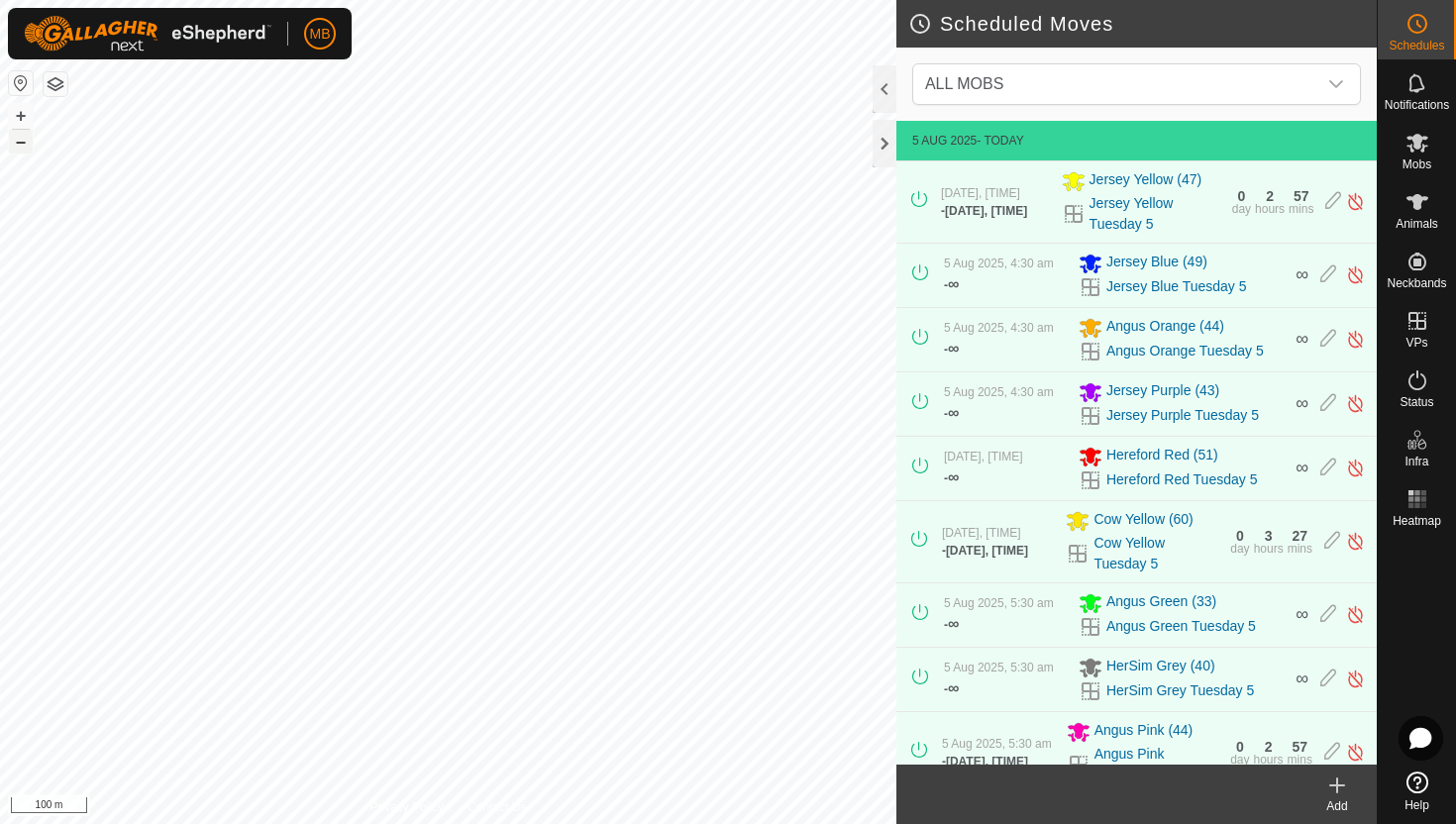 click on "–" at bounding box center (21, 142) 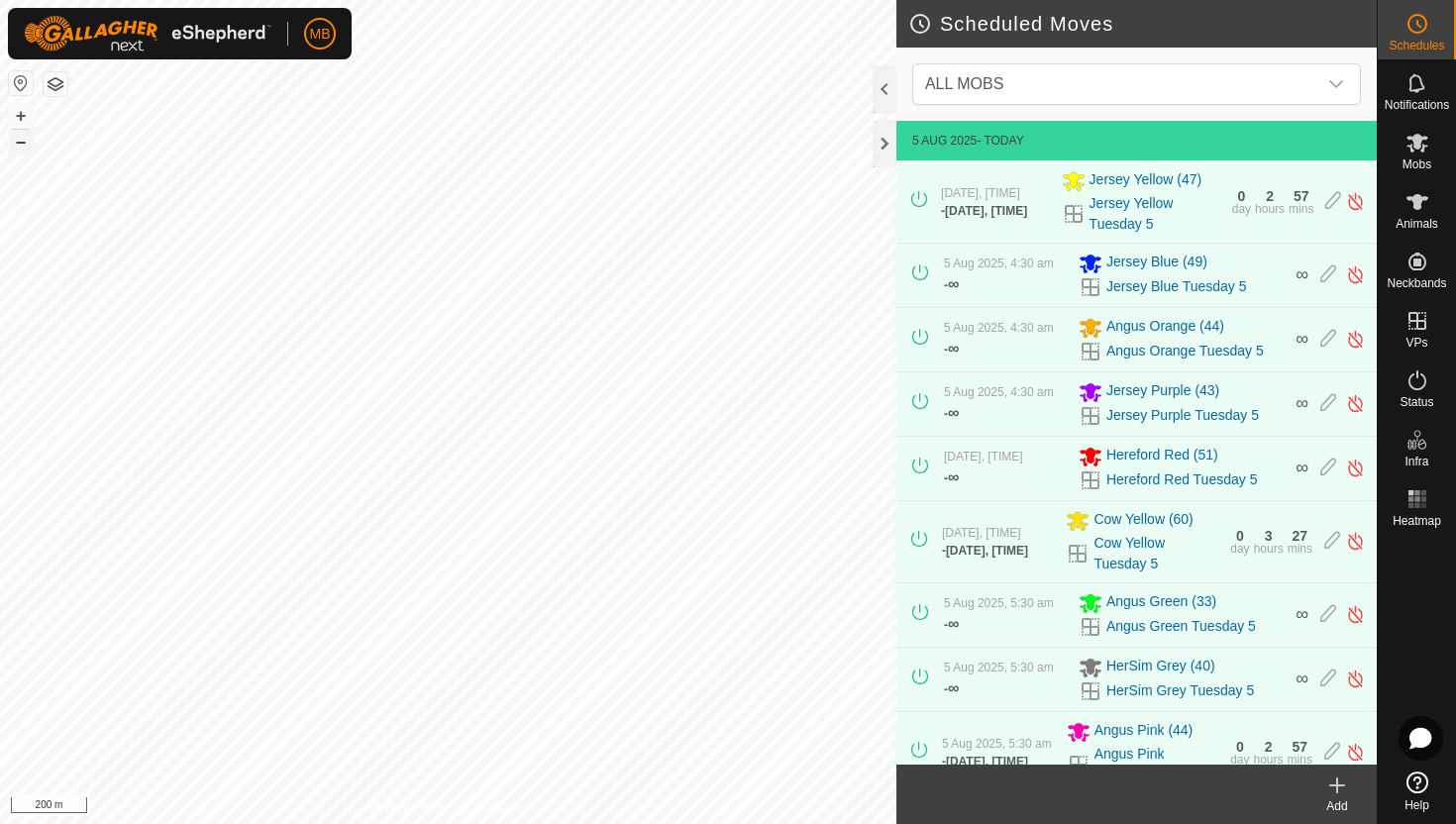 click on "–" at bounding box center [21, 142] 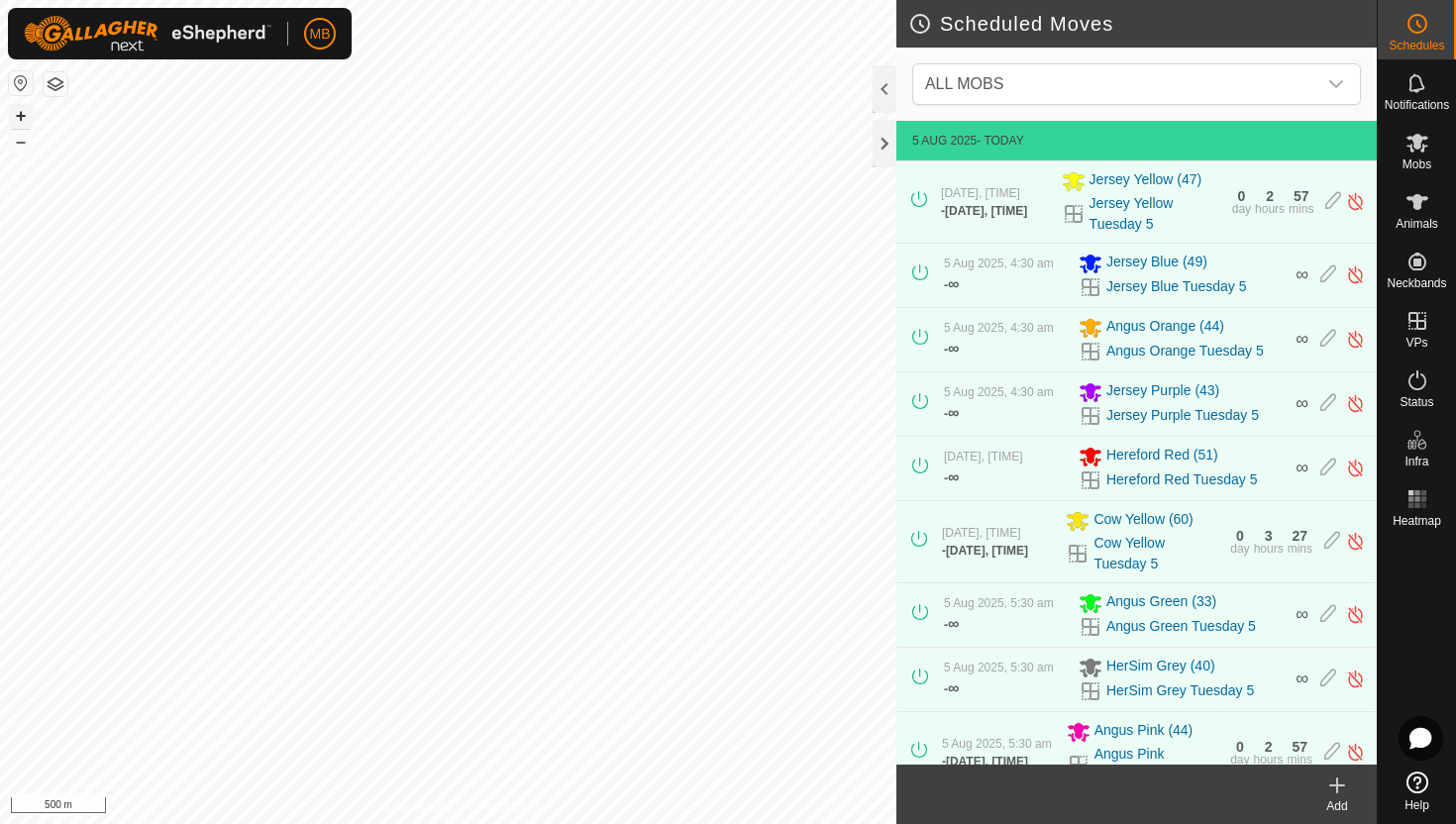 click on "+" at bounding box center [21, 116] 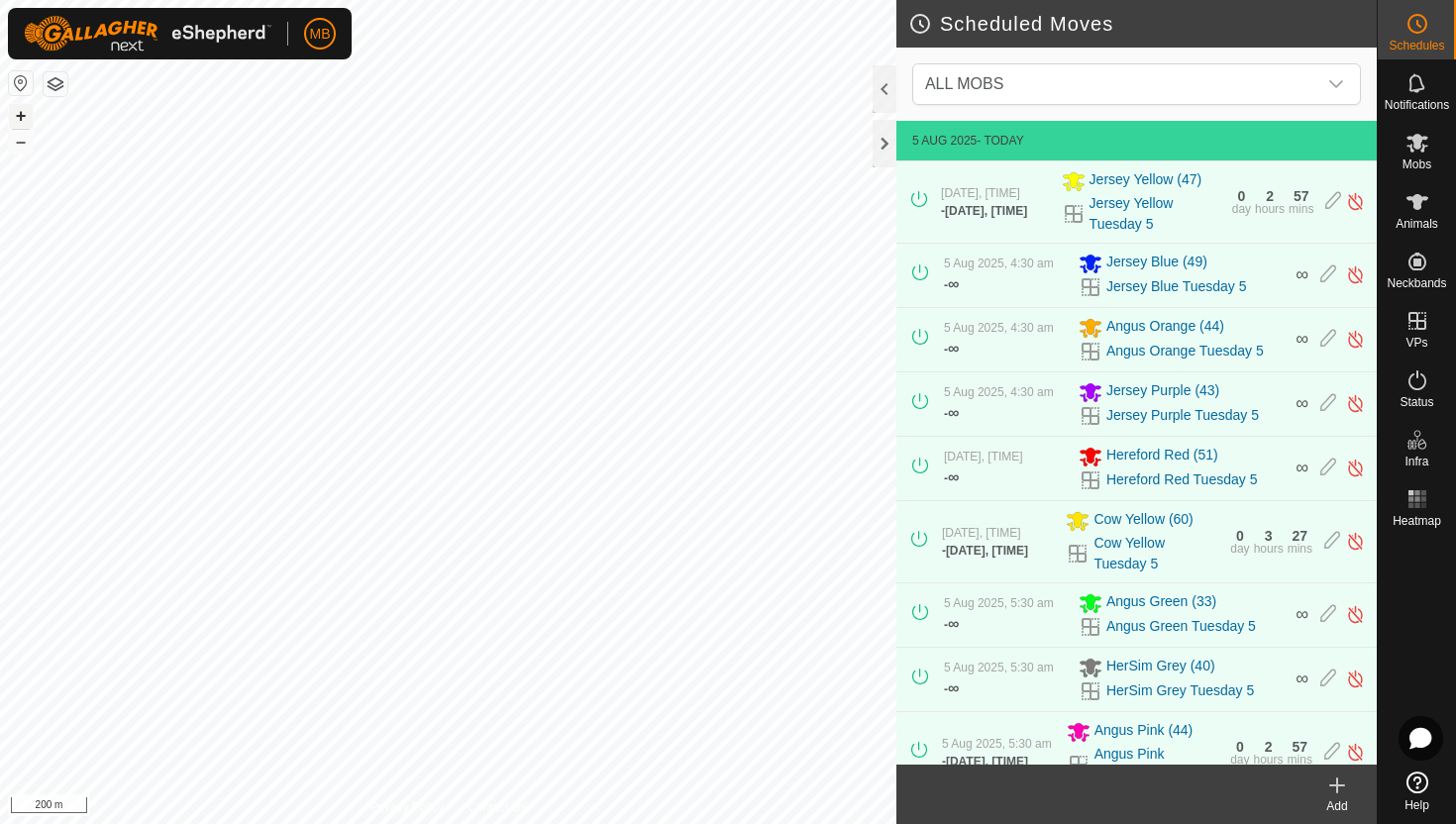 click on "+" at bounding box center (21, 116) 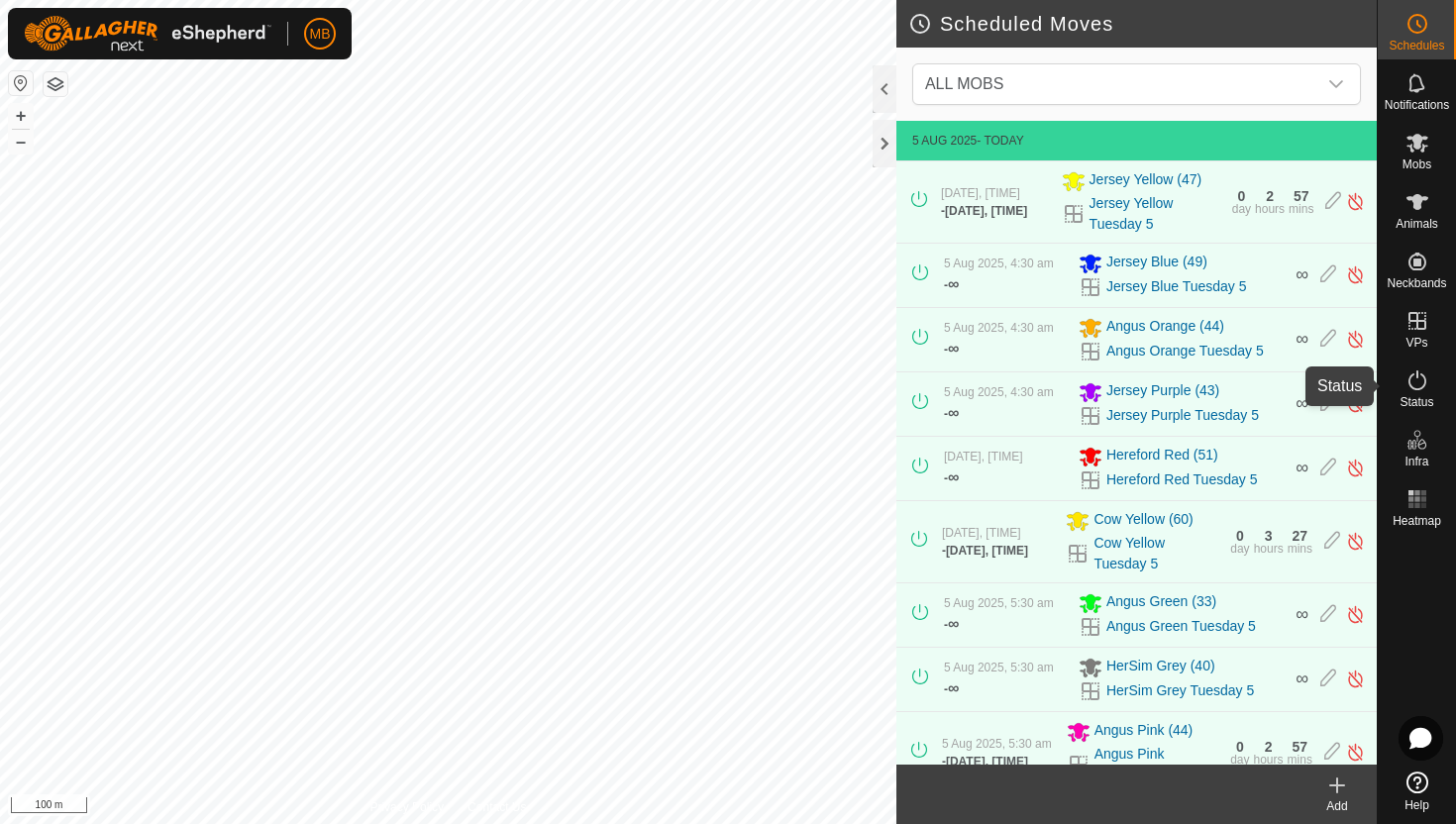 click 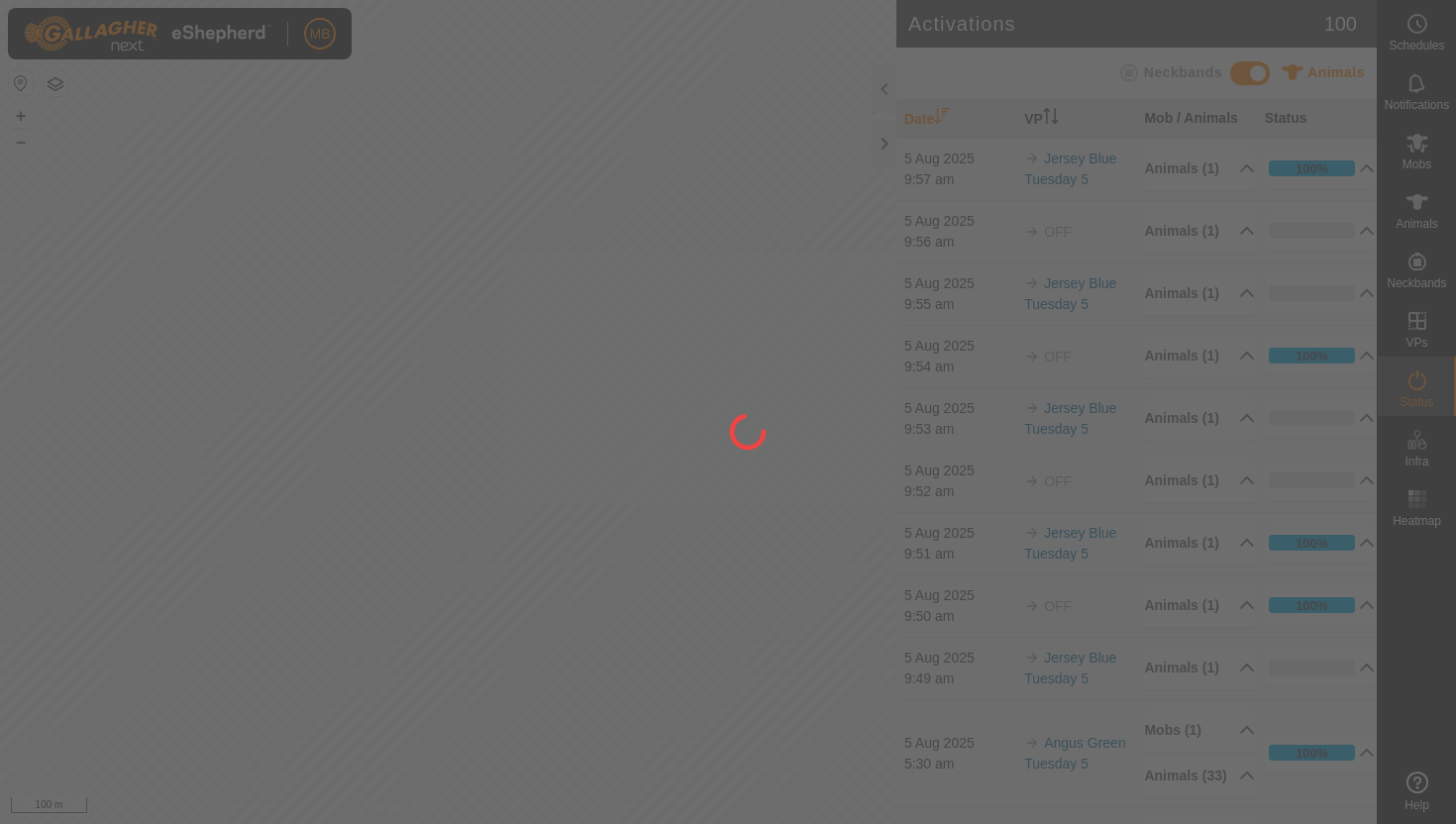 scroll, scrollTop: 0, scrollLeft: 0, axis: both 